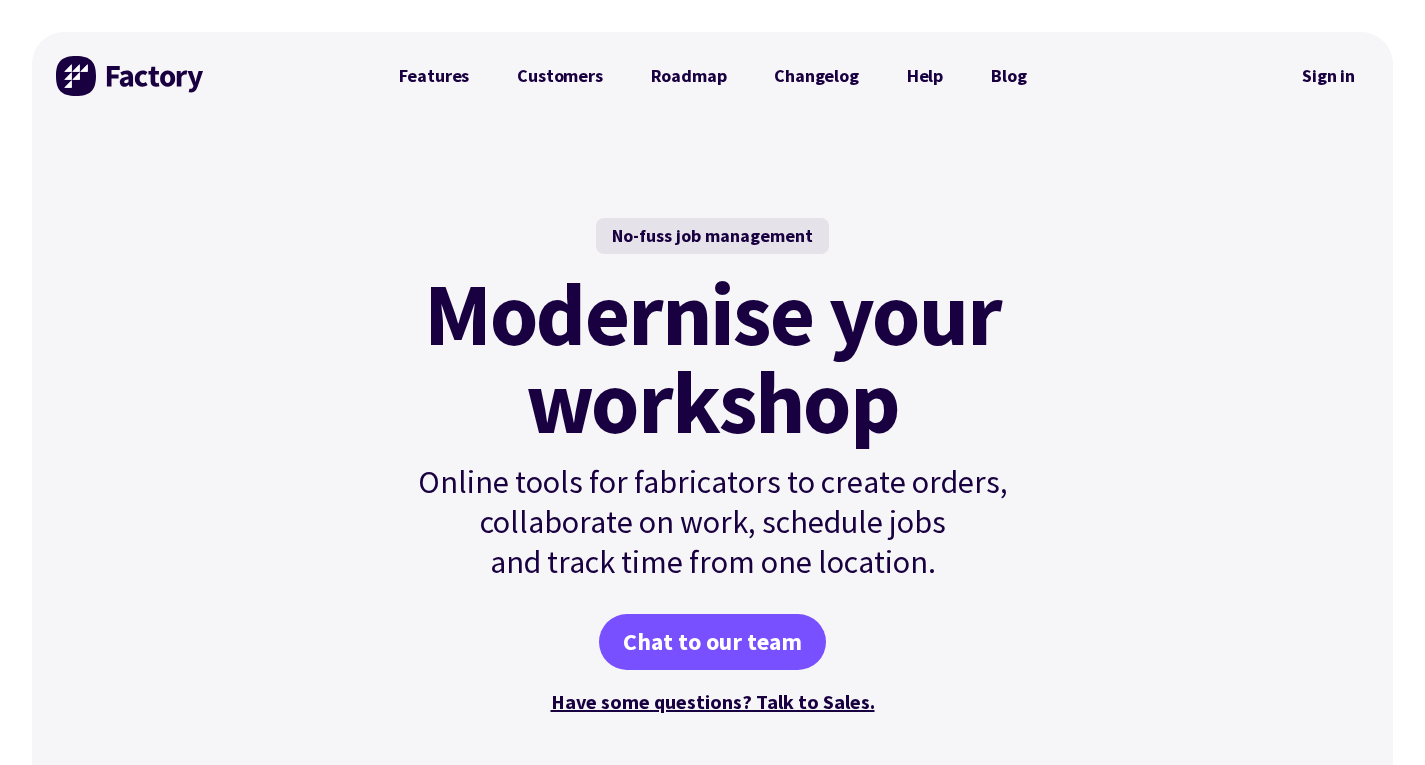 scroll, scrollTop: 0, scrollLeft: 0, axis: both 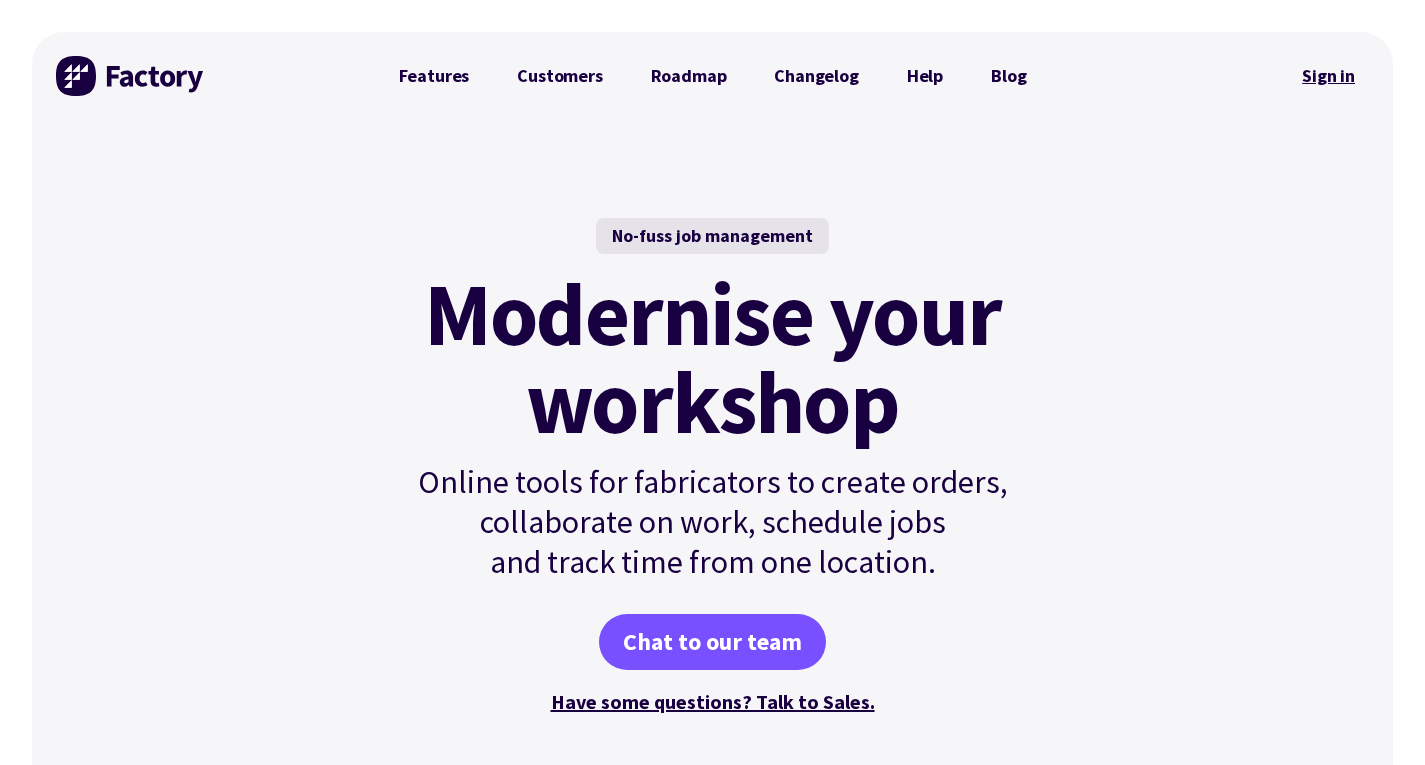 click on "Sign in" at bounding box center (1328, 76) 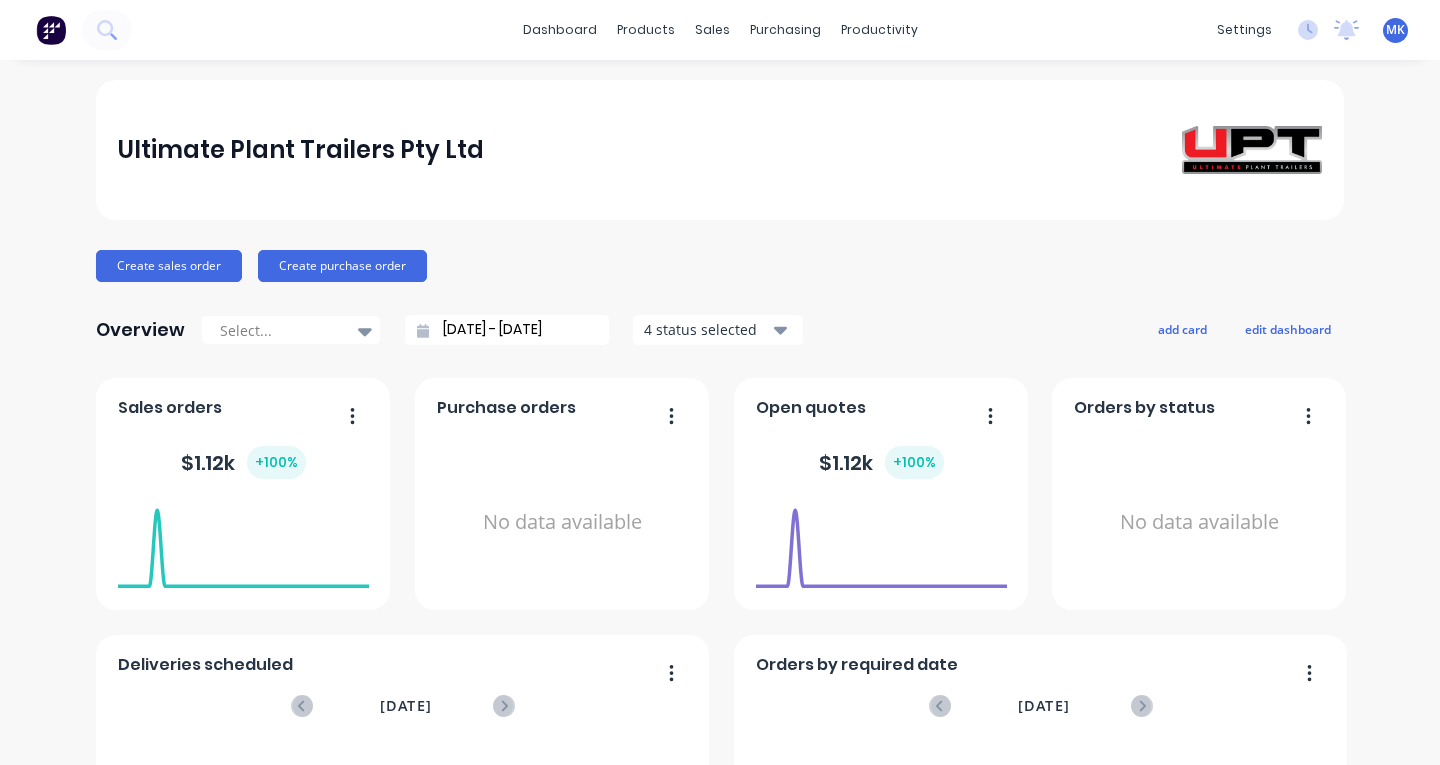 scroll, scrollTop: 0, scrollLeft: 0, axis: both 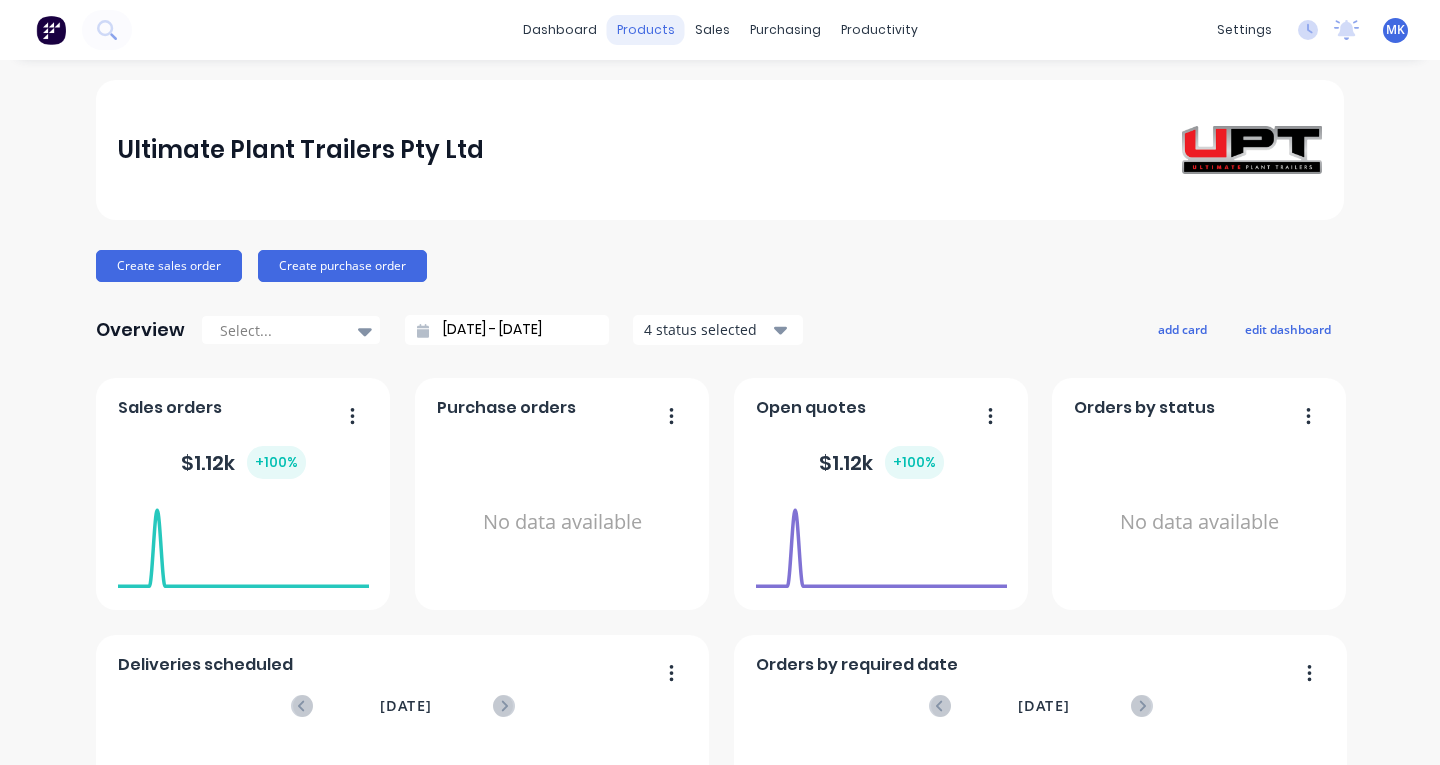 click on "products" at bounding box center (646, 30) 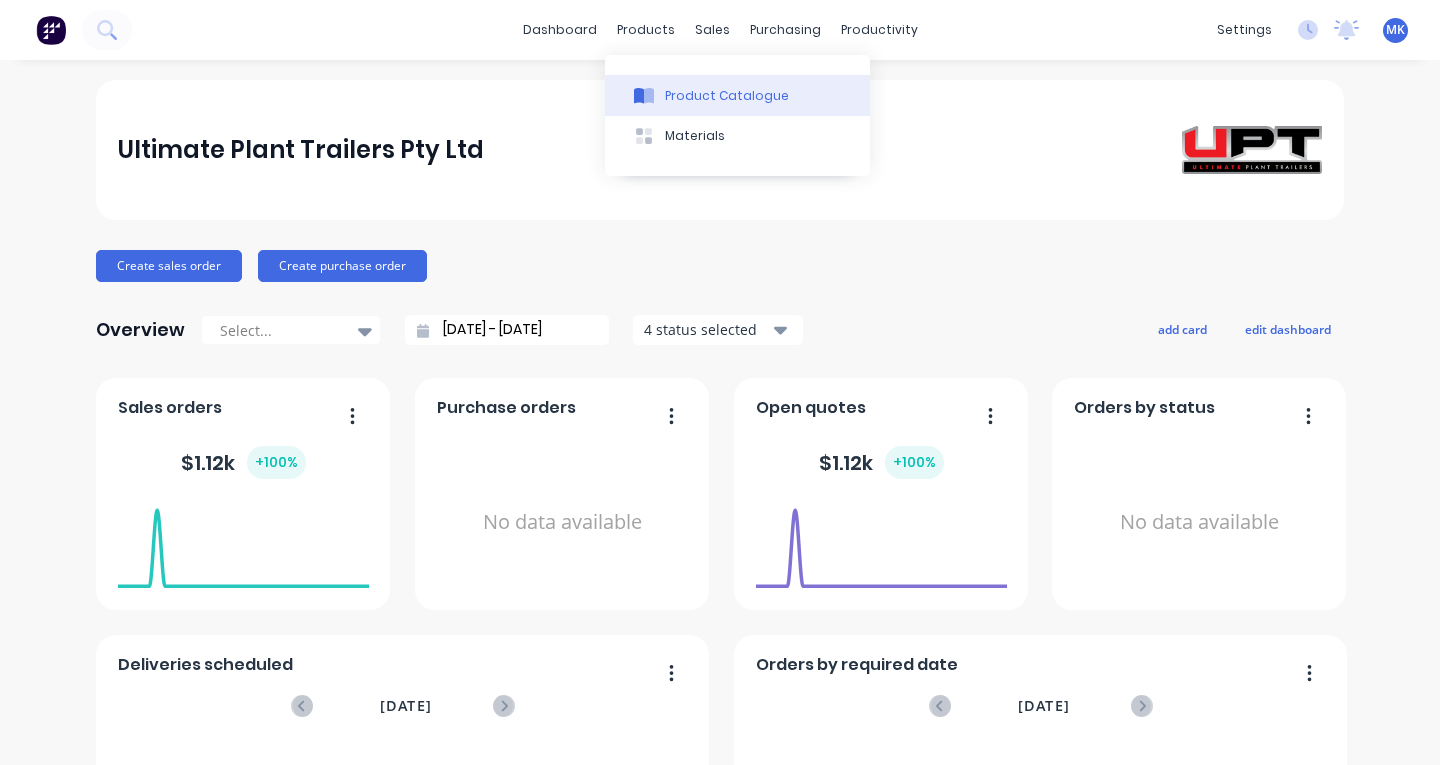 click on "Product Catalogue" at bounding box center (737, 95) 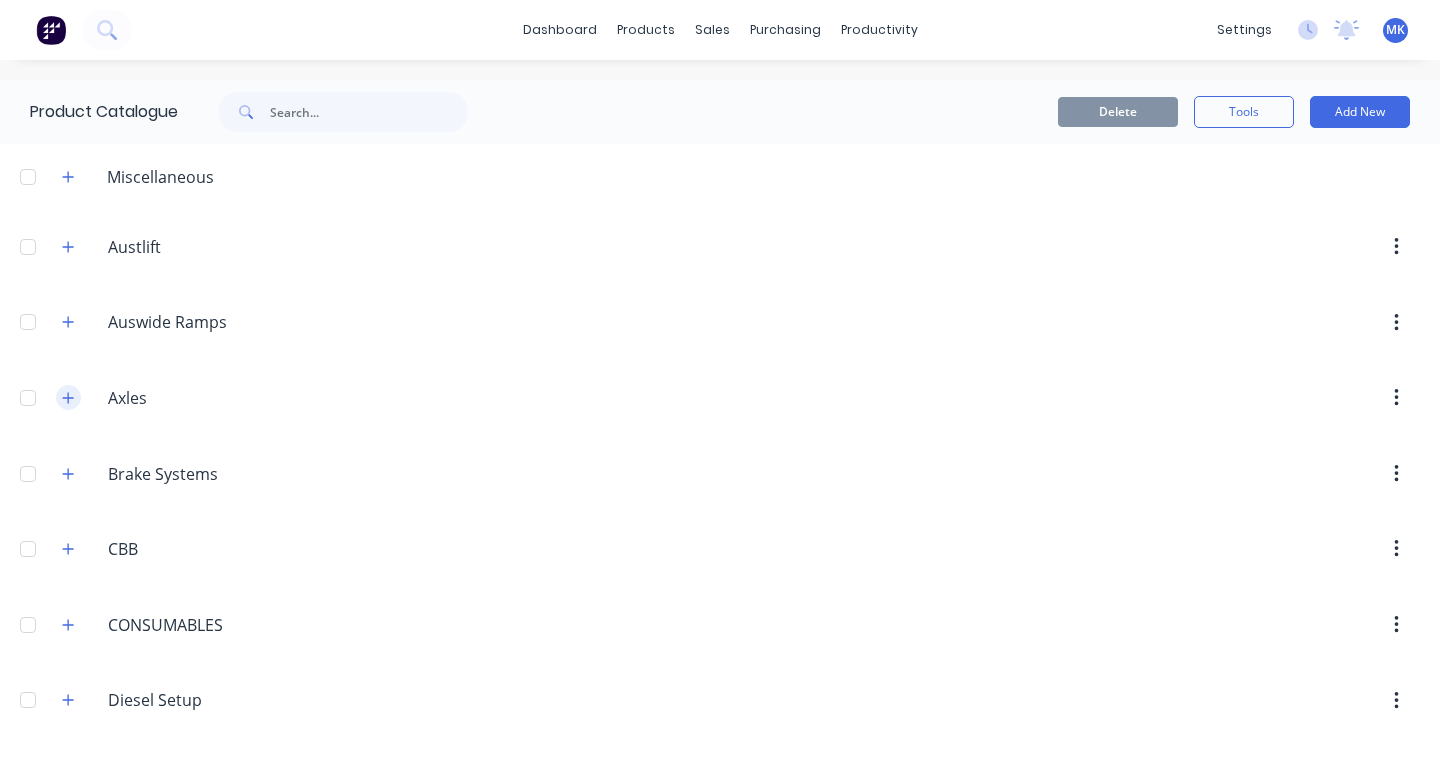 click 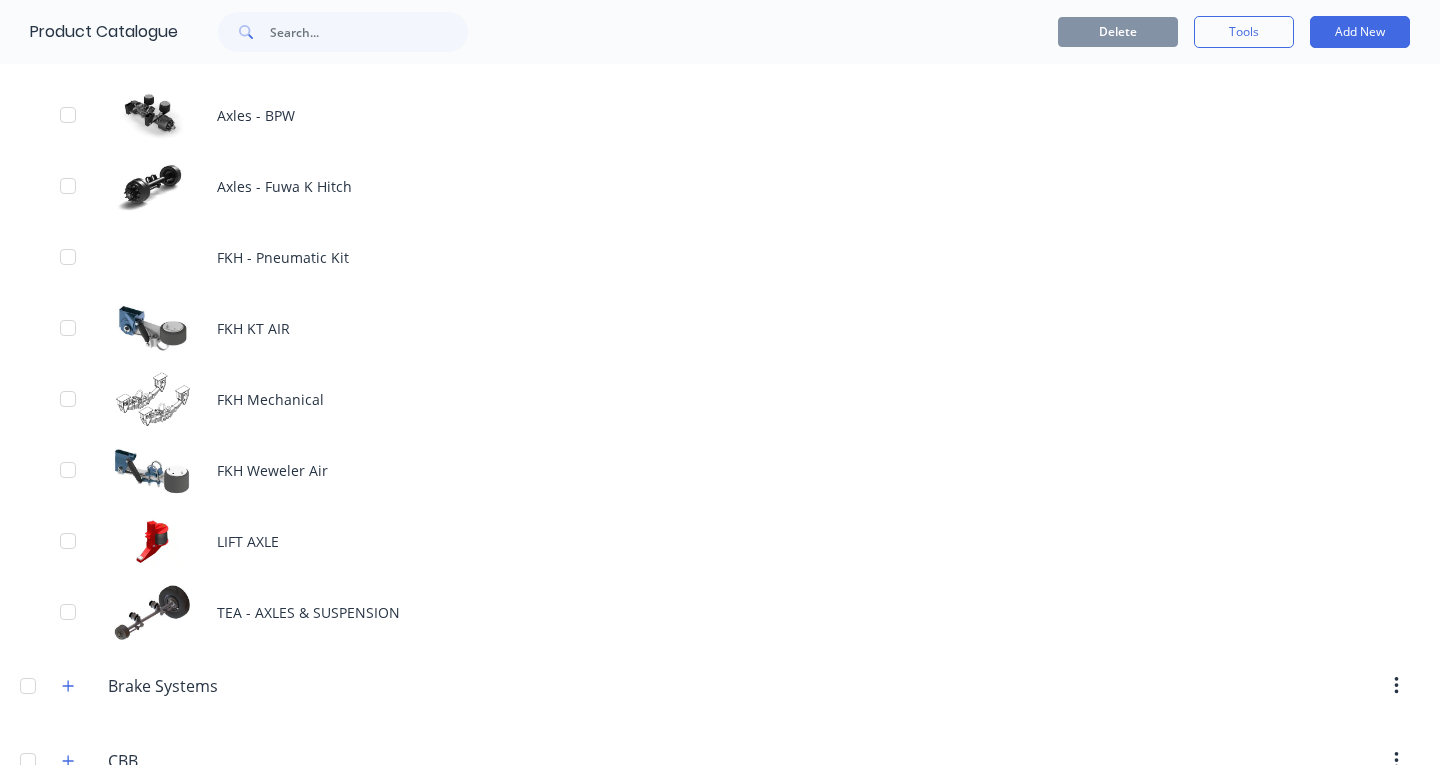 scroll, scrollTop: 350, scrollLeft: 0, axis: vertical 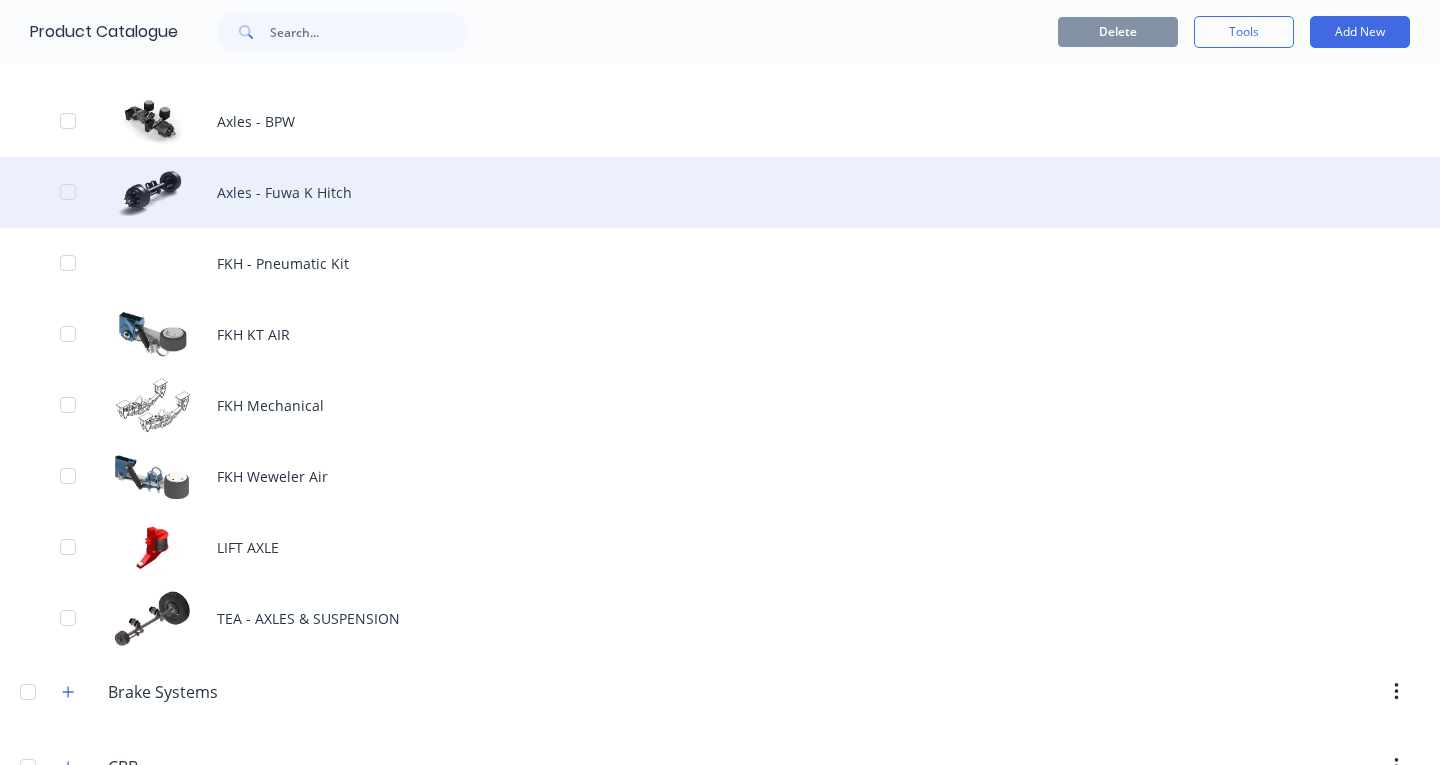 click on "Axles - Fuwa K Hitch" at bounding box center [720, 192] 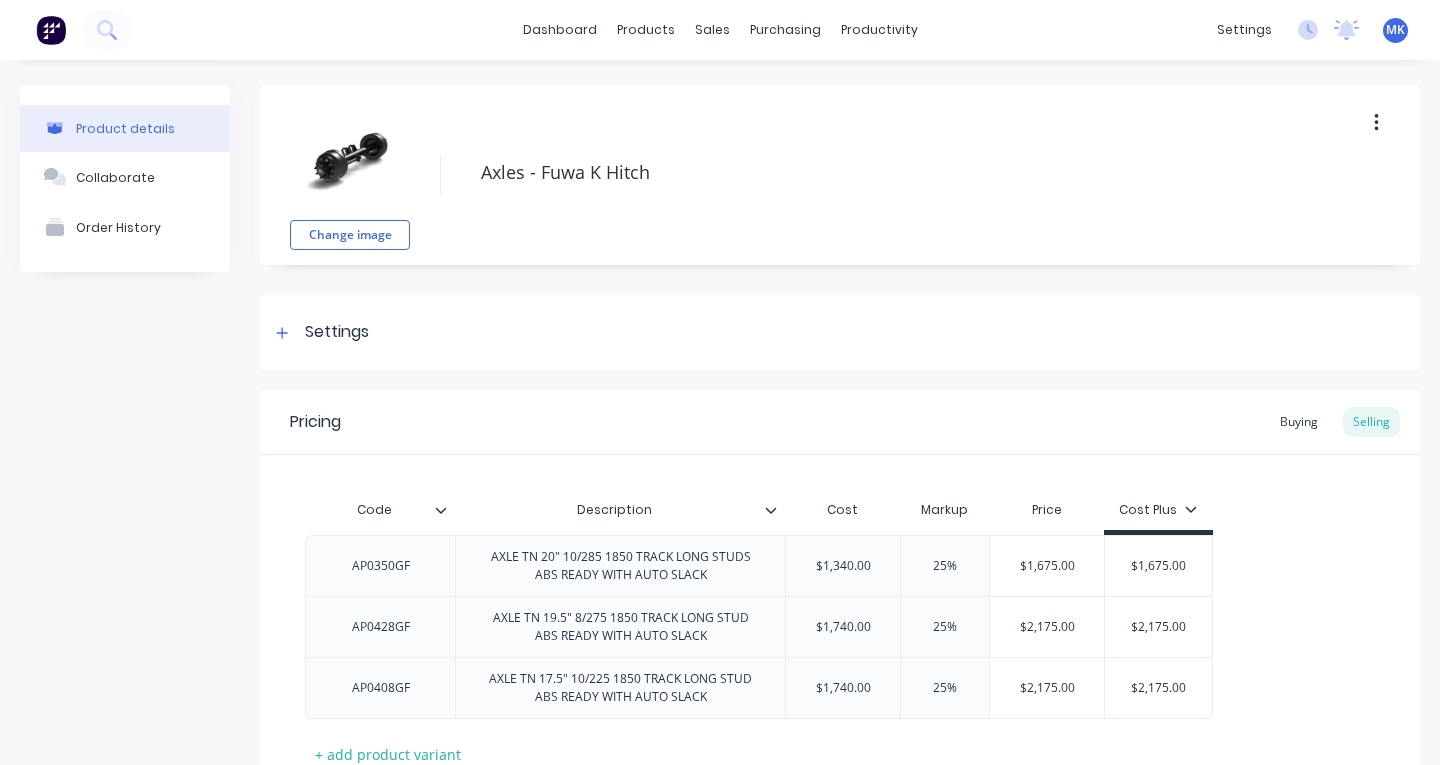 scroll, scrollTop: 152, scrollLeft: 0, axis: vertical 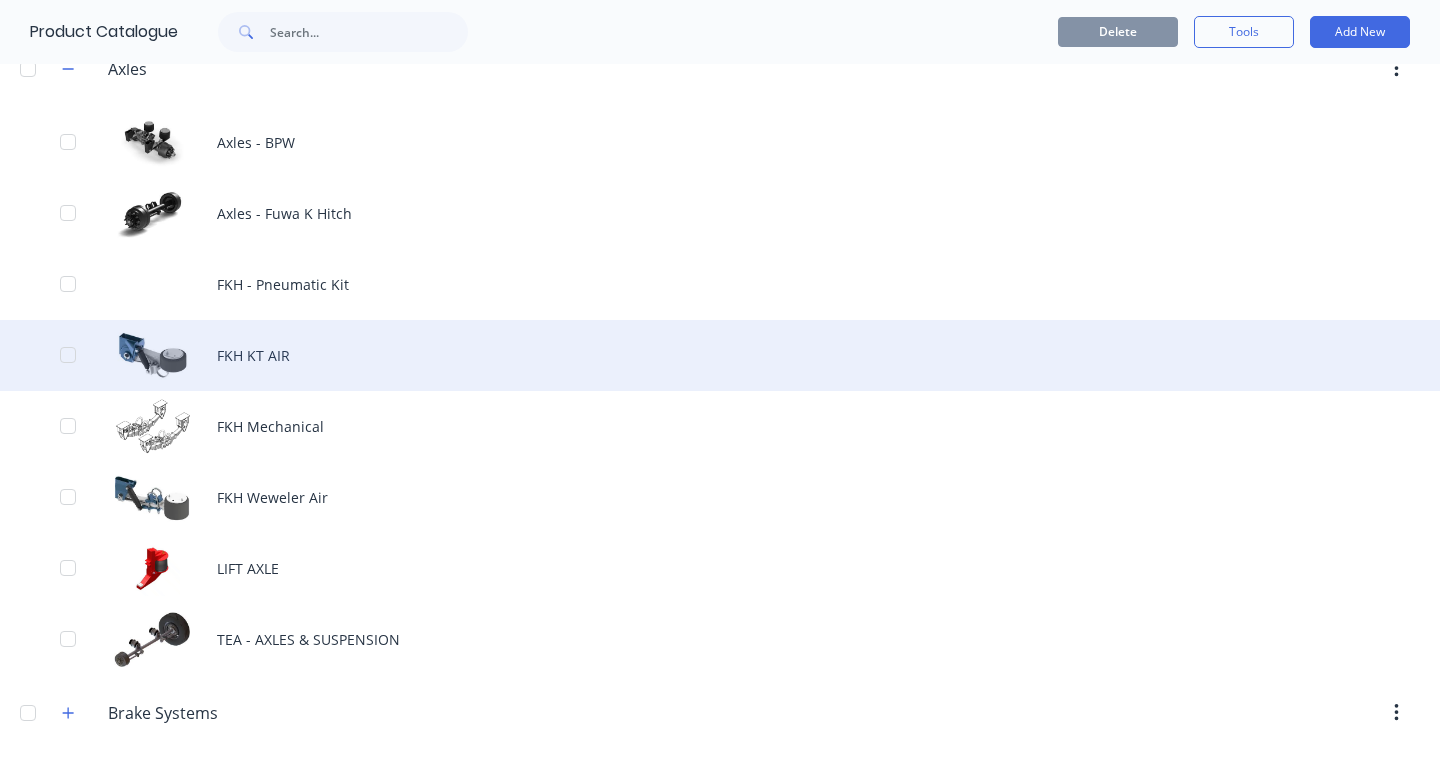 click on "FKH KT AIR" at bounding box center (720, 355) 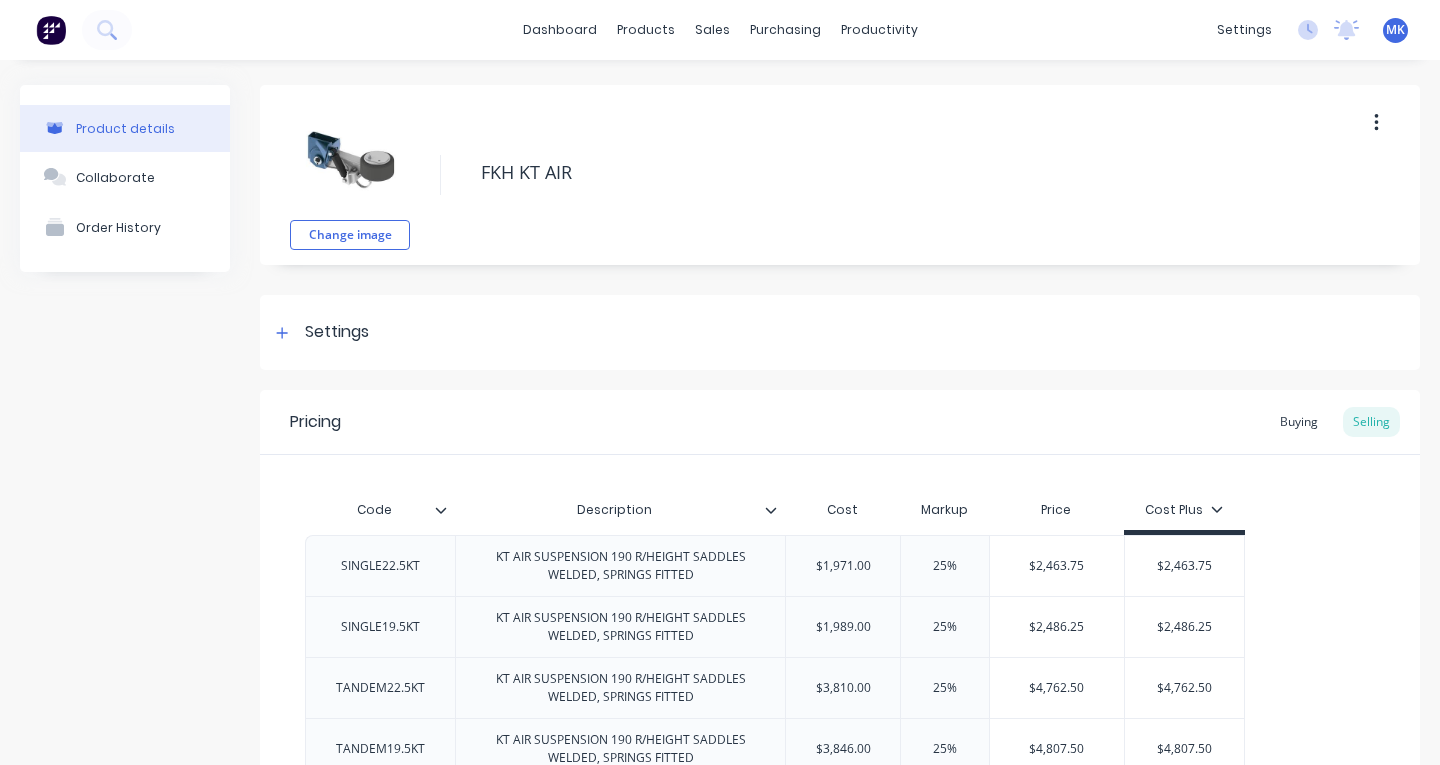 type on "x" 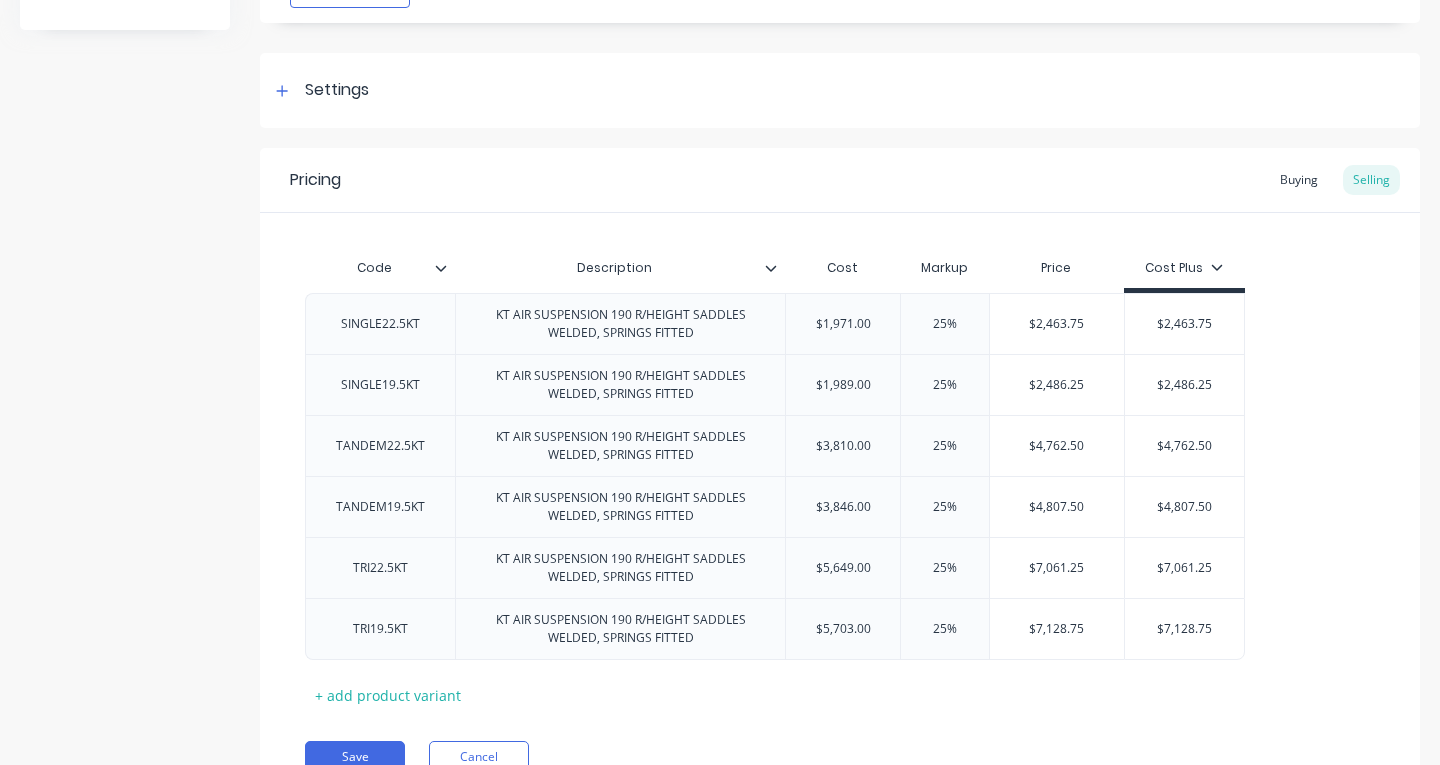 scroll, scrollTop: 240, scrollLeft: 0, axis: vertical 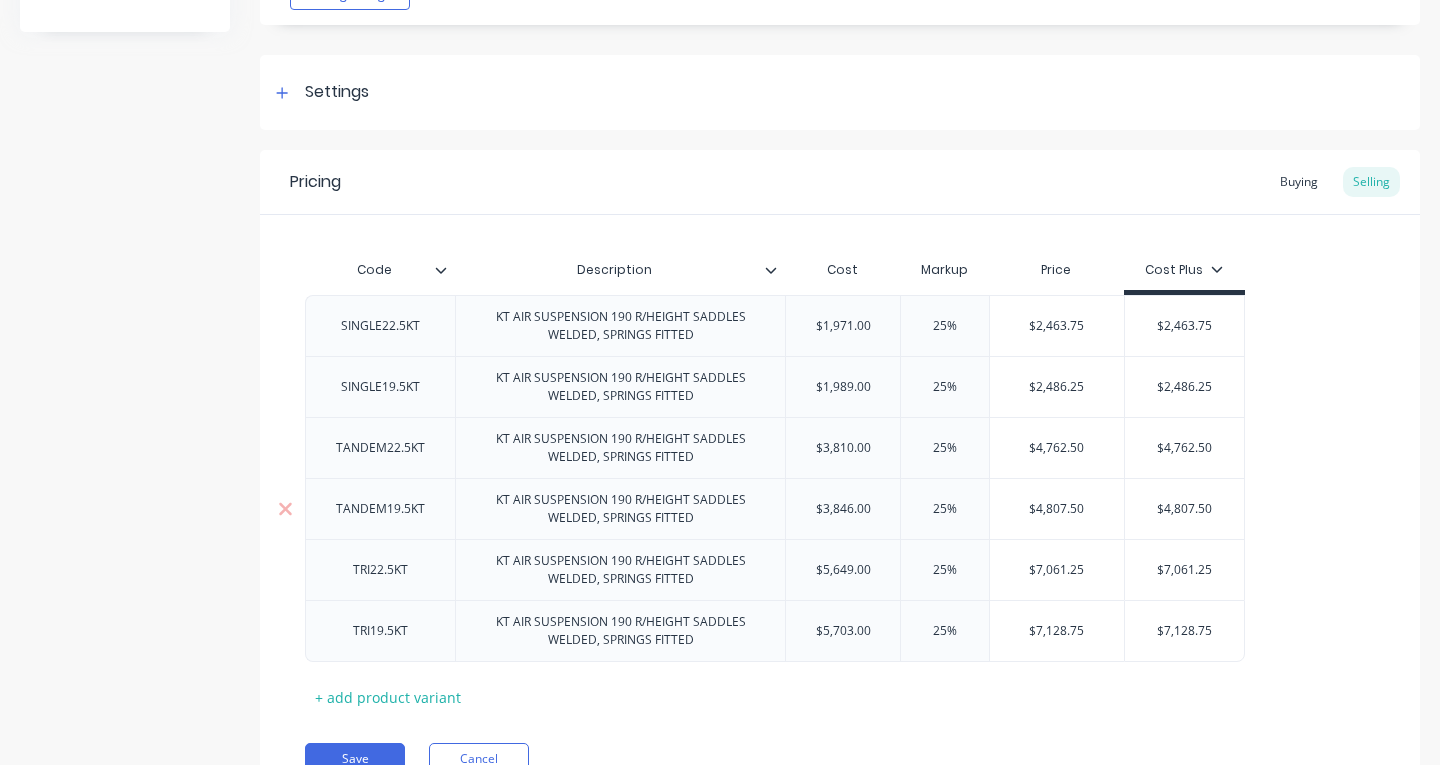 click on "$3,846.00" at bounding box center [843, 509] 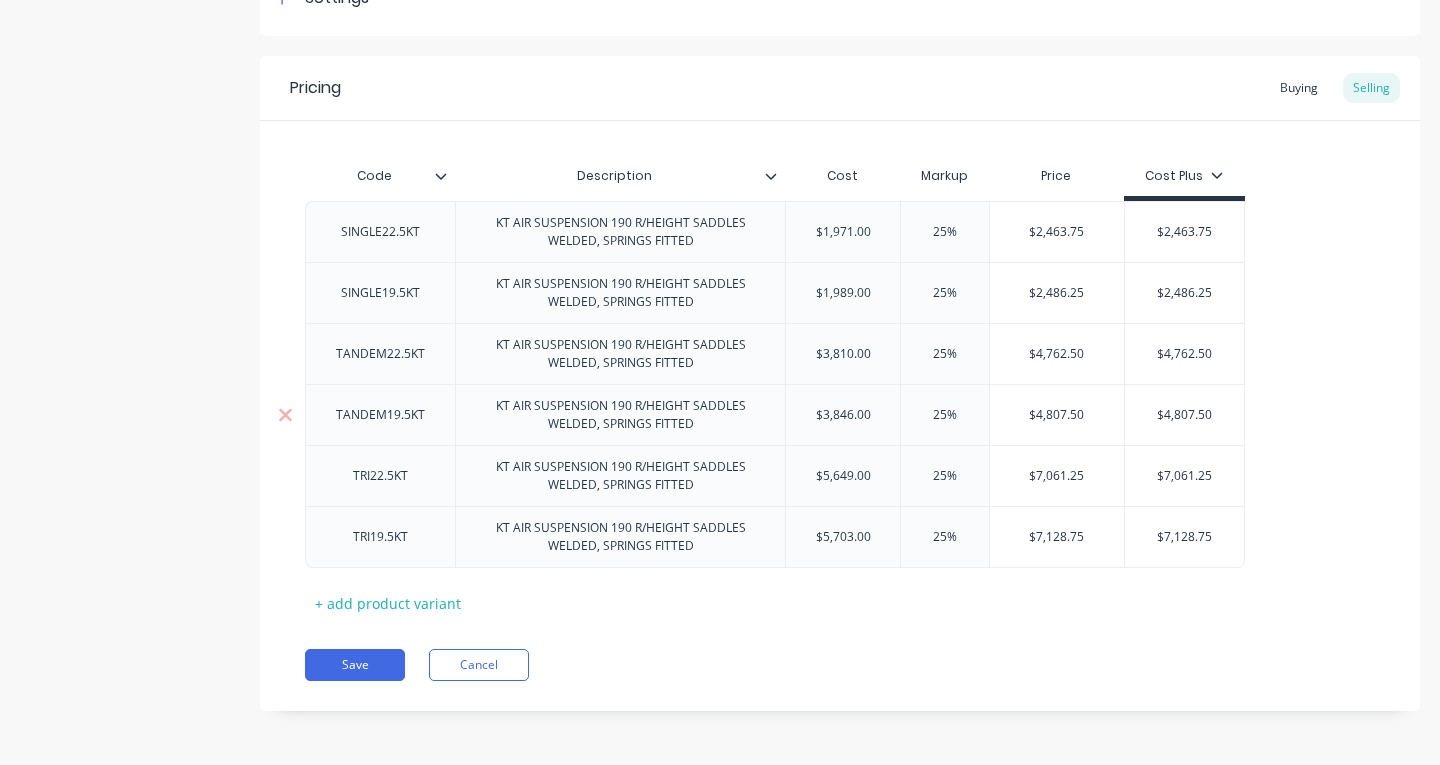 scroll, scrollTop: 335, scrollLeft: 0, axis: vertical 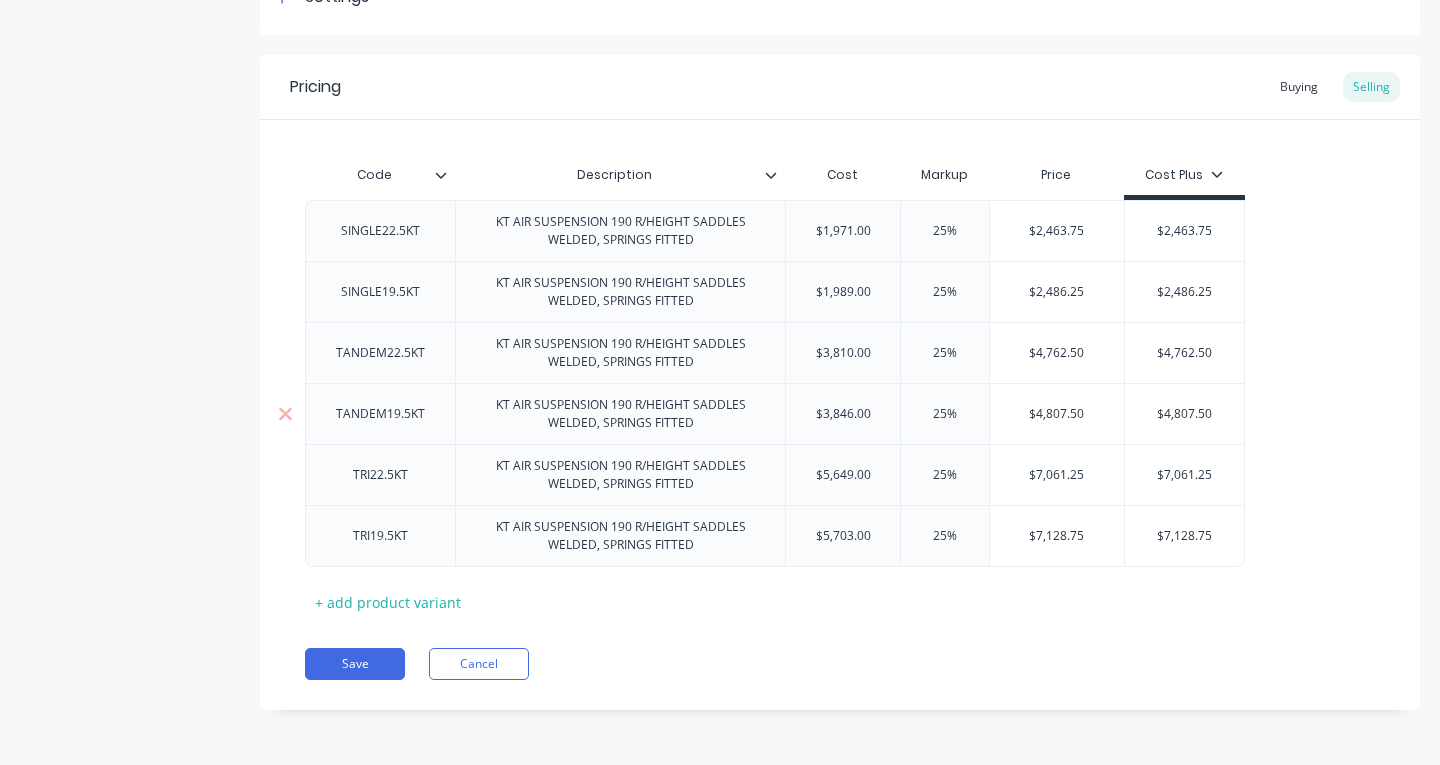click on "KT AIR SUSPENSION 190 R/HEIGHT SADDLES WELDED, SPRINGS FITTED" at bounding box center (620, 414) 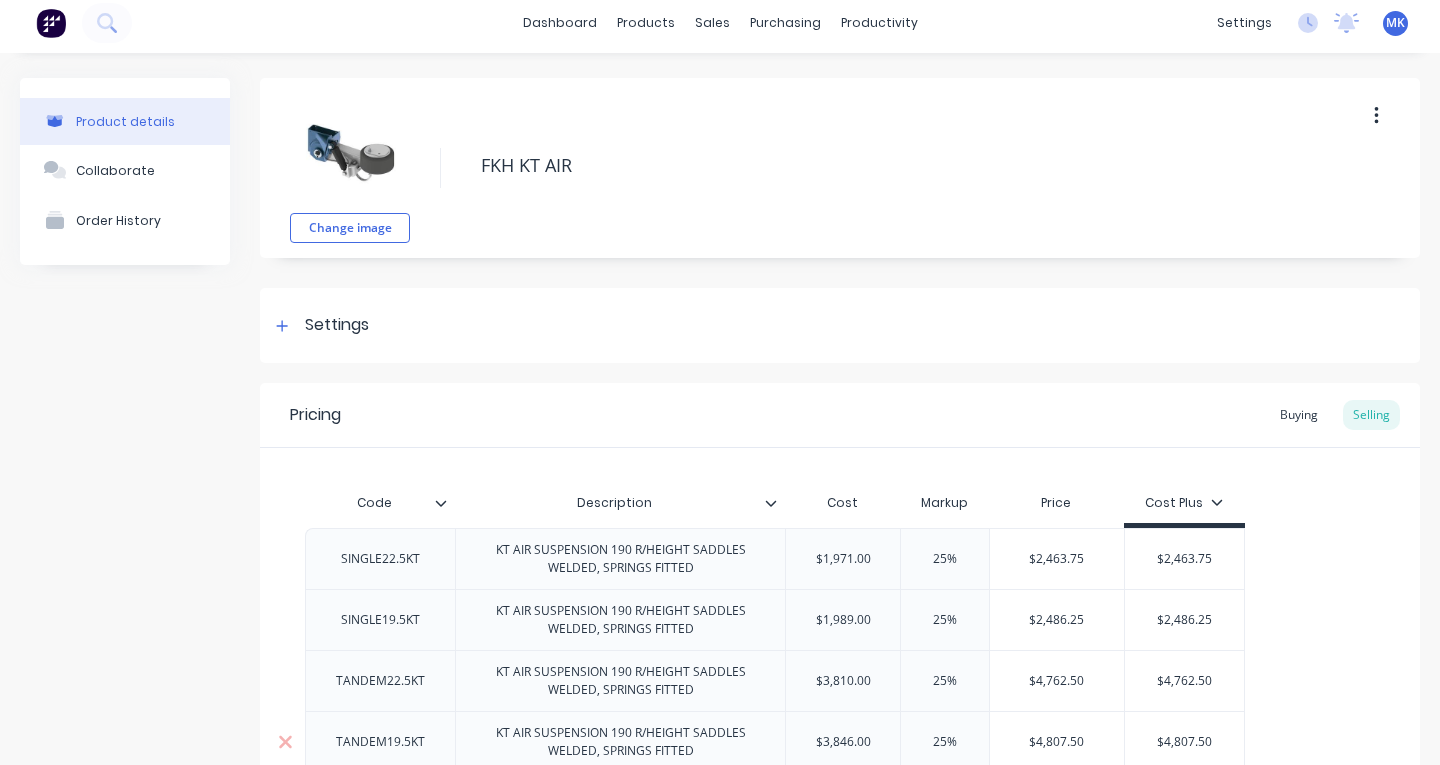 scroll, scrollTop: 0, scrollLeft: 0, axis: both 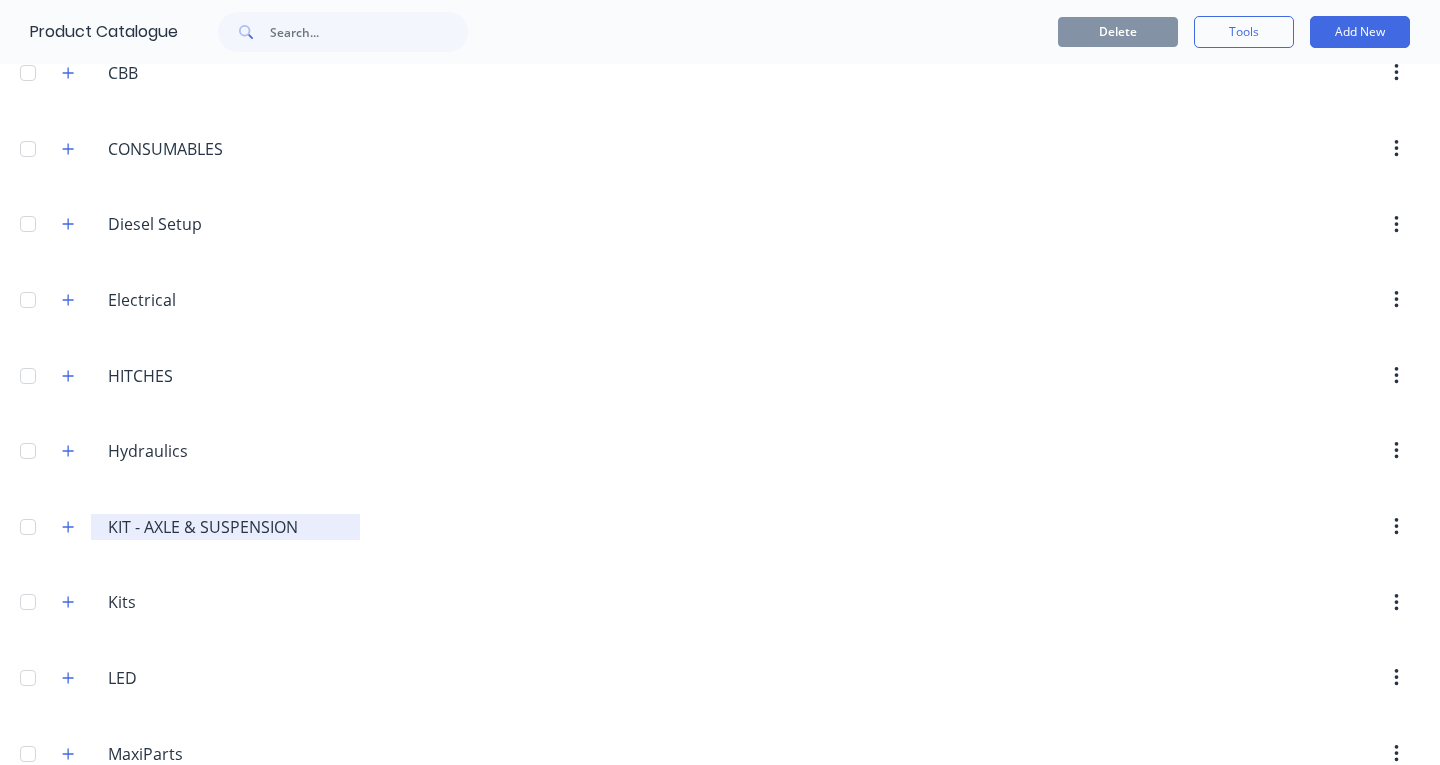 click on "KIT - AXLE & SUSPENSION" at bounding box center (226, 527) 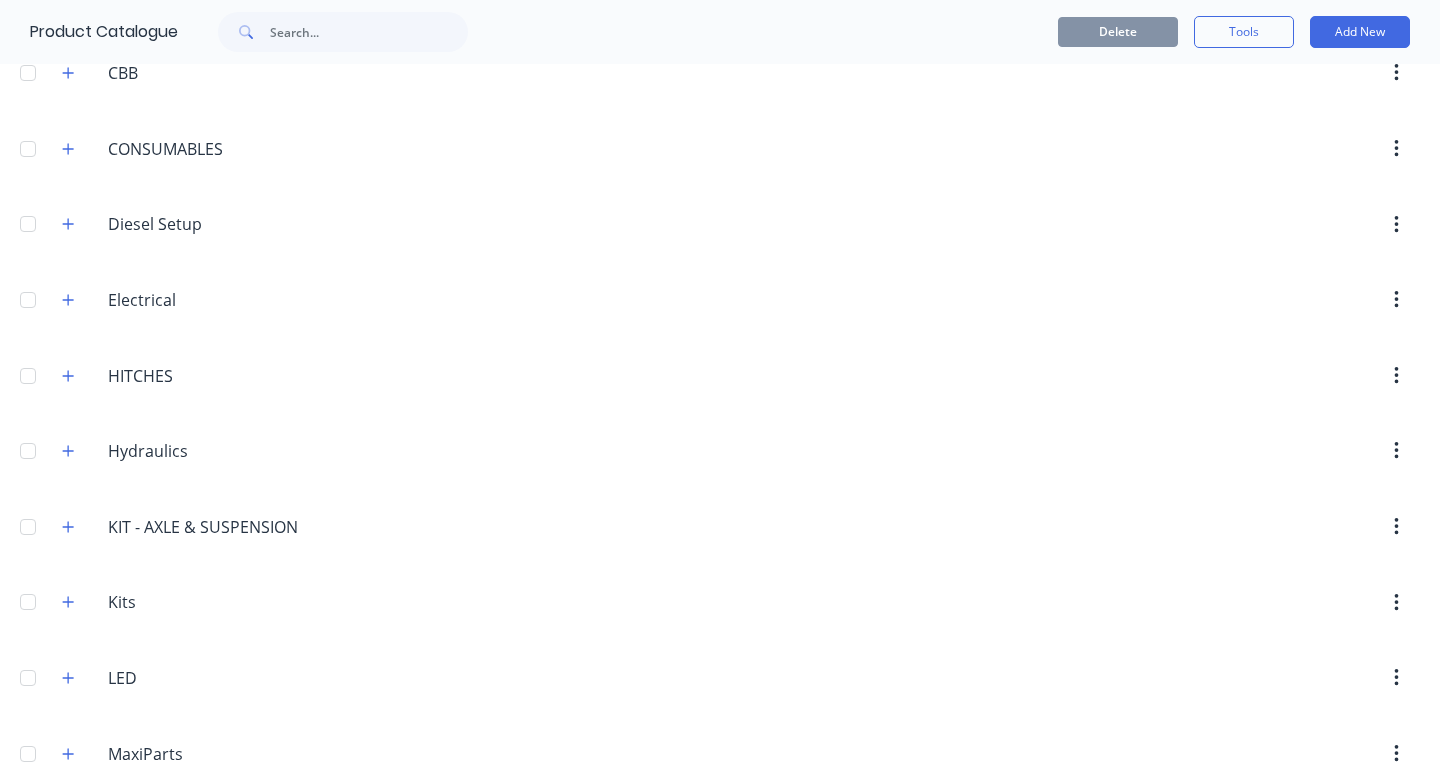 click at bounding box center [68, 526] 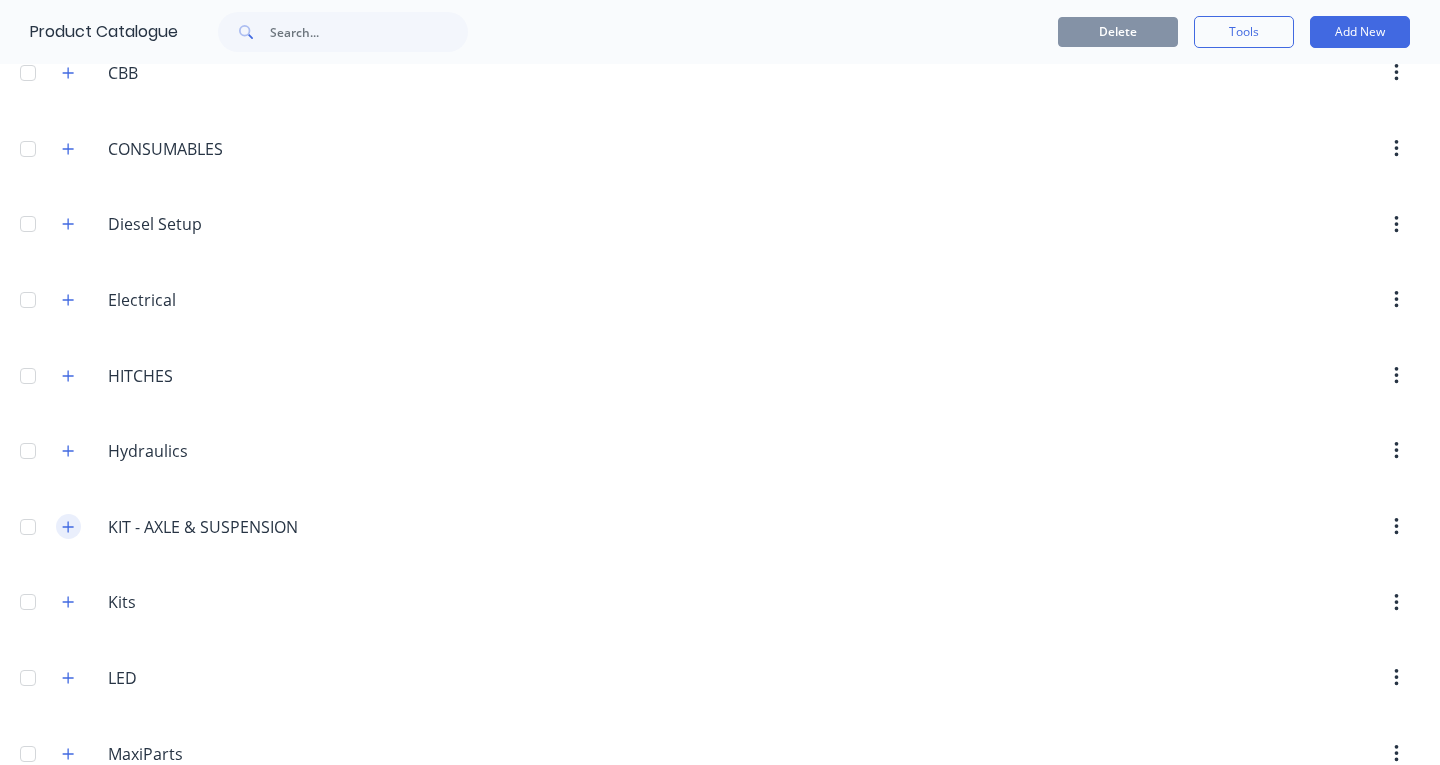 click at bounding box center (68, 526) 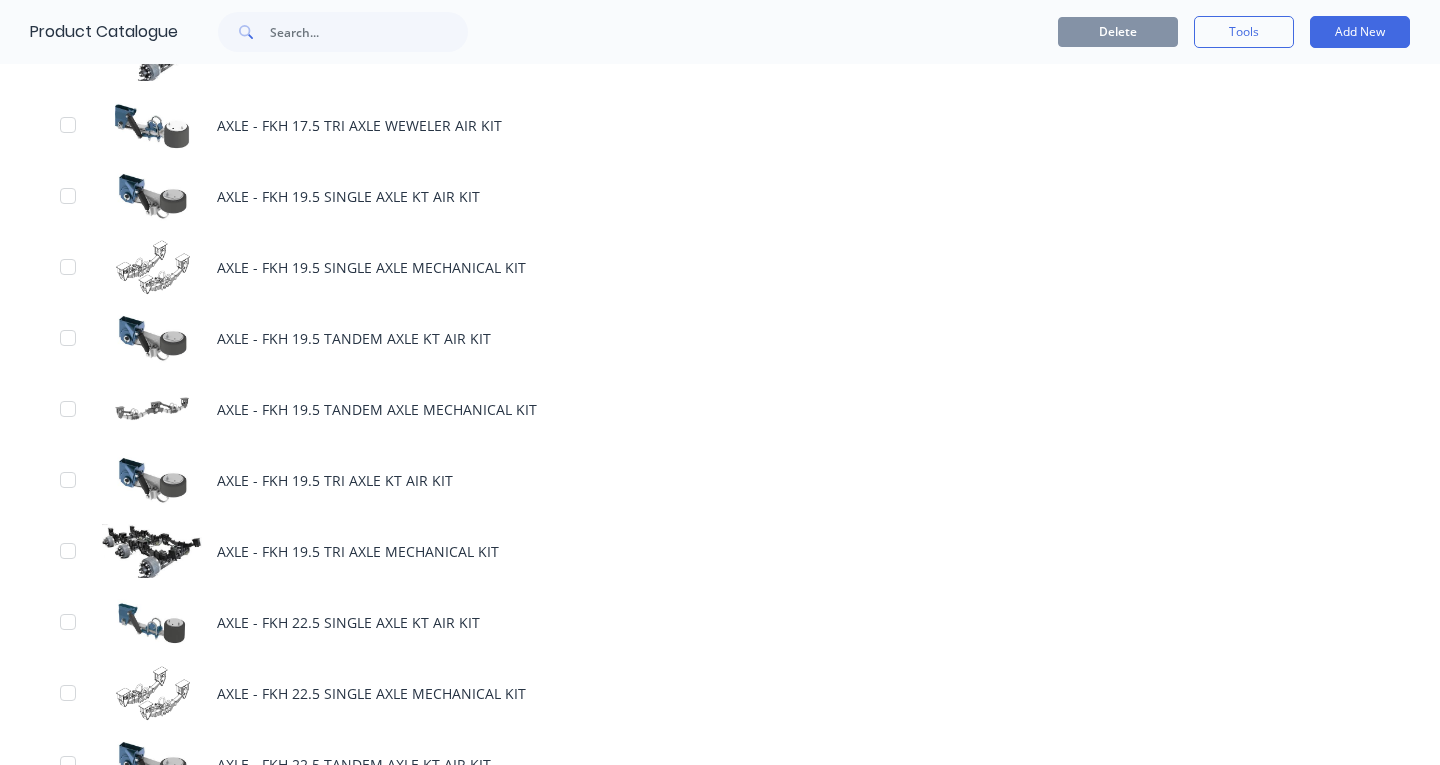 scroll, scrollTop: 2109, scrollLeft: 0, axis: vertical 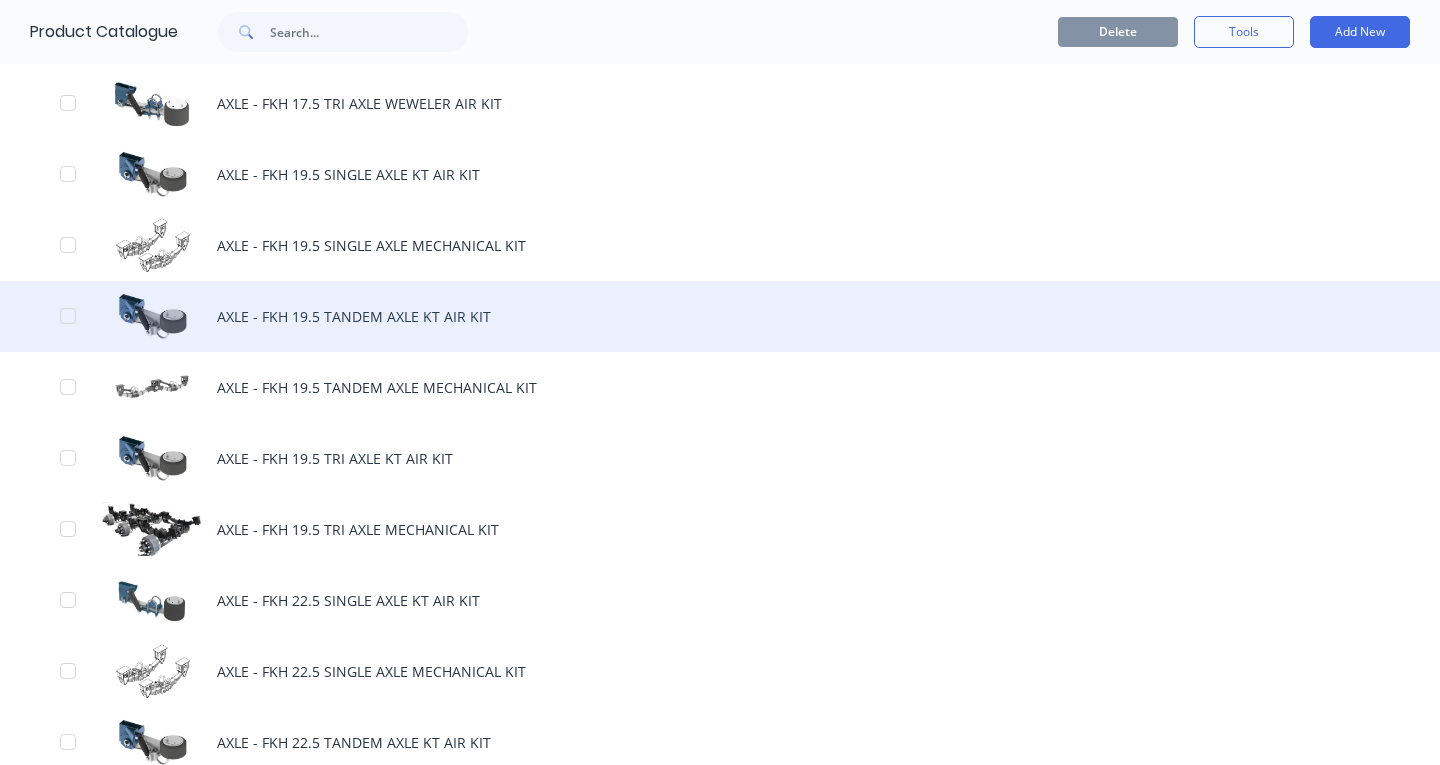 click on "AXLE - FKH 19.5 TANDEM AXLE KT AIR KIT" at bounding box center (720, 316) 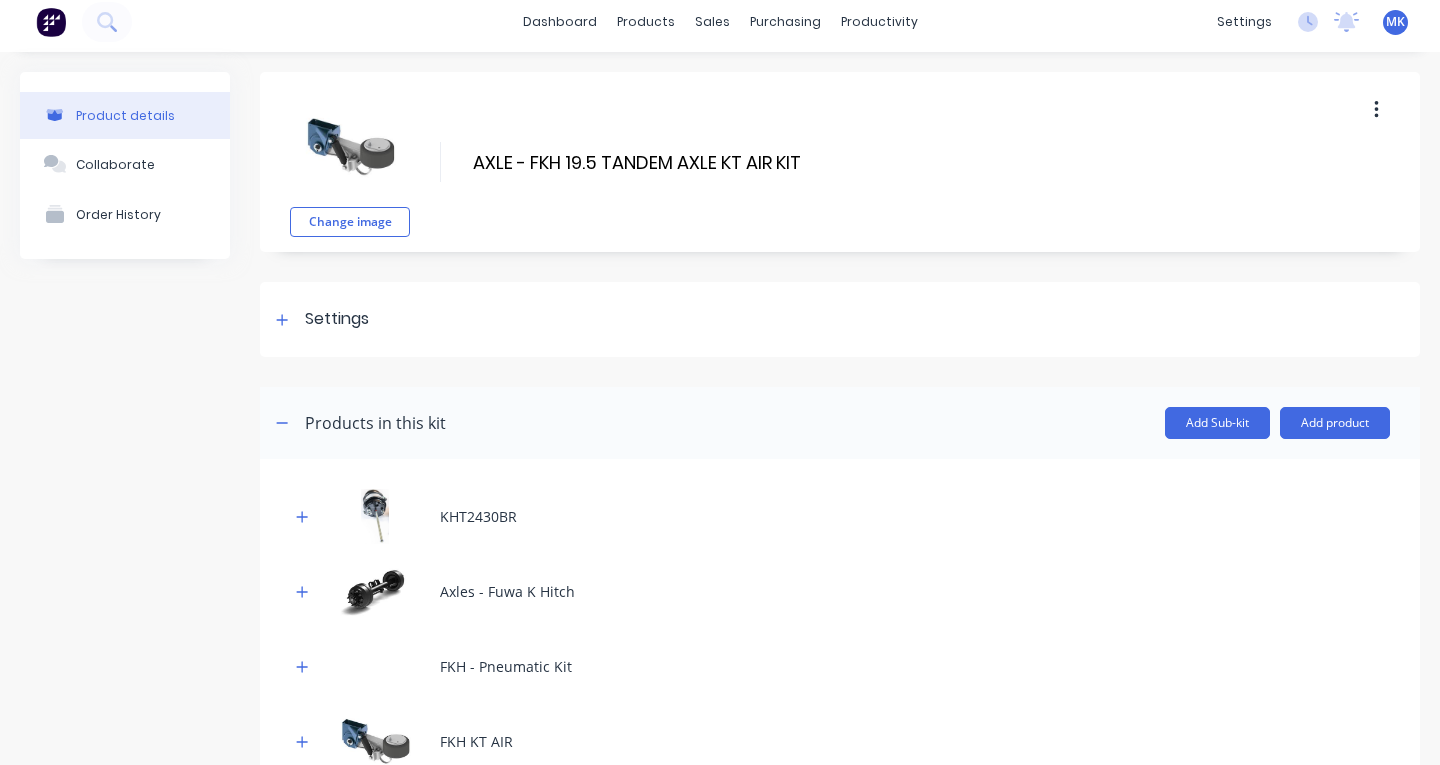 scroll, scrollTop: 0, scrollLeft: 0, axis: both 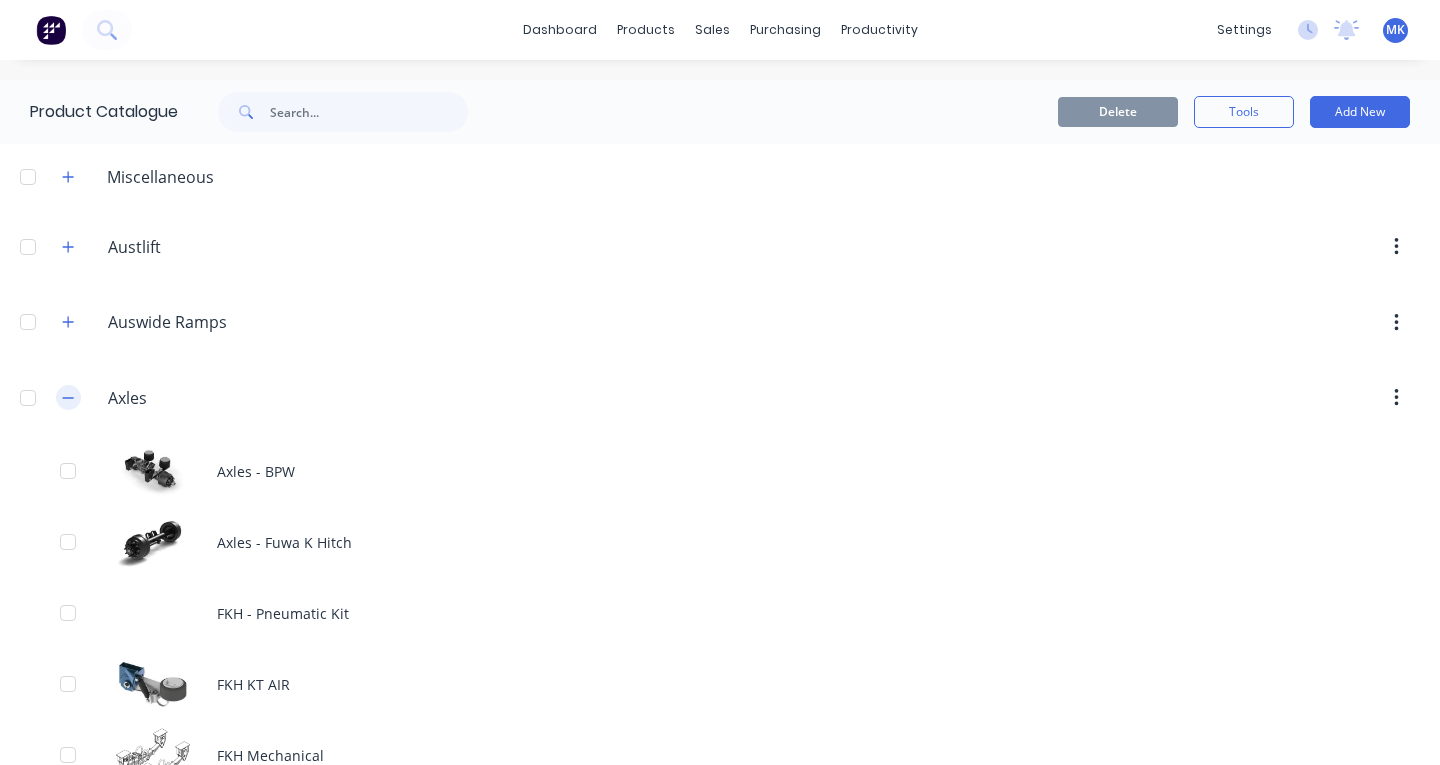 click at bounding box center (68, 397) 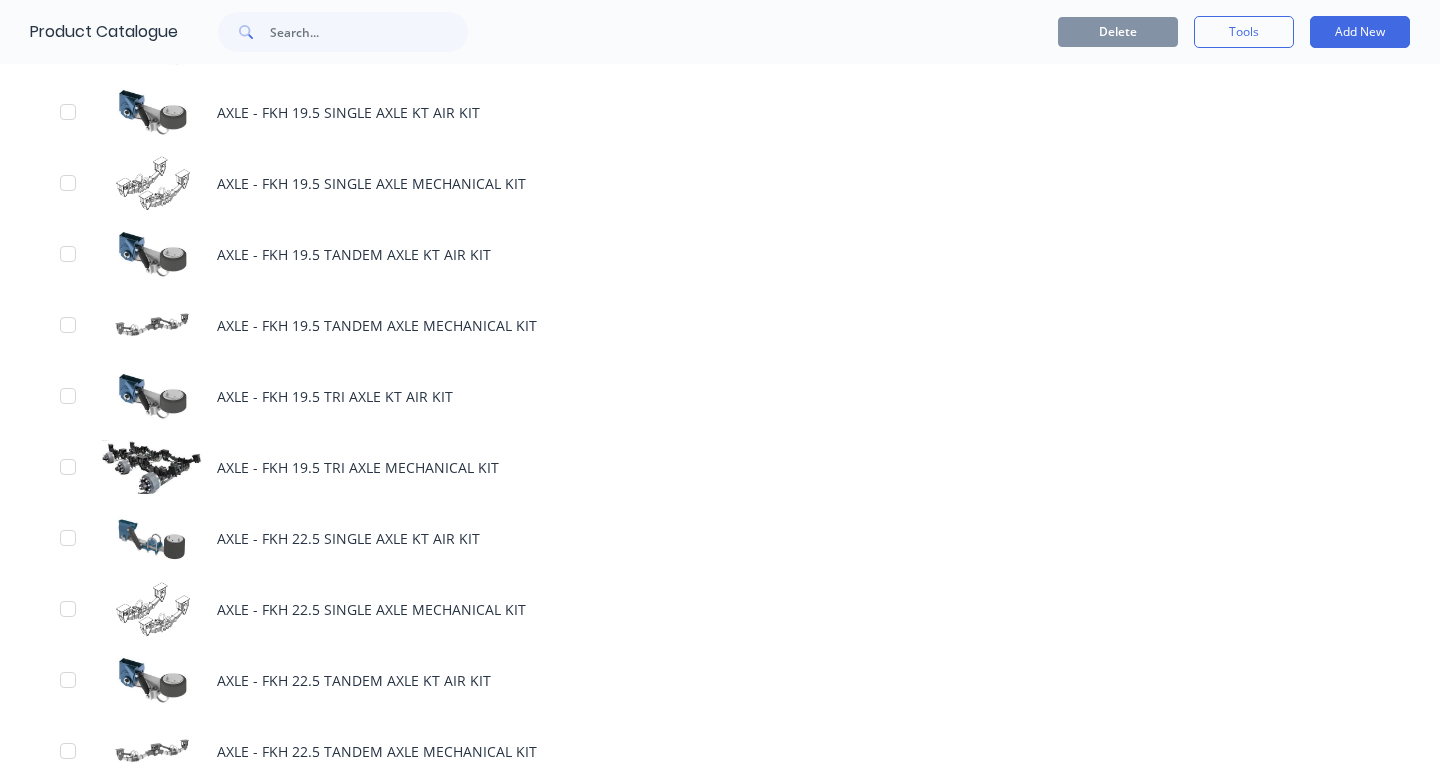scroll, scrollTop: 1599, scrollLeft: 0, axis: vertical 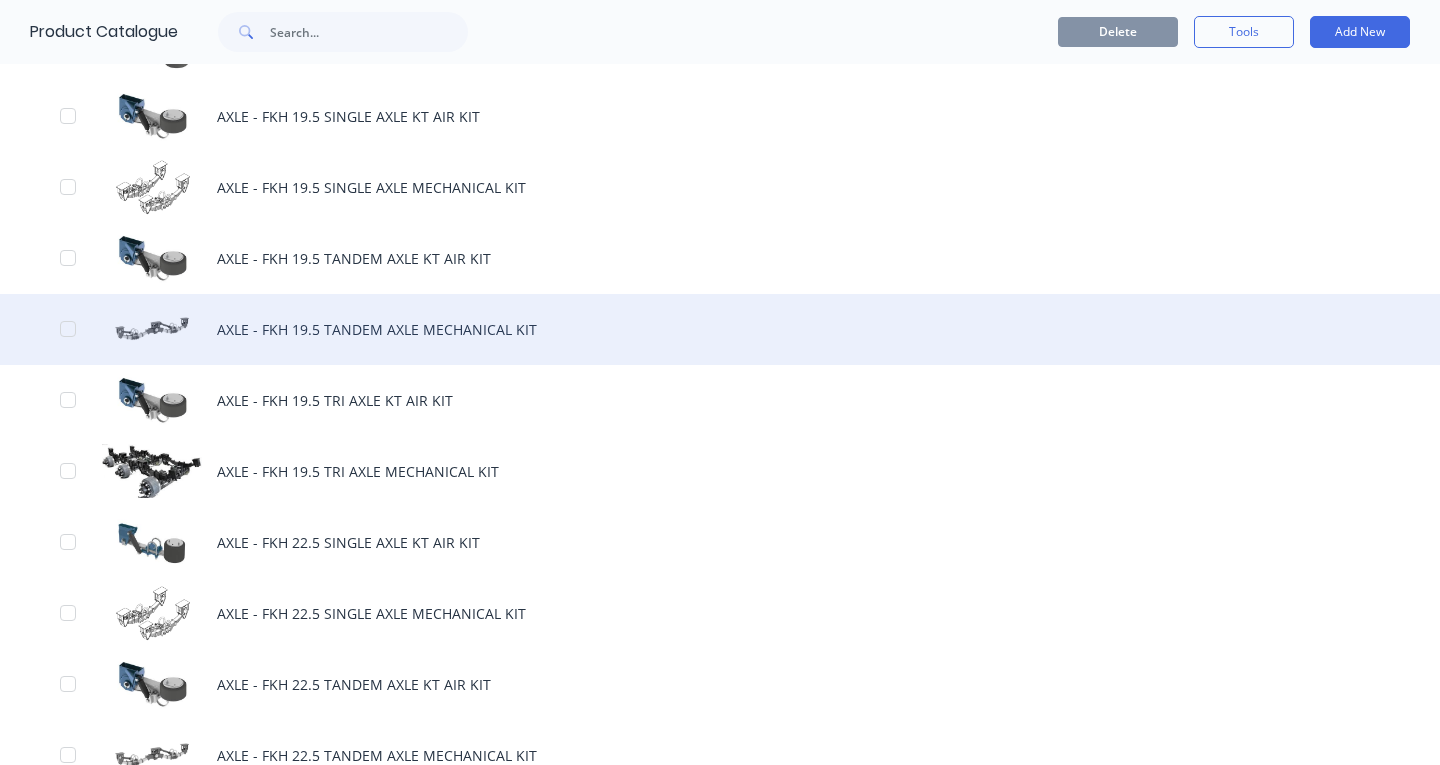 click on "AXLE - FKH 19.5 TANDEM AXLE MECHANICAL KIT" at bounding box center [720, 329] 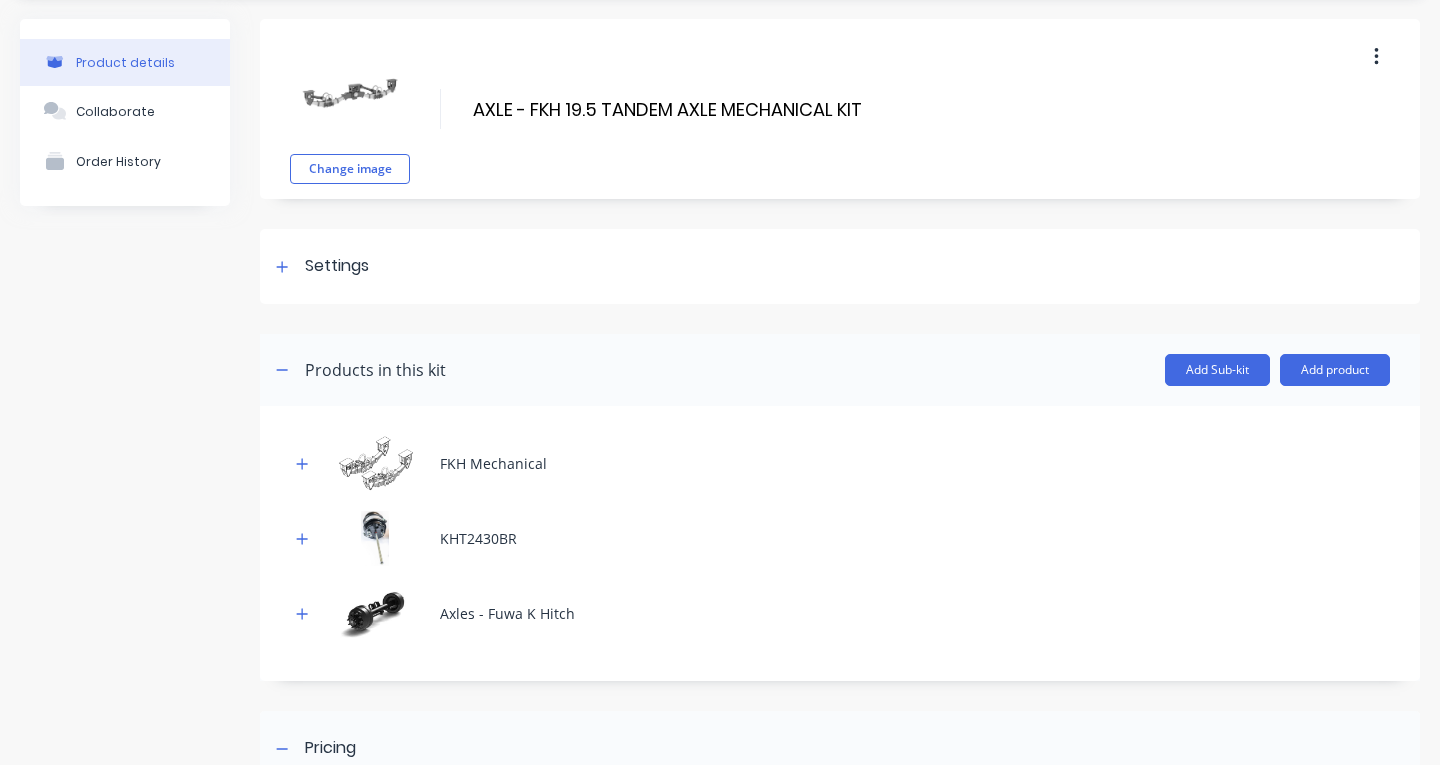 scroll, scrollTop: 0, scrollLeft: 0, axis: both 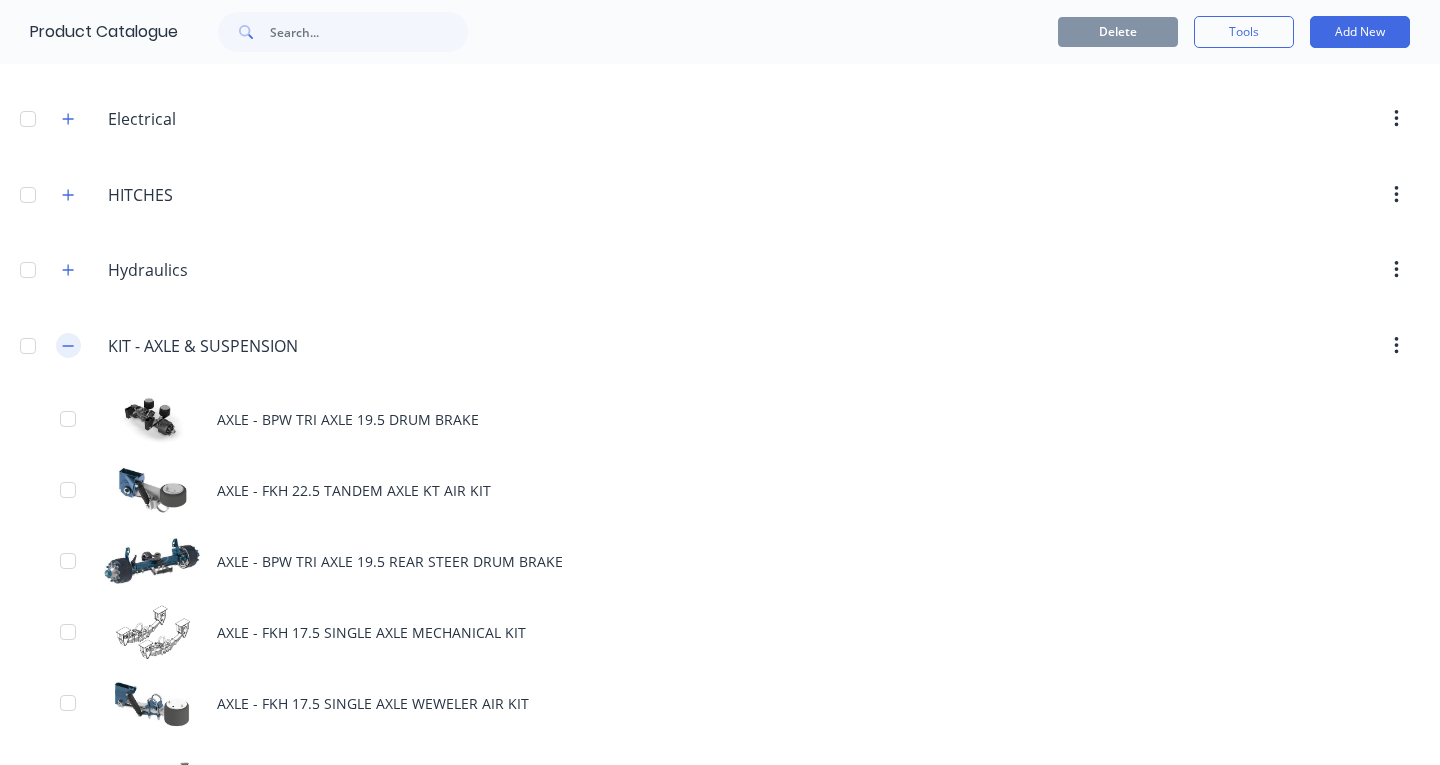 click 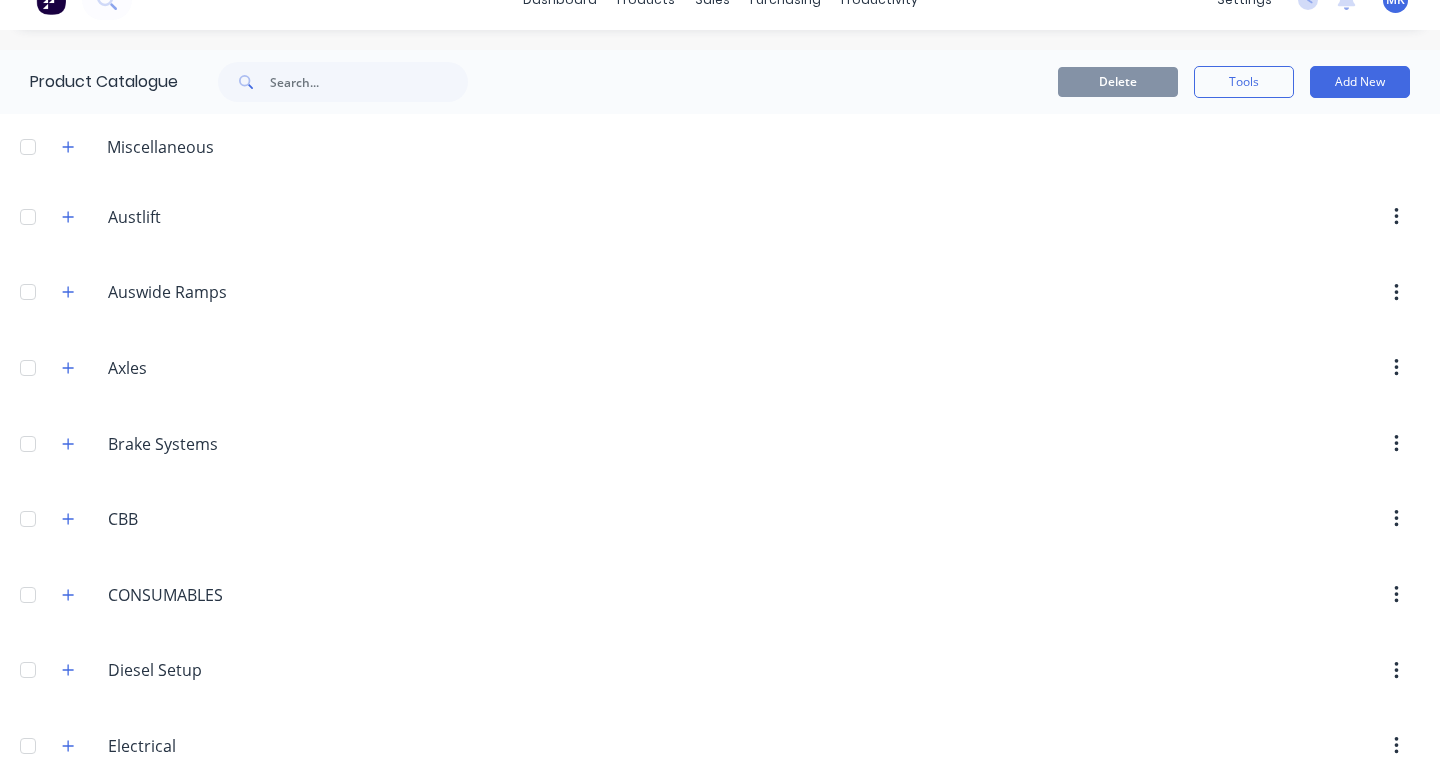 scroll, scrollTop: 0, scrollLeft: 0, axis: both 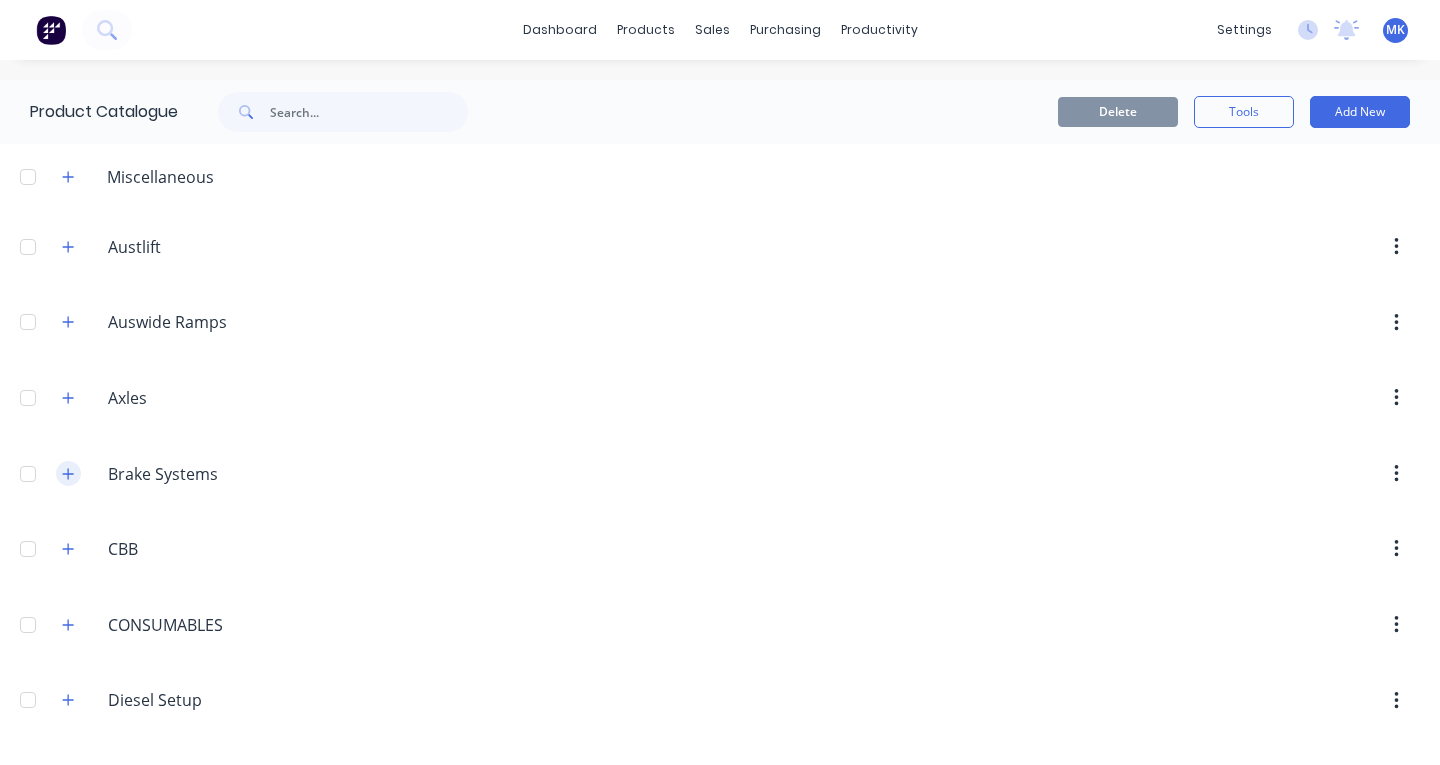 click 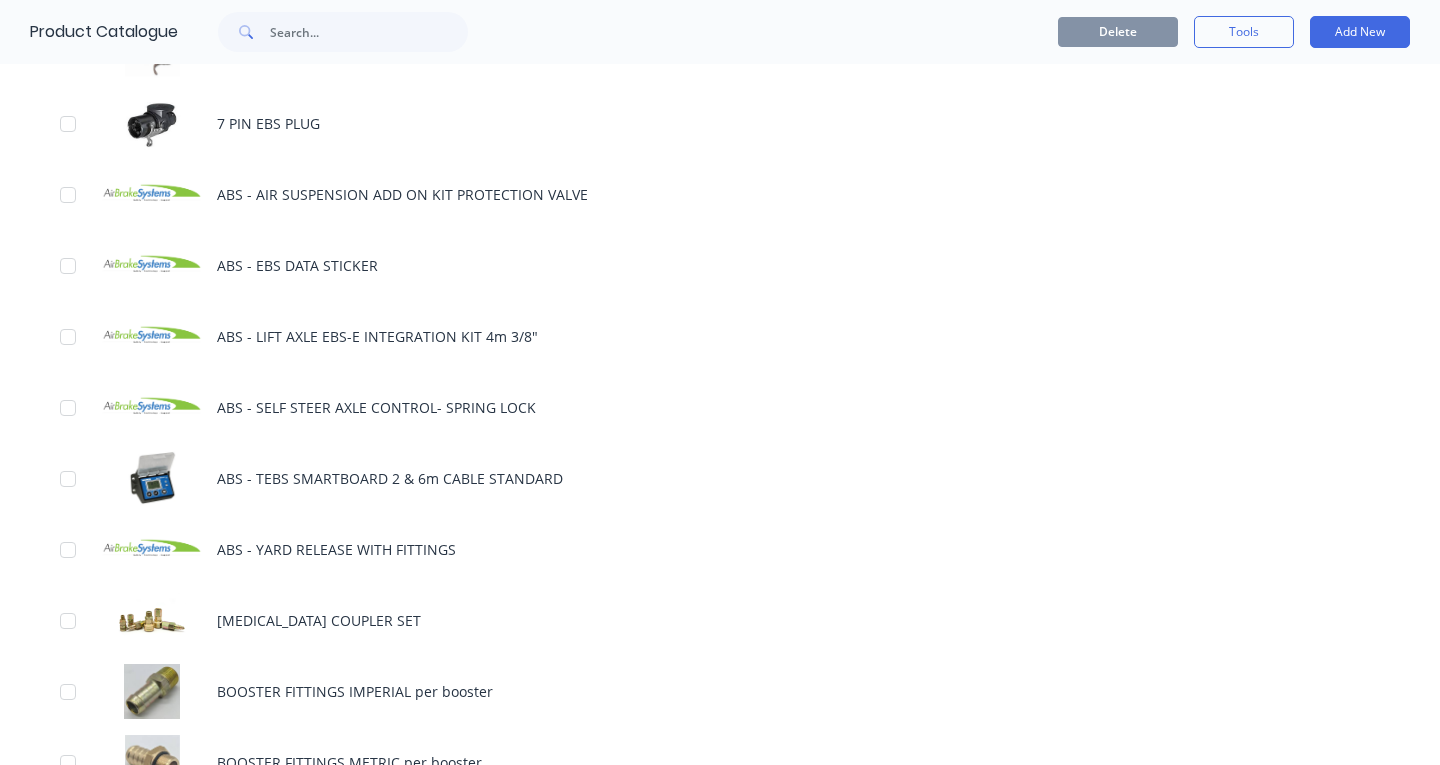 scroll, scrollTop: 1275, scrollLeft: 0, axis: vertical 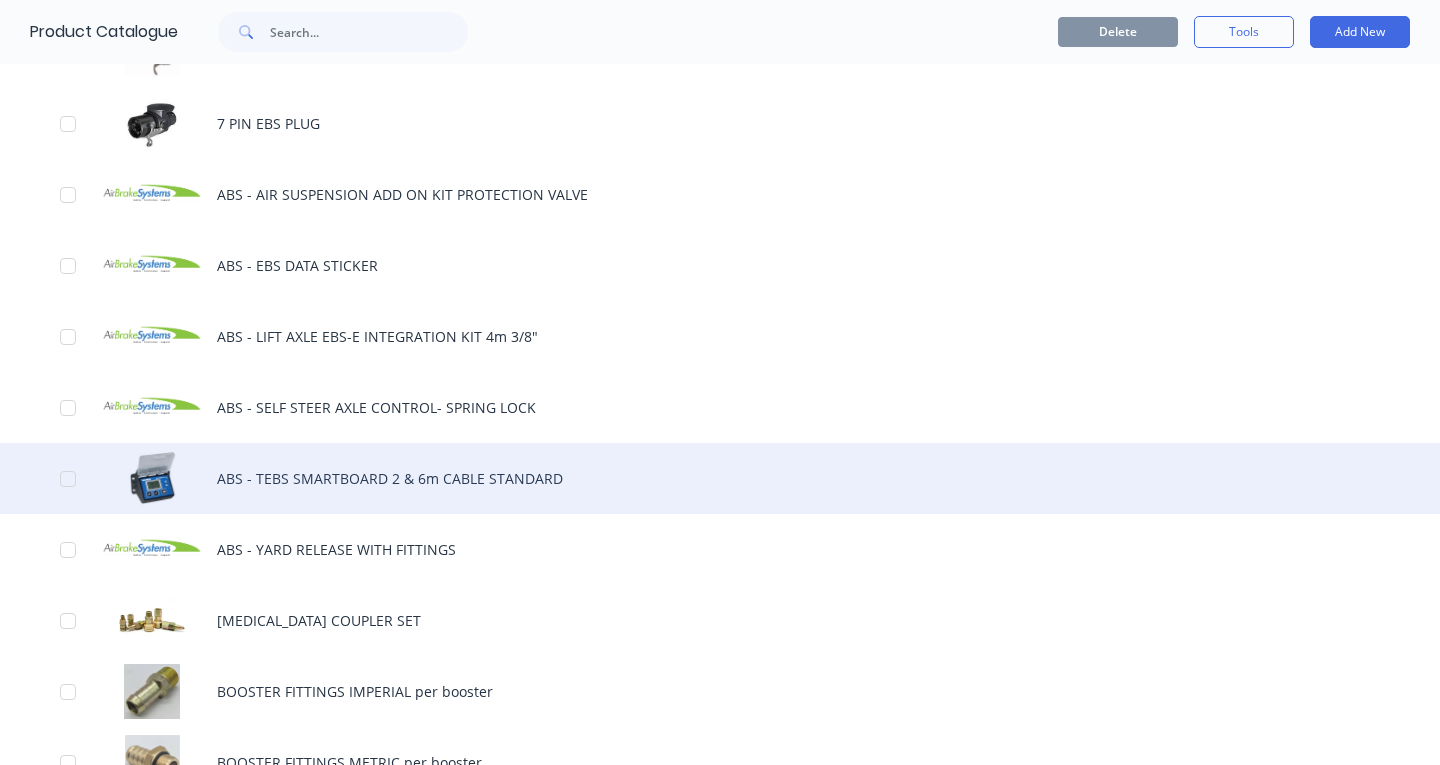 click on "ABS - TEBS SMARTBOARD 2 & 6m CABLE STANDARD" at bounding box center (720, 478) 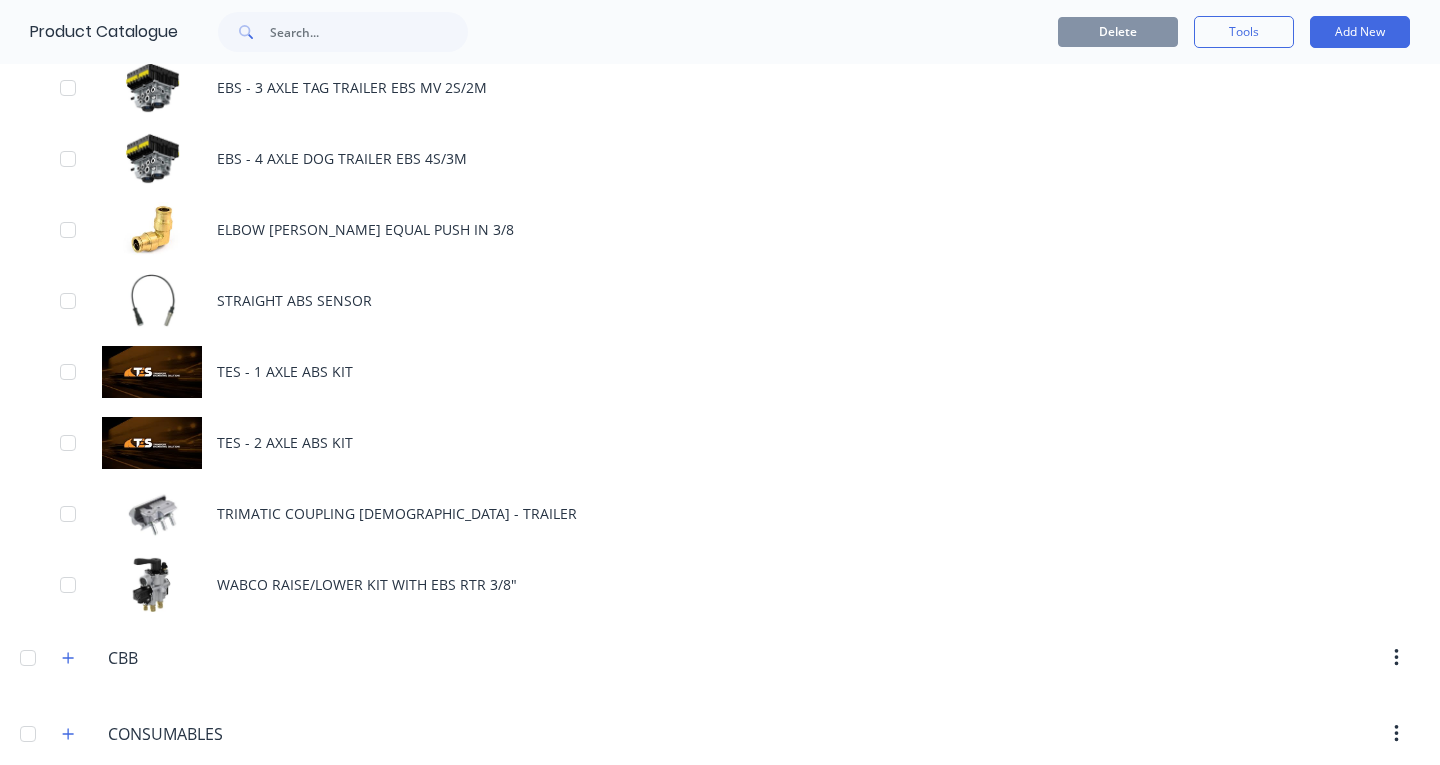 scroll, scrollTop: 2316, scrollLeft: 0, axis: vertical 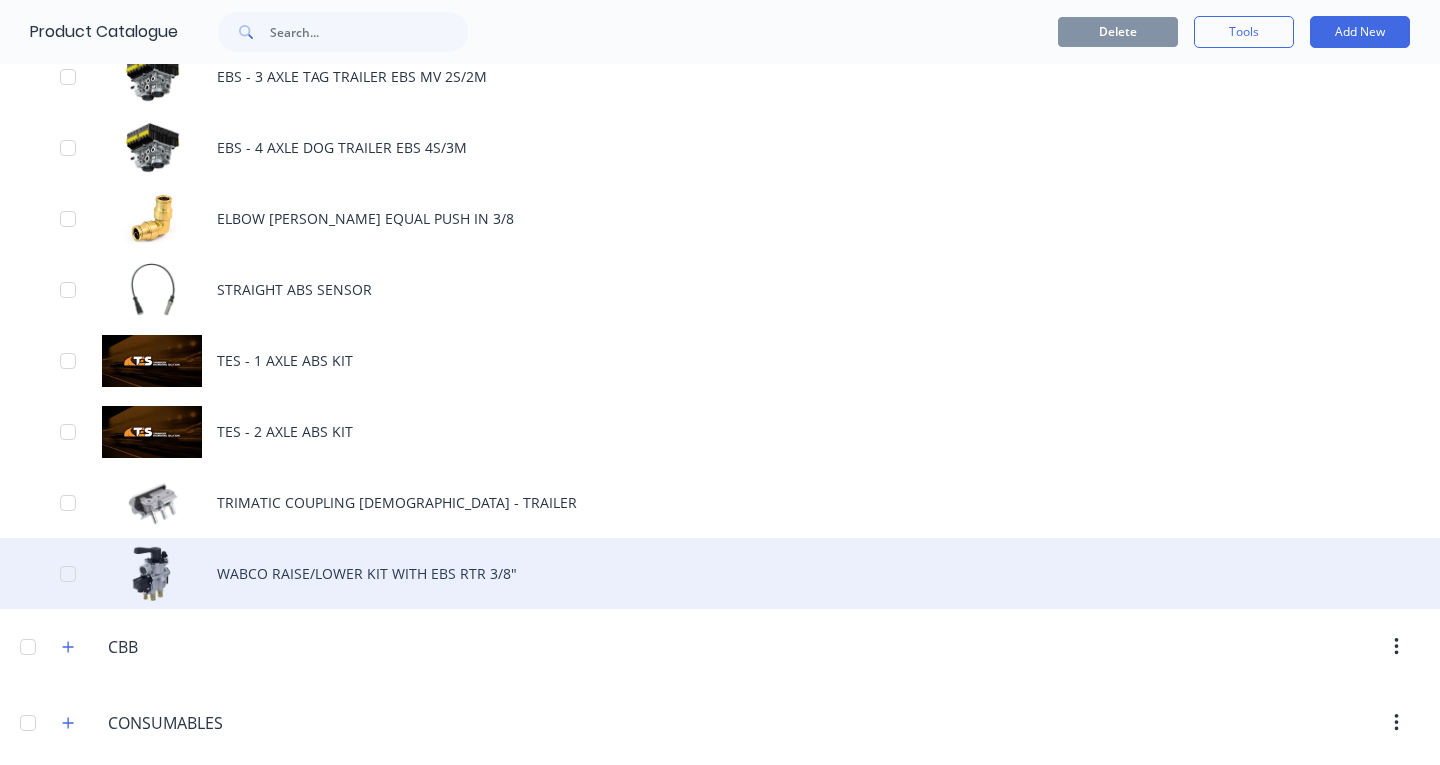 click on "WABCO RAISE/LOWER KIT WITH EBS RTR 3/8"" at bounding box center (720, 573) 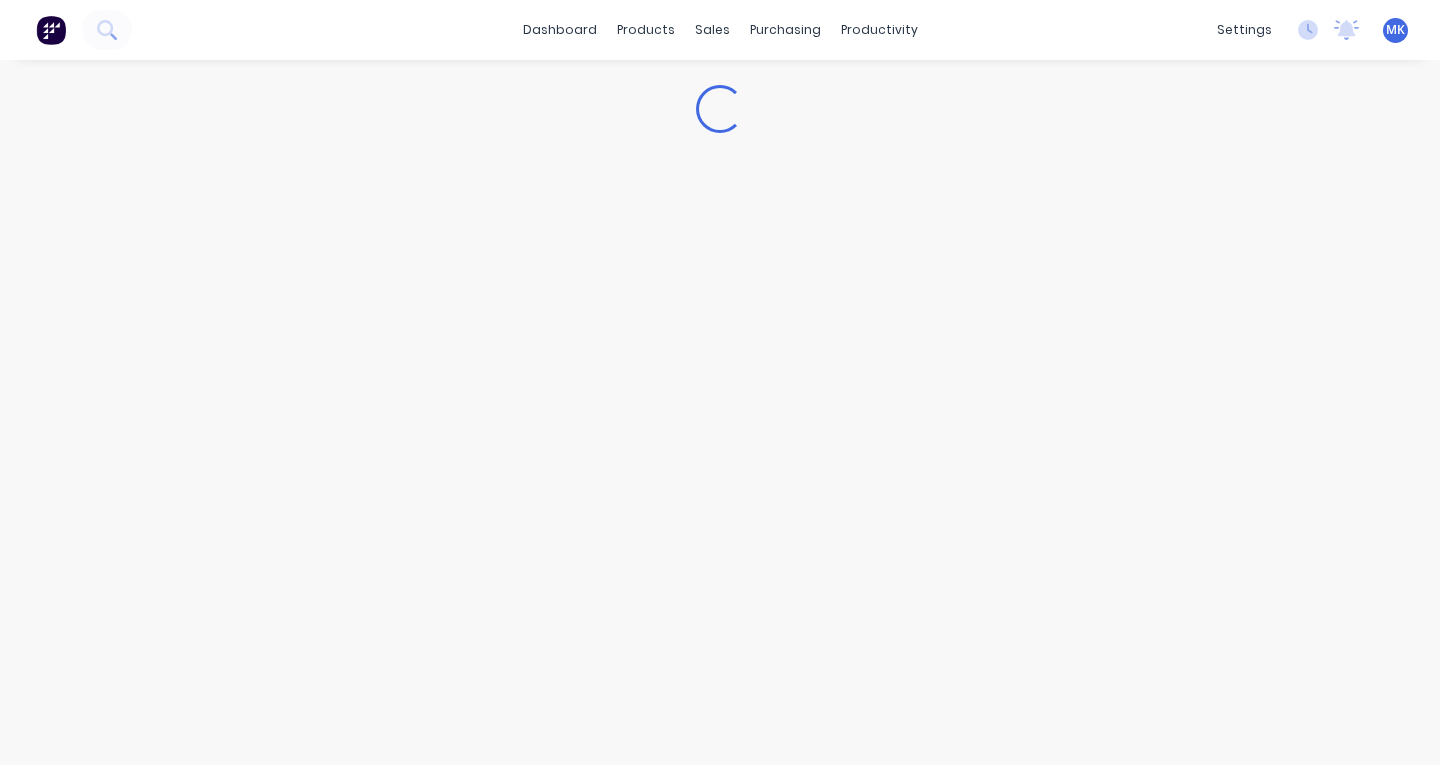 type on "x" 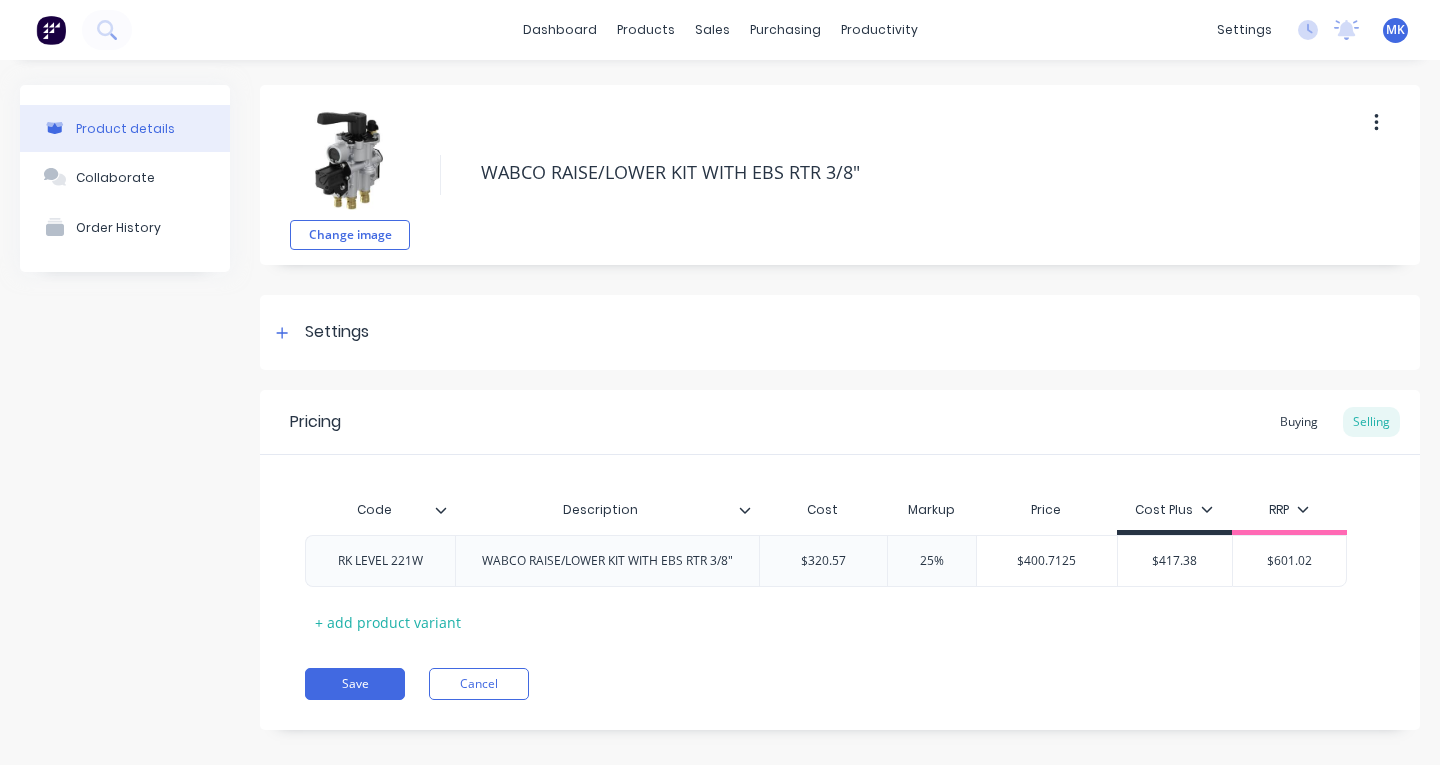click at bounding box center [51, 30] 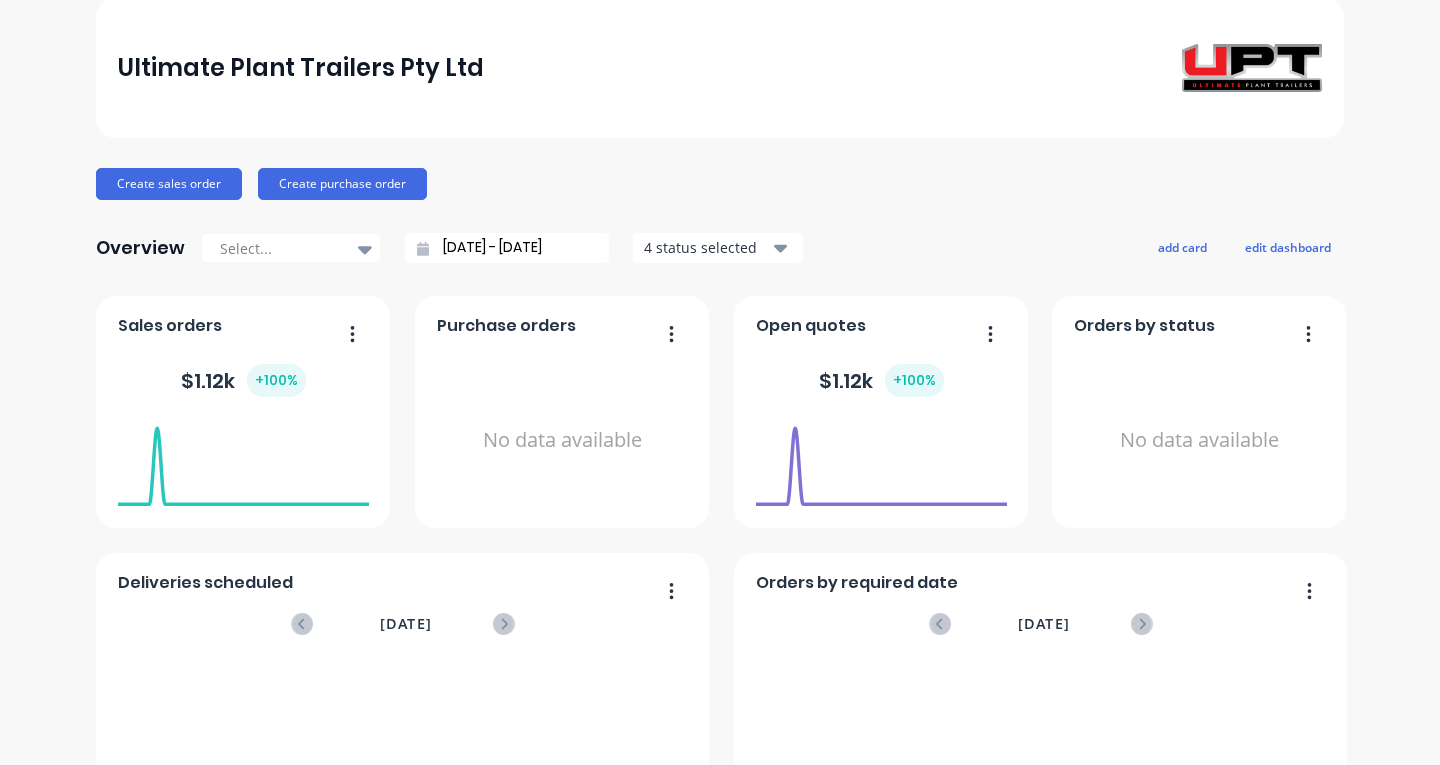 scroll, scrollTop: 0, scrollLeft: 0, axis: both 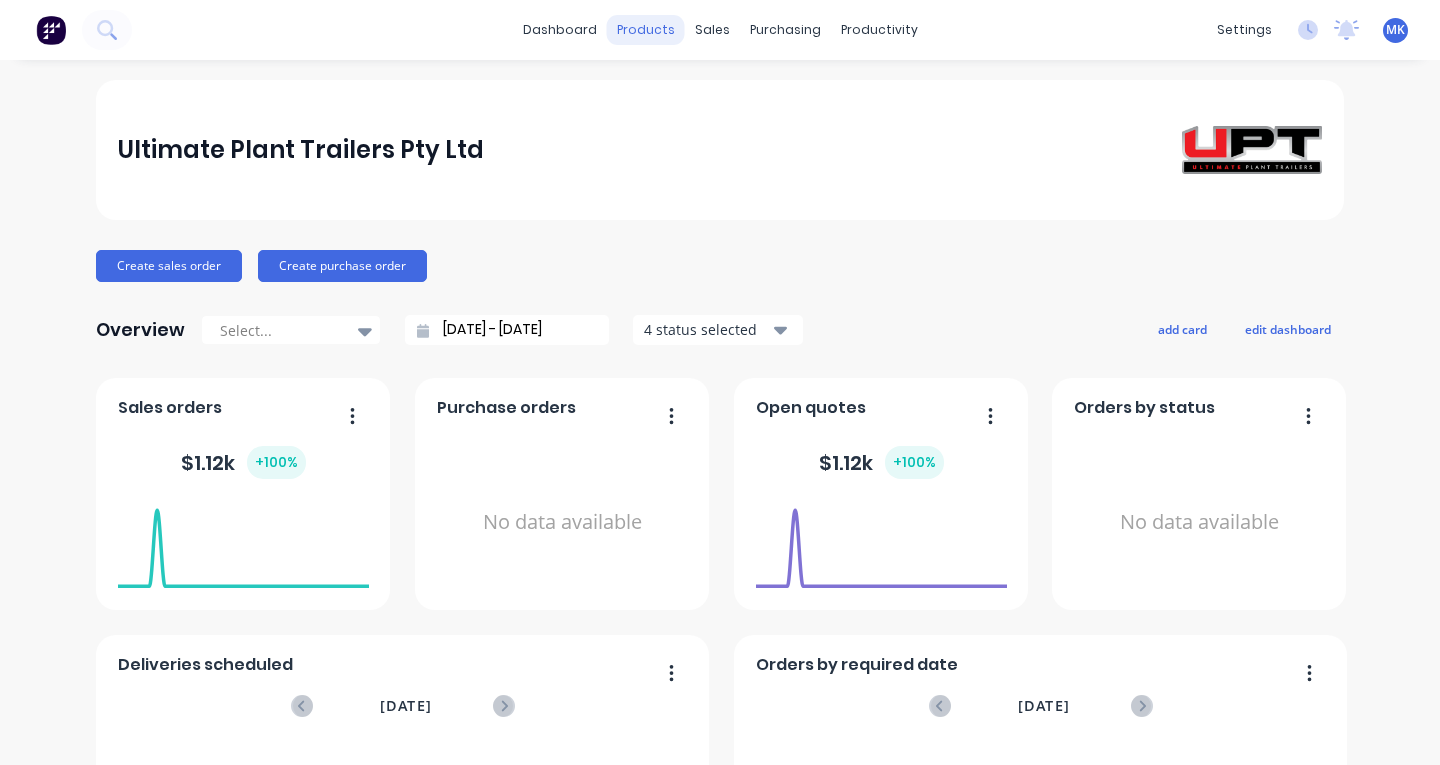 click on "products" at bounding box center (646, 30) 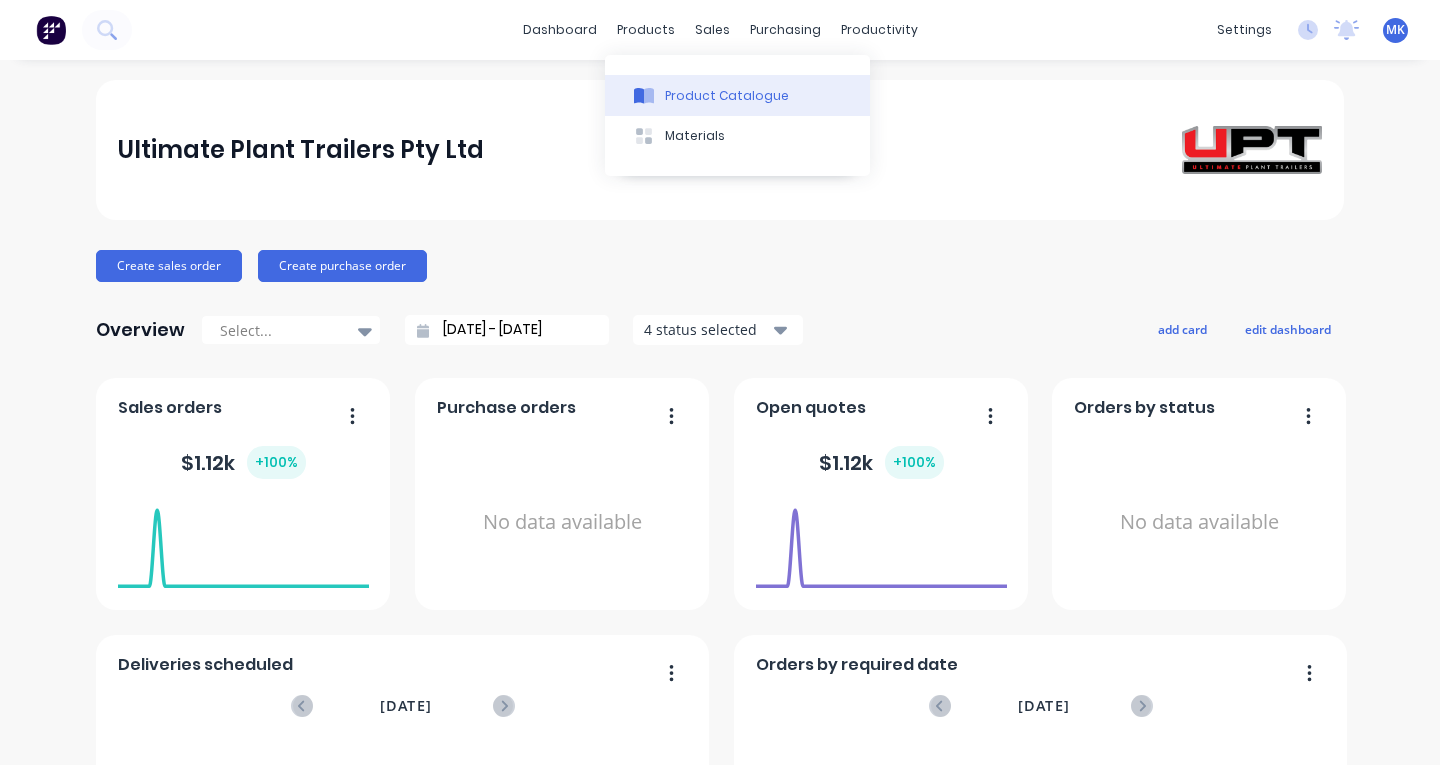 click on "Product Catalogue" at bounding box center (727, 96) 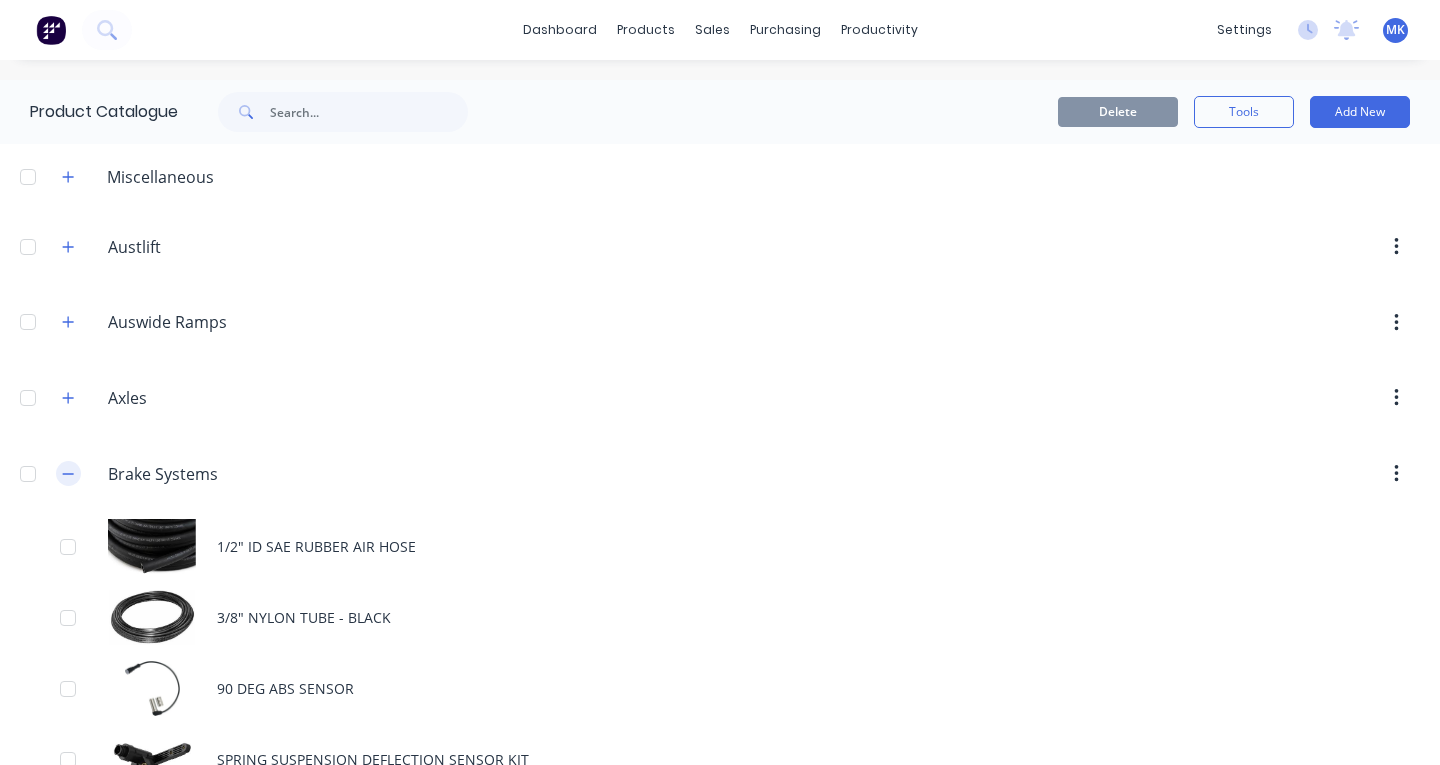 click 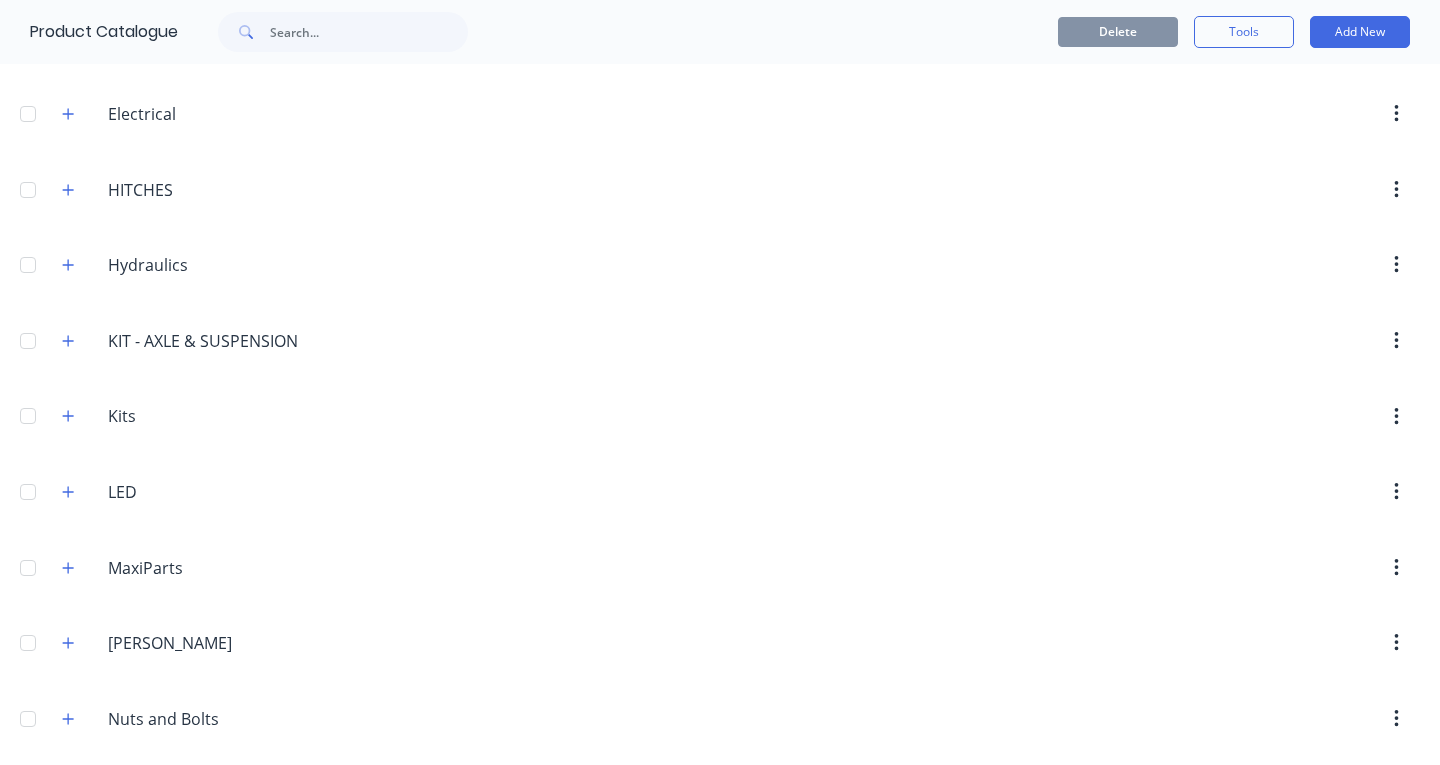 scroll, scrollTop: 663, scrollLeft: 0, axis: vertical 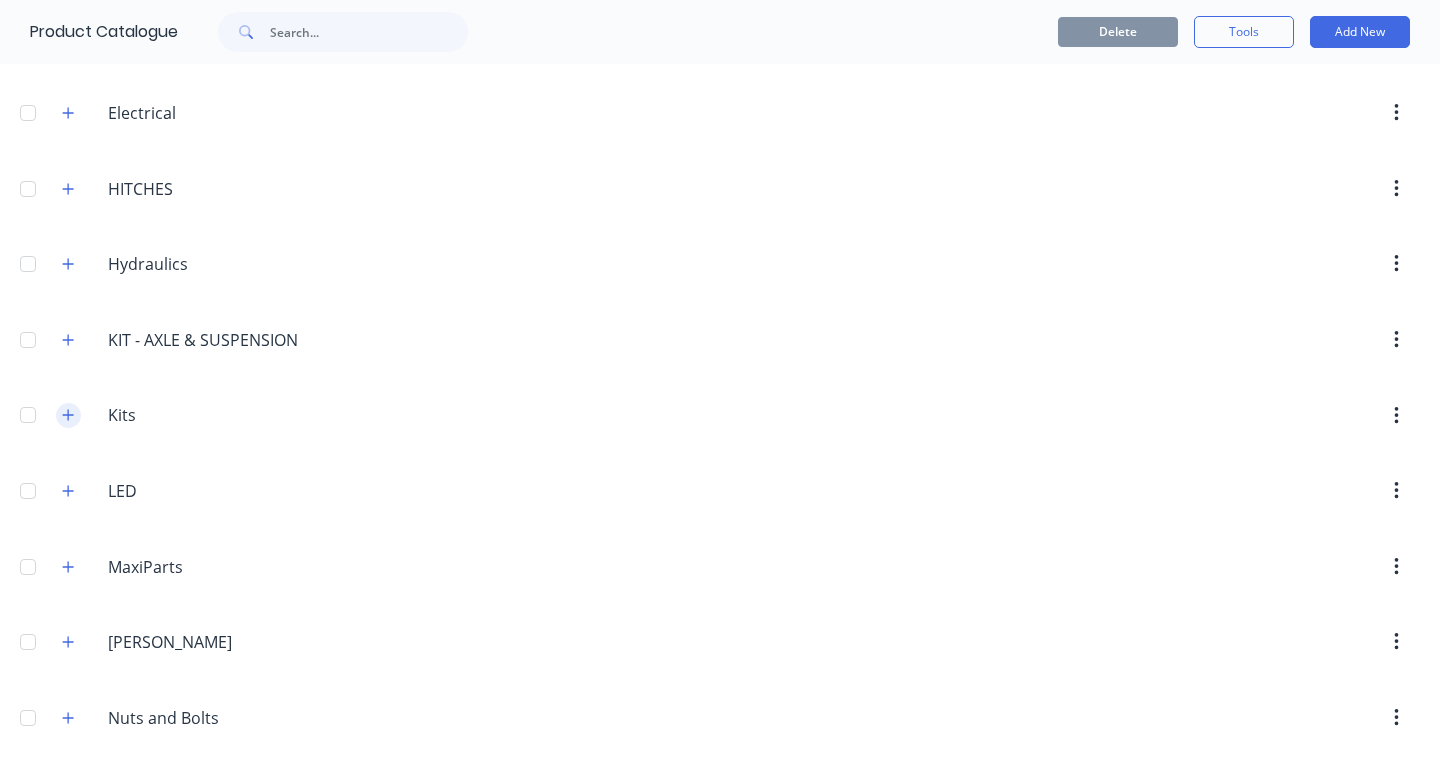 click 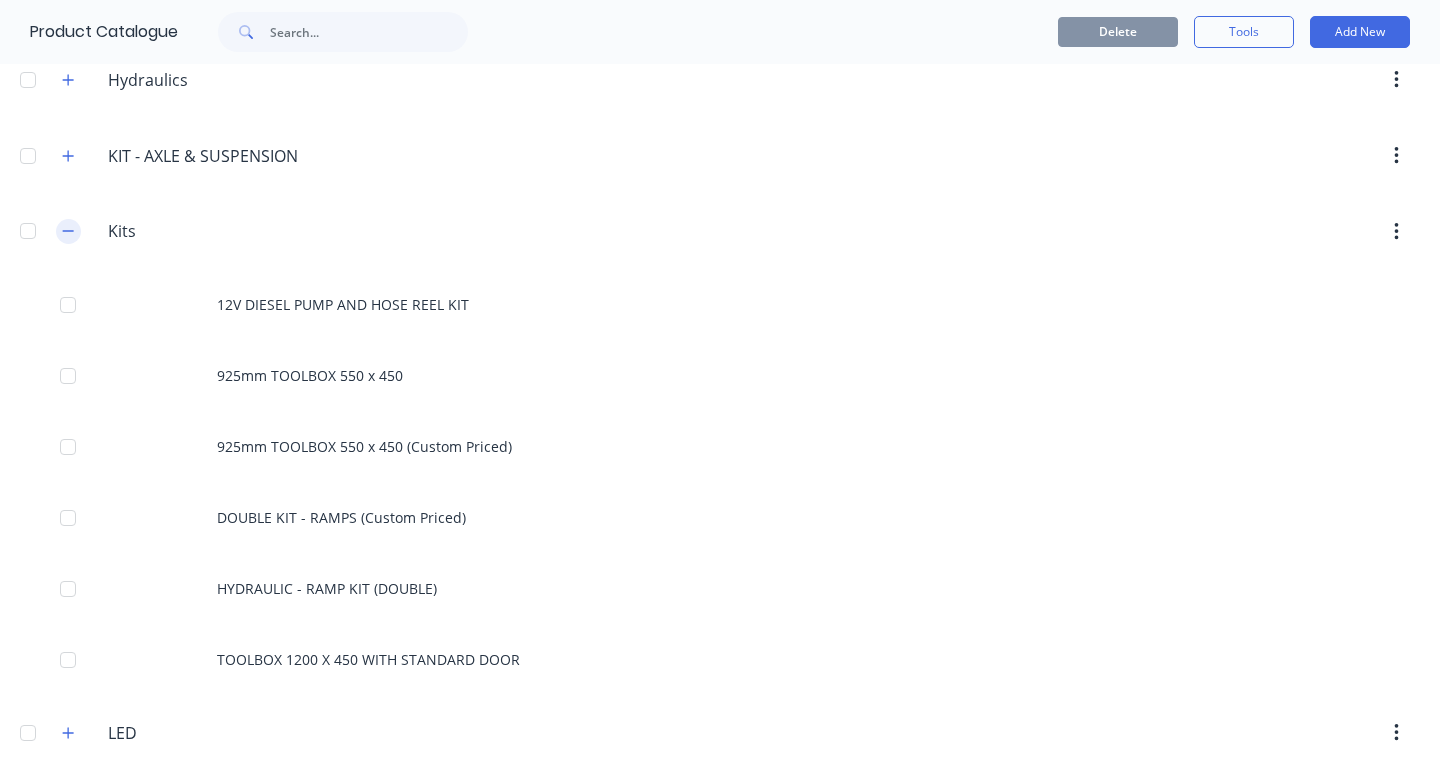 scroll, scrollTop: 858, scrollLeft: 0, axis: vertical 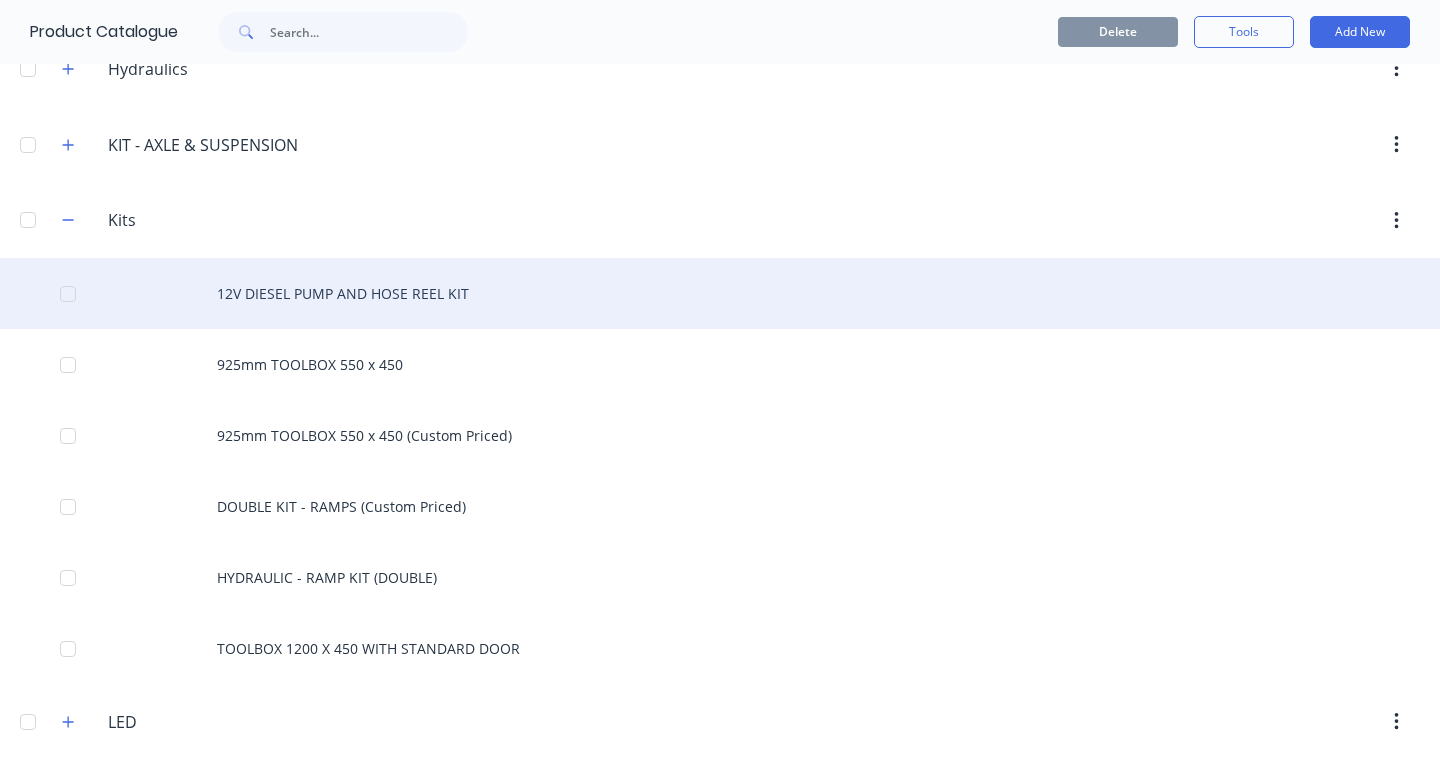 click on "12V DIESEL PUMP AND HOSE REEL KIT" at bounding box center [720, 293] 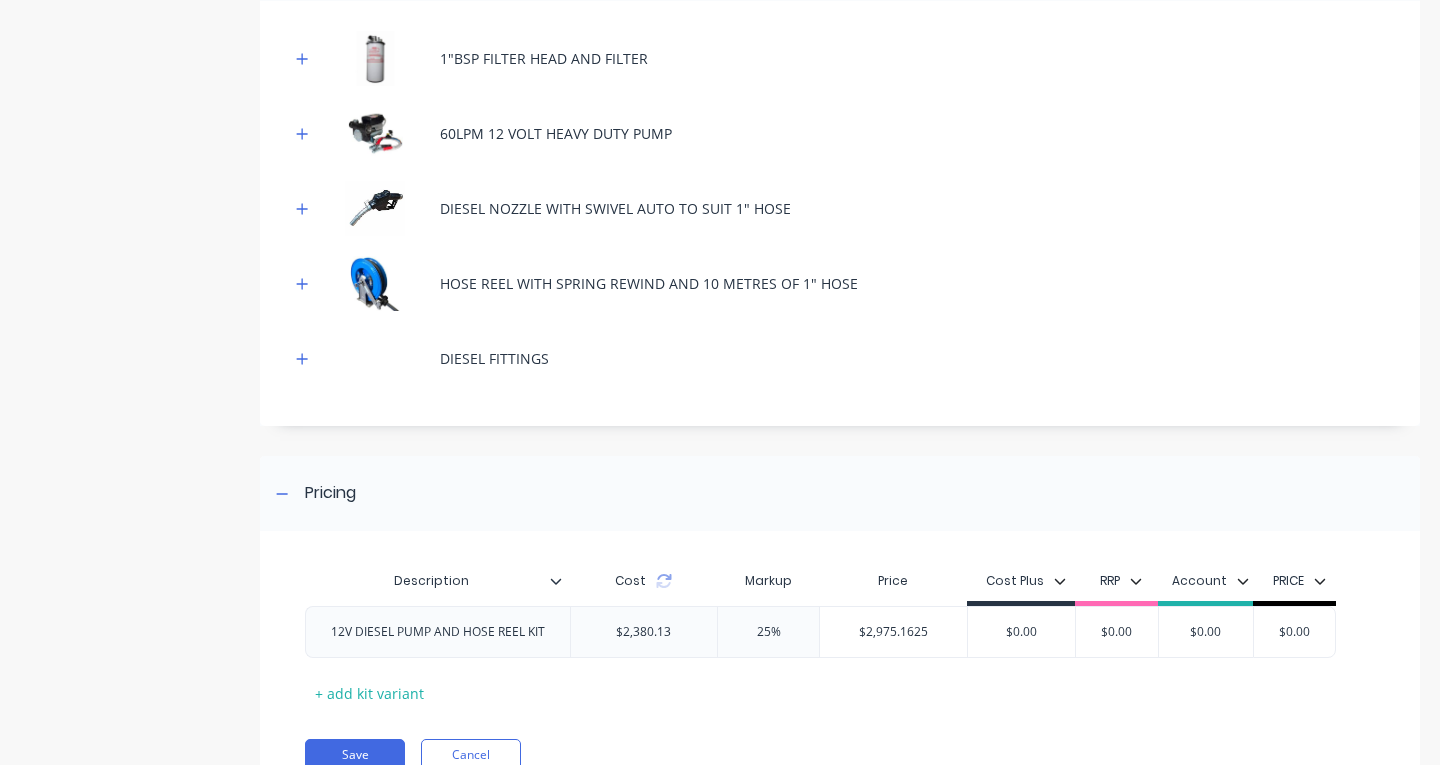 scroll, scrollTop: 468, scrollLeft: 0, axis: vertical 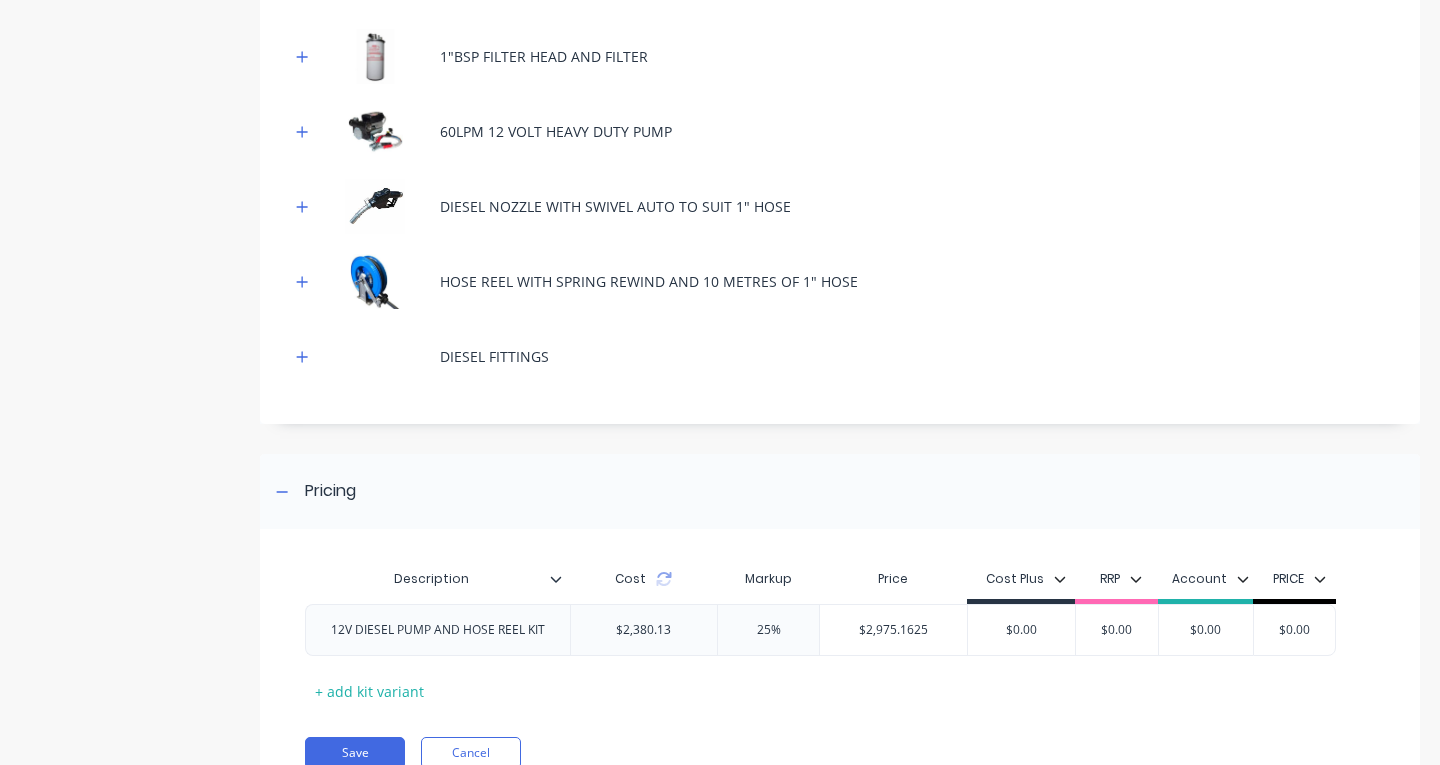 click on "DIESEL FITTINGS" at bounding box center (840, 356) 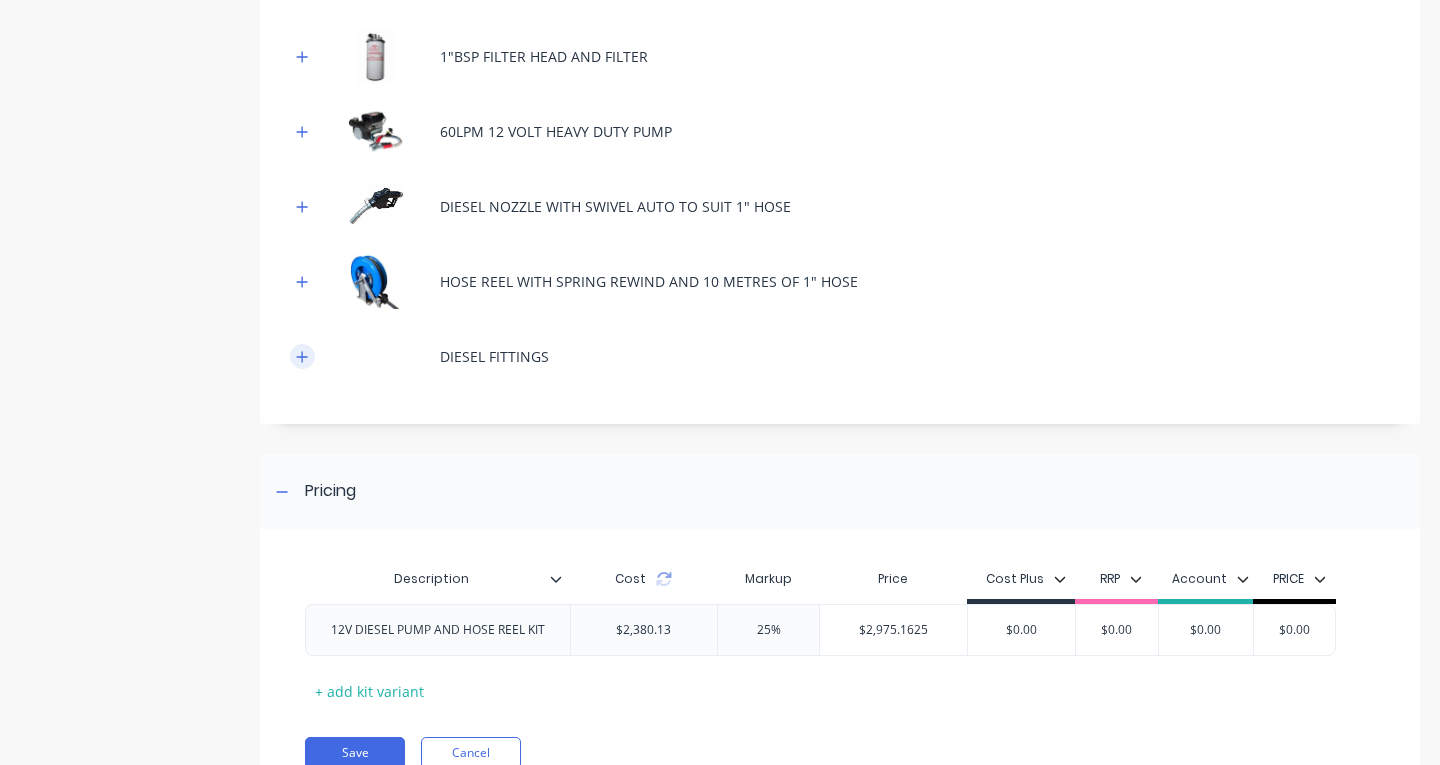 click at bounding box center (302, 356) 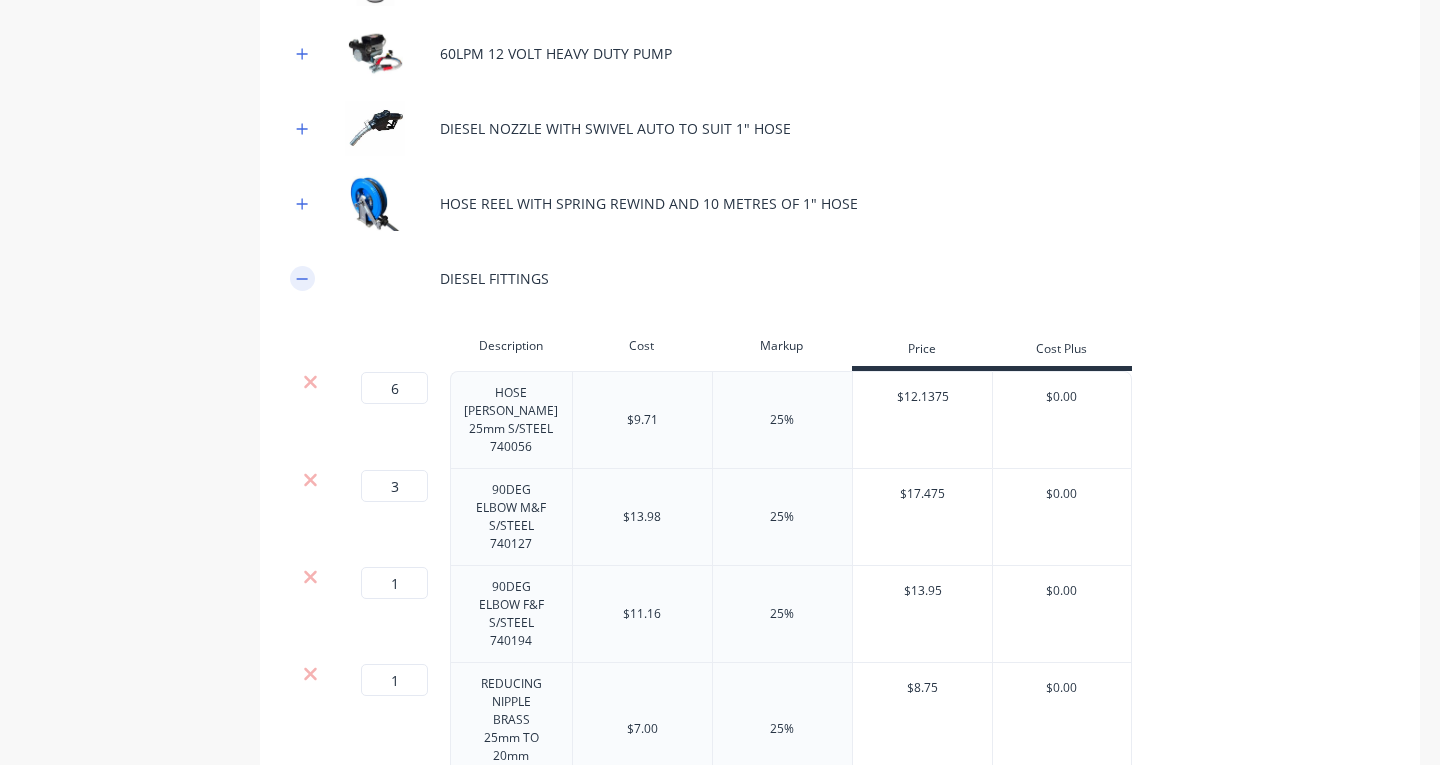 scroll, scrollTop: 544, scrollLeft: 0, axis: vertical 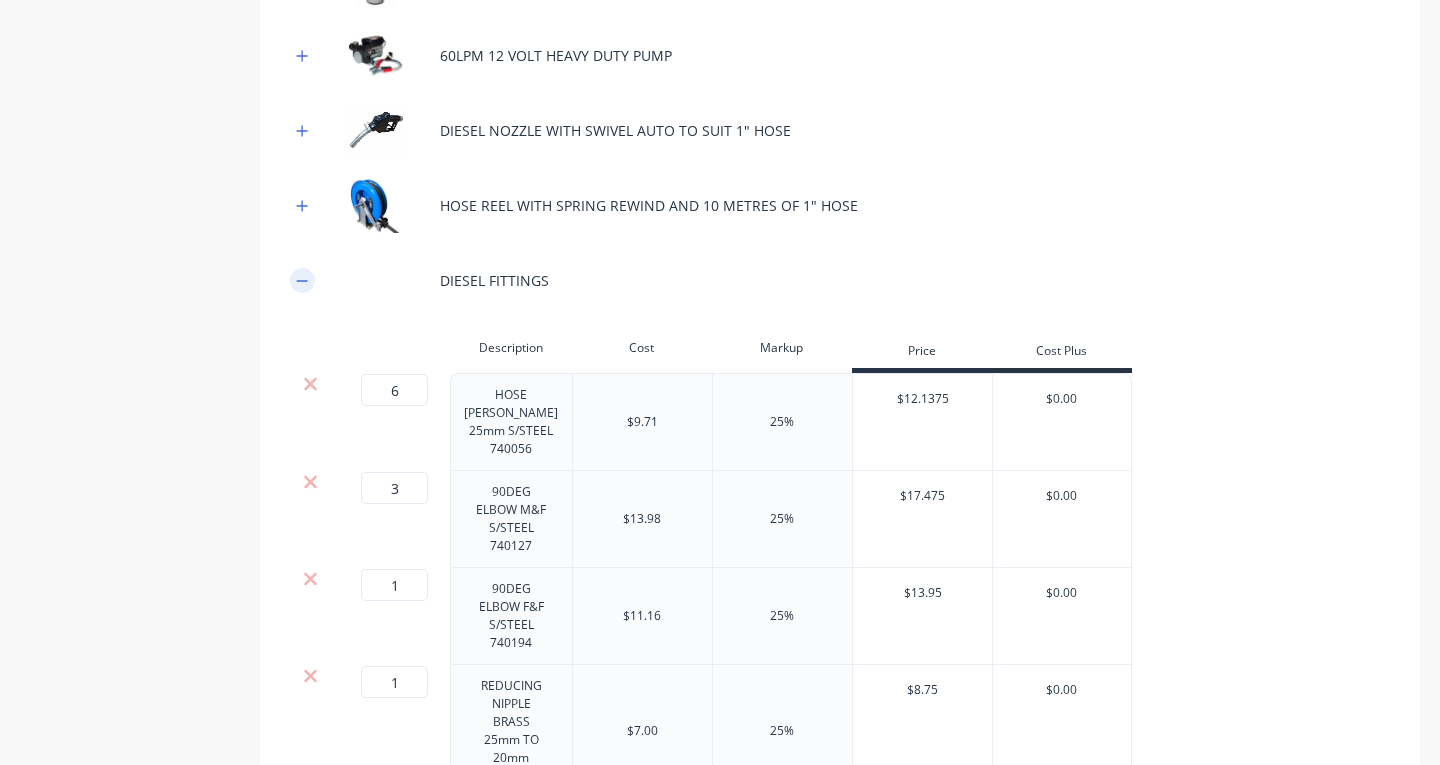 click at bounding box center [302, 280] 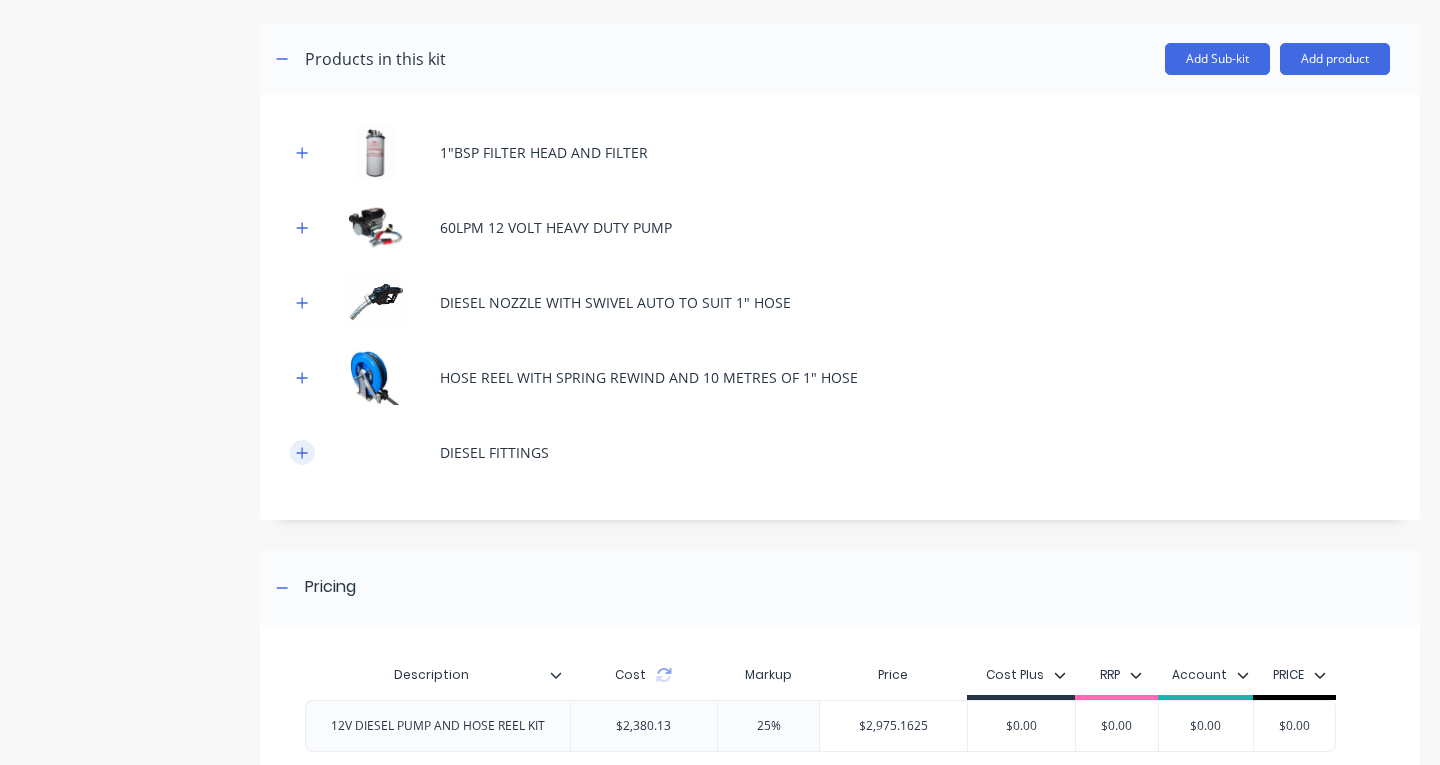 scroll, scrollTop: 398, scrollLeft: 0, axis: vertical 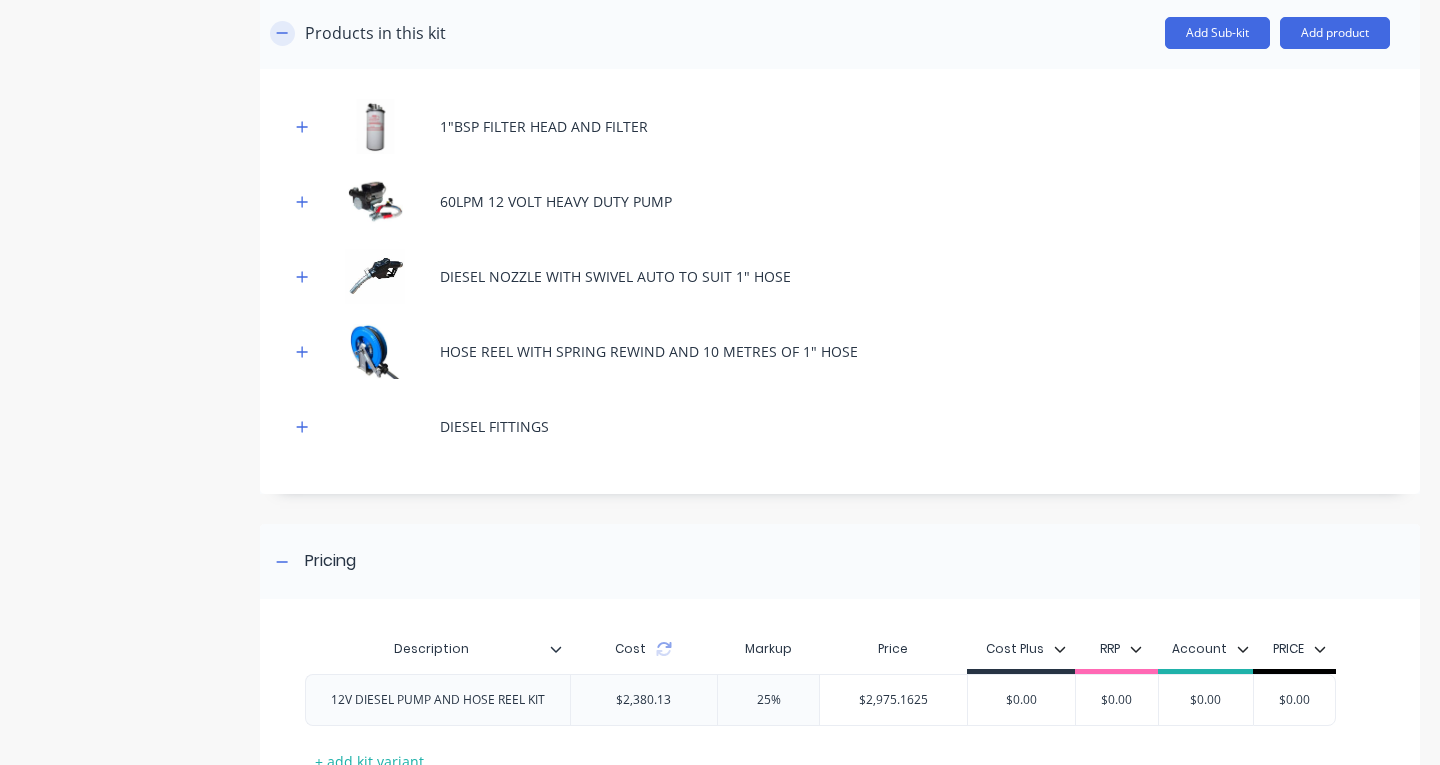 click at bounding box center (282, 33) 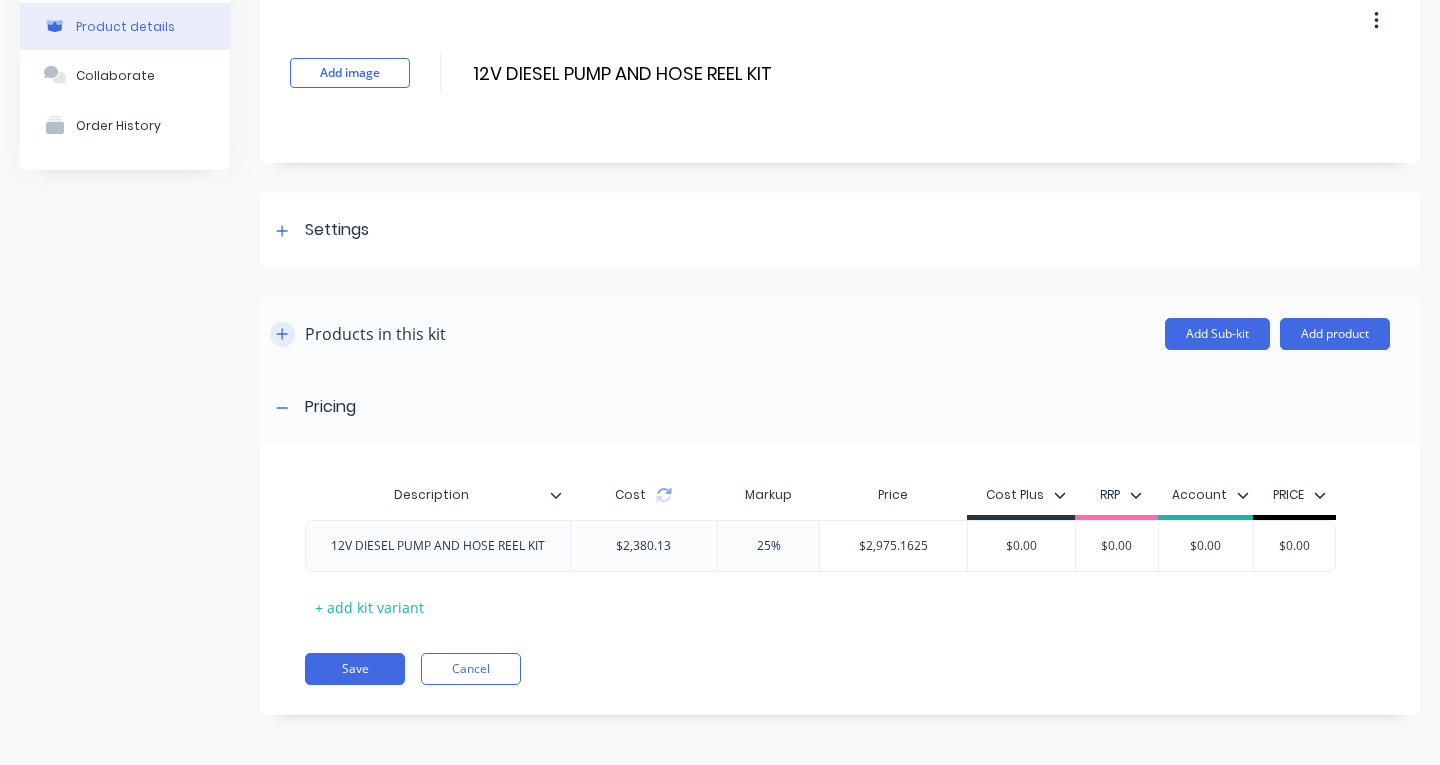 scroll, scrollTop: 97, scrollLeft: 0, axis: vertical 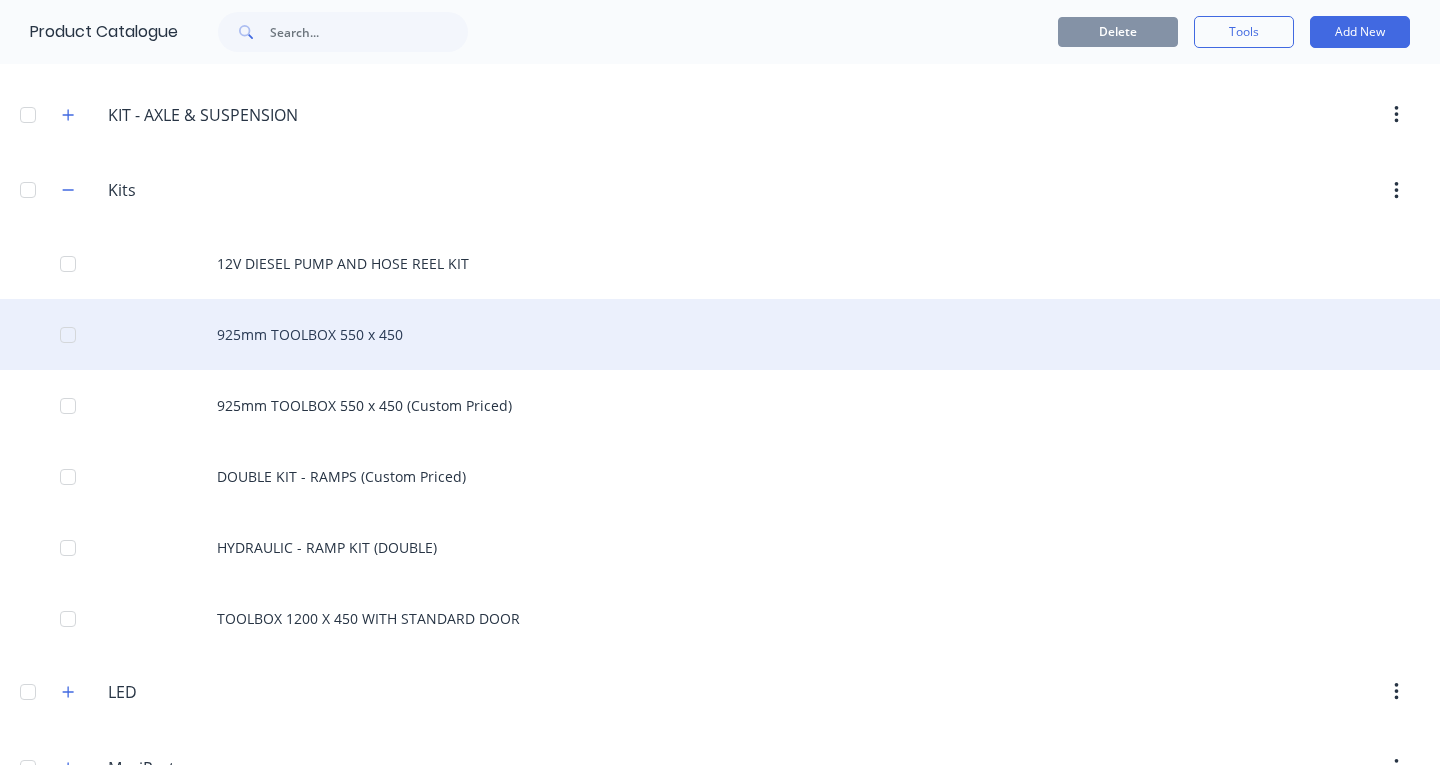 click on "925mm TOOLBOX 550 x 450" at bounding box center (720, 334) 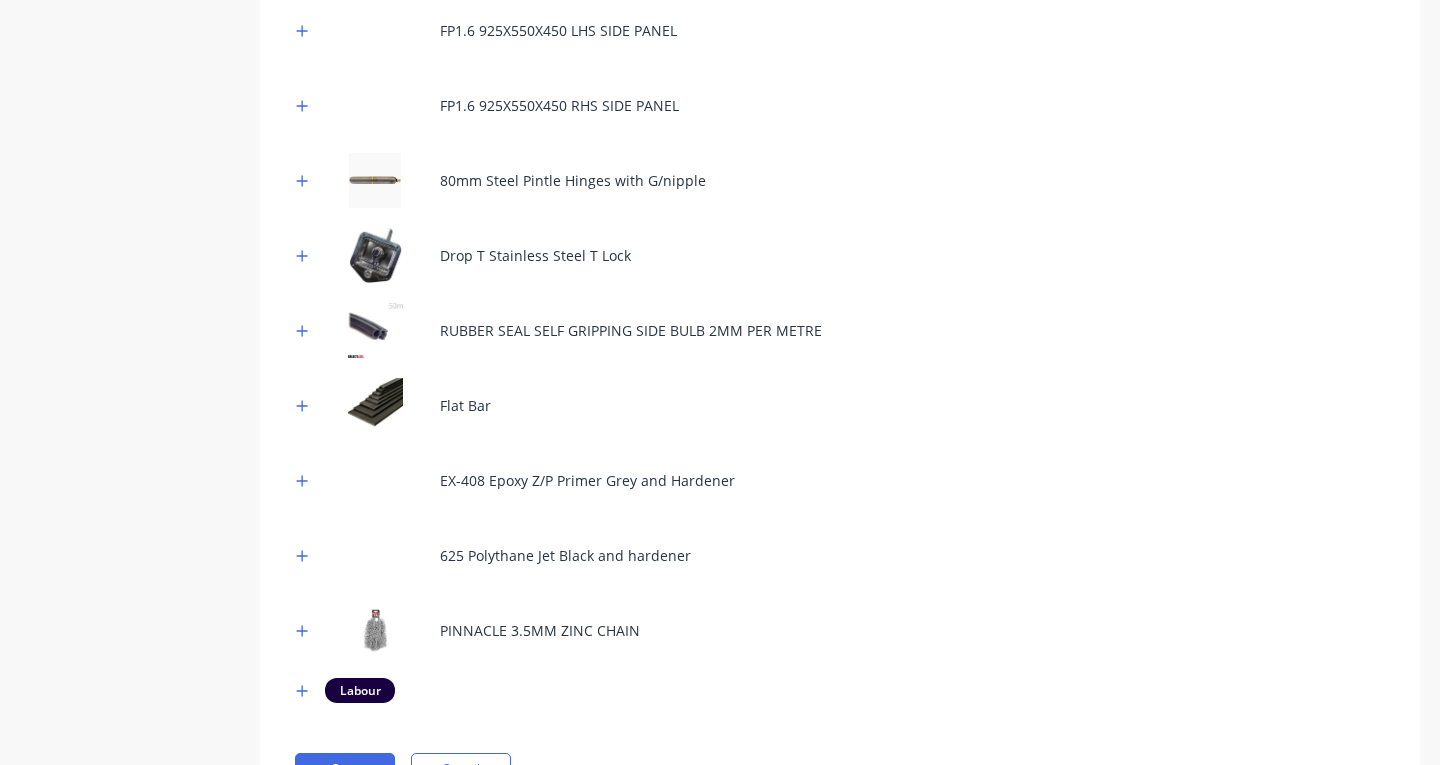 scroll, scrollTop: 570, scrollLeft: 0, axis: vertical 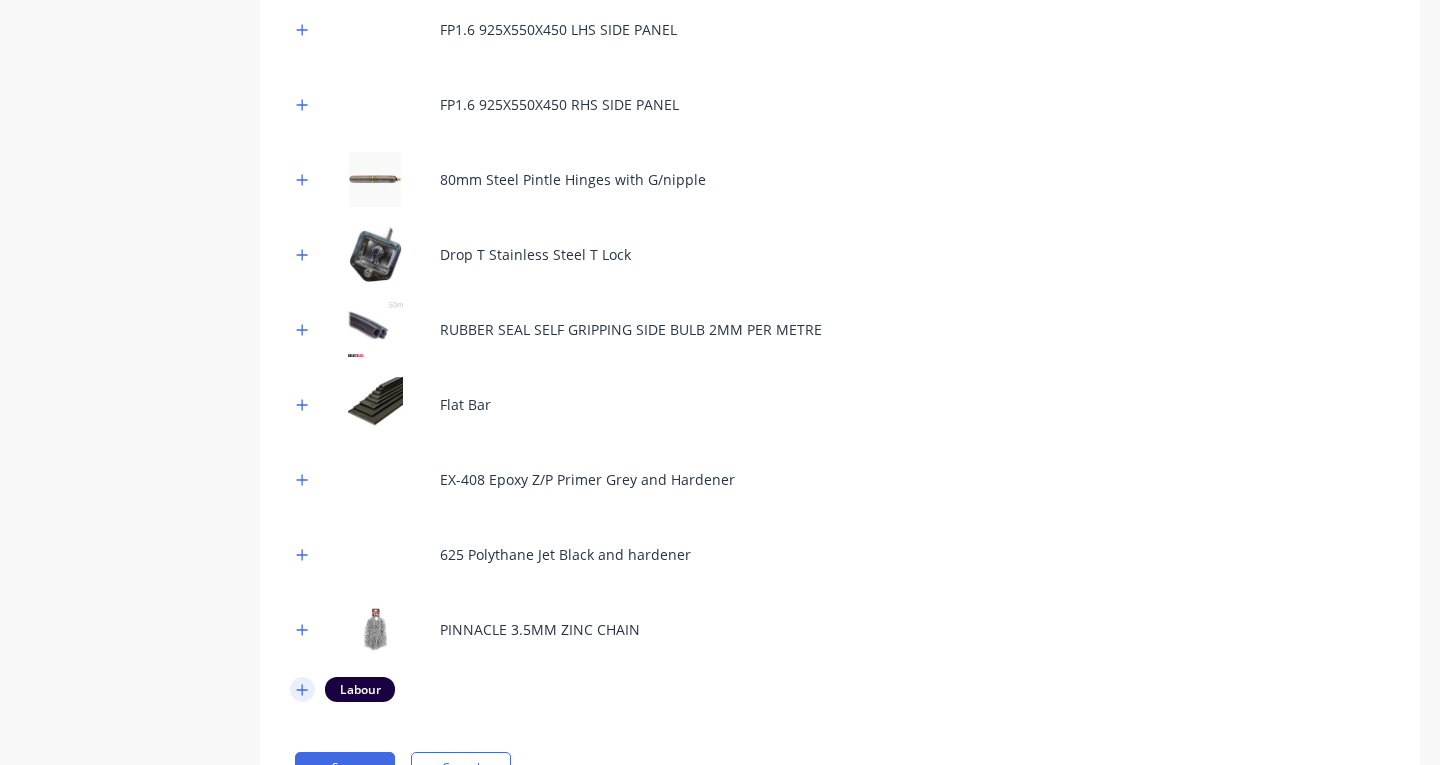 click 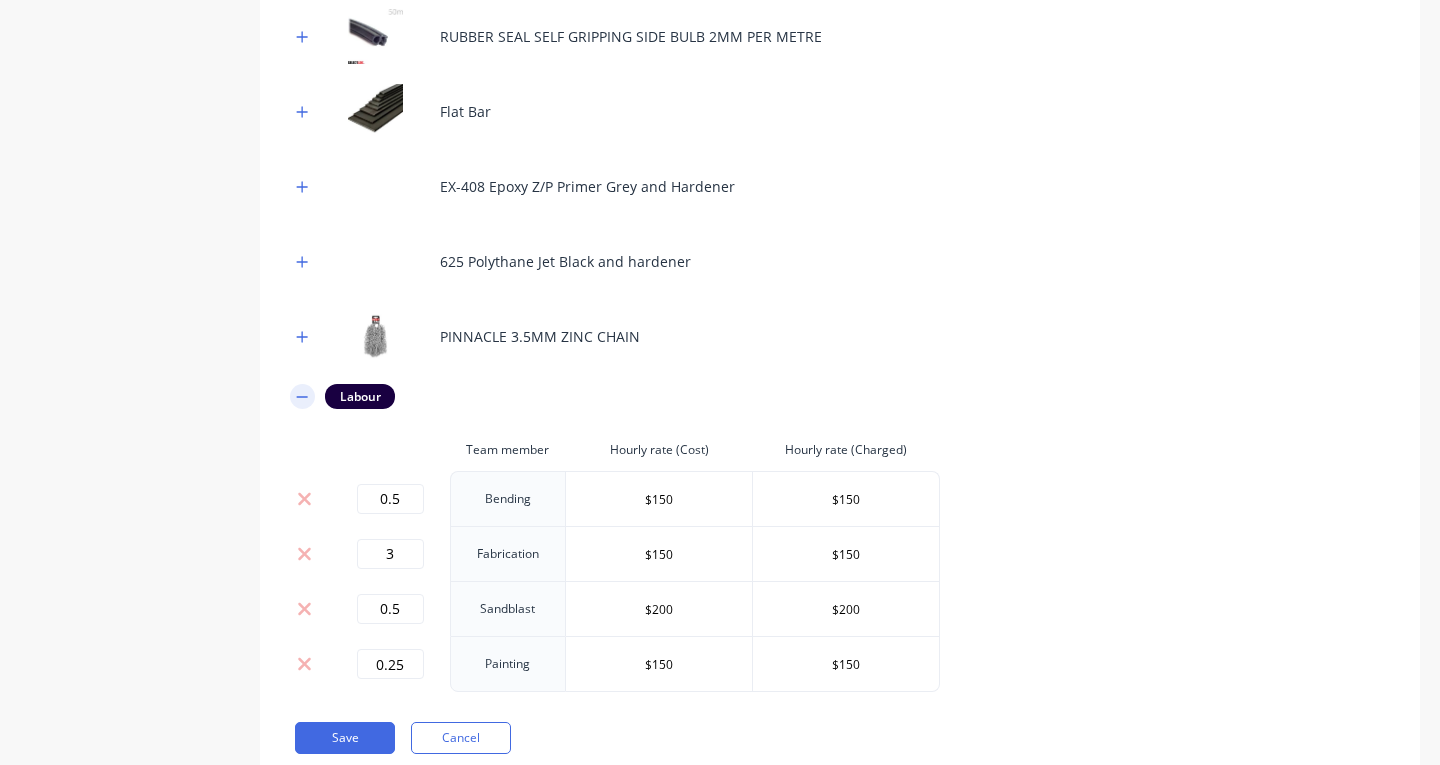scroll, scrollTop: 922, scrollLeft: 0, axis: vertical 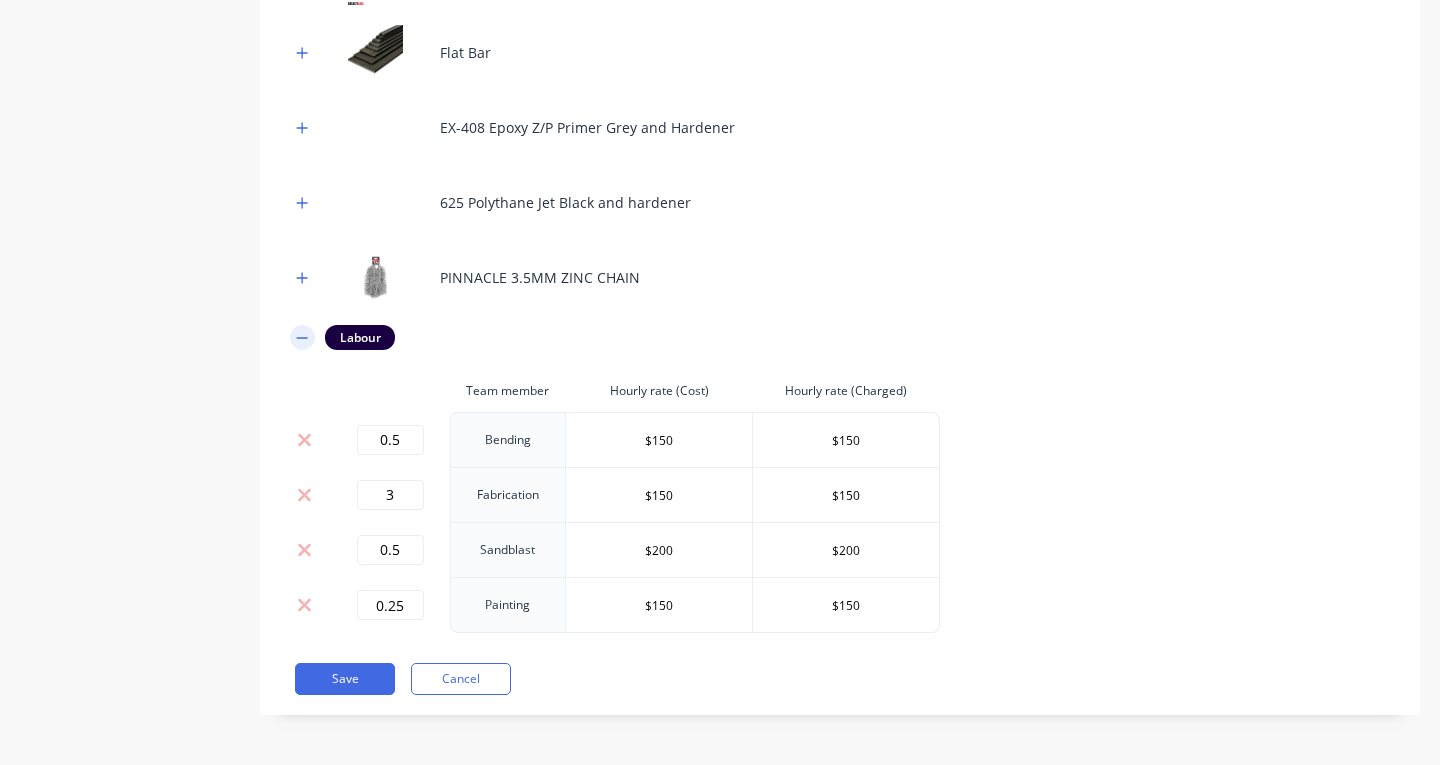click at bounding box center [302, 337] 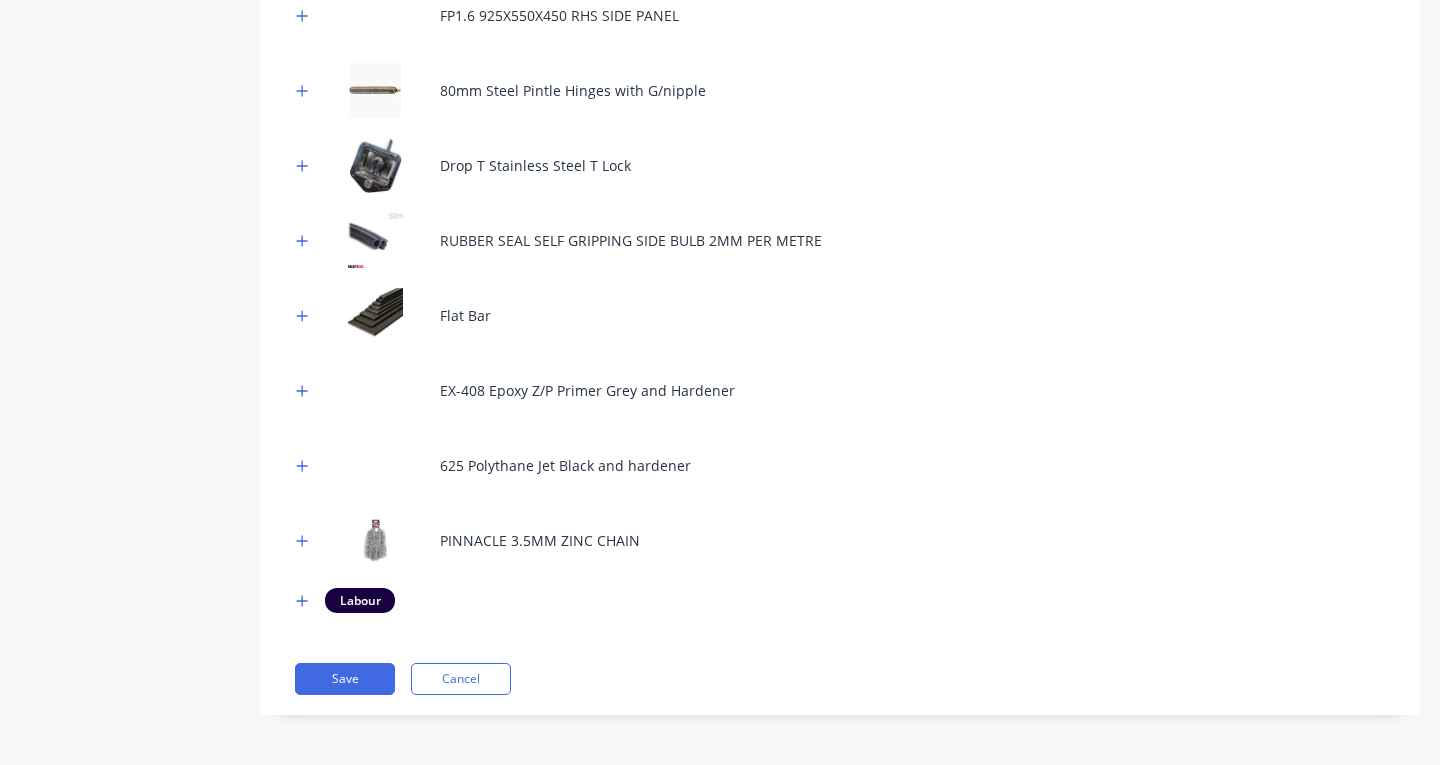 click on "FP1.6 925 X 550X450 T/BOX CASE FP1.6 925X550X450 LHS SIDE PANEL FP1.6 925X550X450 RHS SIDE PANEL 80mm Steel Pintle Hinges with G/nipple Drop T Stainless Steel T Lock RUBBER SEAL SELF GRIPPING SIDE BULB 2MM PER METRE Flat Bar EX-408 Epoxy Z/P Primer Grey and Hardener   625 Polythane Jet Black and hardener PINNACLE 3.5MM ZINC CHAIN Labour Save   Cancel" at bounding box center (840, 261) 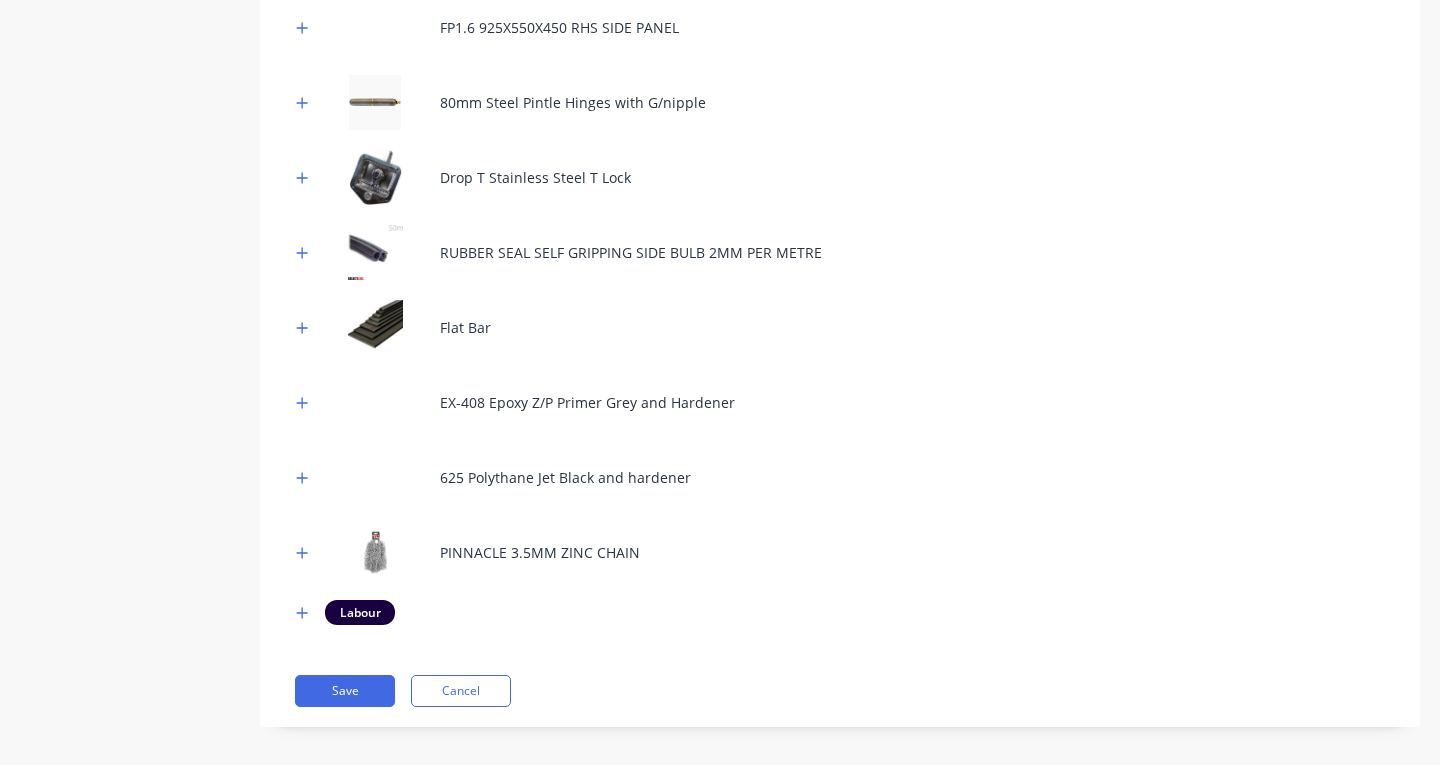 scroll, scrollTop: 659, scrollLeft: 0, axis: vertical 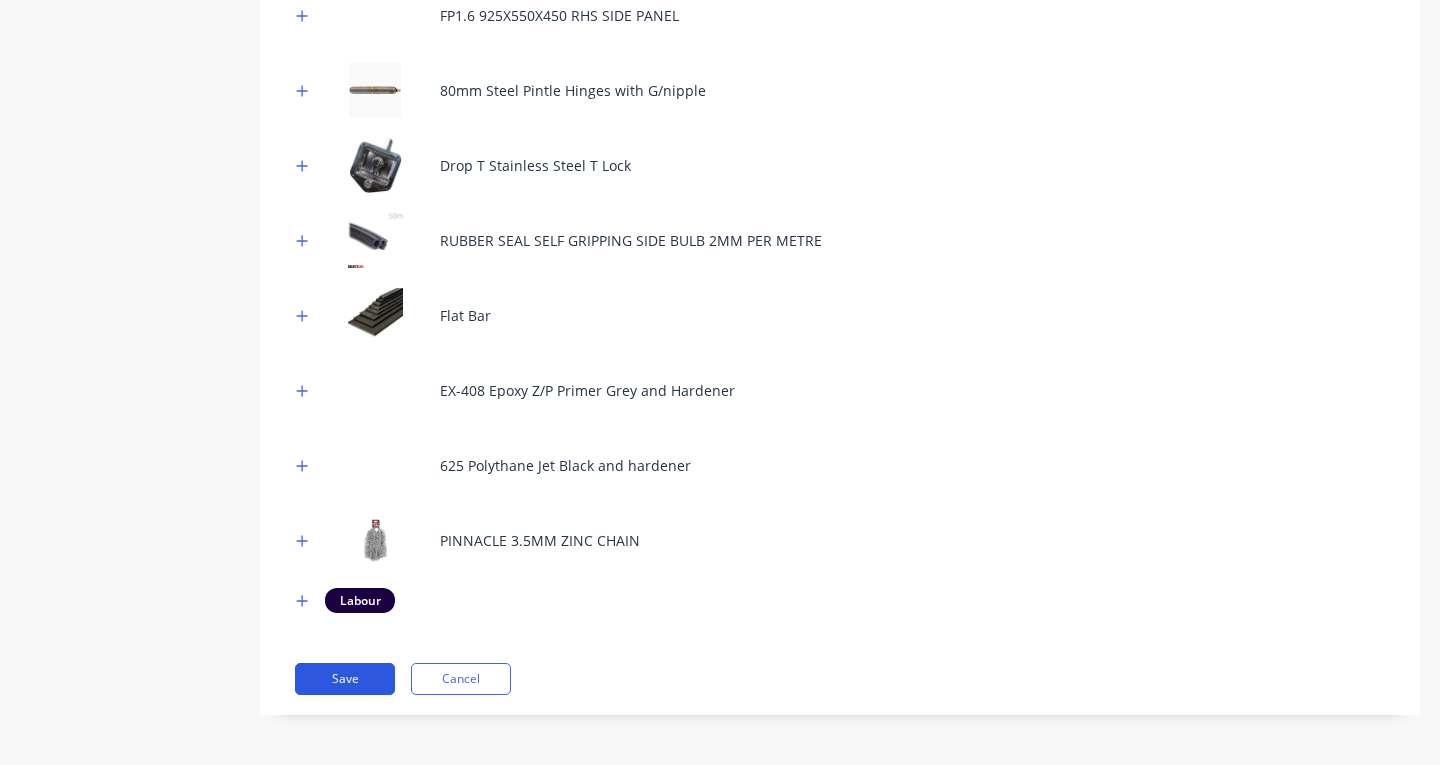 click on "Save" at bounding box center (345, 679) 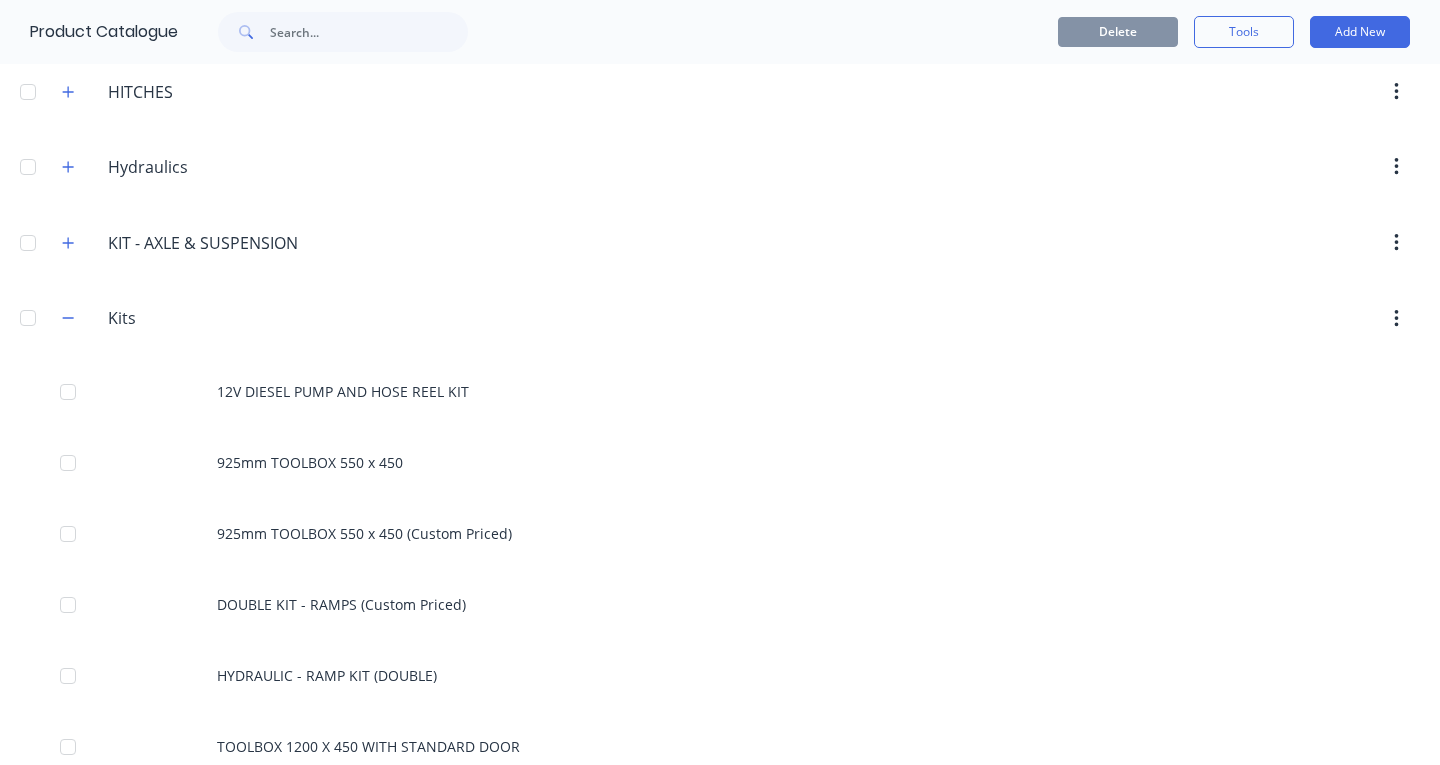 scroll, scrollTop: 760, scrollLeft: 0, axis: vertical 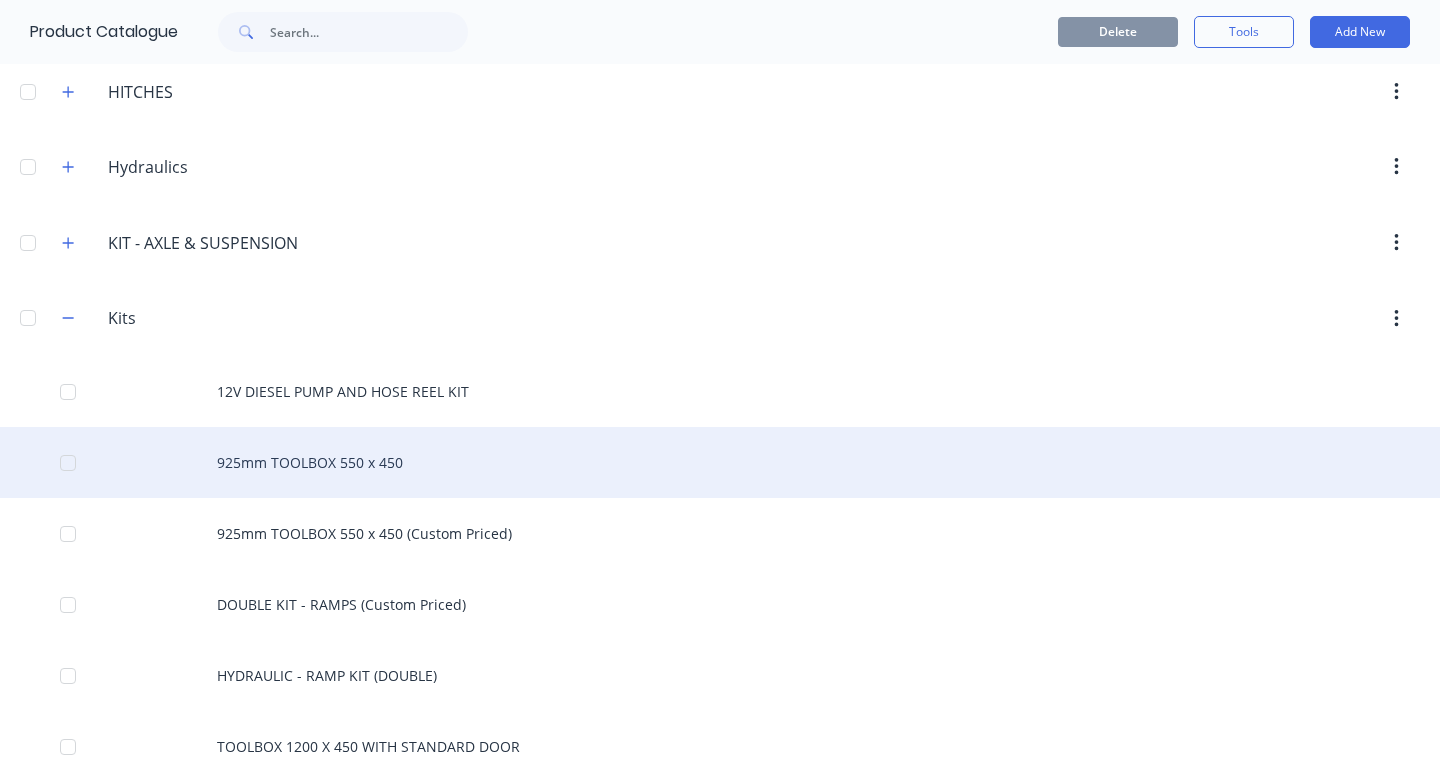 click on "925mm TOOLBOX 550 x 450" at bounding box center [720, 462] 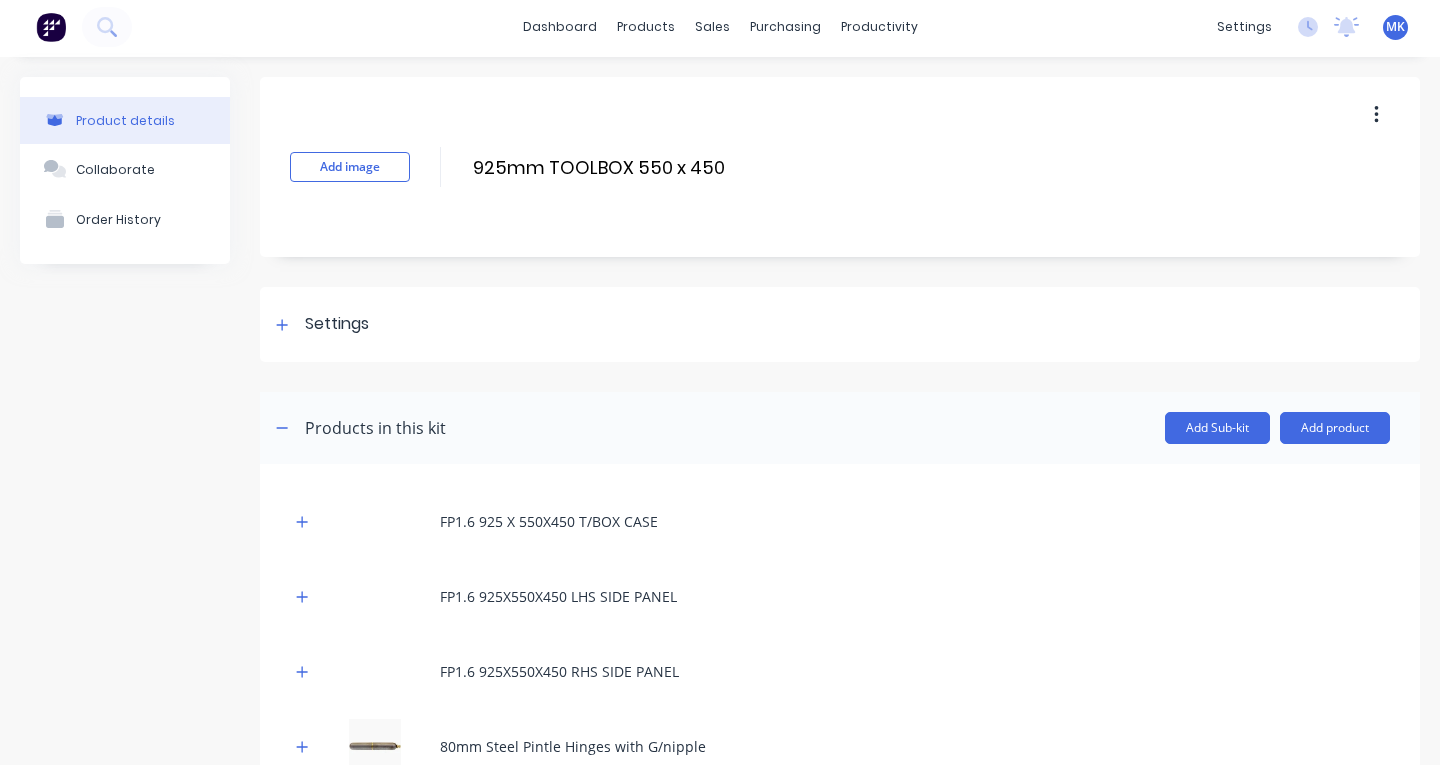 scroll, scrollTop: 0, scrollLeft: 0, axis: both 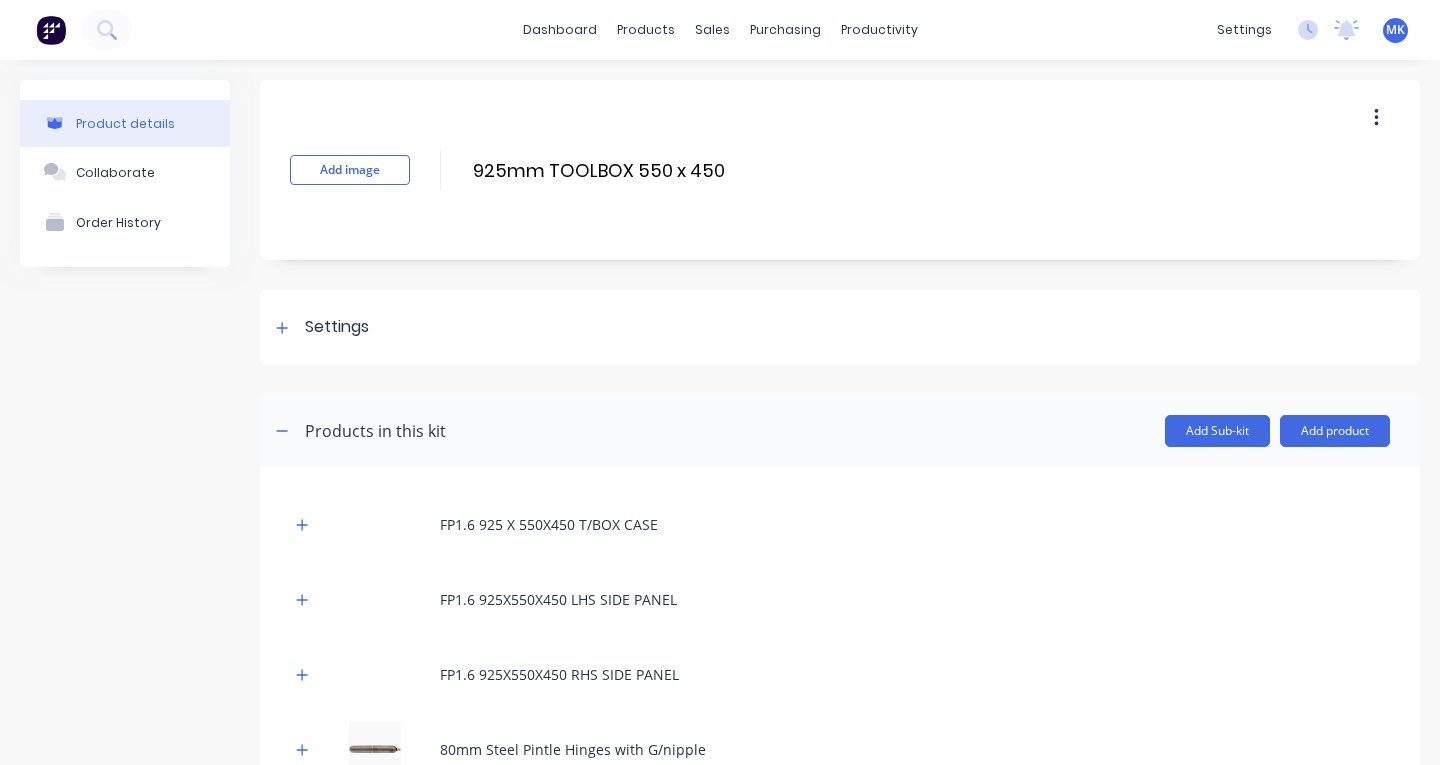 click at bounding box center (282, 431) 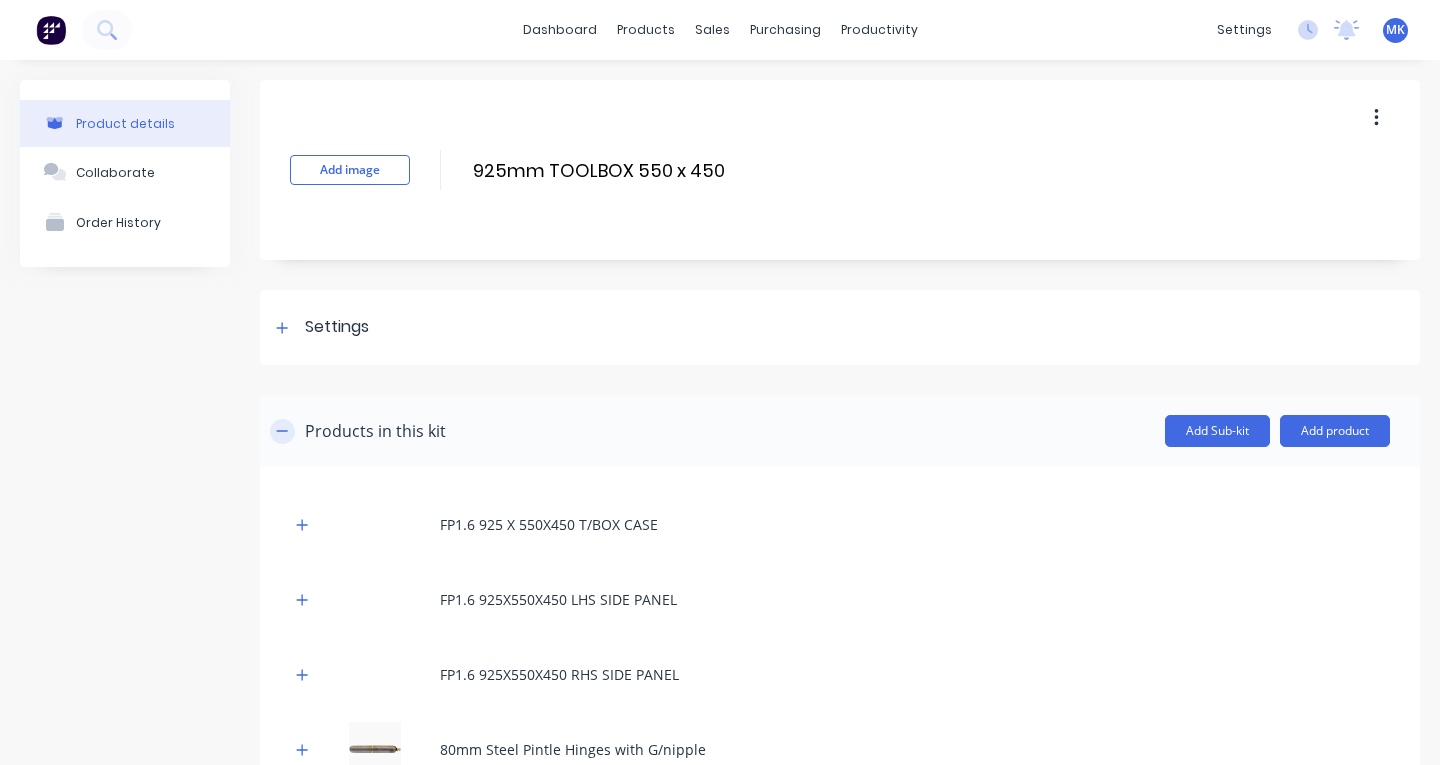 click at bounding box center [282, 431] 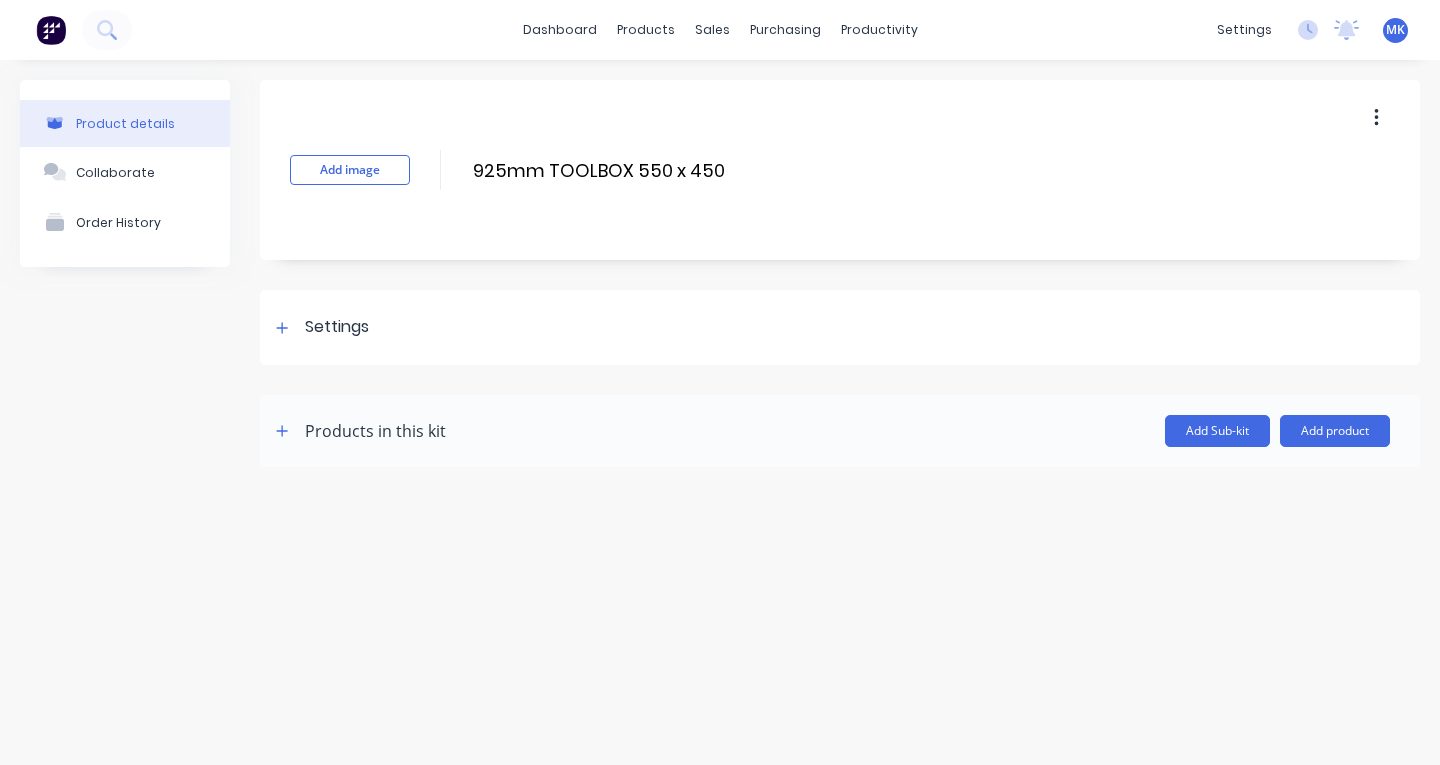 click at bounding box center (1376, 118) 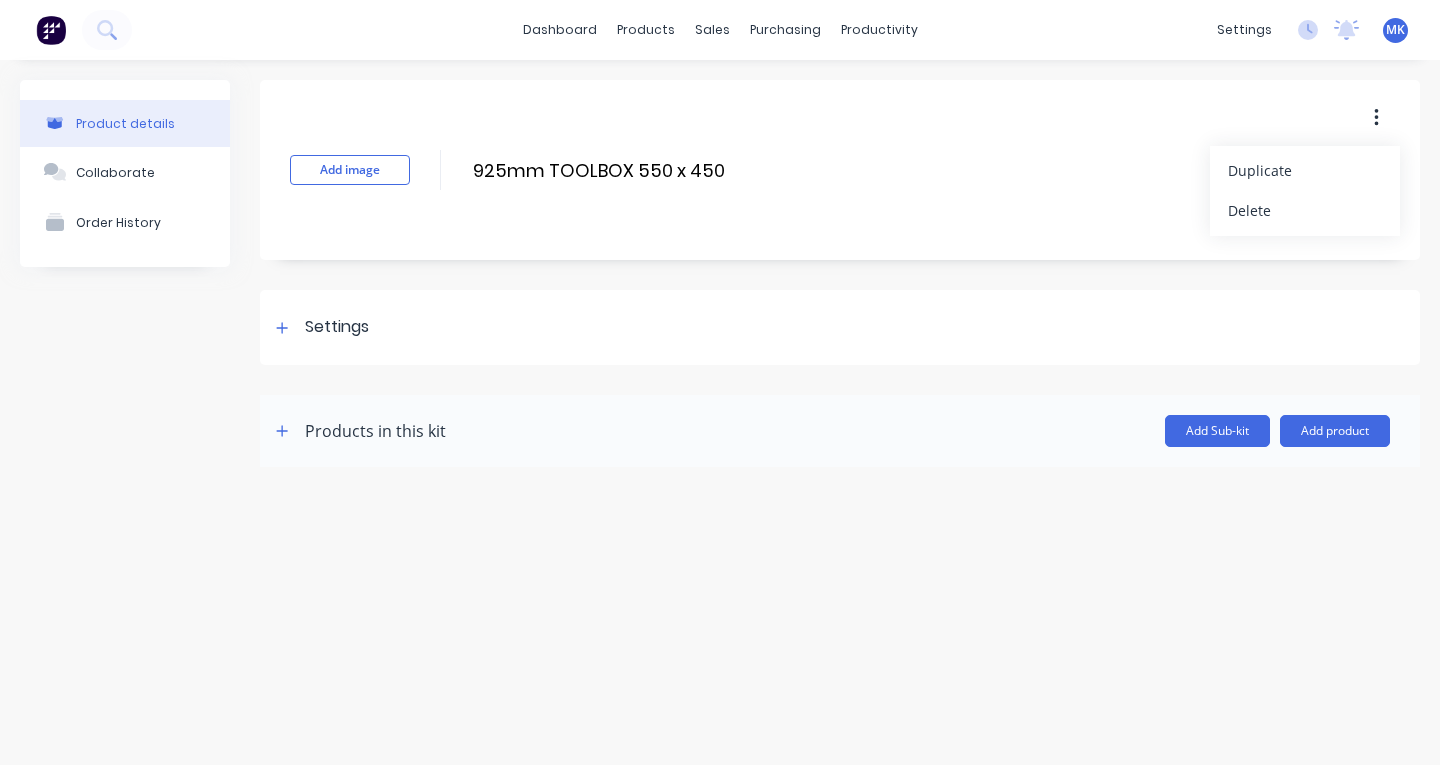 click on "Product details Collaborate Order History Add image 925mm TOOLBOX 550 x 450 925mm TOOLBOX 550 x 450 Enter kit name   Duplicate   Delete   Settings Kit description Kit Options Use custom kit pricing when adding to order (overrides individual product prices) Product Category Kits Display individual kit items on 7 selected Display sub-kits on 7 selected Products in this kit Add Sub-kit   Add product     FP1.6 925 X 550X450 T/BOX CASE FP1.6 925X550X450 LHS SIDE PANEL FP1.6 925X550X450 RHS SIDE PANEL 80mm Steel Pintle Hinges with G/nipple Drop T Stainless Steel T Lock RUBBER SEAL SELF GRIPPING SIDE BULB 2MM PER METRE Flat Bar EX-408 Epoxy Z/P Primer Grey and Hardener   625 Polythane Jet Black and hardener PINNACLE 3.5MM ZINC CHAIN Labour Save   Cancel" at bounding box center [720, 392] 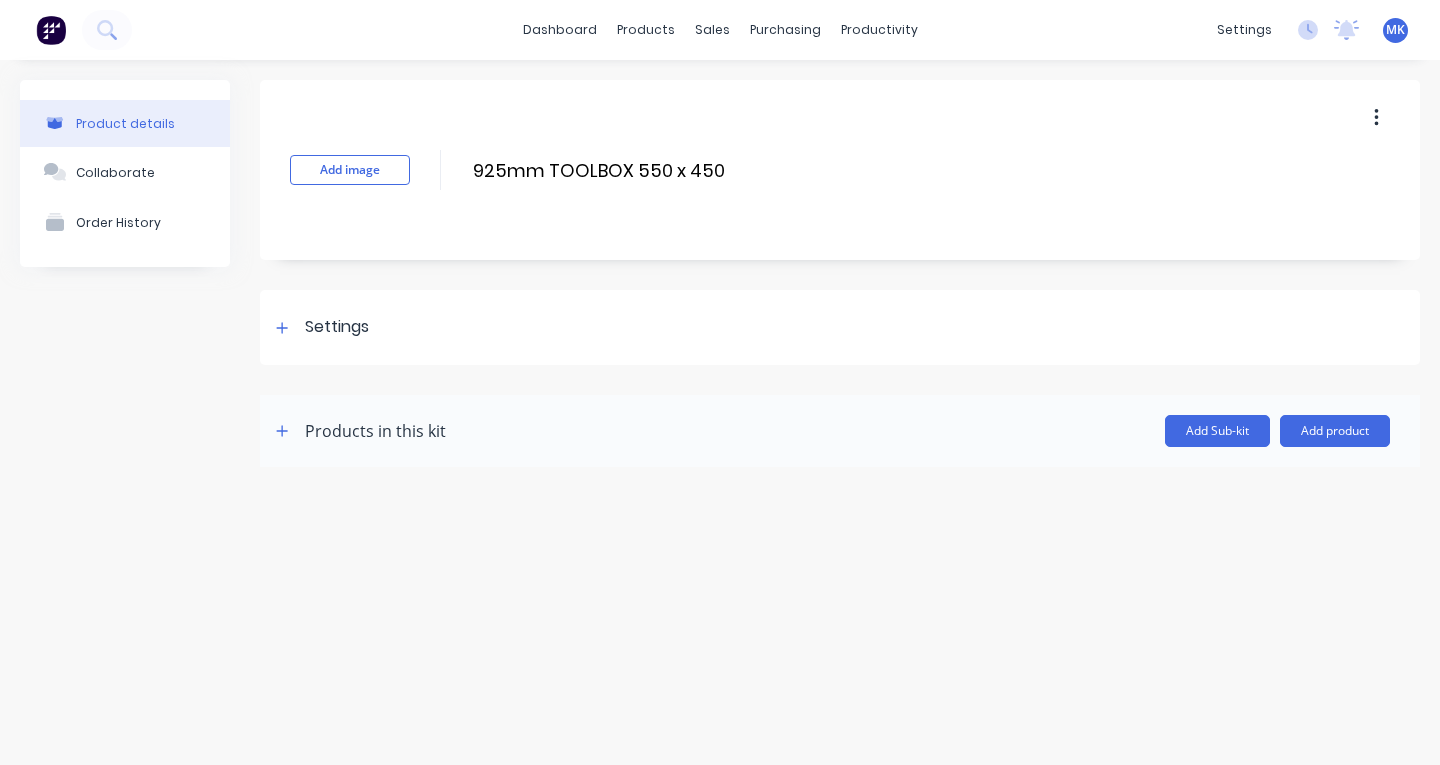 click on "Products in this kit" at bounding box center [375, 431] 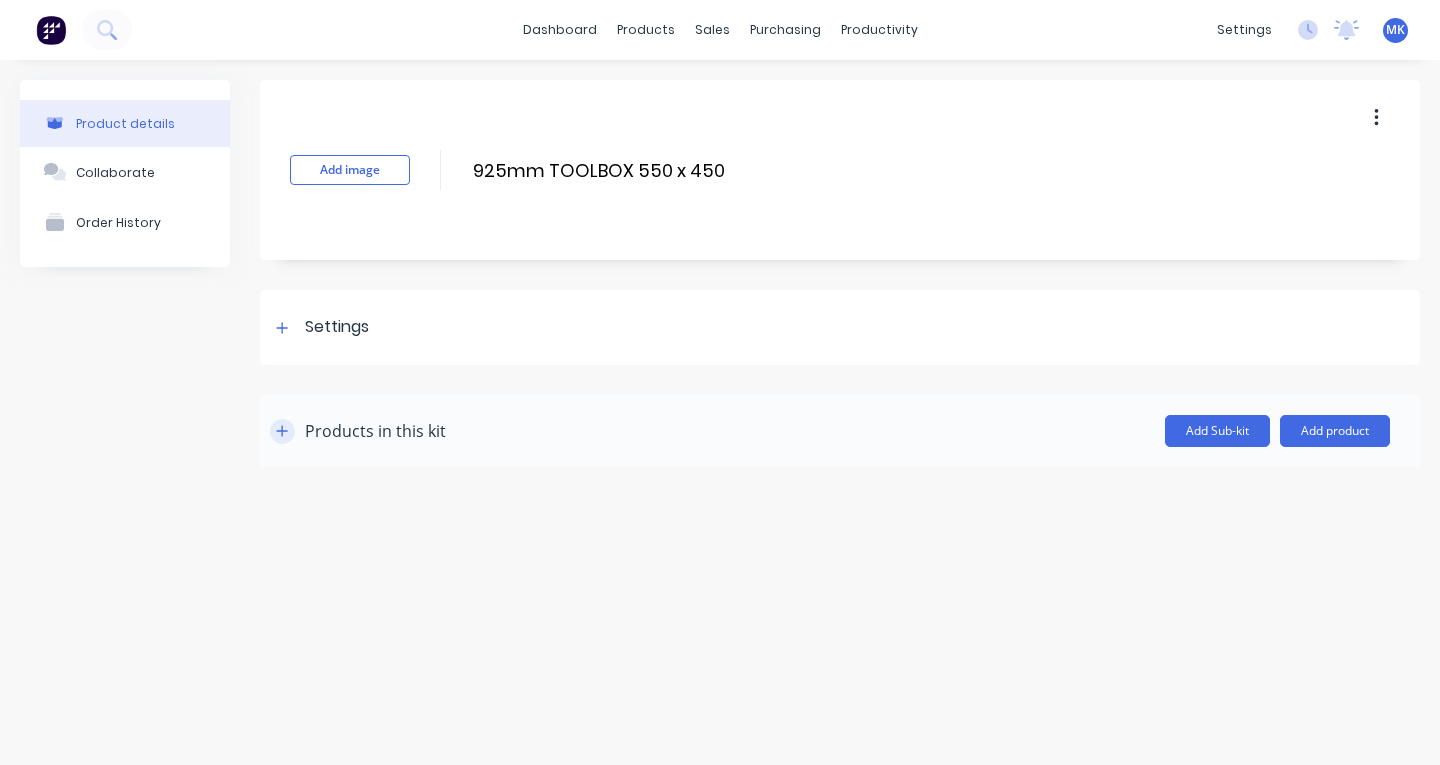 click at bounding box center (282, 431) 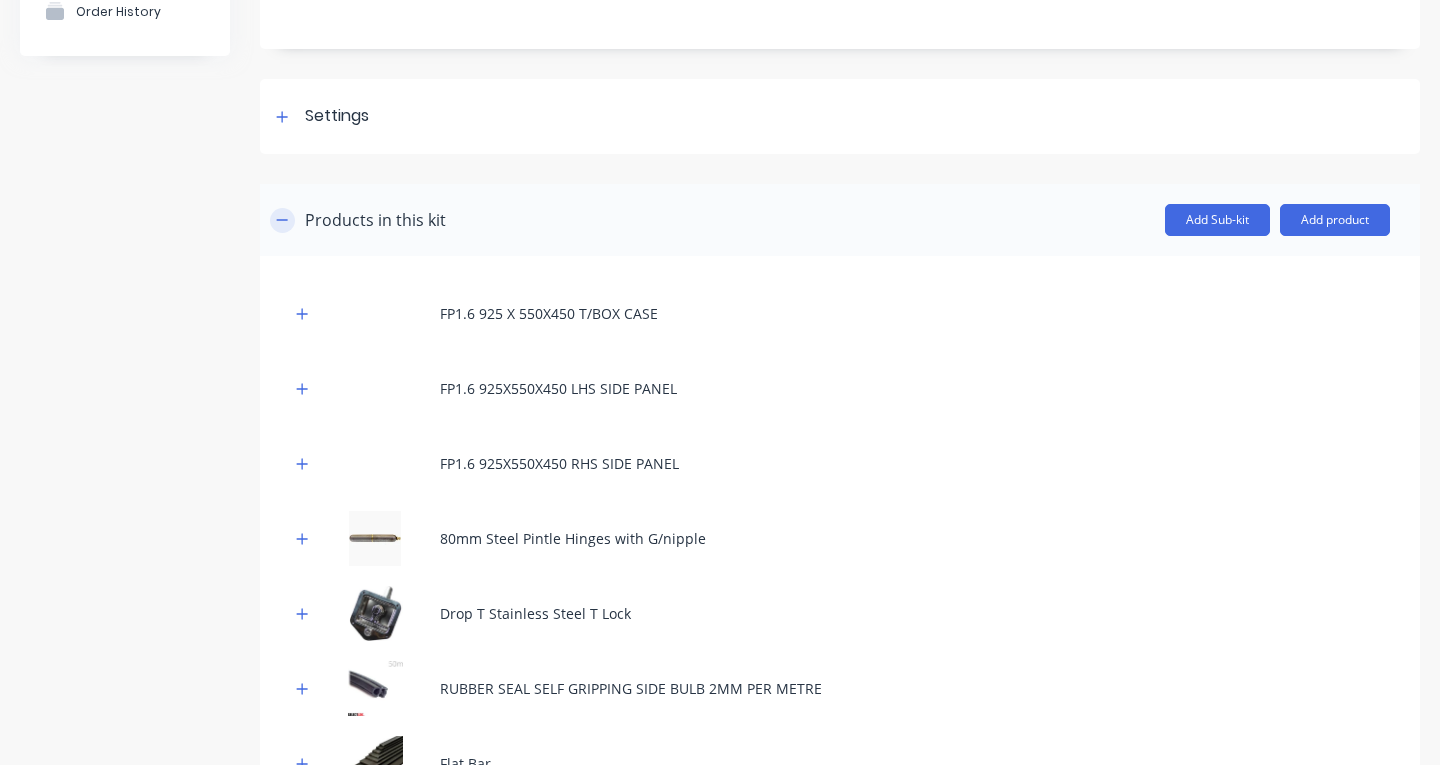 scroll, scrollTop: 251, scrollLeft: 0, axis: vertical 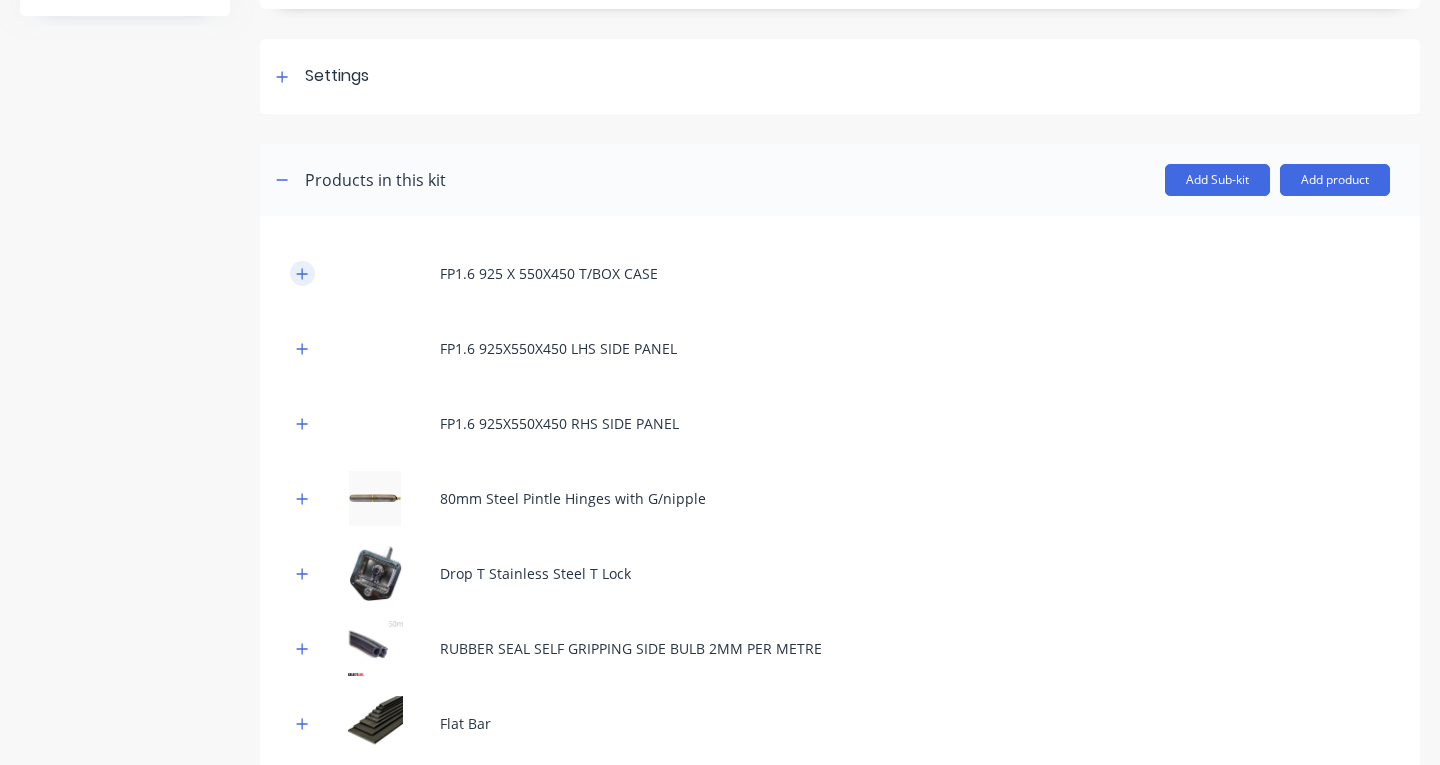 click 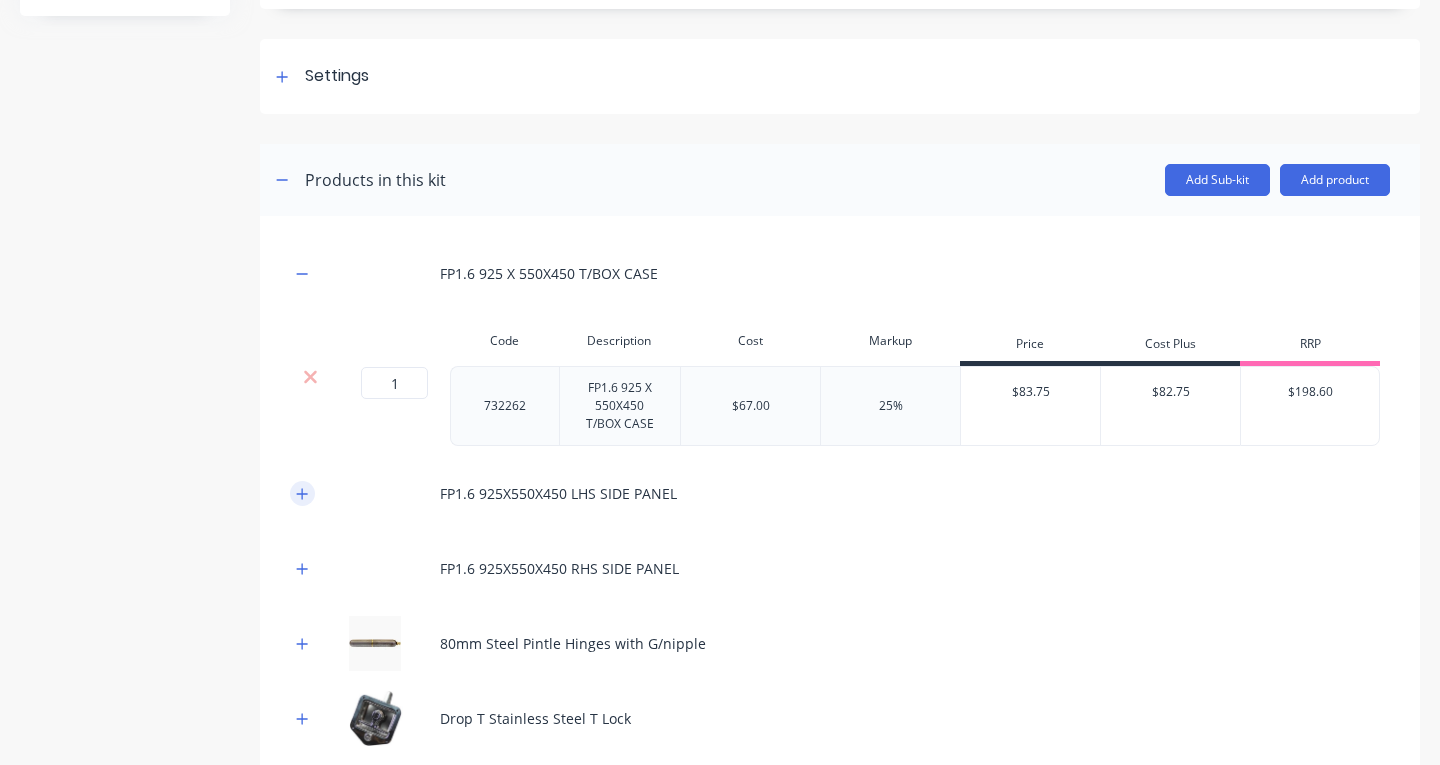 click at bounding box center [302, 493] 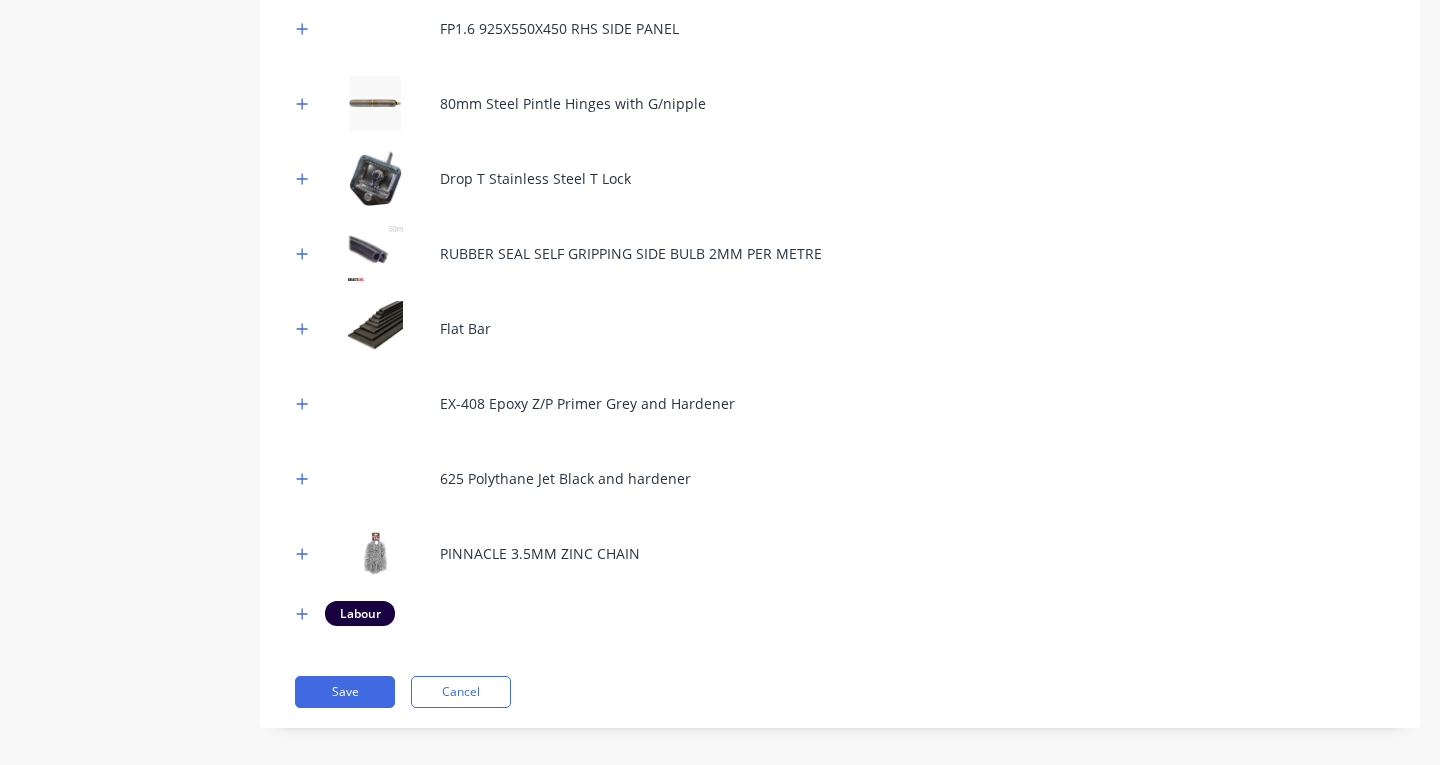 scroll, scrollTop: 997, scrollLeft: 0, axis: vertical 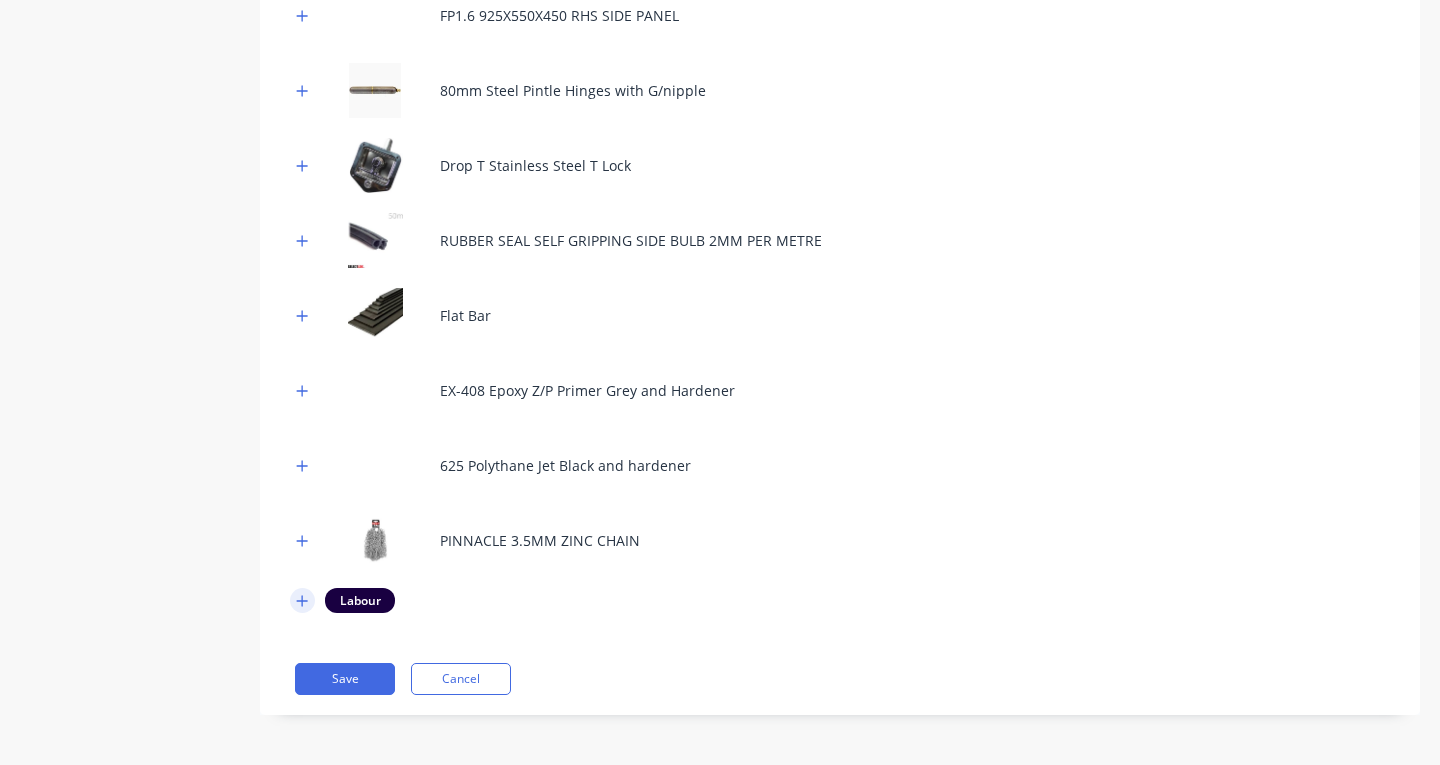 click at bounding box center (302, 600) 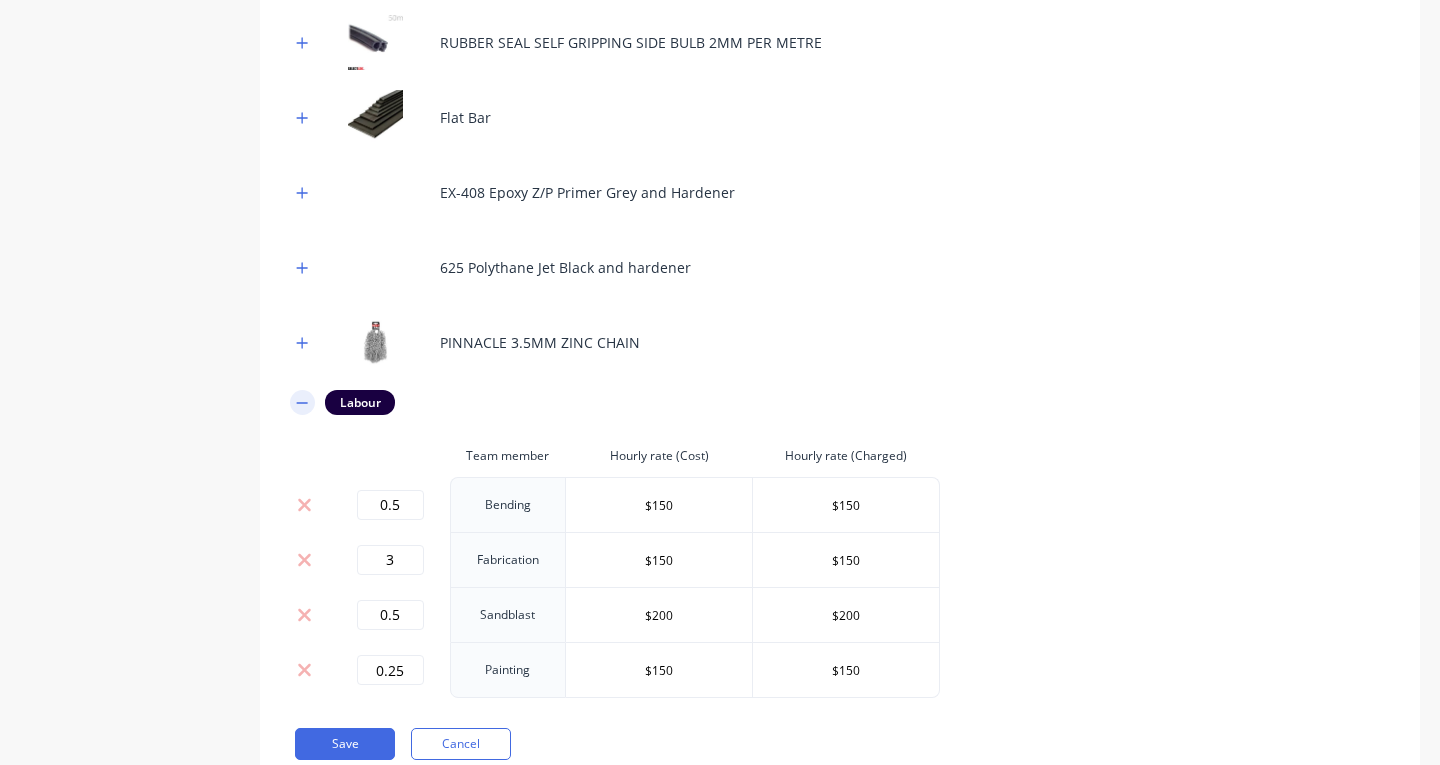scroll, scrollTop: 1164, scrollLeft: 0, axis: vertical 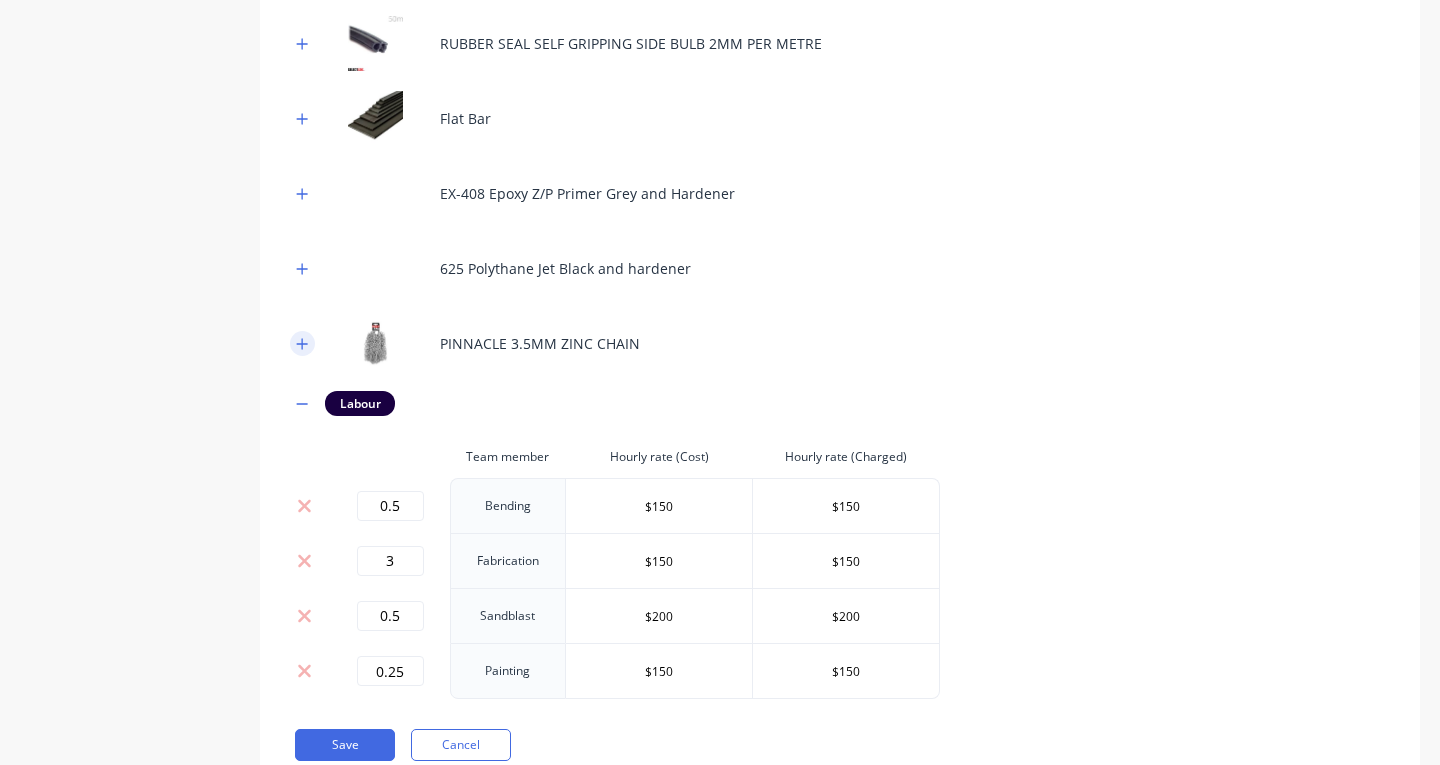 click at bounding box center [302, 343] 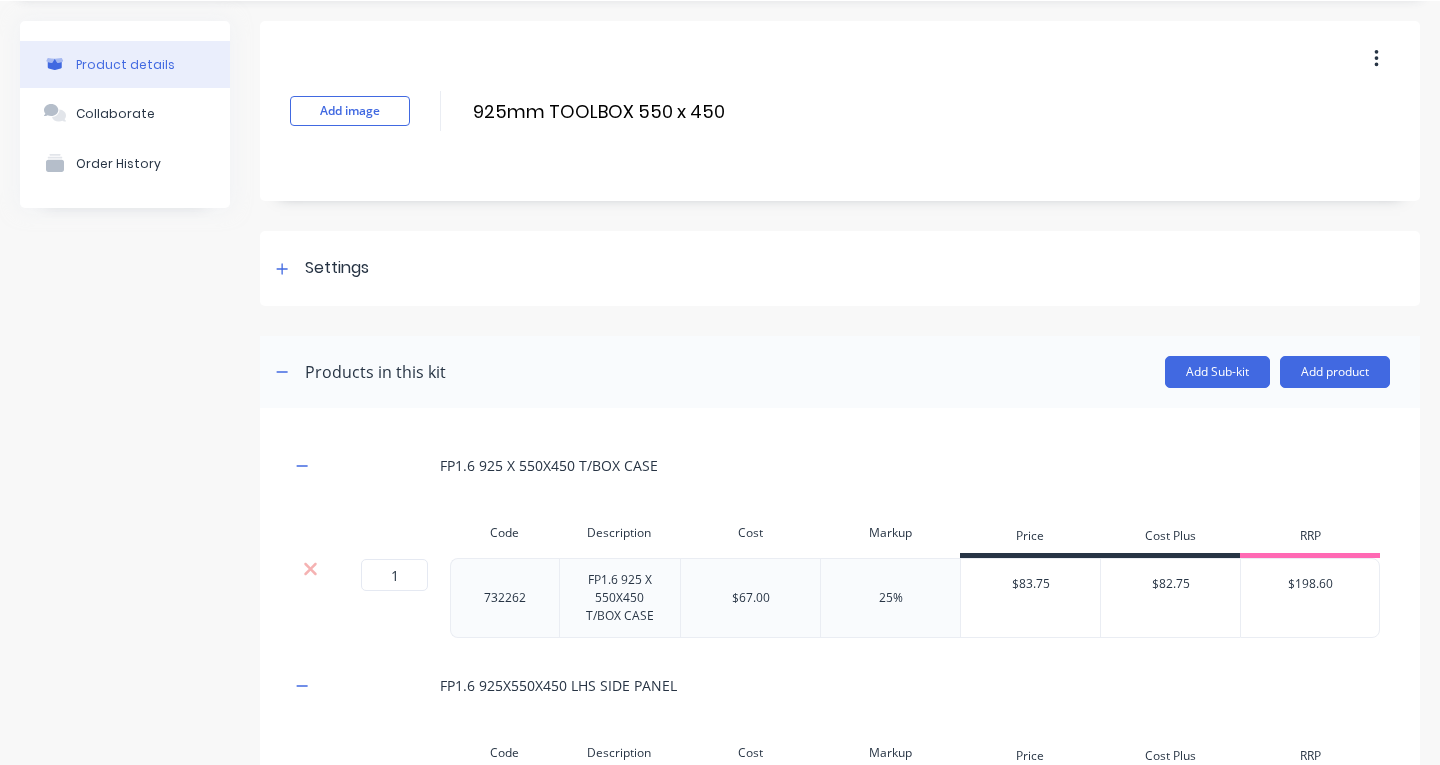 scroll, scrollTop: 59, scrollLeft: 0, axis: vertical 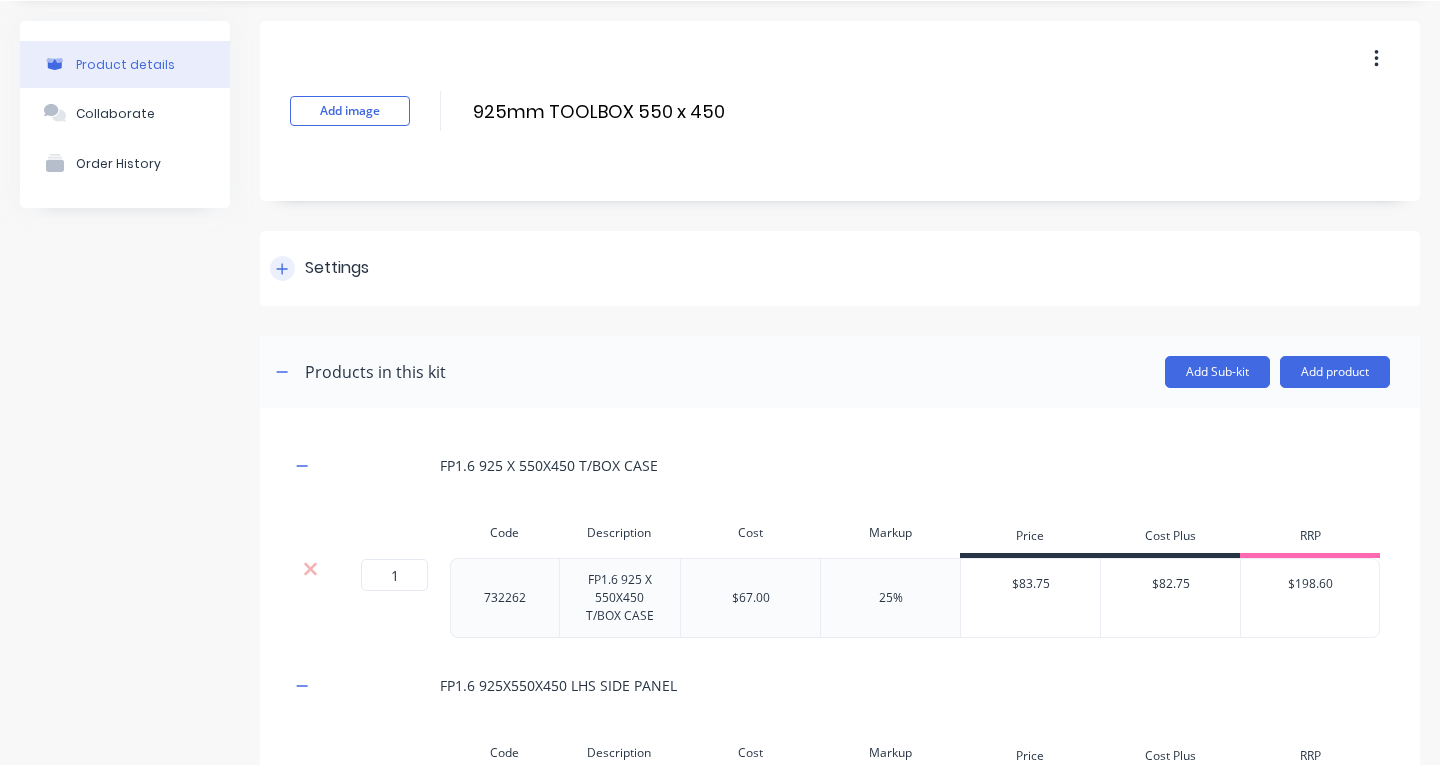 click at bounding box center (282, 268) 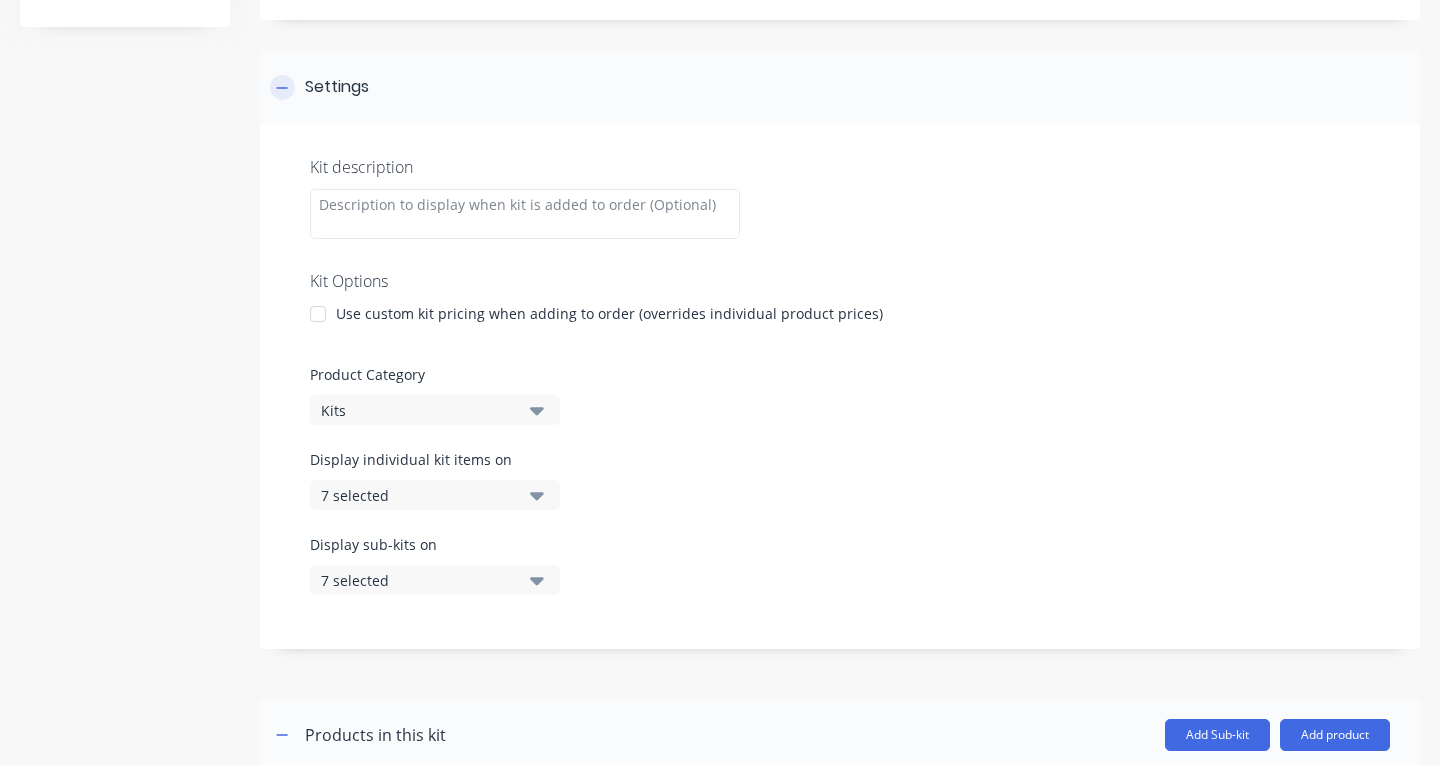 scroll, scrollTop: 242, scrollLeft: 0, axis: vertical 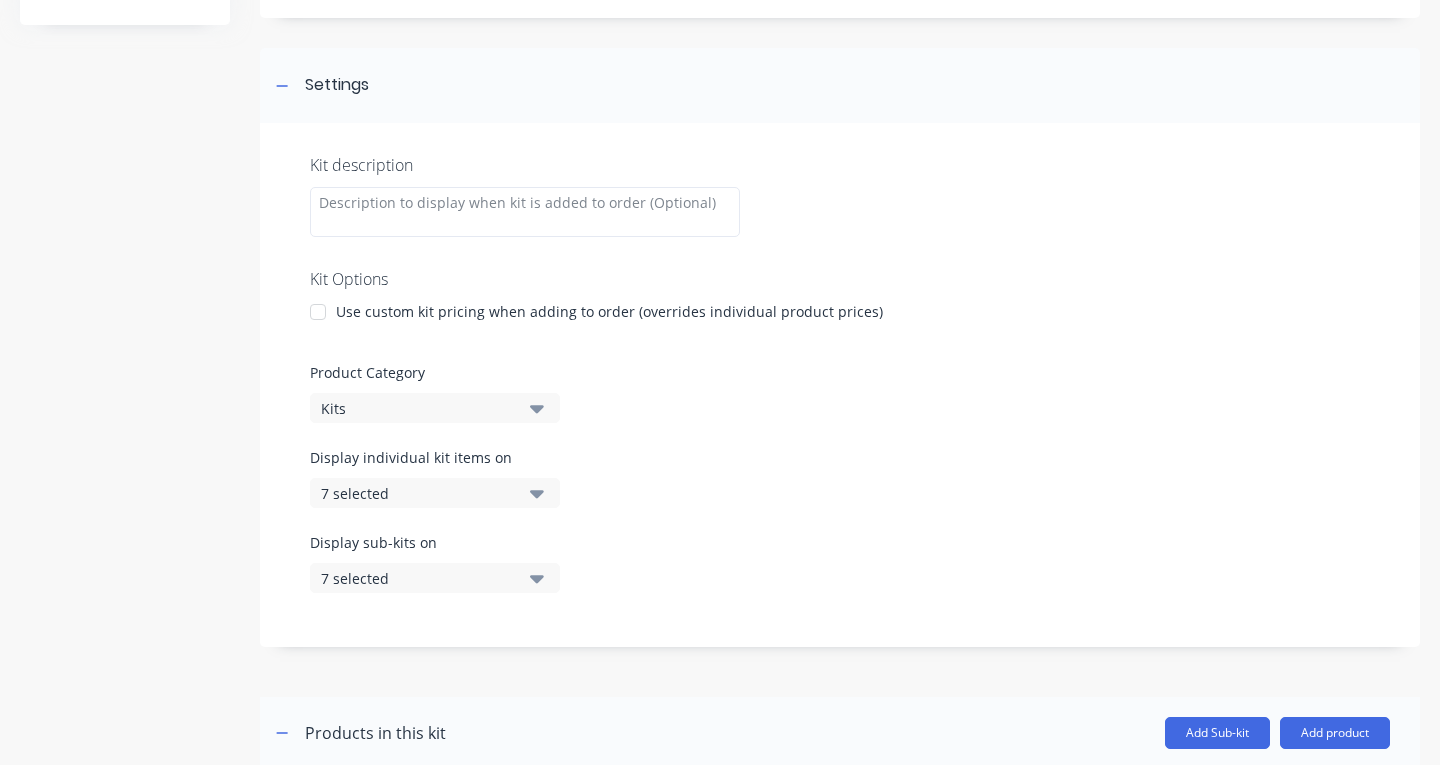 click at bounding box center [318, 312] 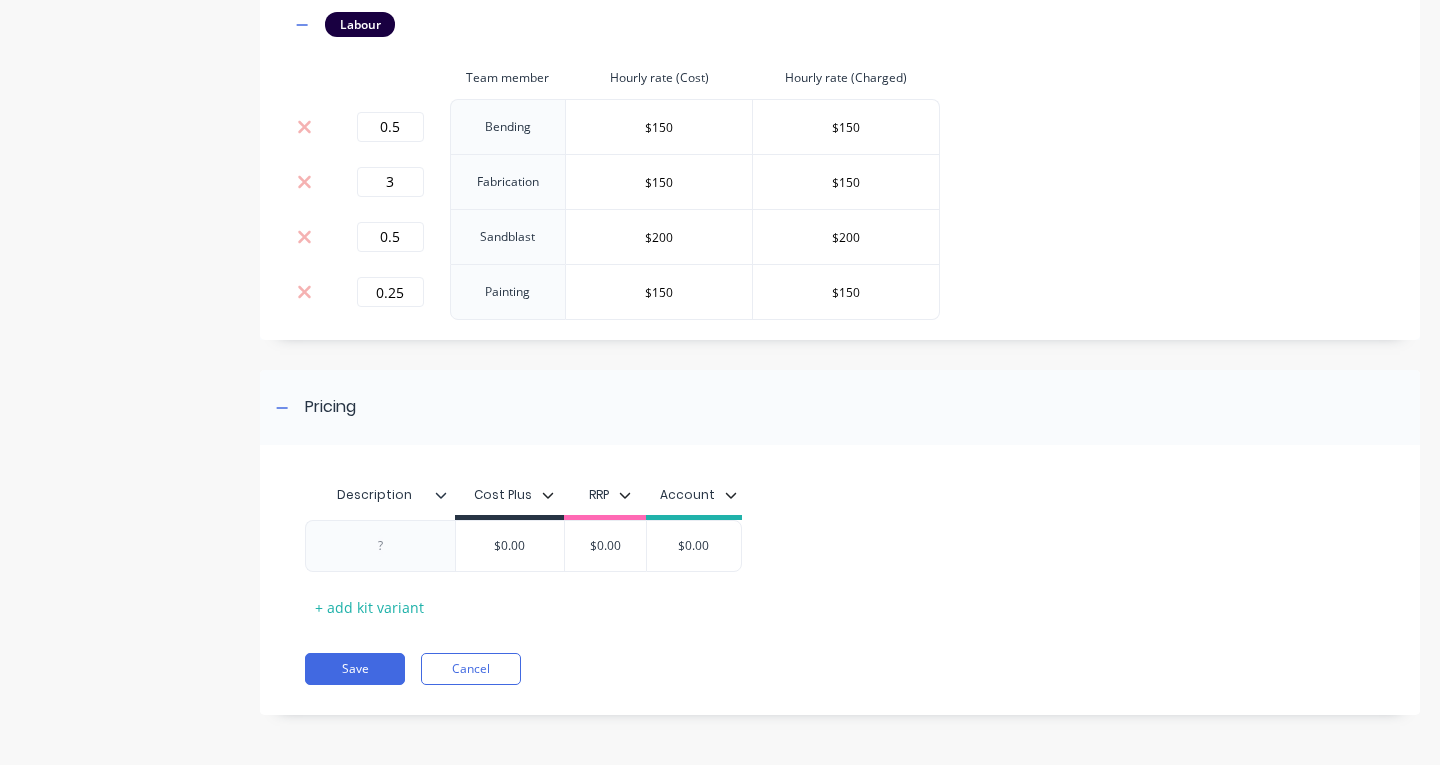 scroll, scrollTop: 2265, scrollLeft: 0, axis: vertical 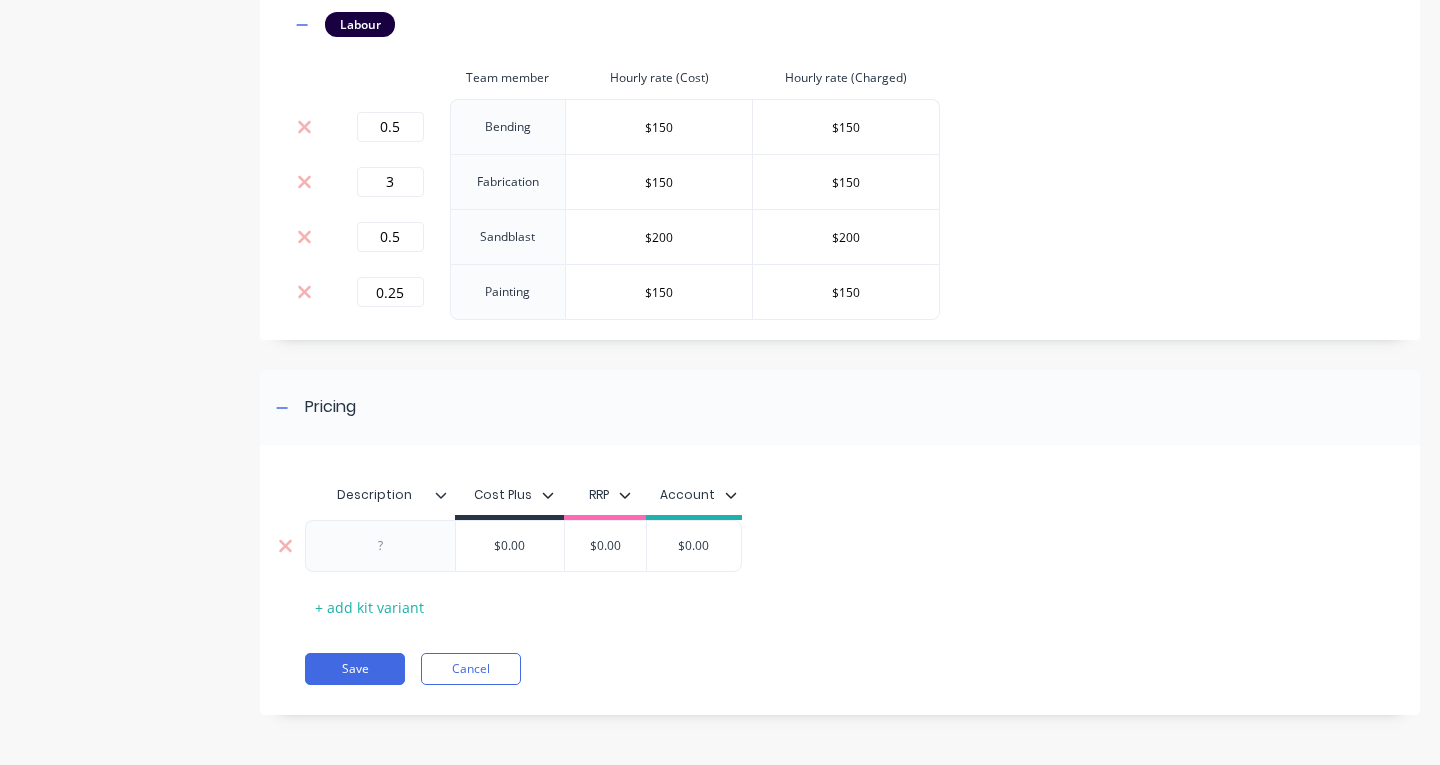 click at bounding box center (381, 546) 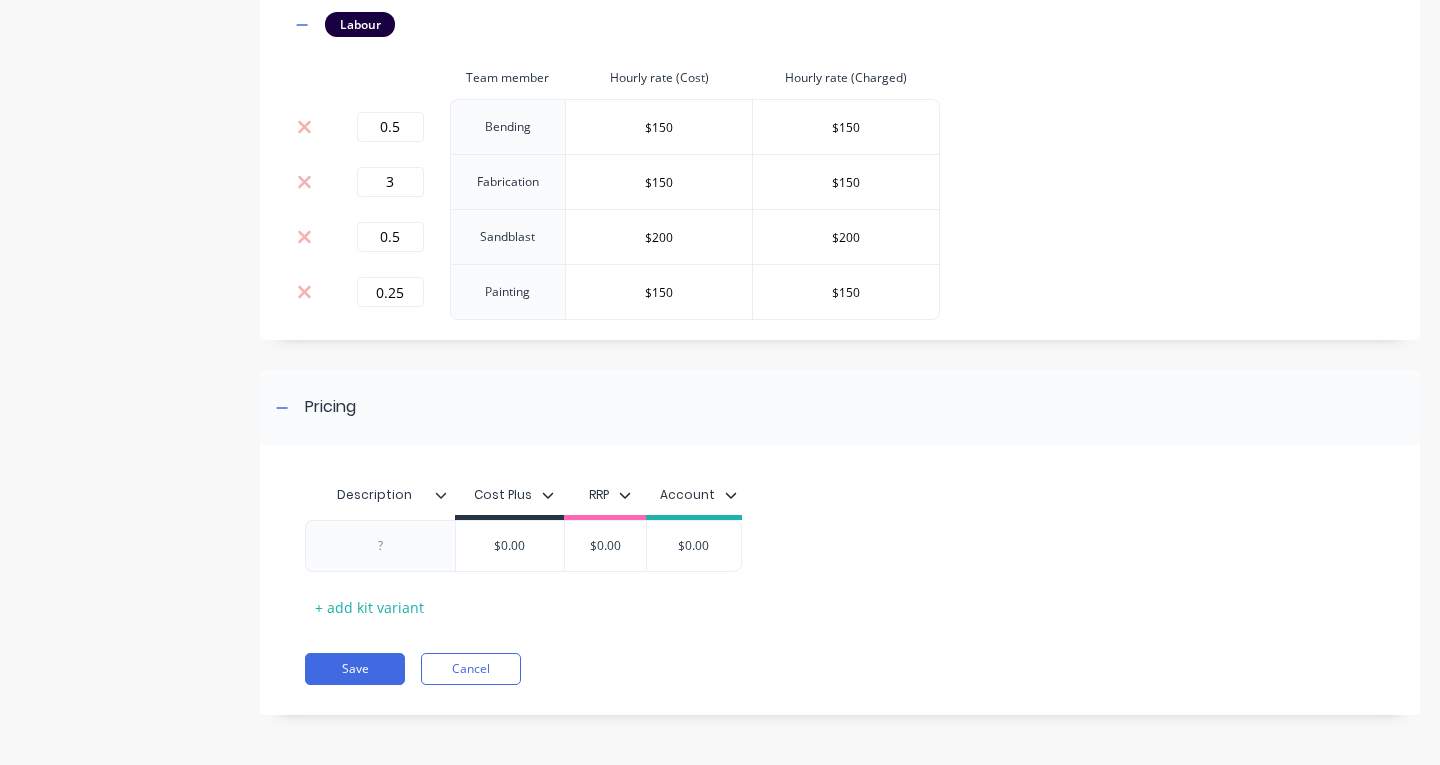 click on "Description" at bounding box center [374, 495] 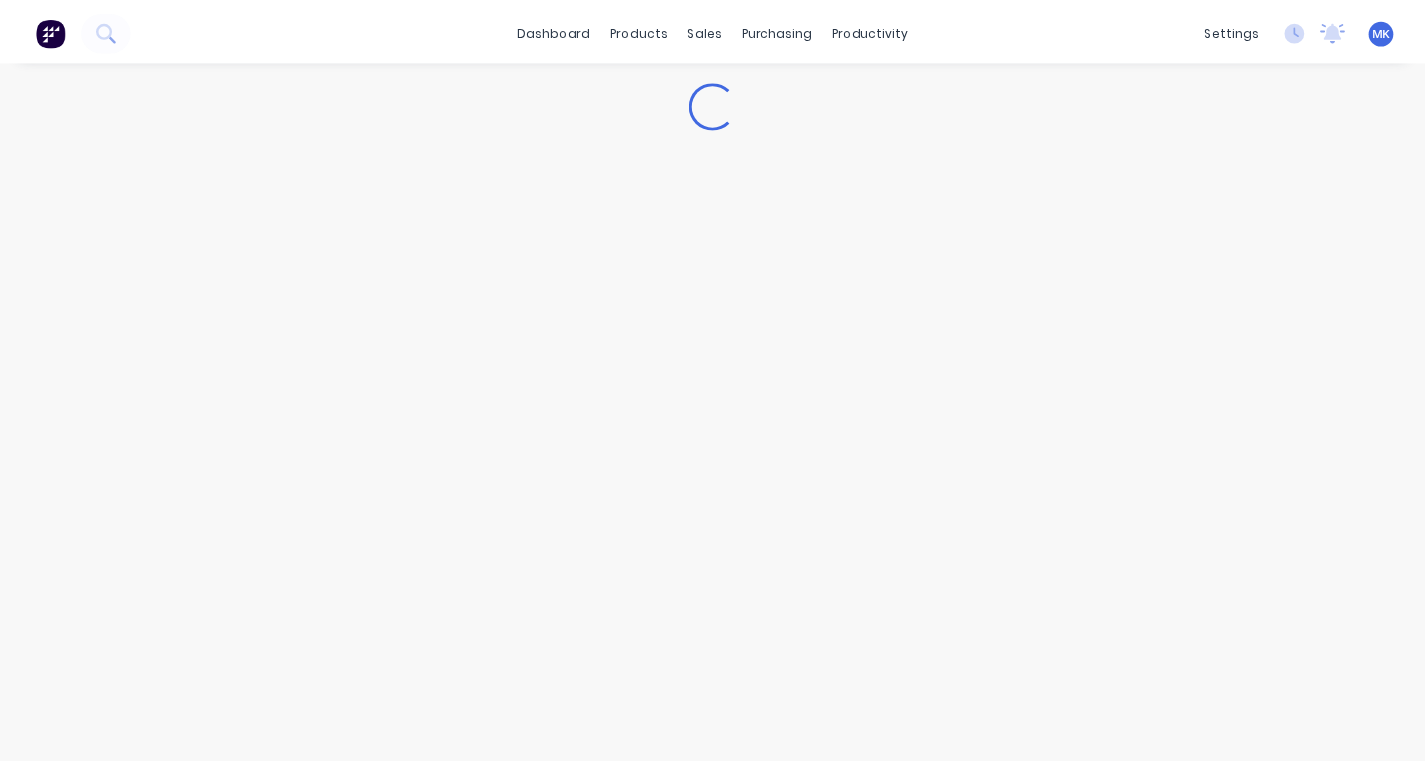 scroll, scrollTop: 0, scrollLeft: 0, axis: both 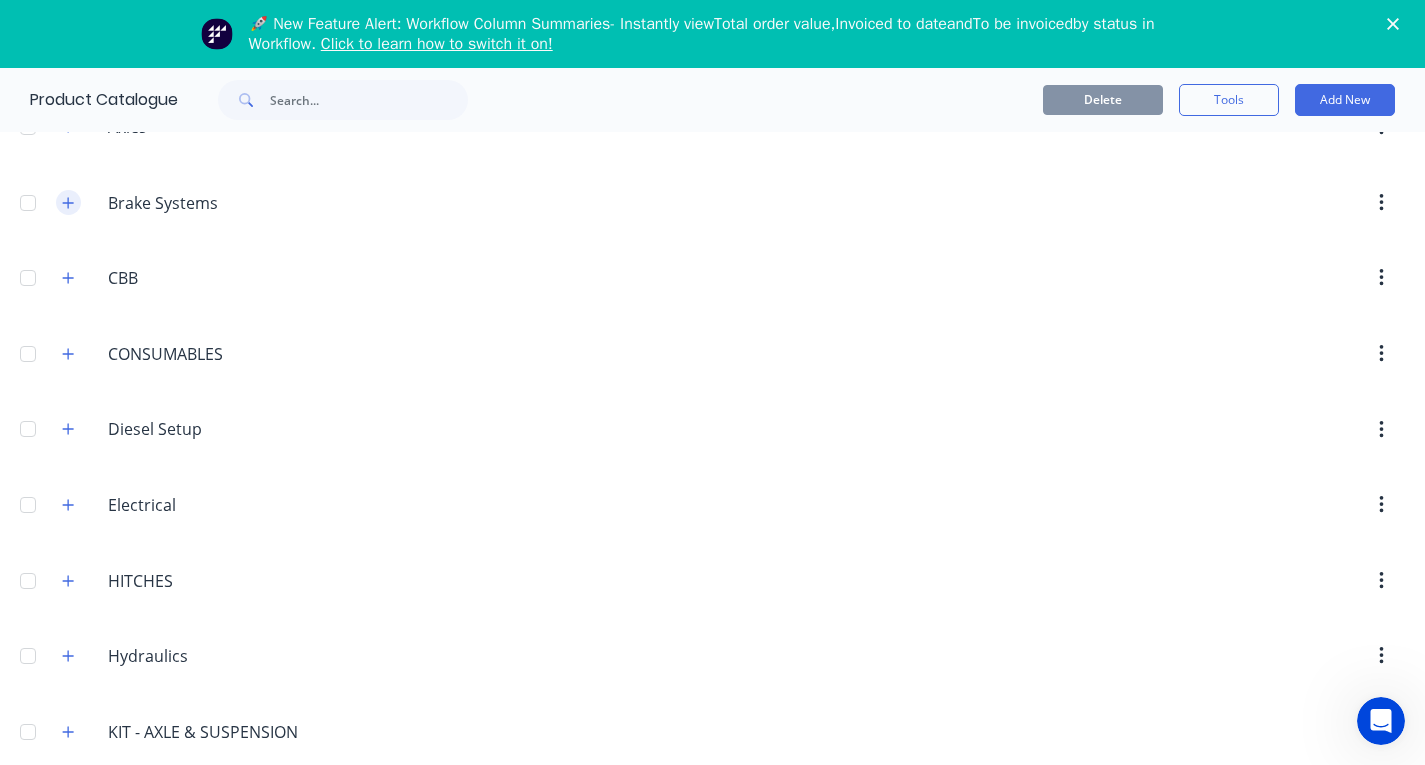 click at bounding box center (68, 202) 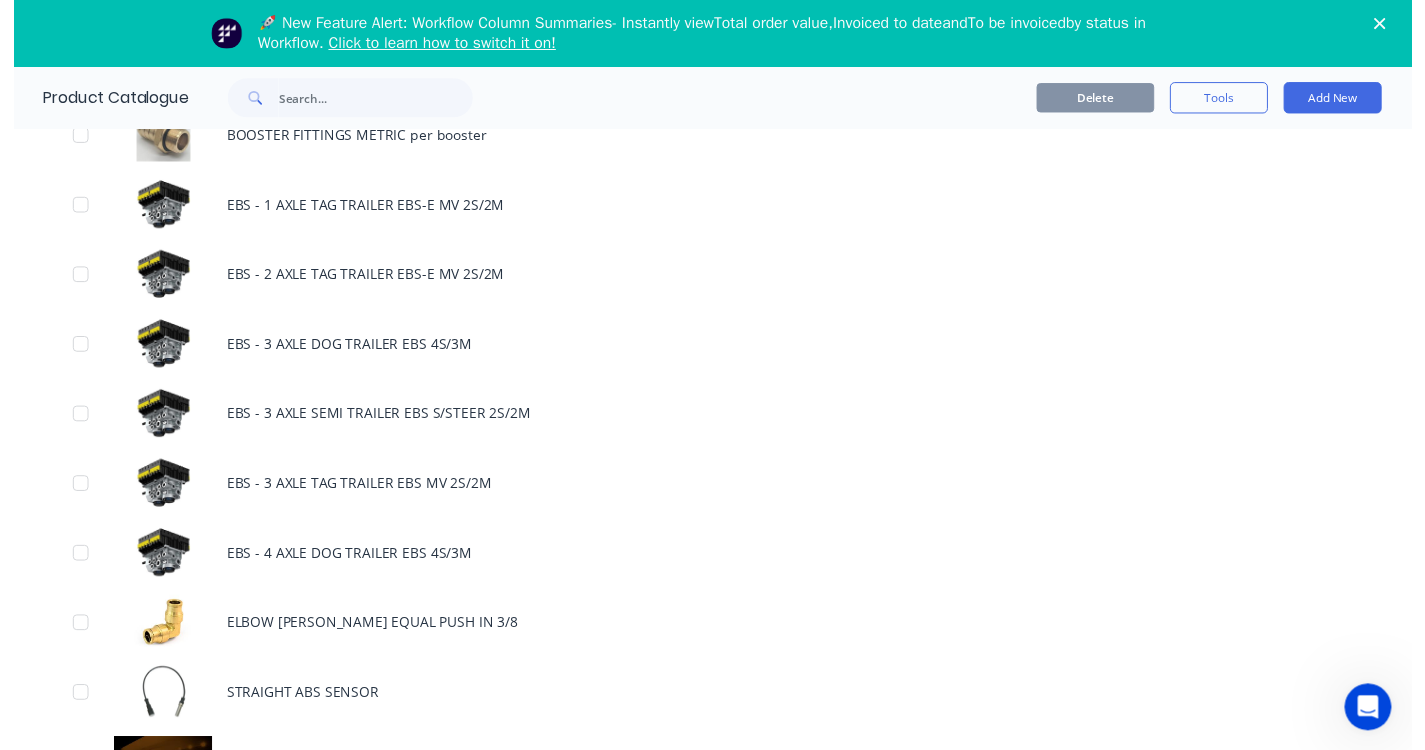 scroll, scrollTop: 1973, scrollLeft: 0, axis: vertical 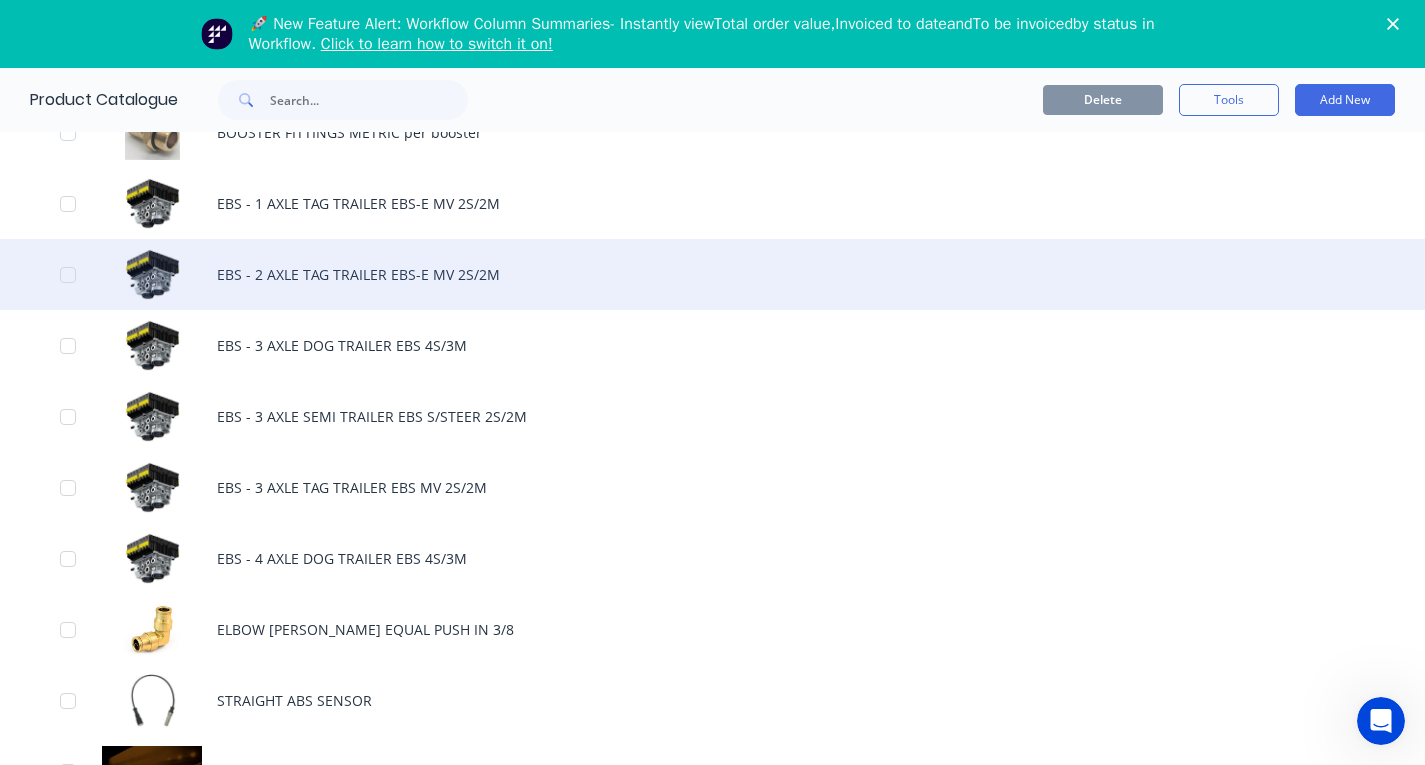 click on "EBS - 2 AXLE TAG TRAILER EBS-E MV 2S/2M" at bounding box center (712, 274) 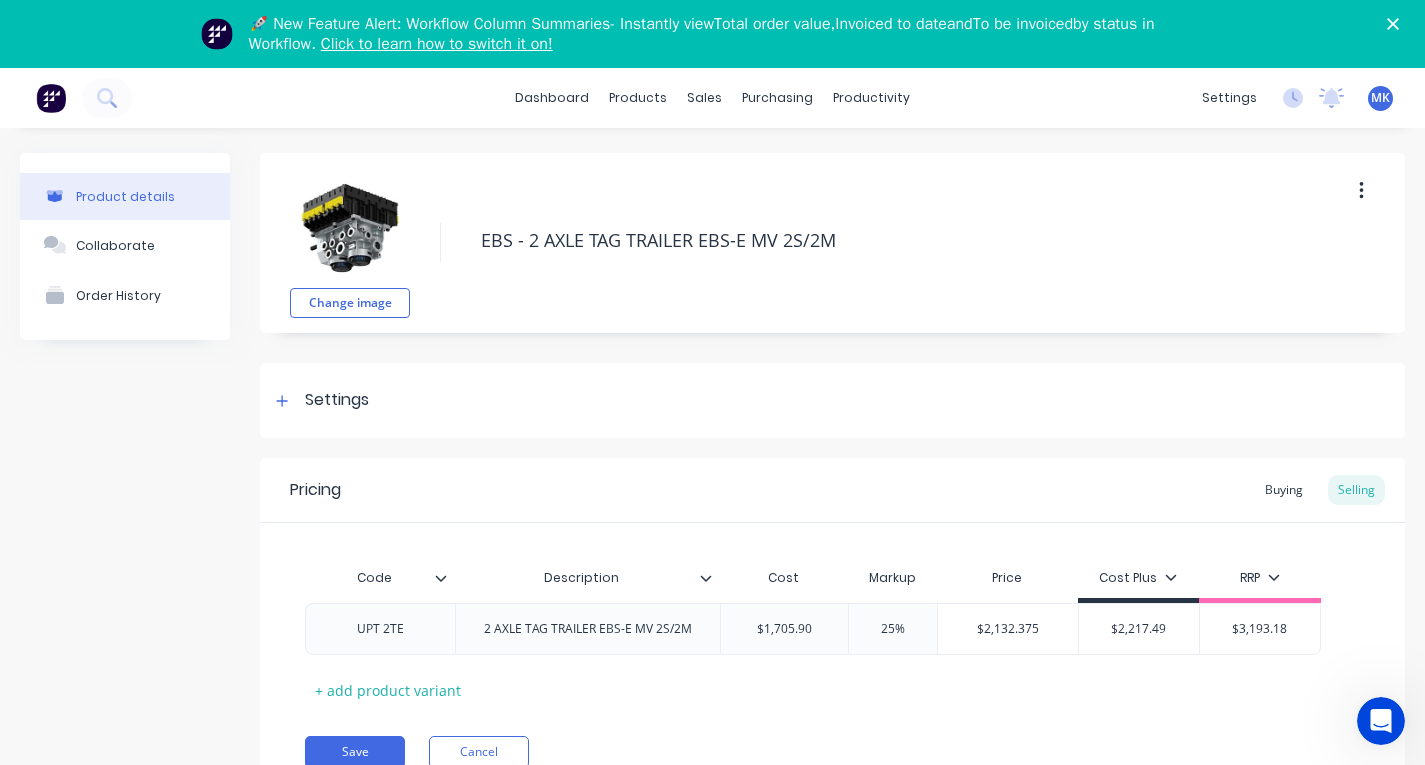 type on "x" 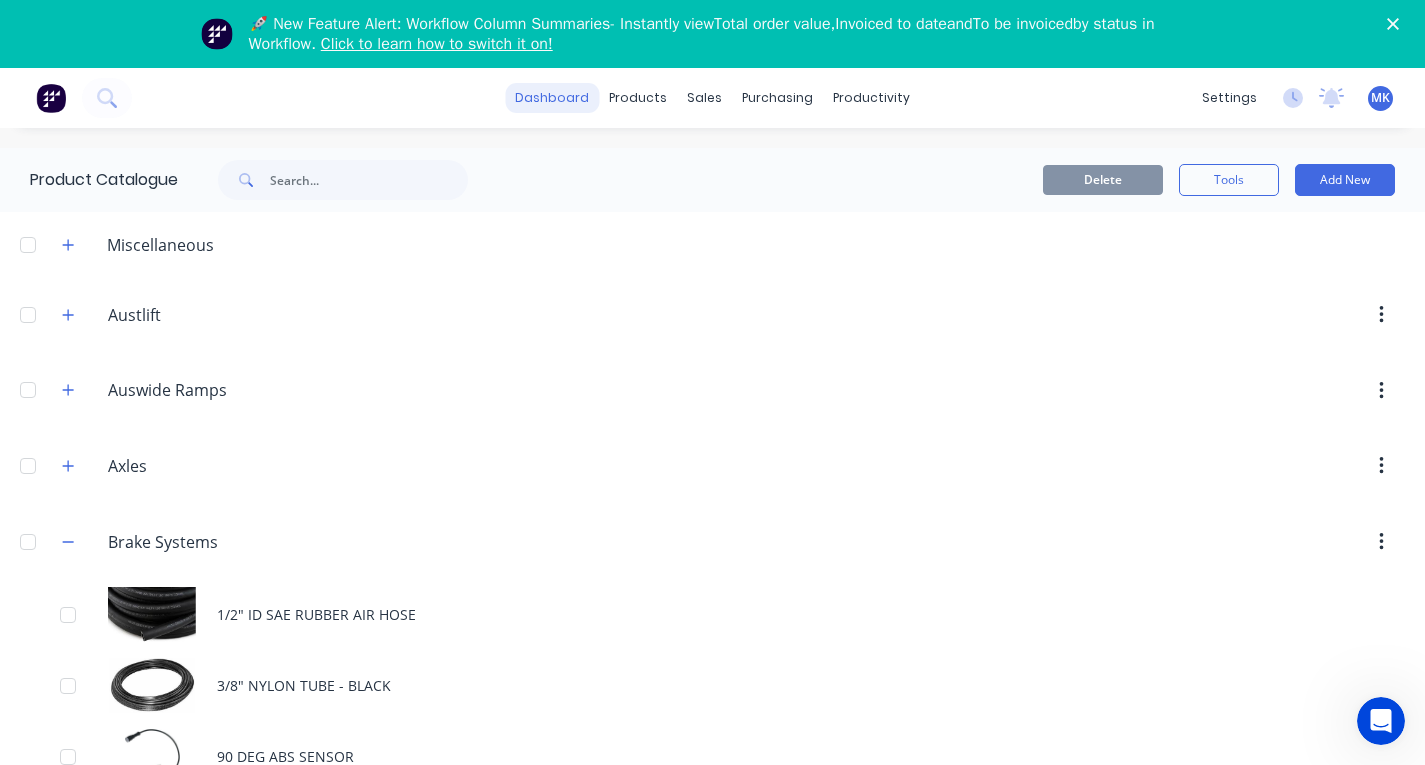 click on "dashboard" at bounding box center (552, 98) 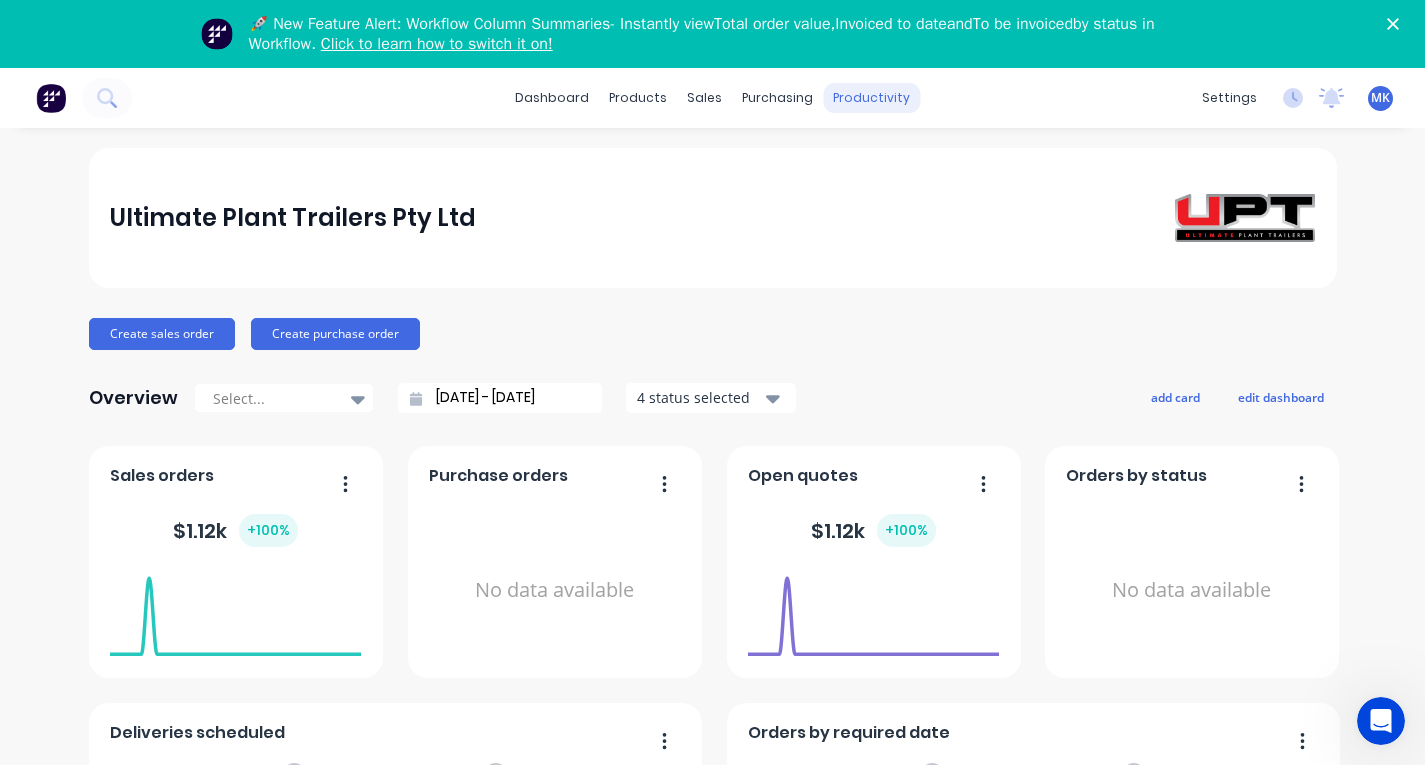 click on "productivity" at bounding box center [871, 98] 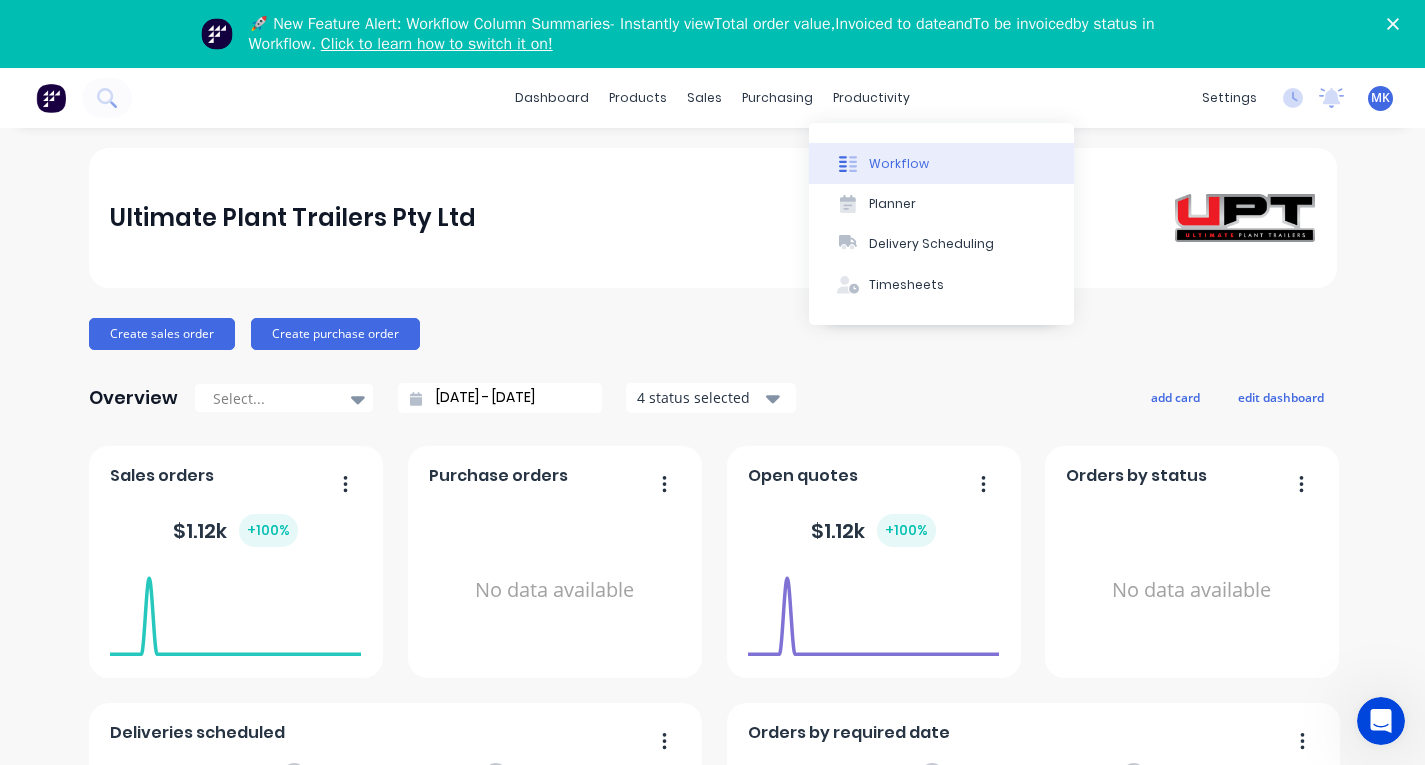 click on "Workflow" at bounding box center (899, 164) 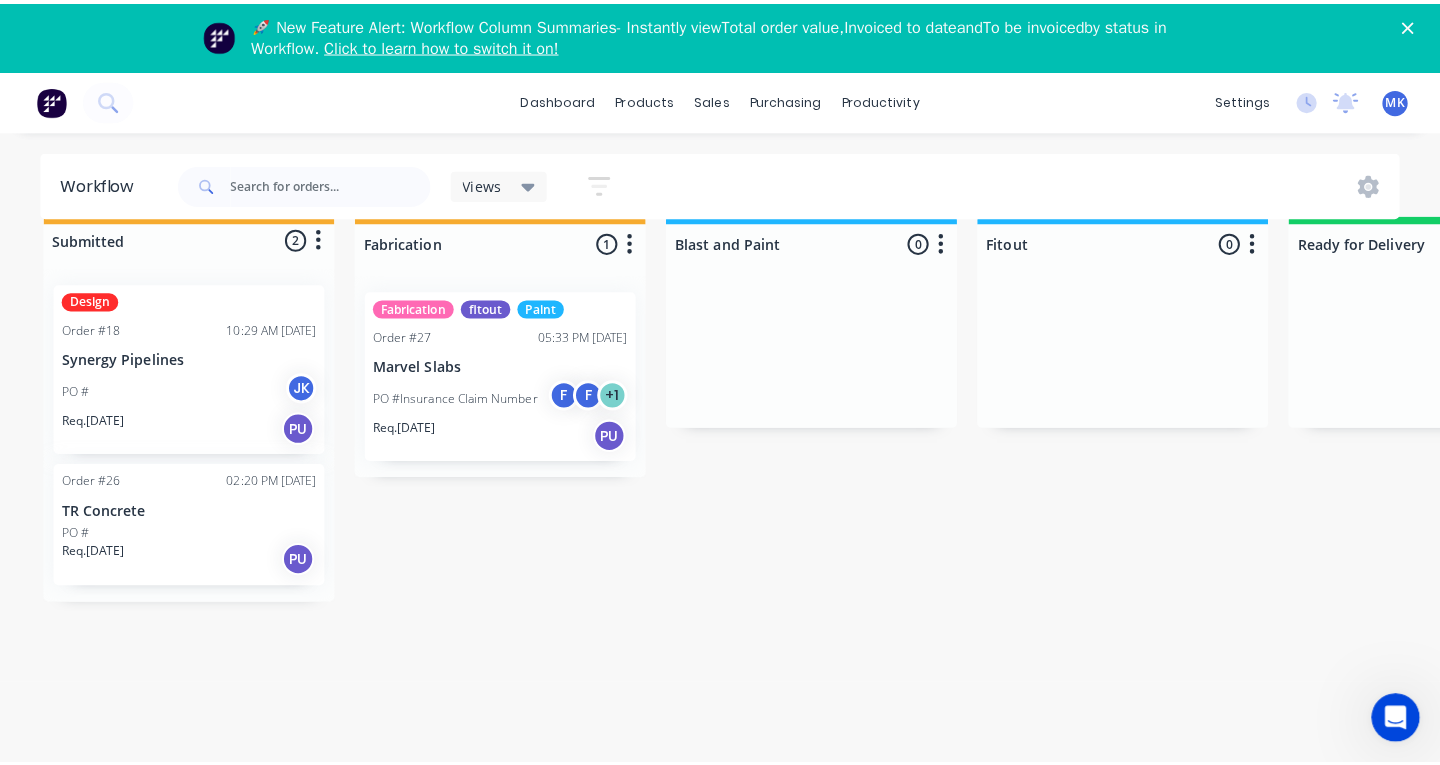 scroll, scrollTop: 0, scrollLeft: 0, axis: both 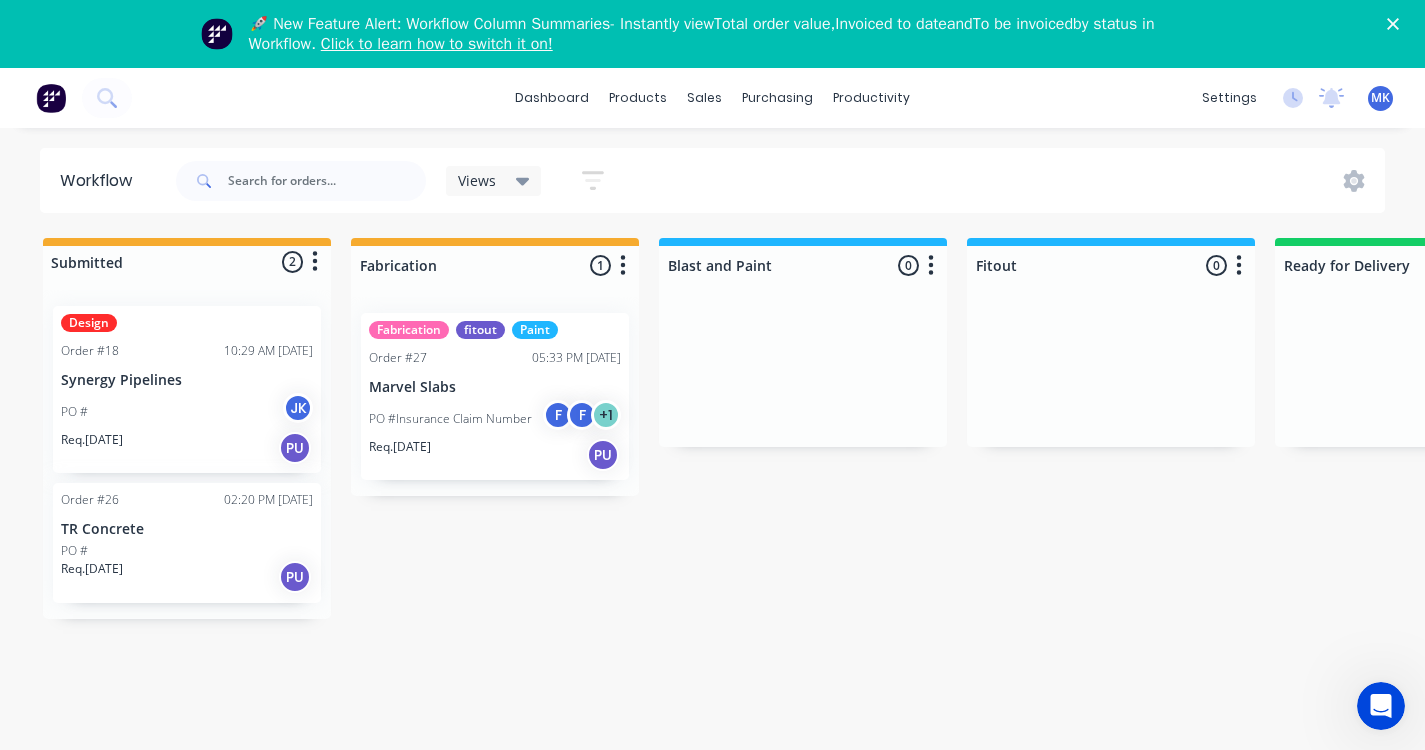 click at bounding box center (803, 372) 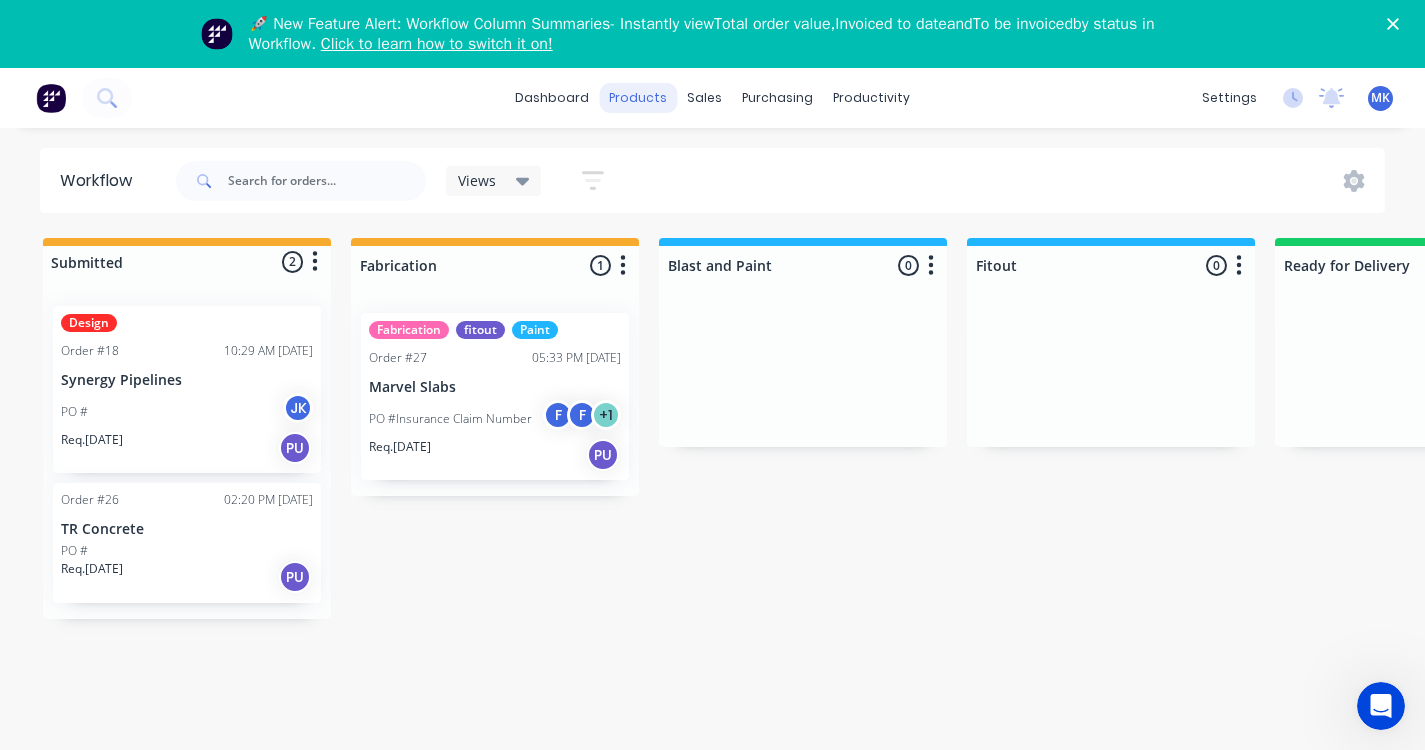 click on "products" at bounding box center [638, 98] 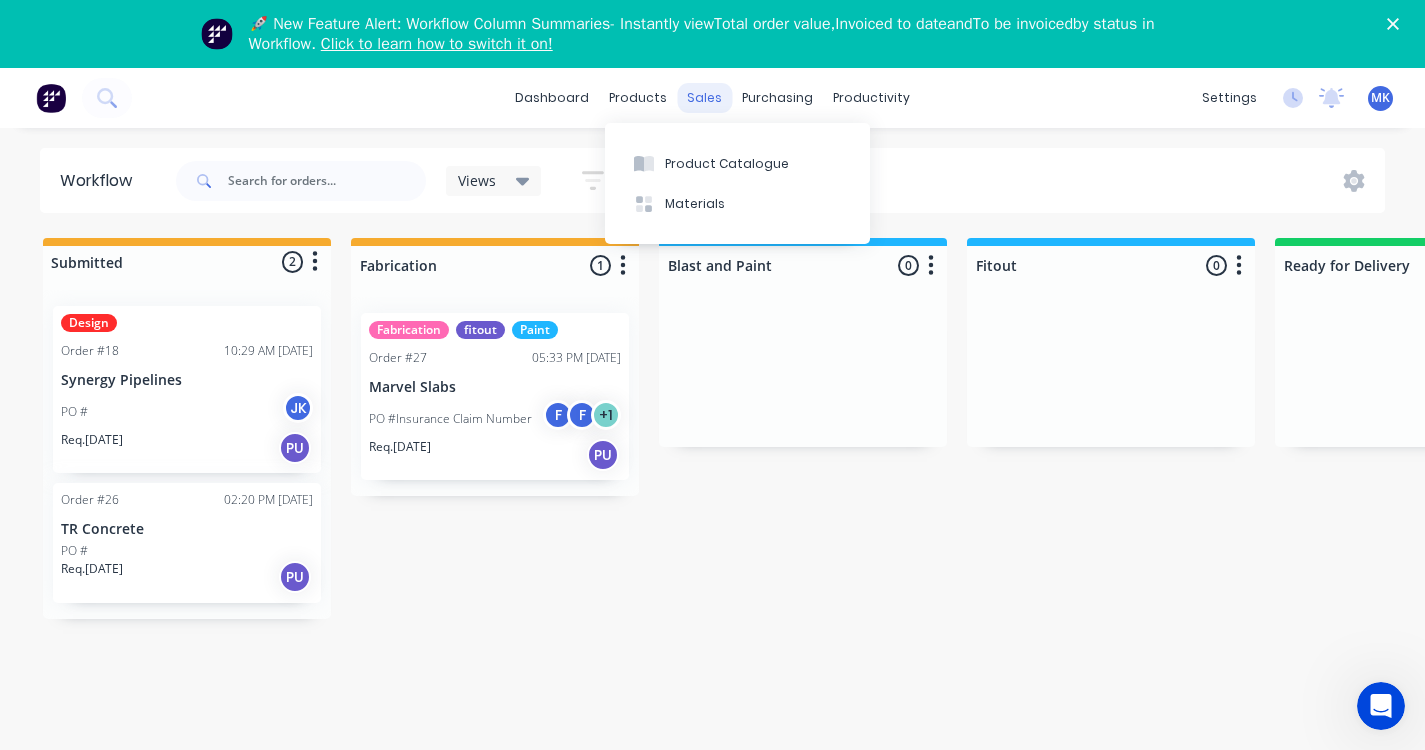 click on "sales" at bounding box center (704, 98) 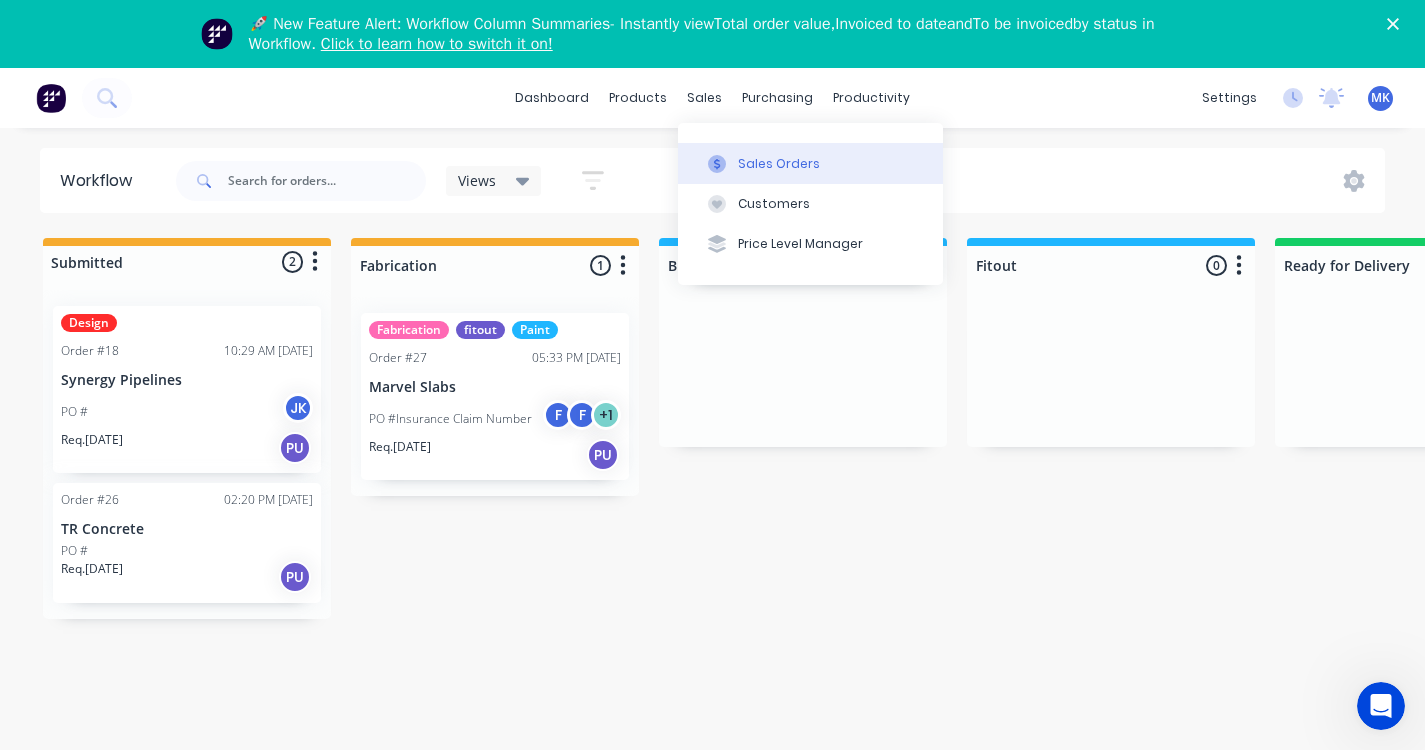 click on "Sales Orders" at bounding box center [810, 163] 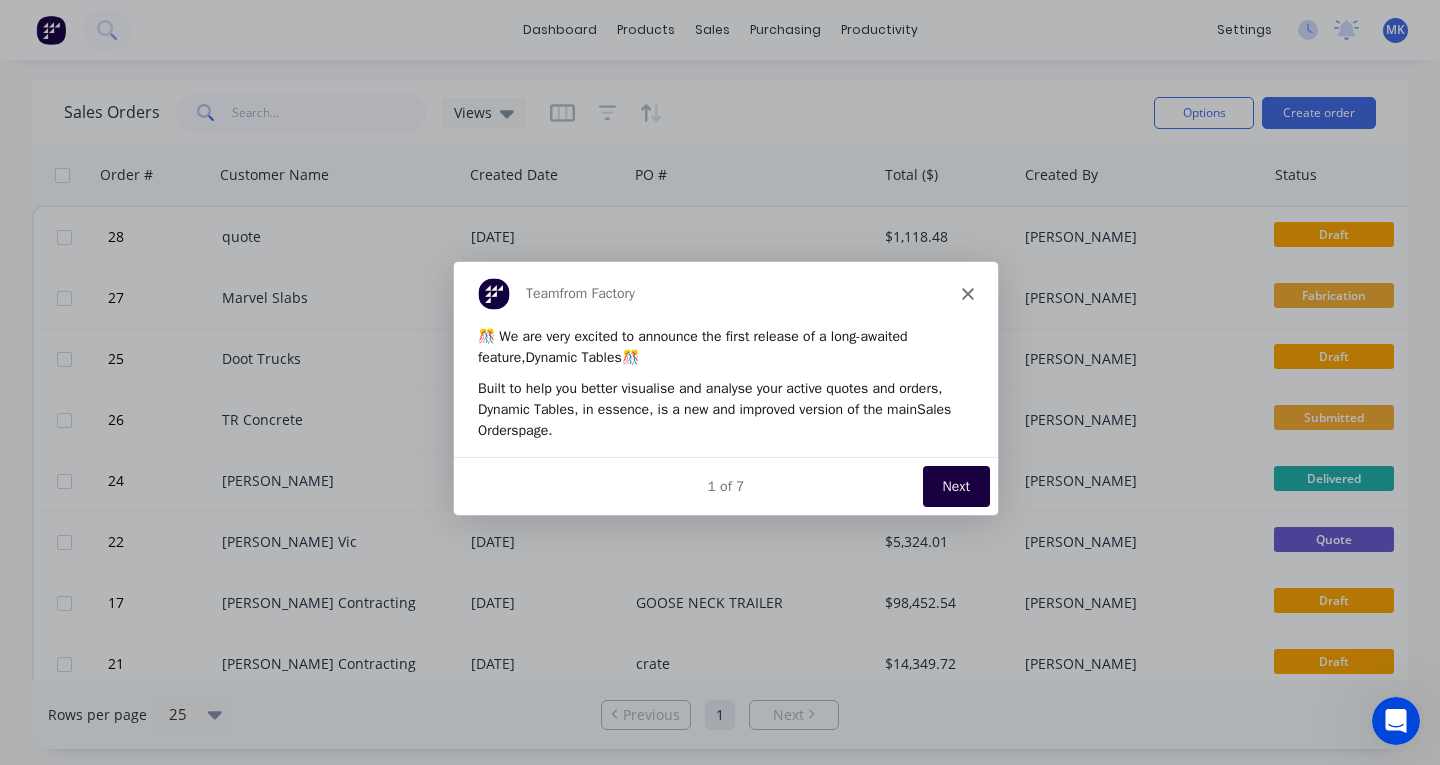 scroll, scrollTop: 0, scrollLeft: 0, axis: both 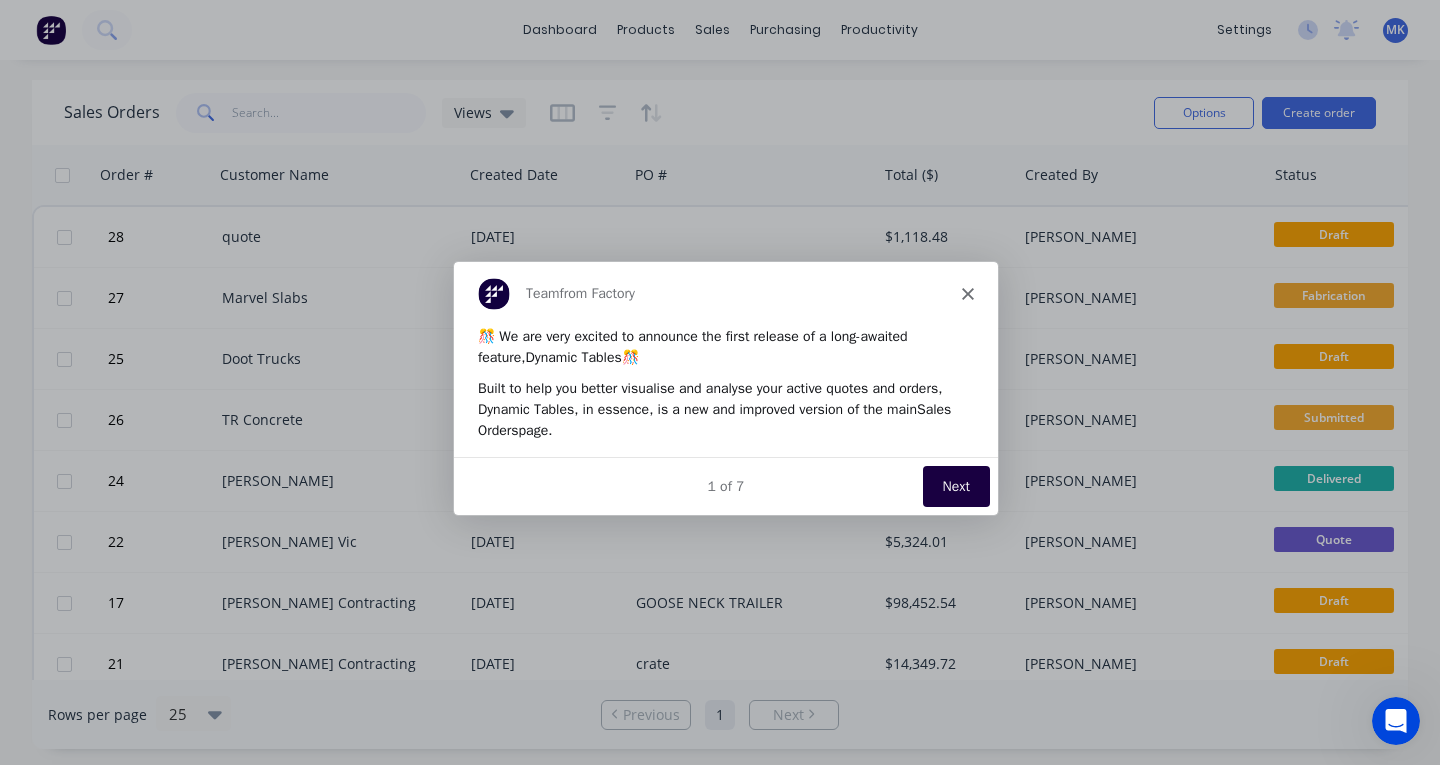 click on "Next" at bounding box center (955, 485) 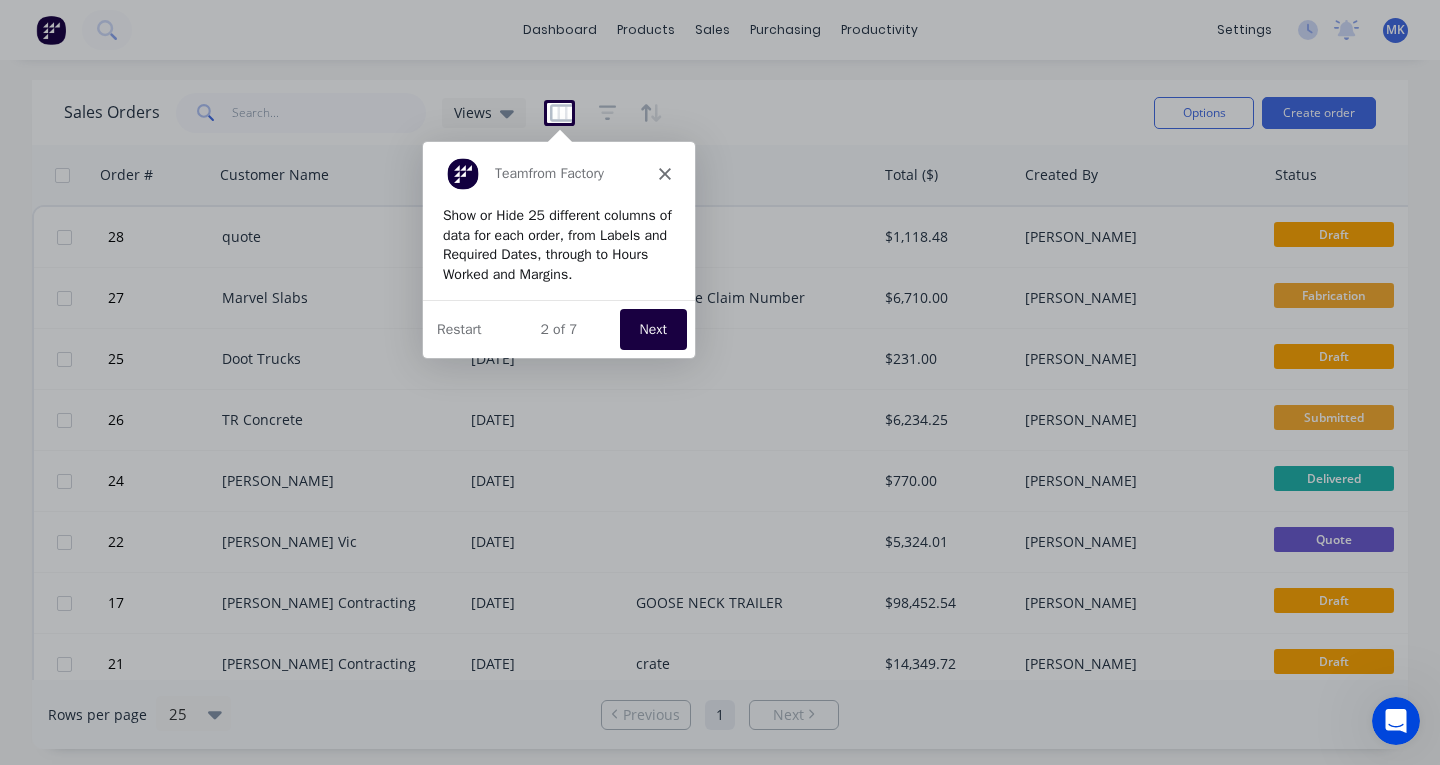 scroll, scrollTop: 0, scrollLeft: 0, axis: both 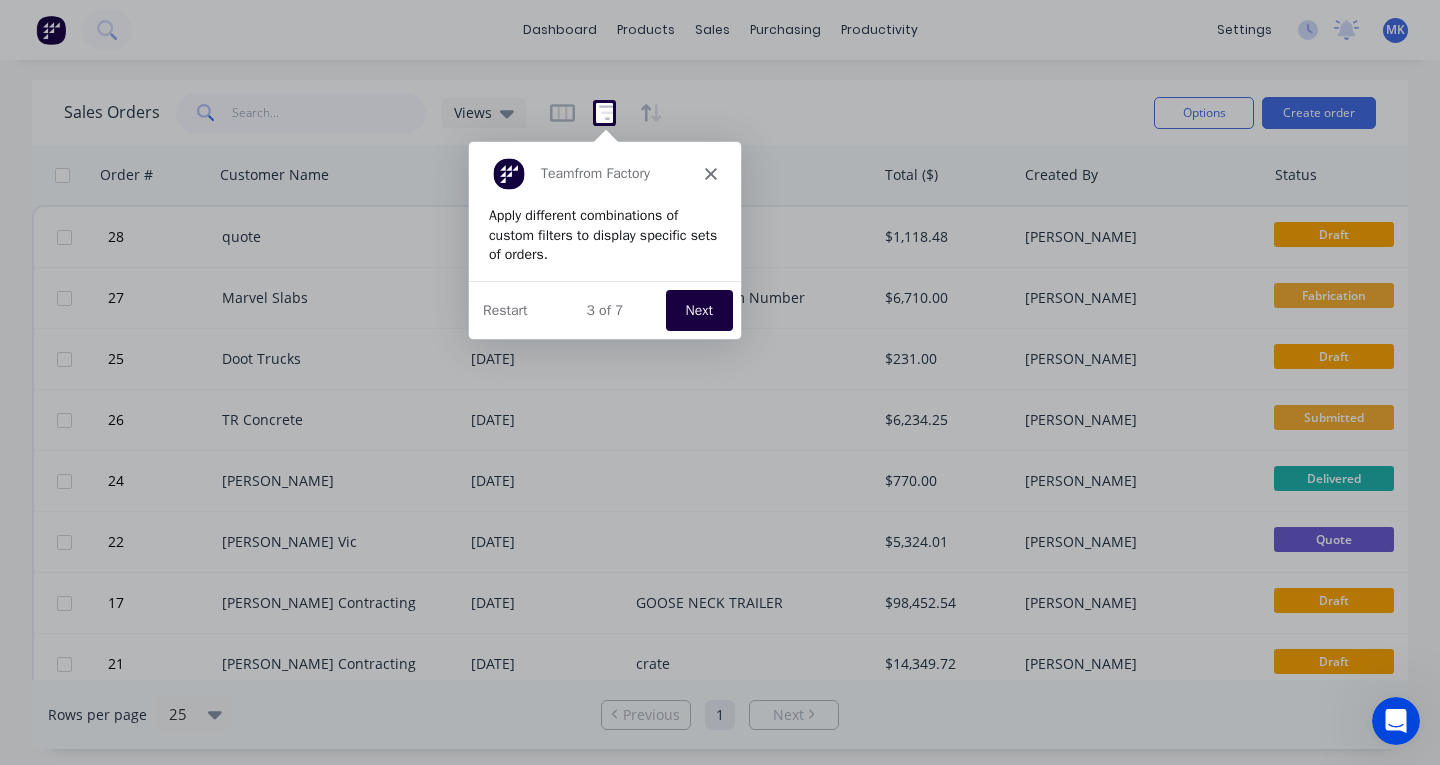 click on "Next" at bounding box center (697, 308) 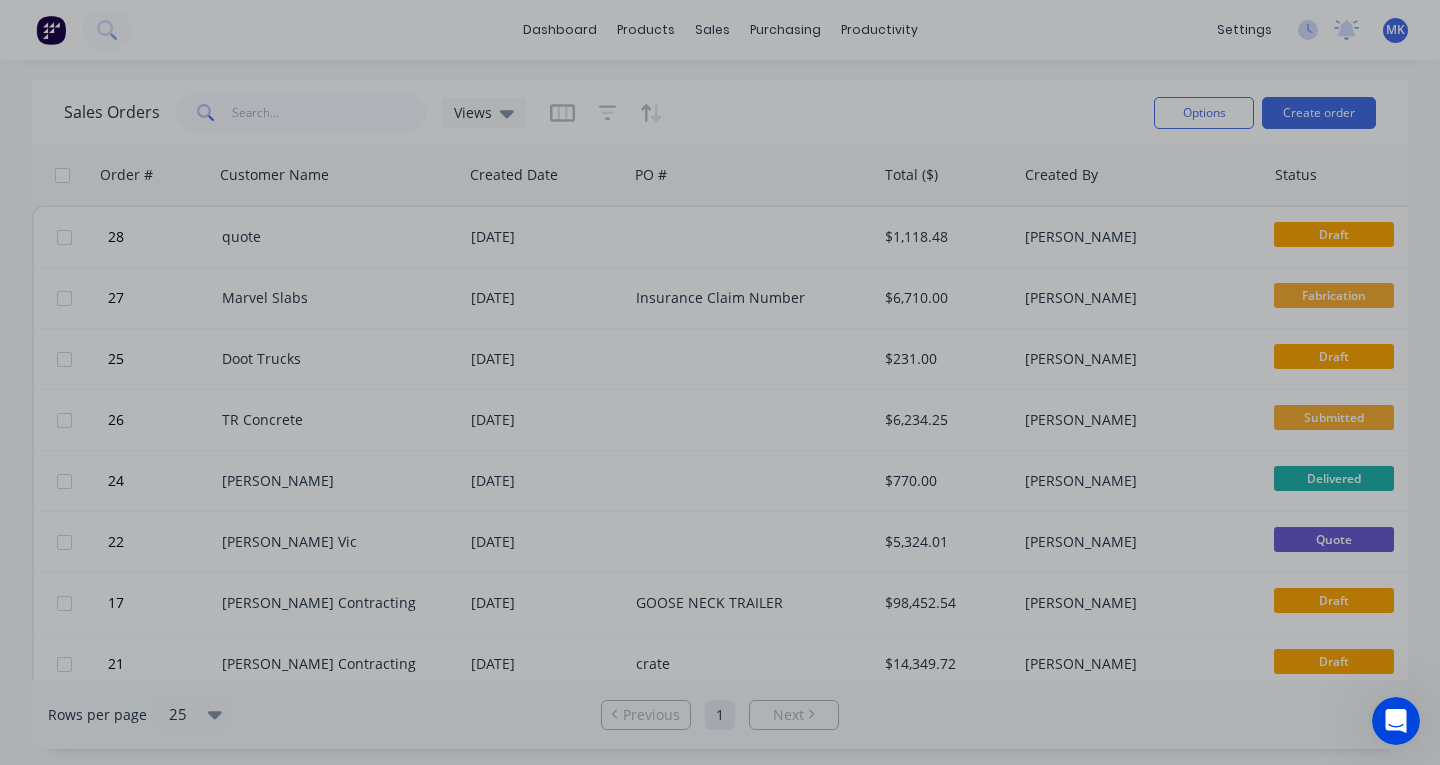scroll, scrollTop: 0, scrollLeft: 0, axis: both 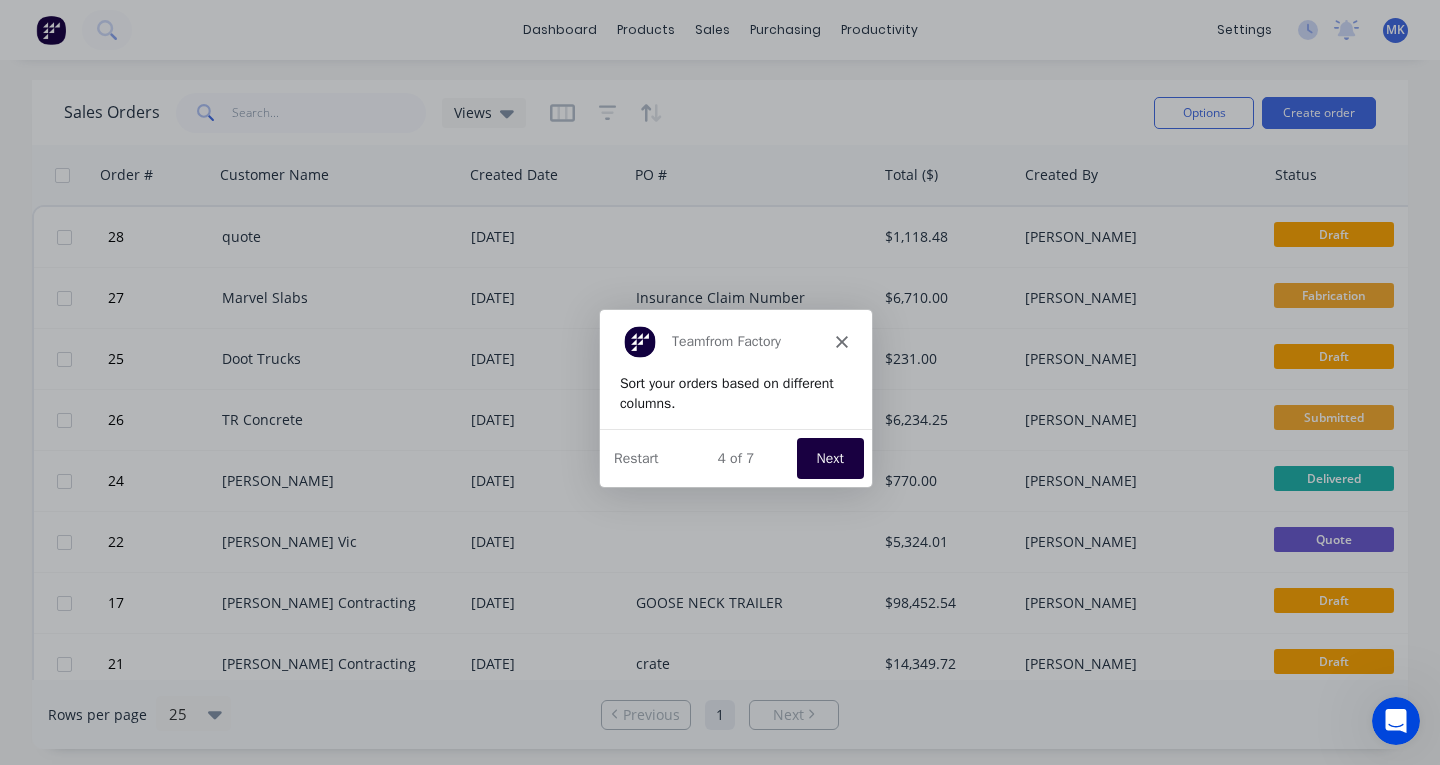 click on "Next" at bounding box center [829, 456] 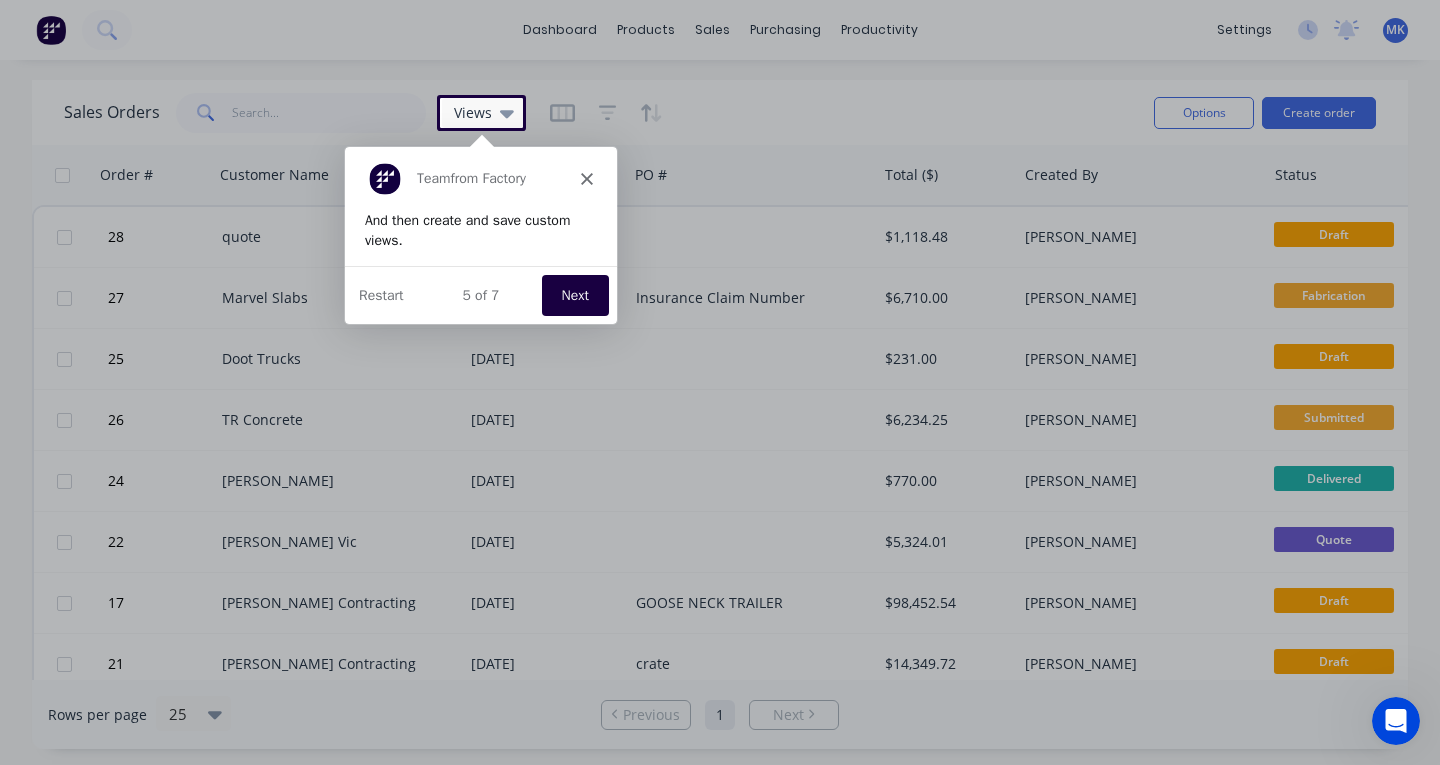 scroll, scrollTop: 0, scrollLeft: 0, axis: both 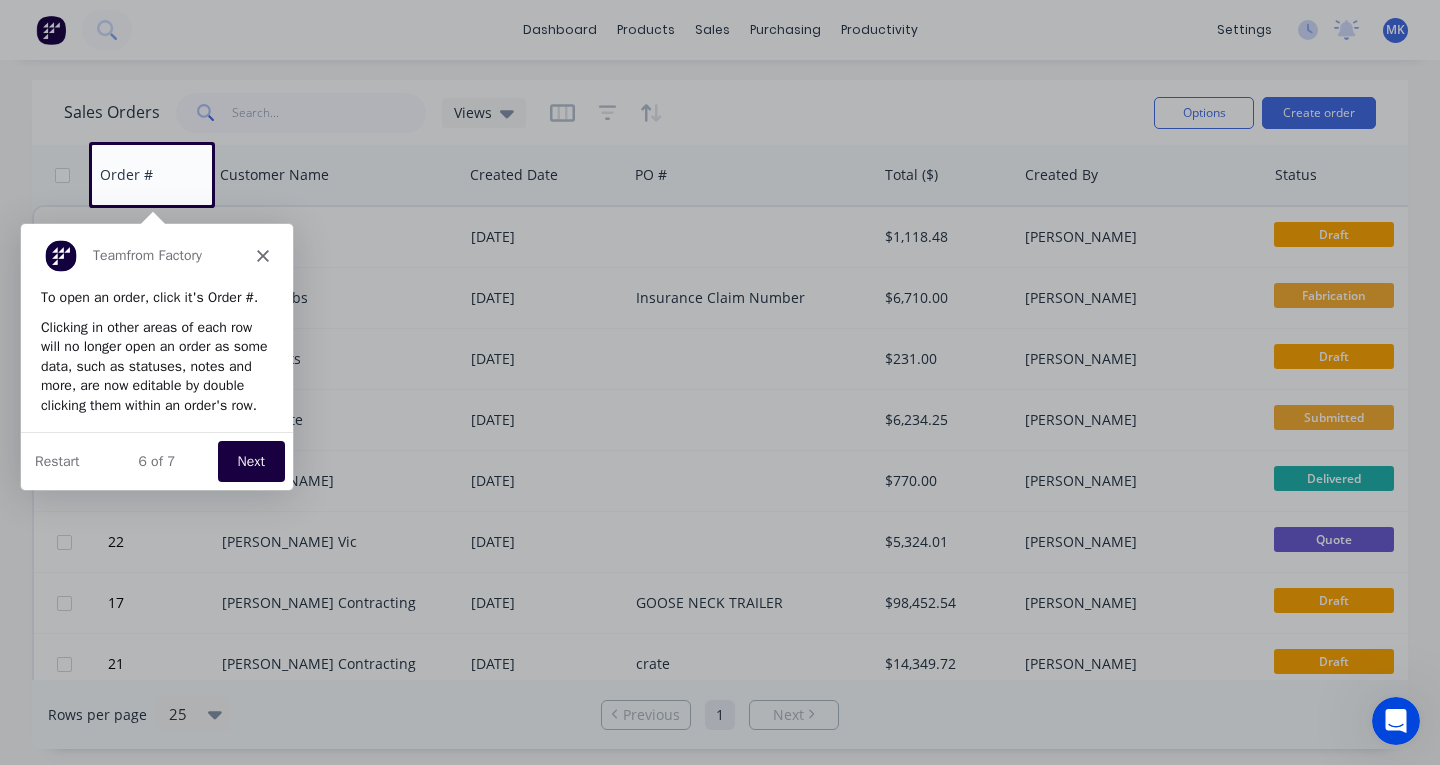 click on "Next" at bounding box center (250, 460) 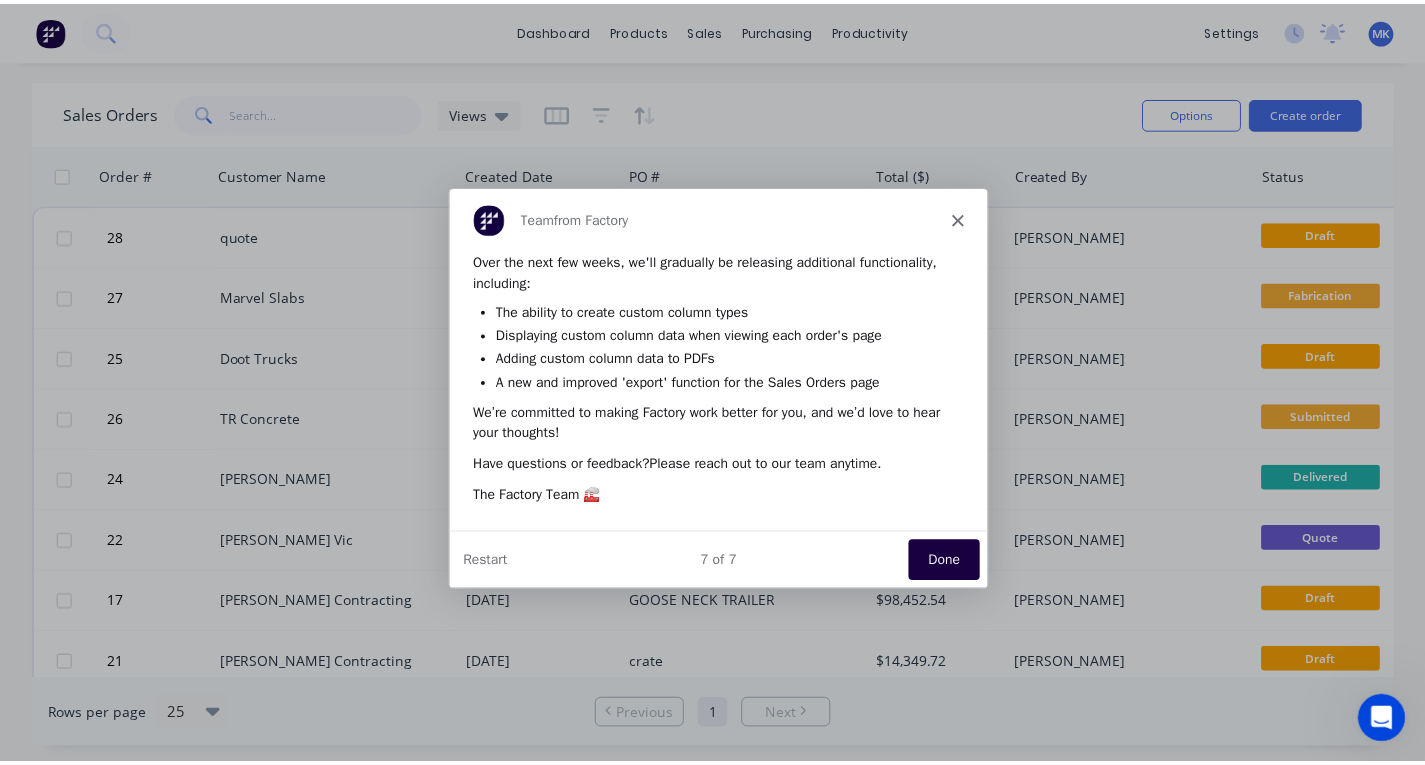 scroll, scrollTop: 0, scrollLeft: 0, axis: both 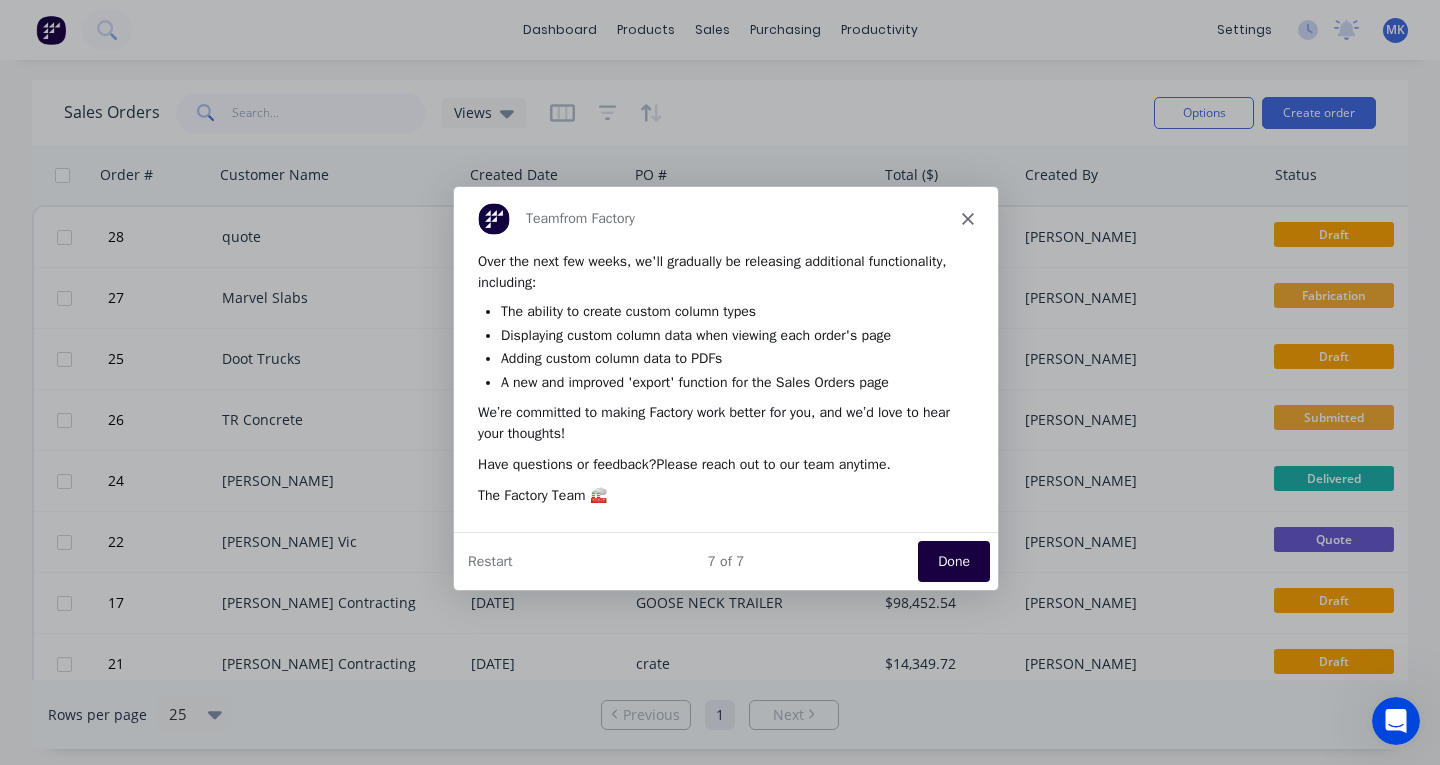 click on "Done" at bounding box center (953, 559) 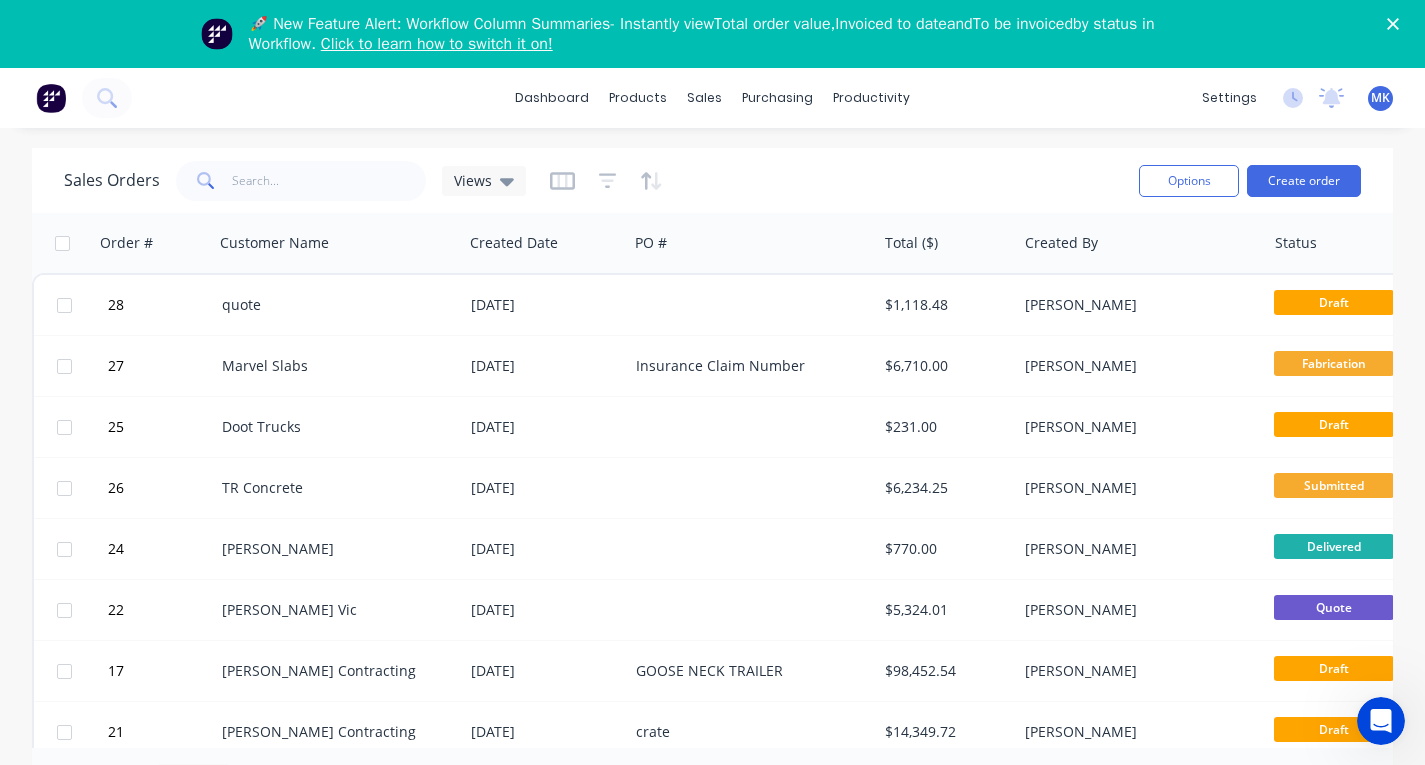 scroll, scrollTop: 0, scrollLeft: 0, axis: both 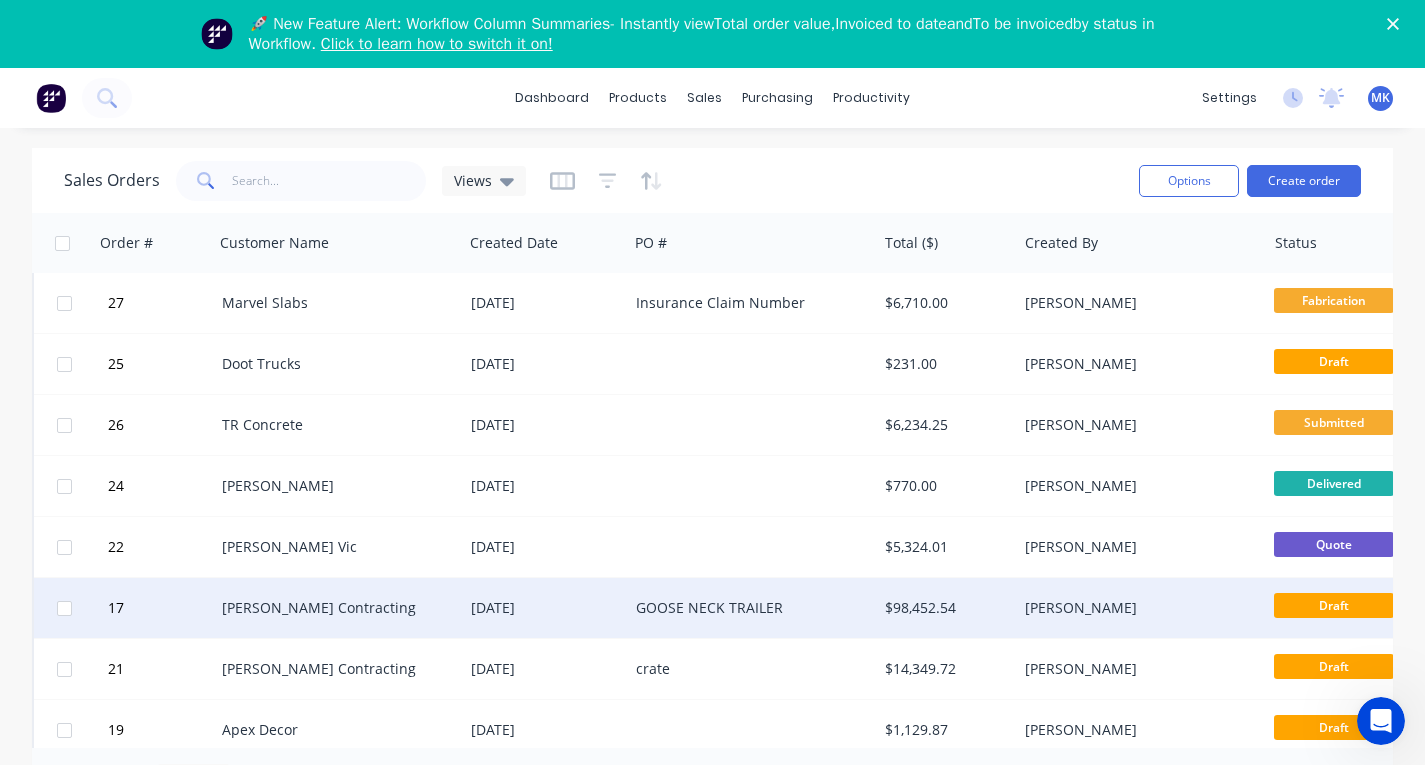 click on "[PERSON_NAME] Contracting" at bounding box center [332, 608] 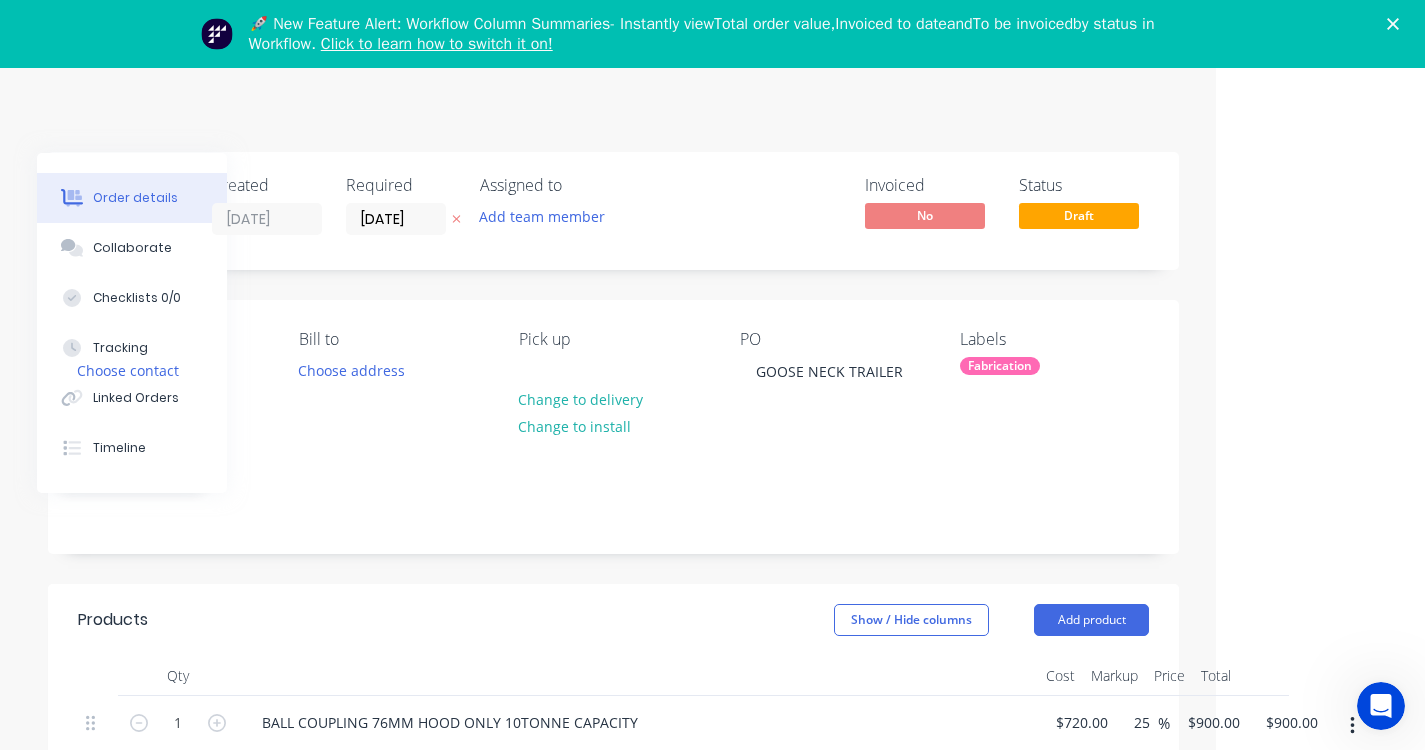 scroll, scrollTop: 0, scrollLeft: 209, axis: horizontal 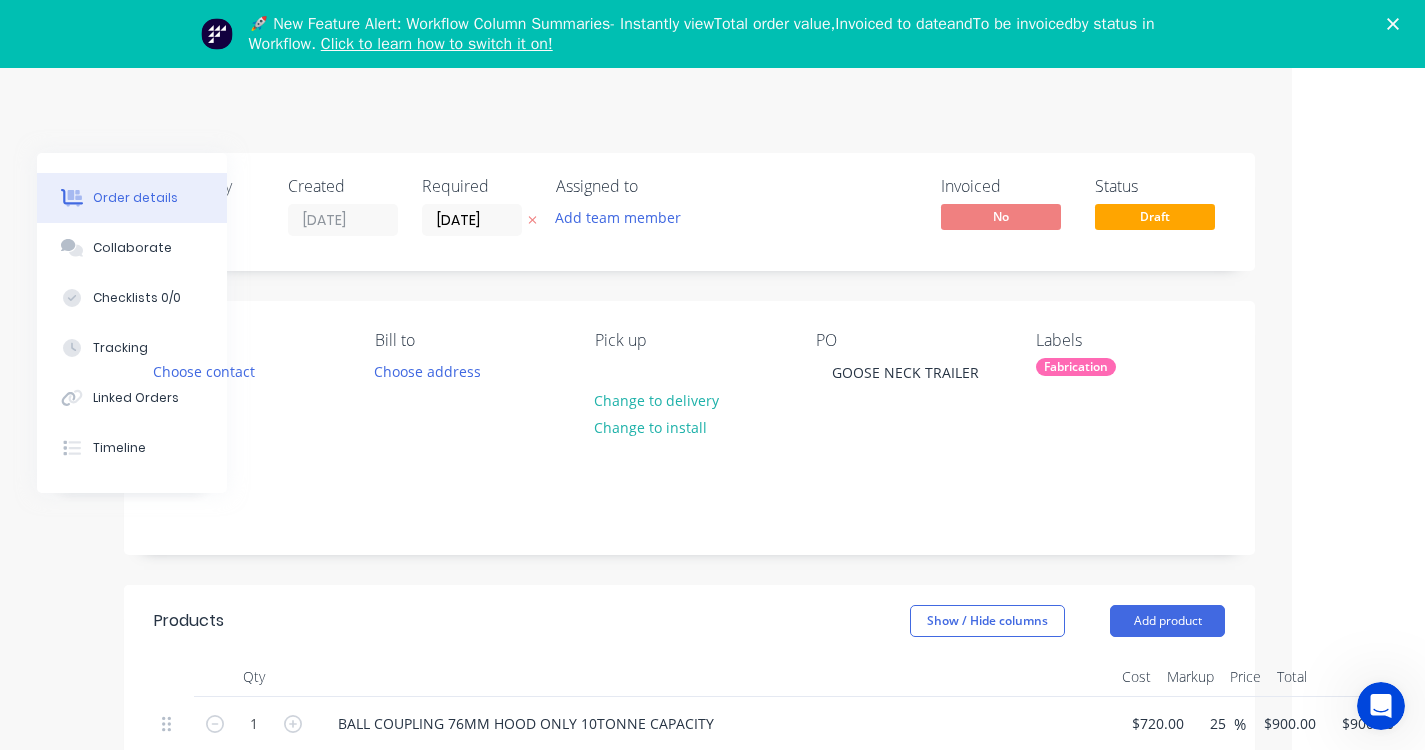 click on "No" at bounding box center [1001, 216] 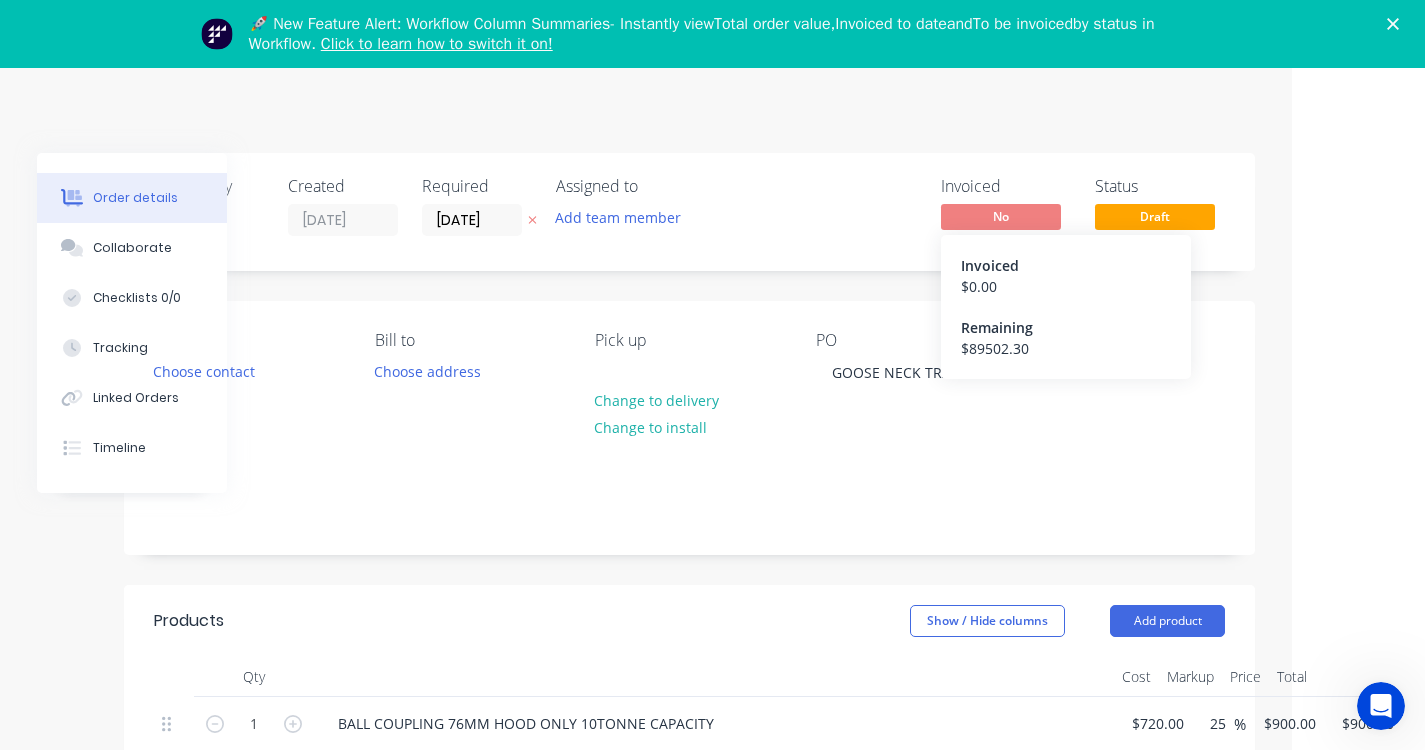 click on "Draft" at bounding box center [1155, 216] 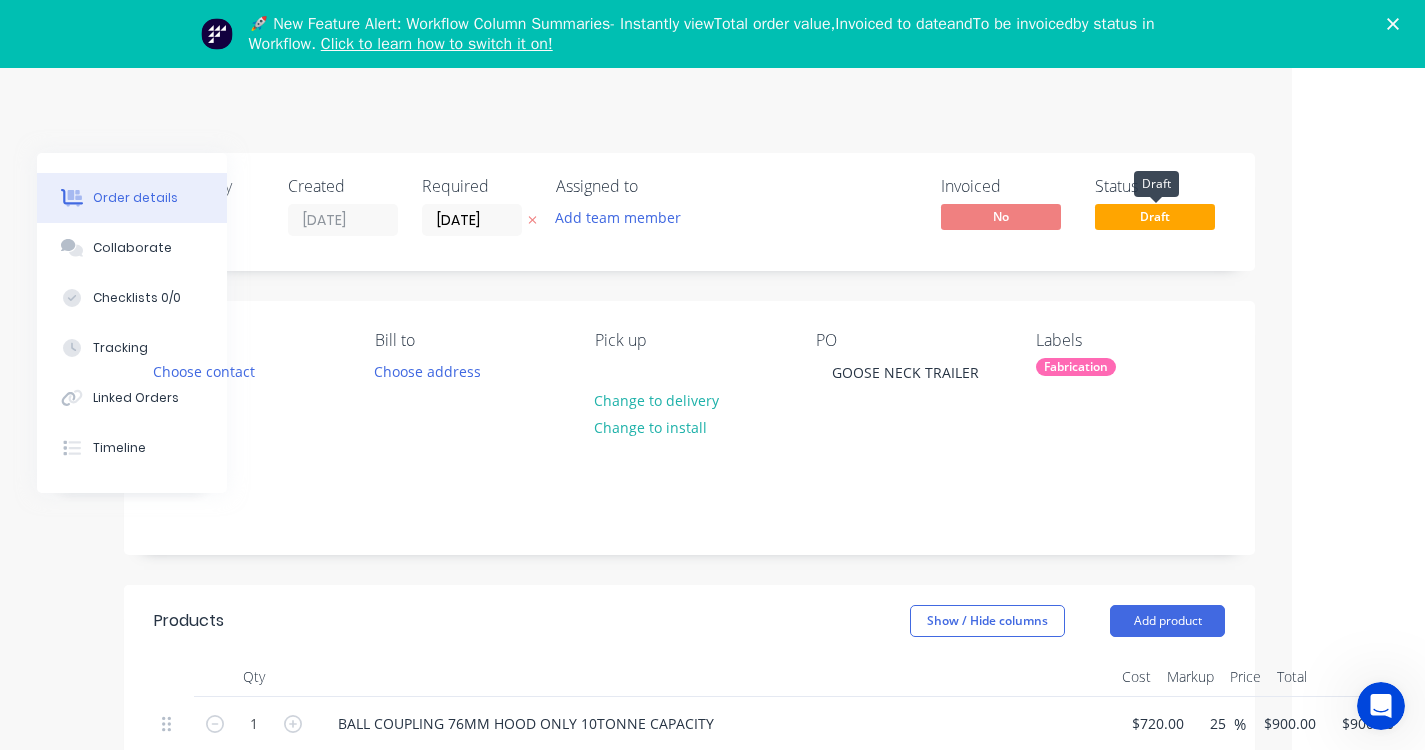 click on "Draft" at bounding box center [1155, 216] 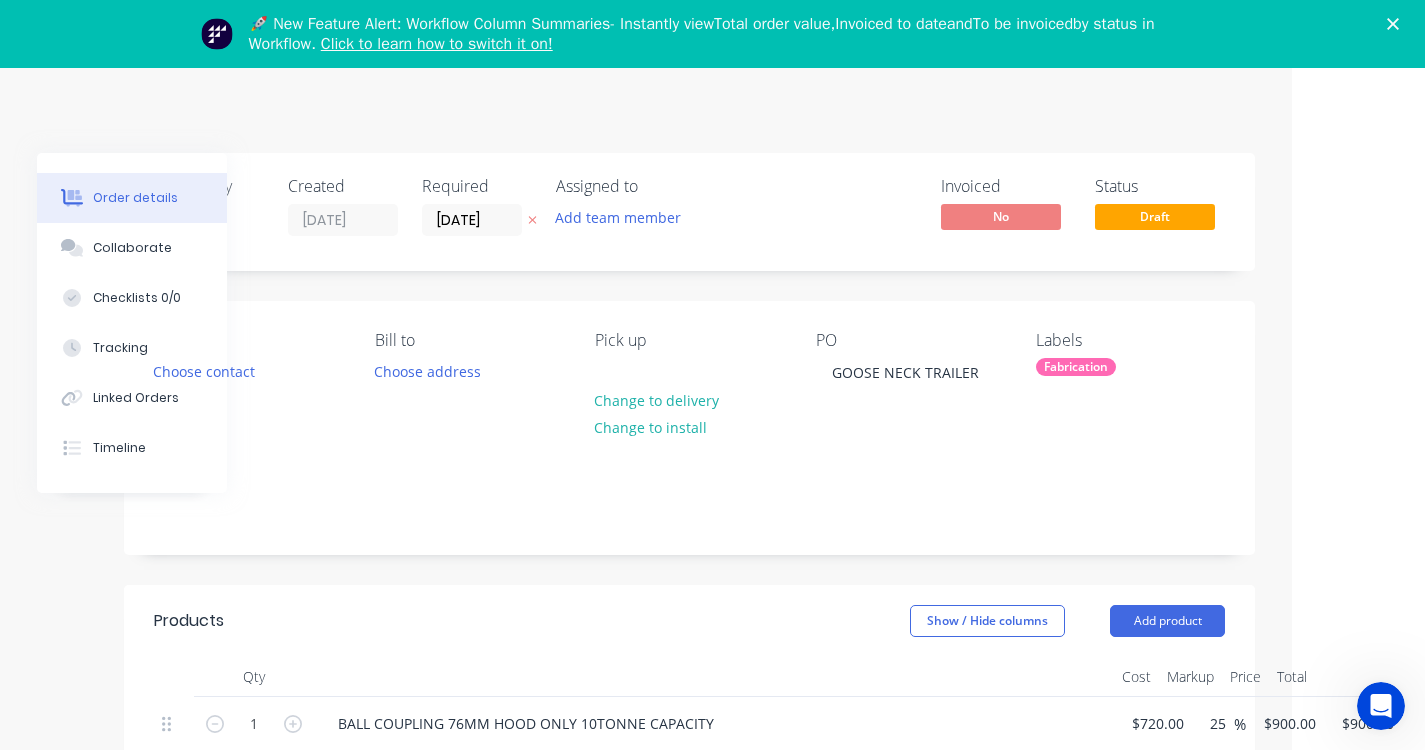 click 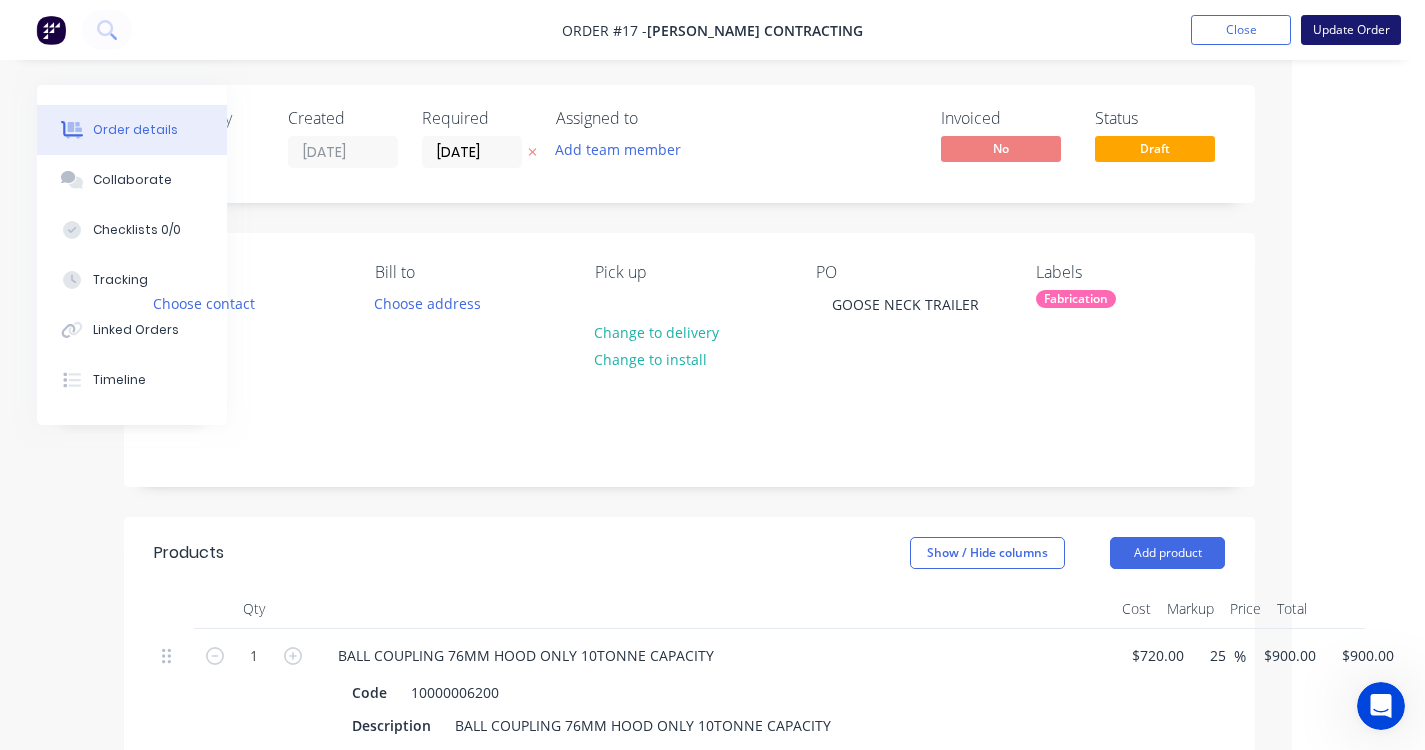 click on "Update Order" at bounding box center [1351, 30] 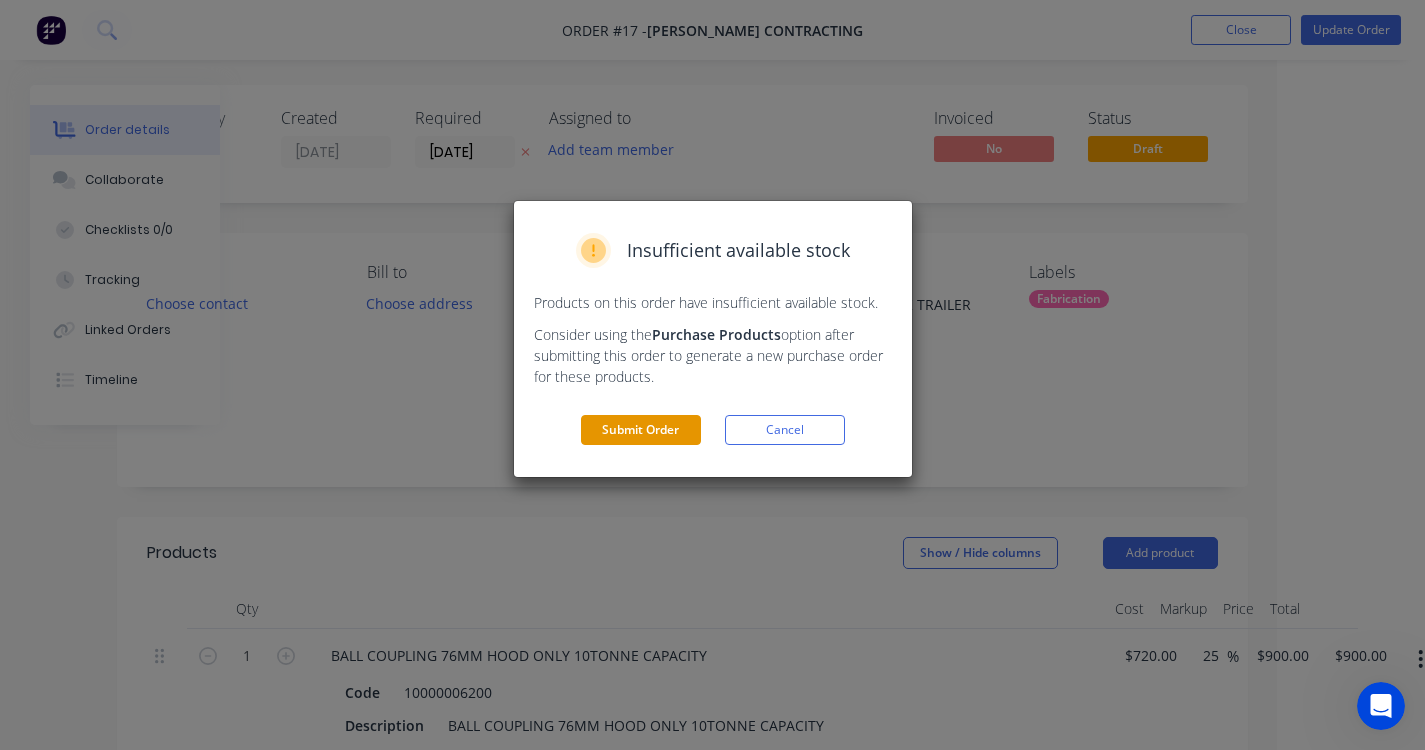 click on "Submit Order" at bounding box center (641, 430) 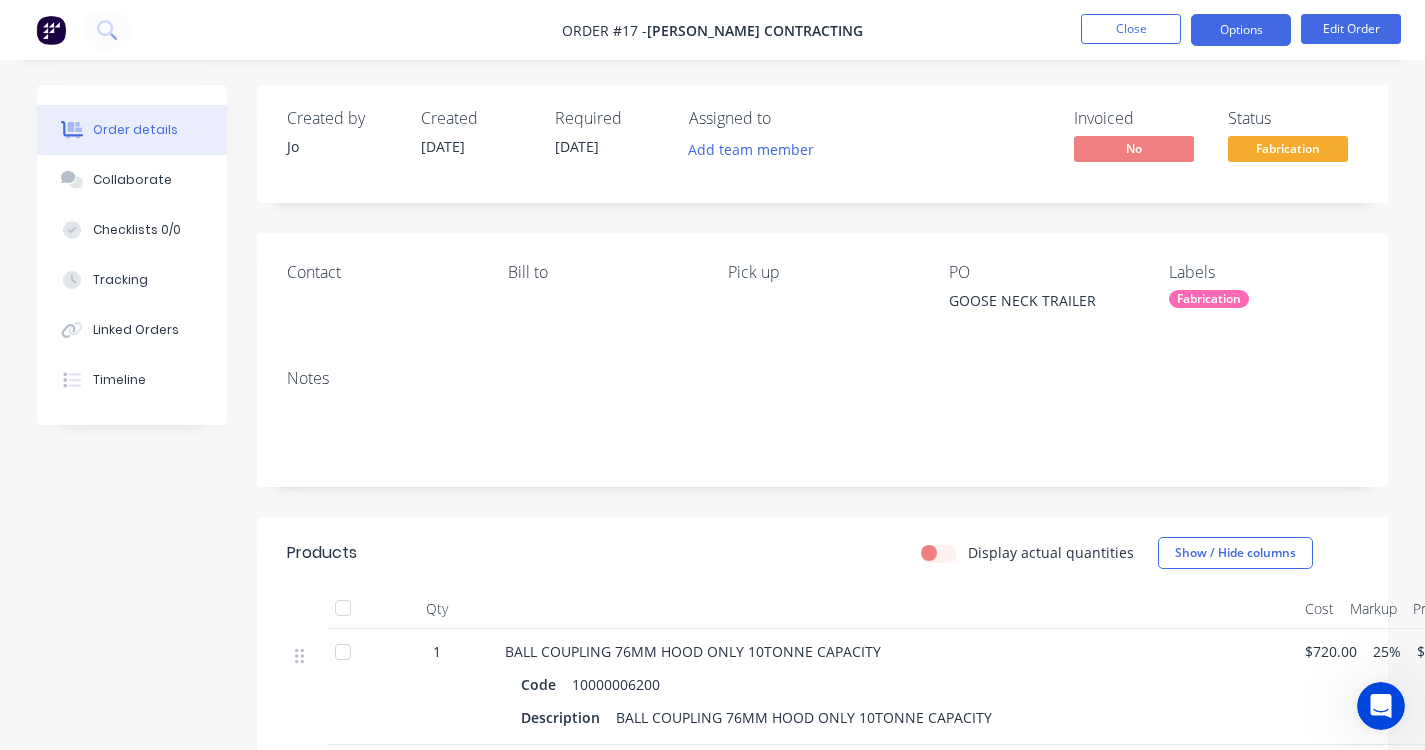 click on "Options" at bounding box center (1241, 30) 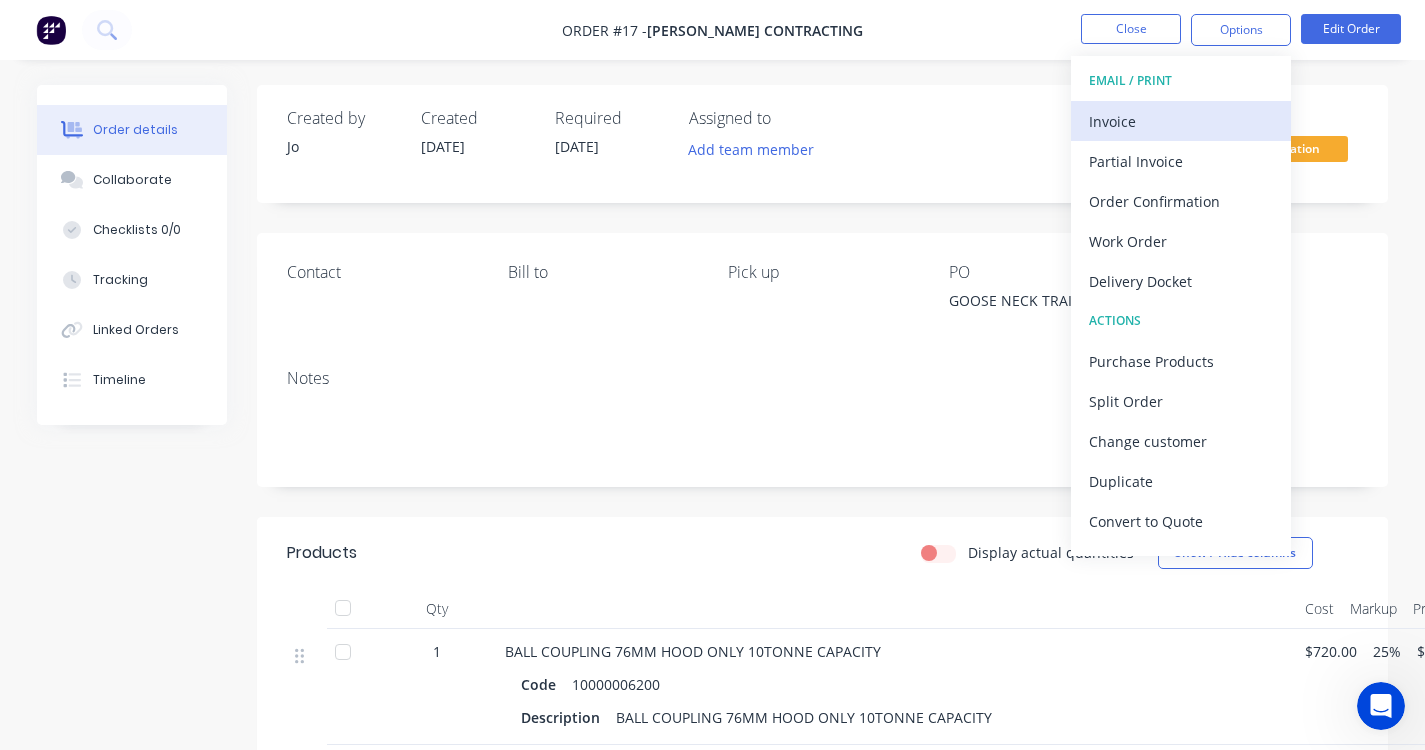 click on "Invoice" at bounding box center (1181, 121) 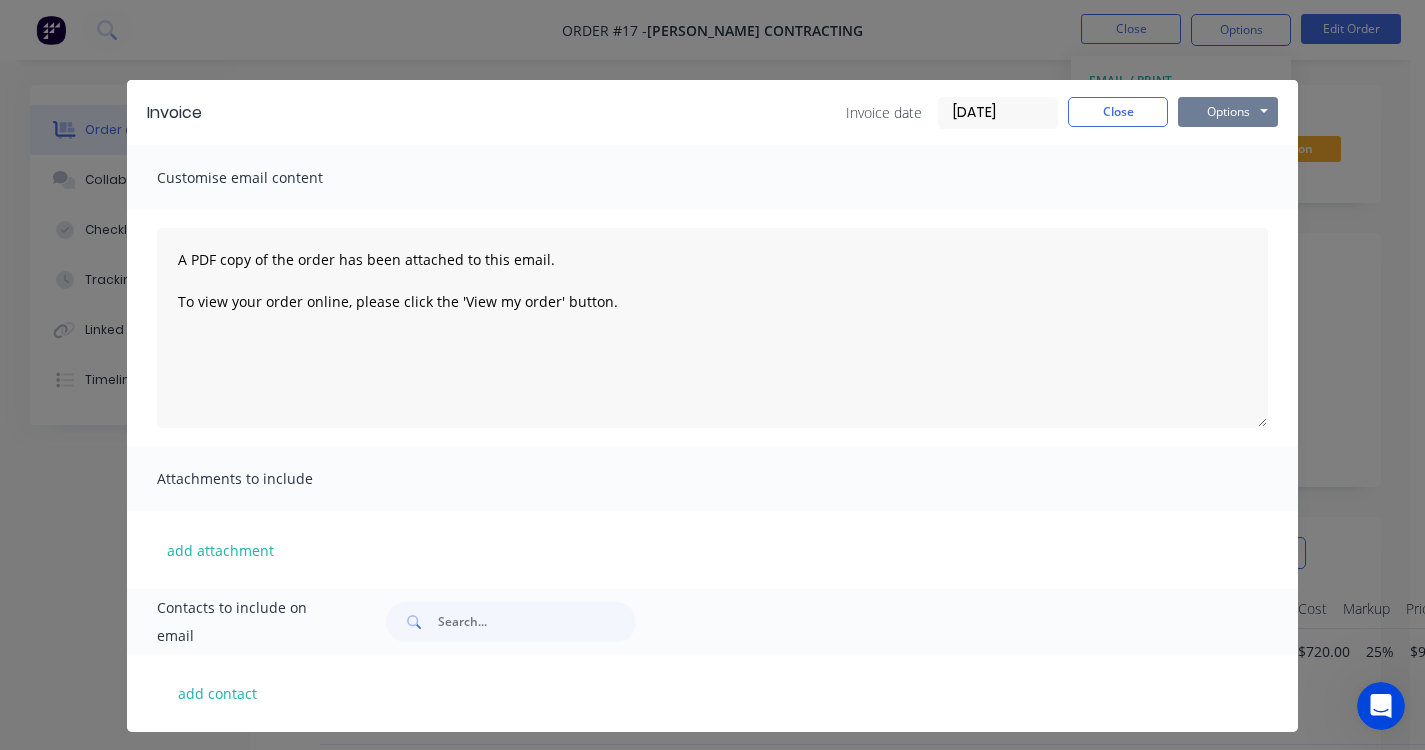 click on "Options" at bounding box center (1228, 112) 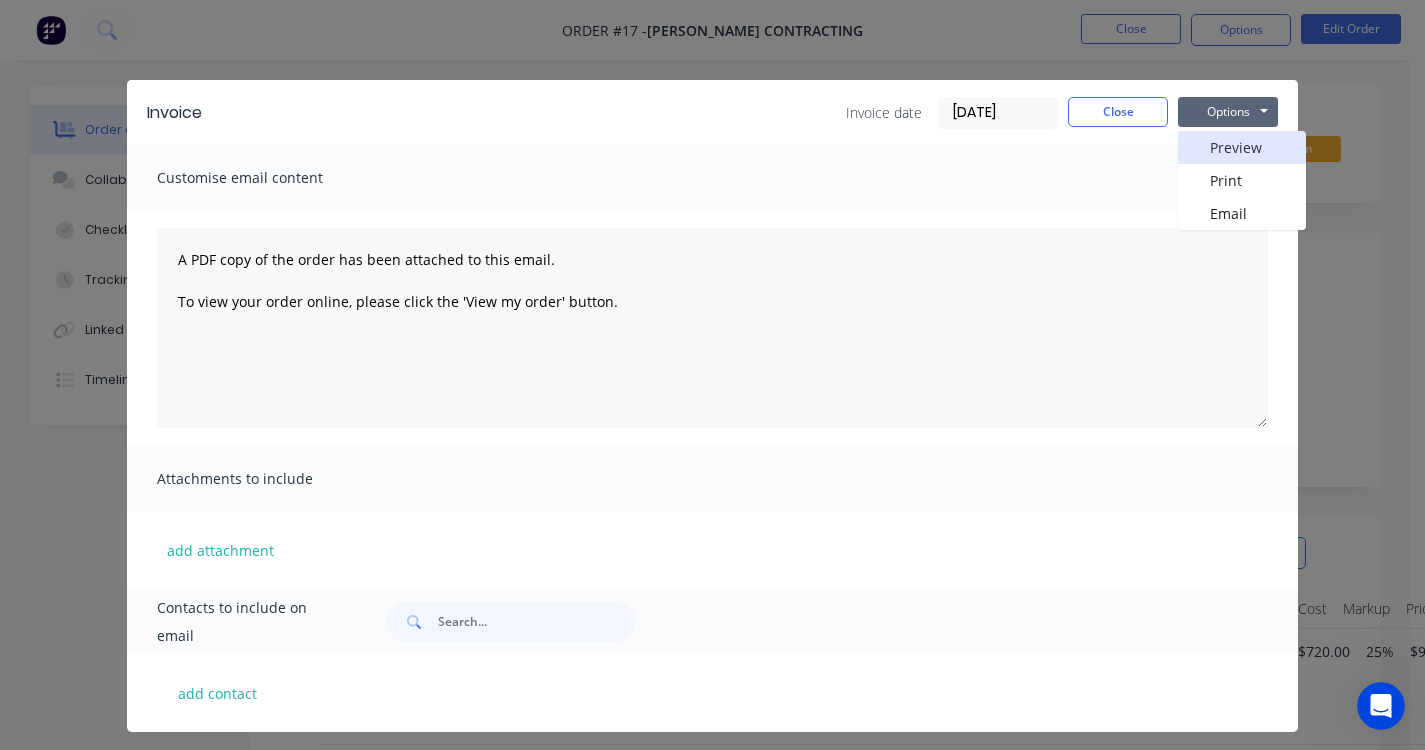 click on "Preview" at bounding box center (1242, 147) 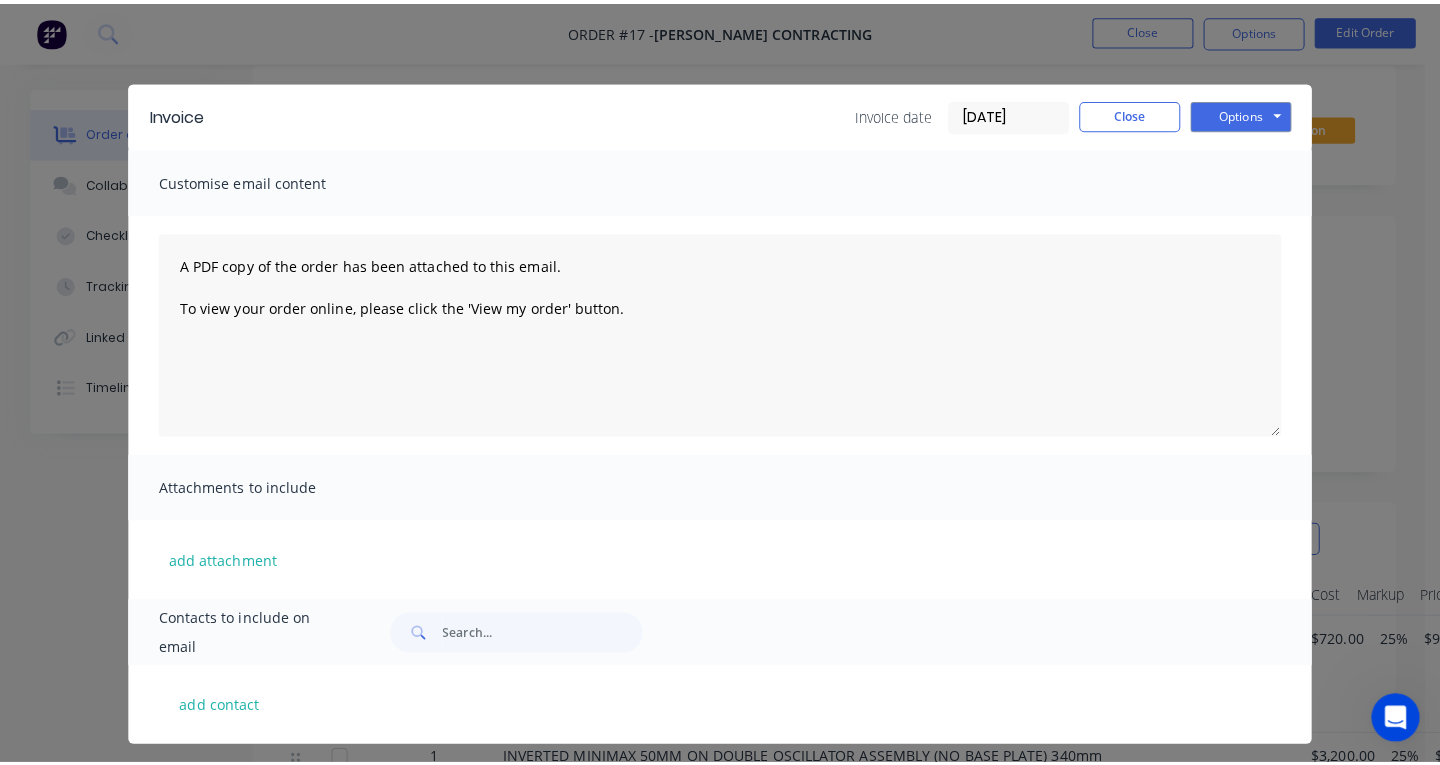 scroll, scrollTop: 0, scrollLeft: 0, axis: both 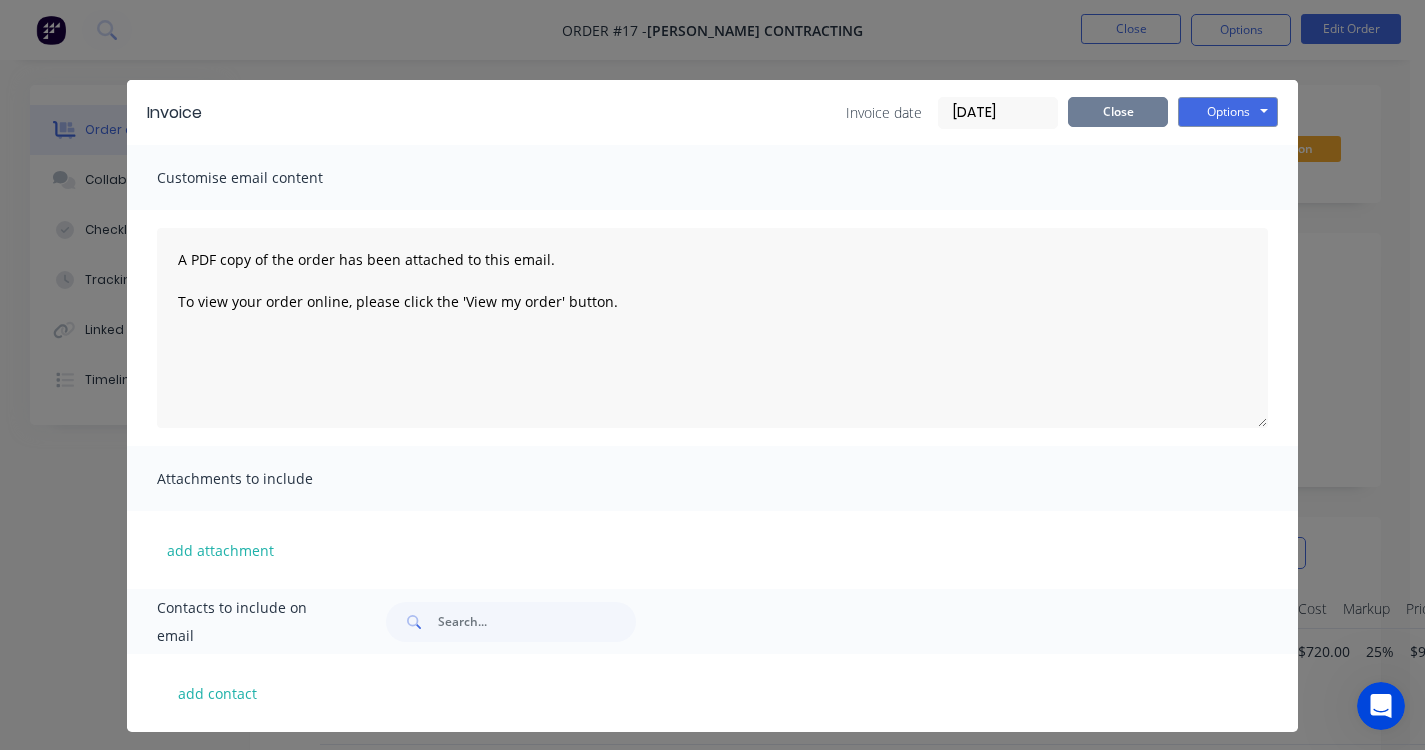 click on "Close" at bounding box center (1118, 112) 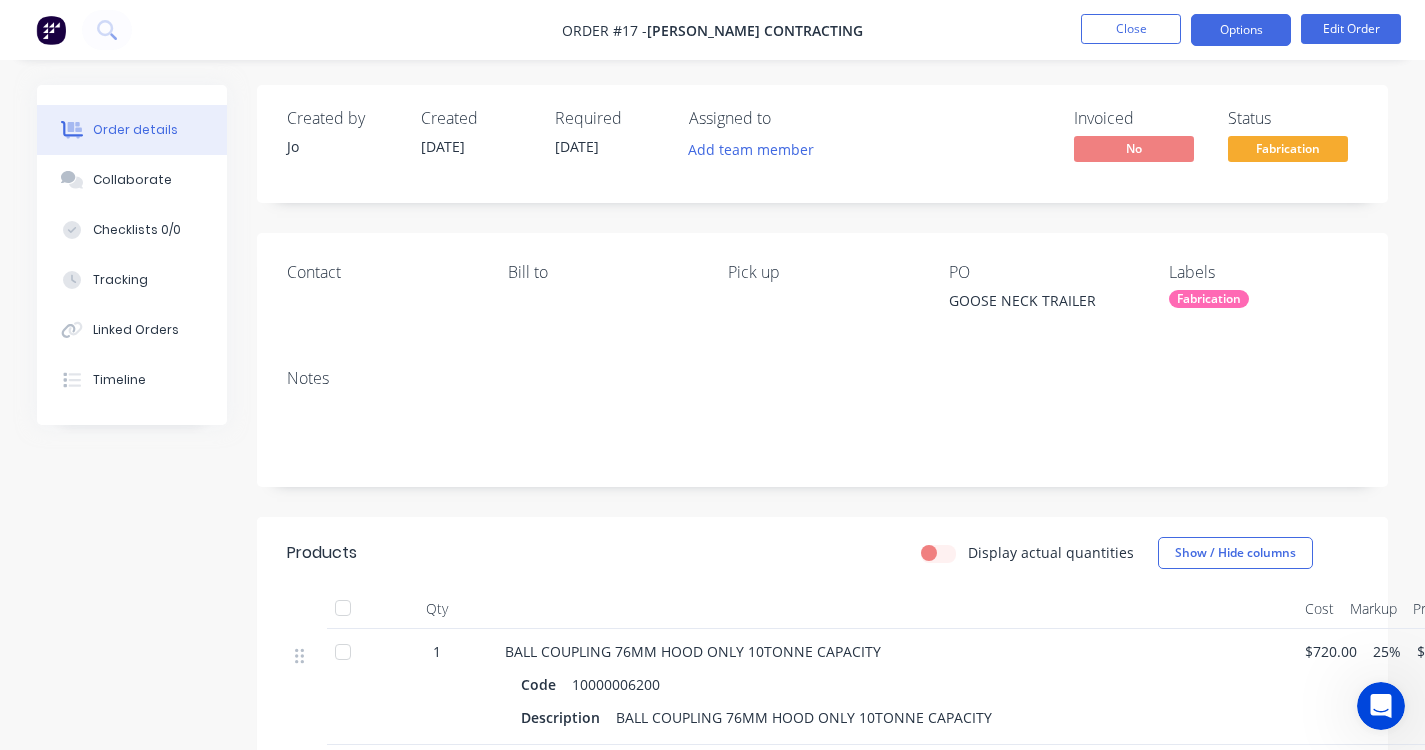 click on "Options" at bounding box center (1241, 30) 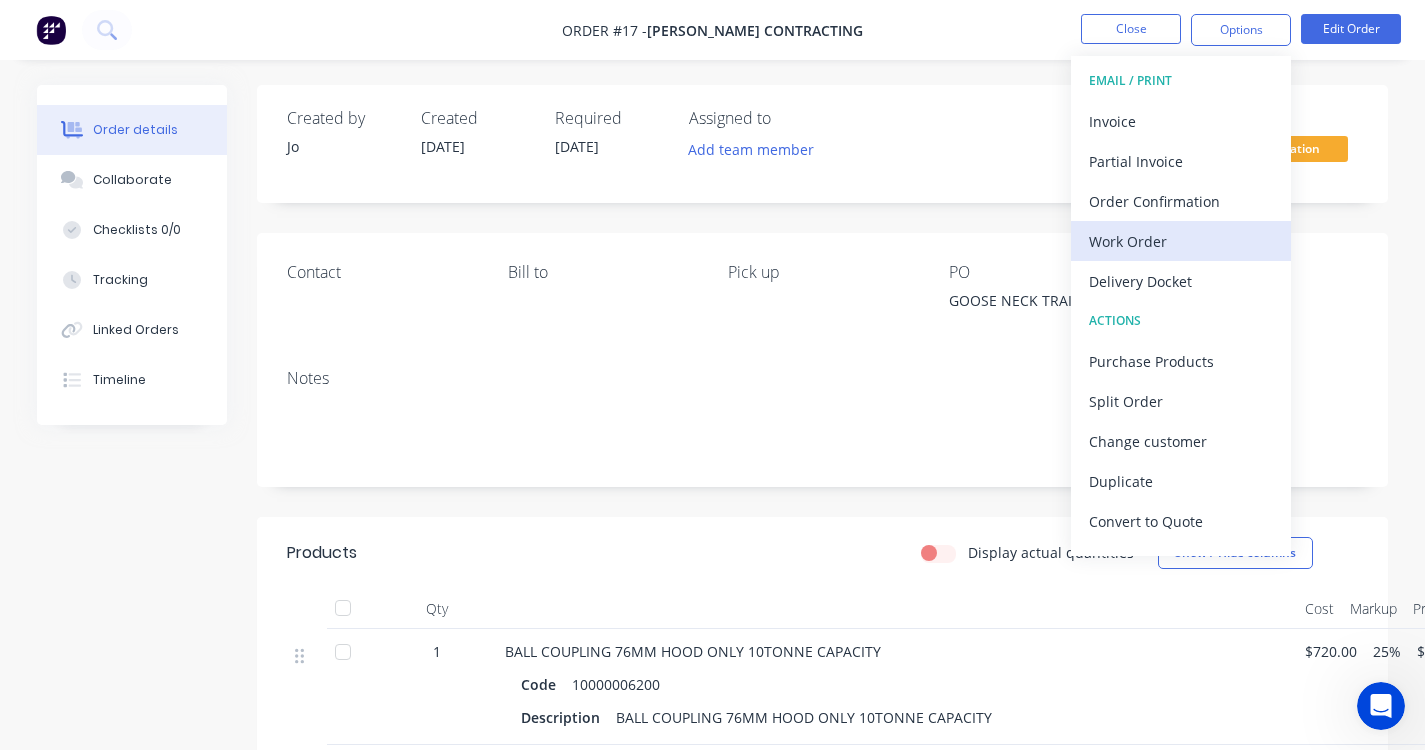 click on "Work Order" at bounding box center [1181, 241] 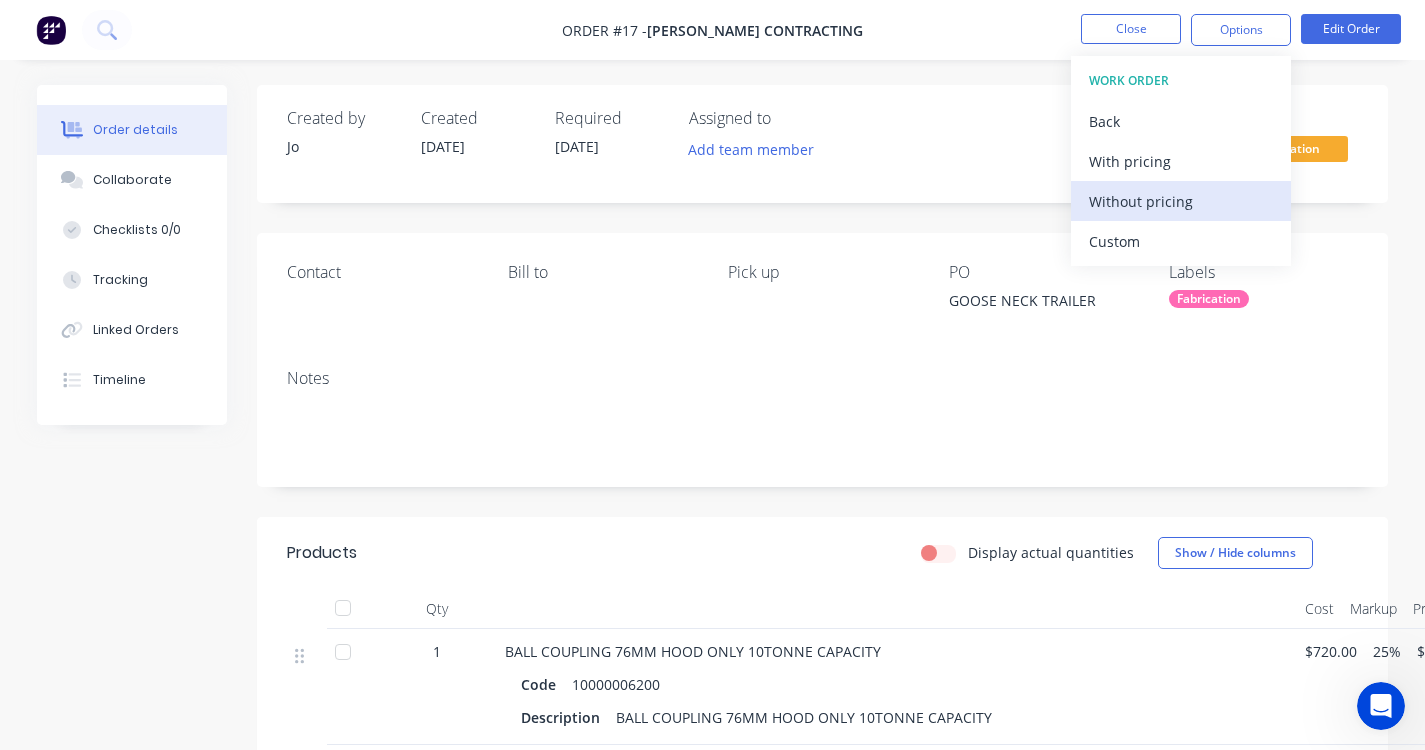 click on "Without pricing" at bounding box center (1181, 201) 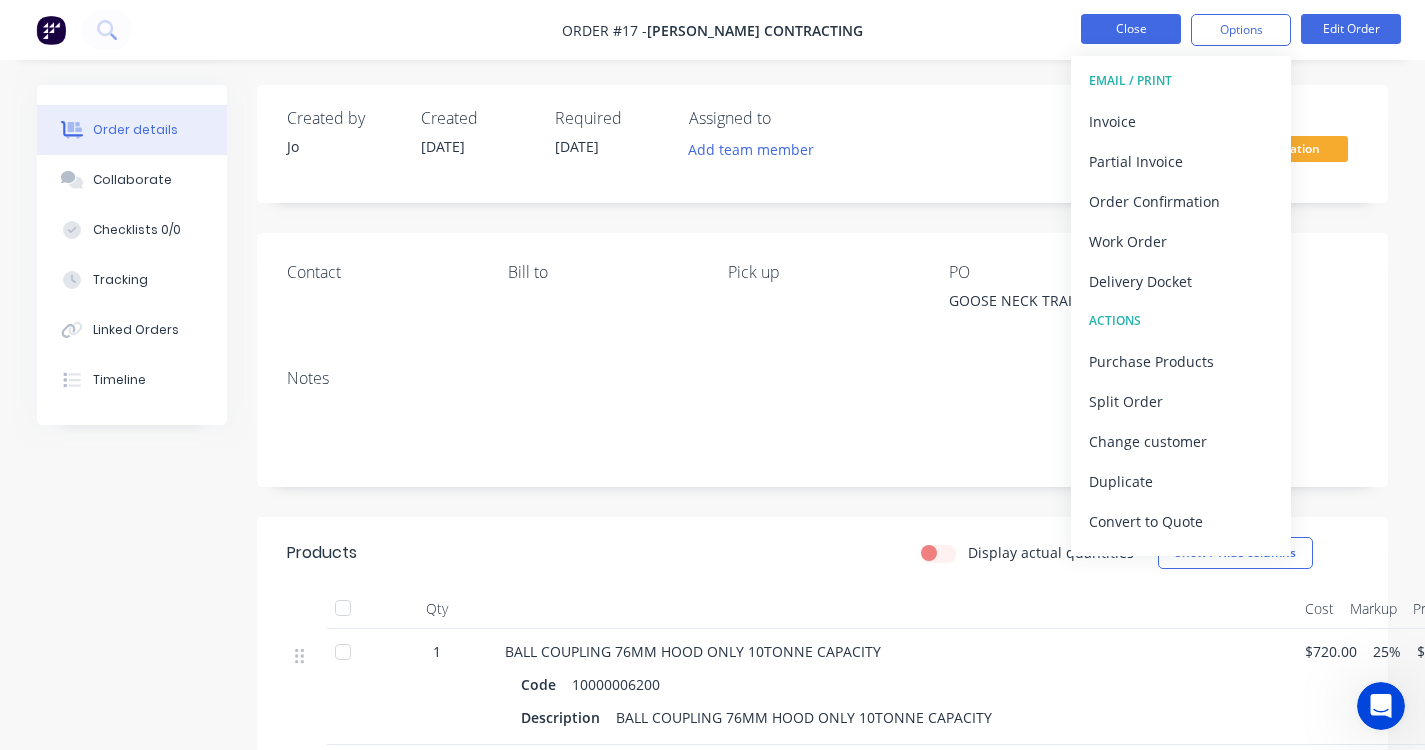 click on "Close" at bounding box center (1131, 29) 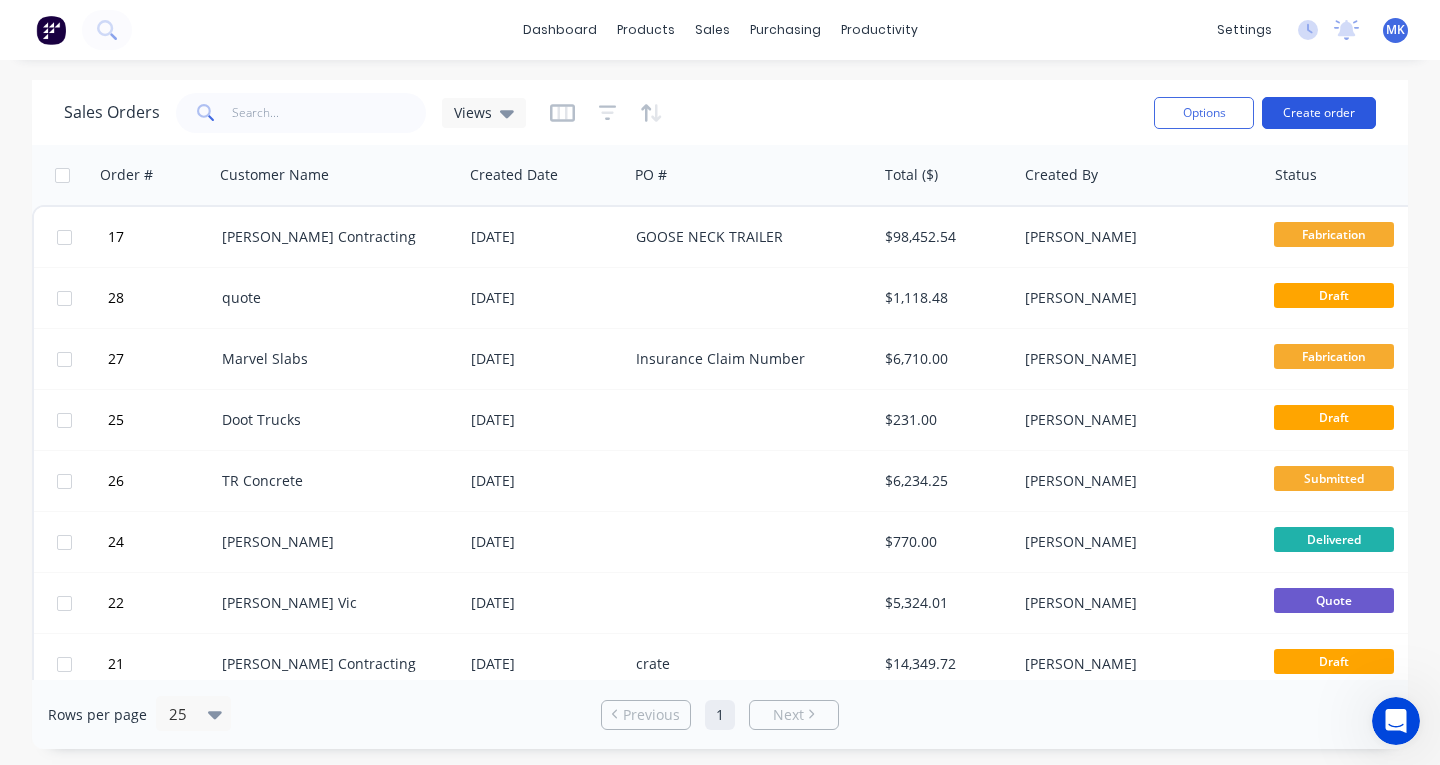 click on "Create order" at bounding box center [1319, 113] 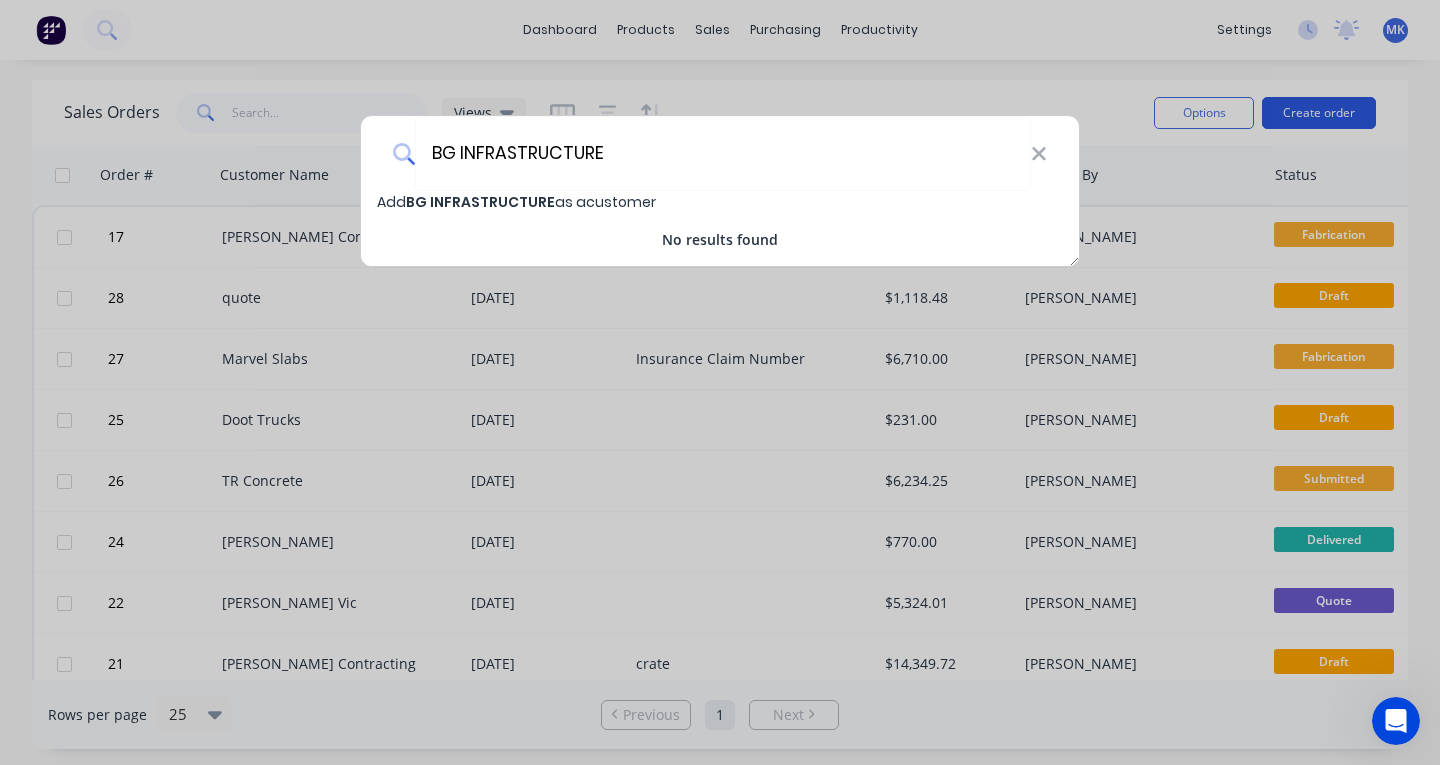 type on "BG INFRASTRUCTURE" 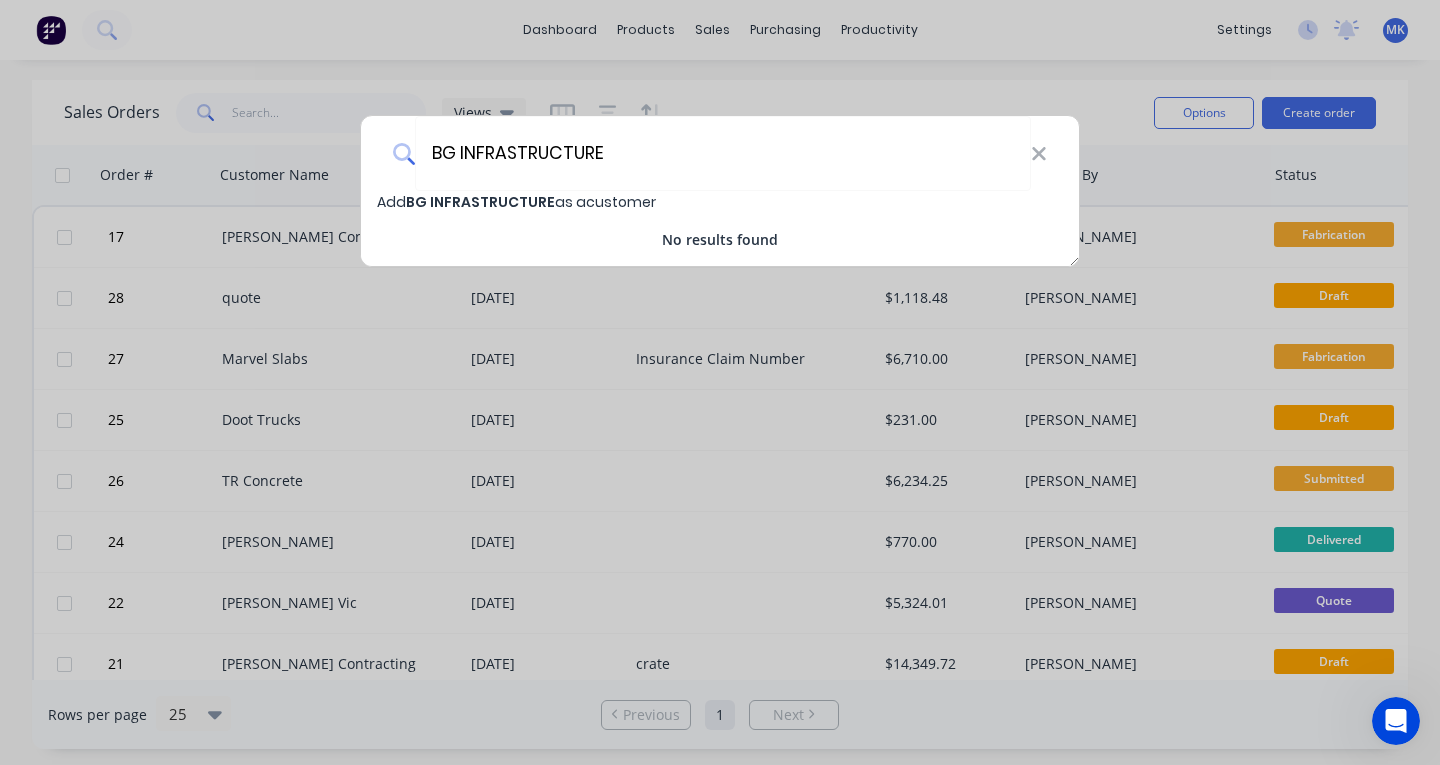 click on "BG INFRASTRUCTURE" at bounding box center (480, 202) 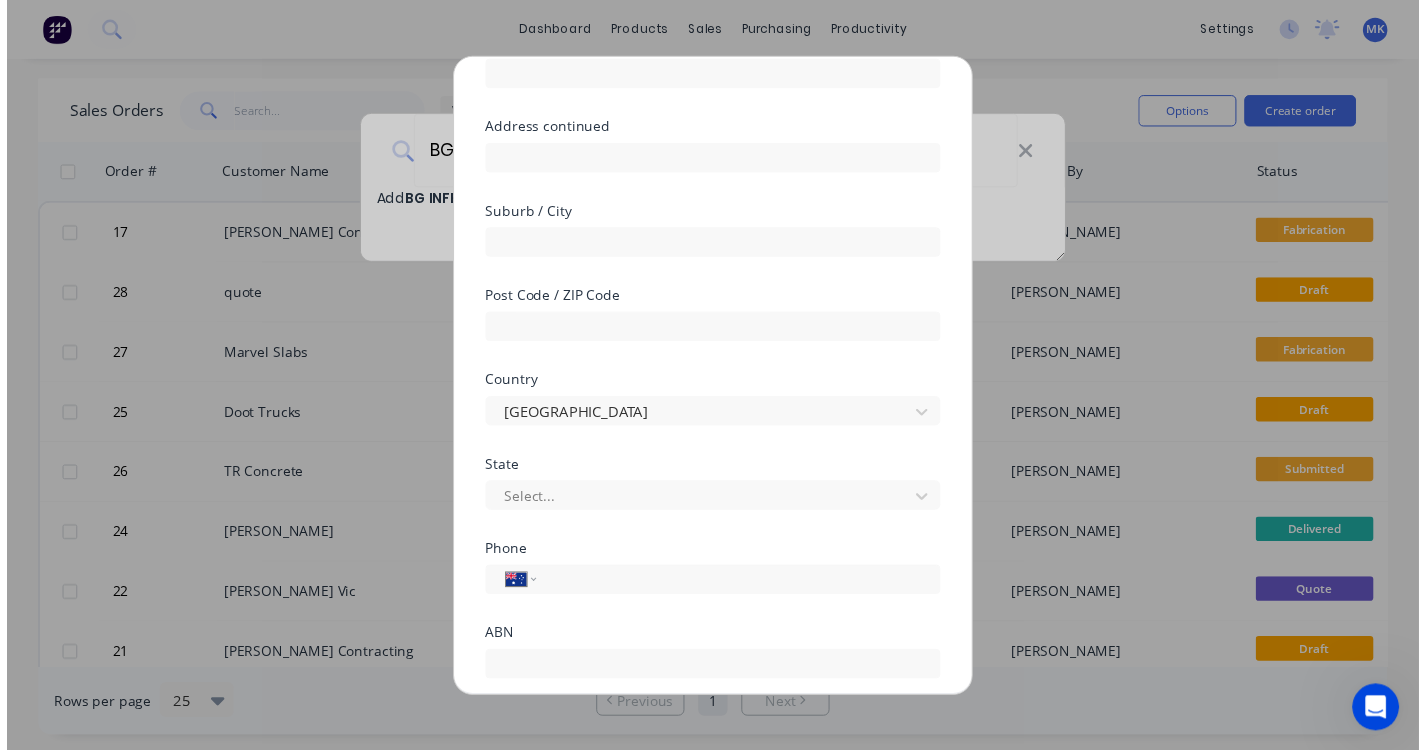 scroll, scrollTop: 299, scrollLeft: 0, axis: vertical 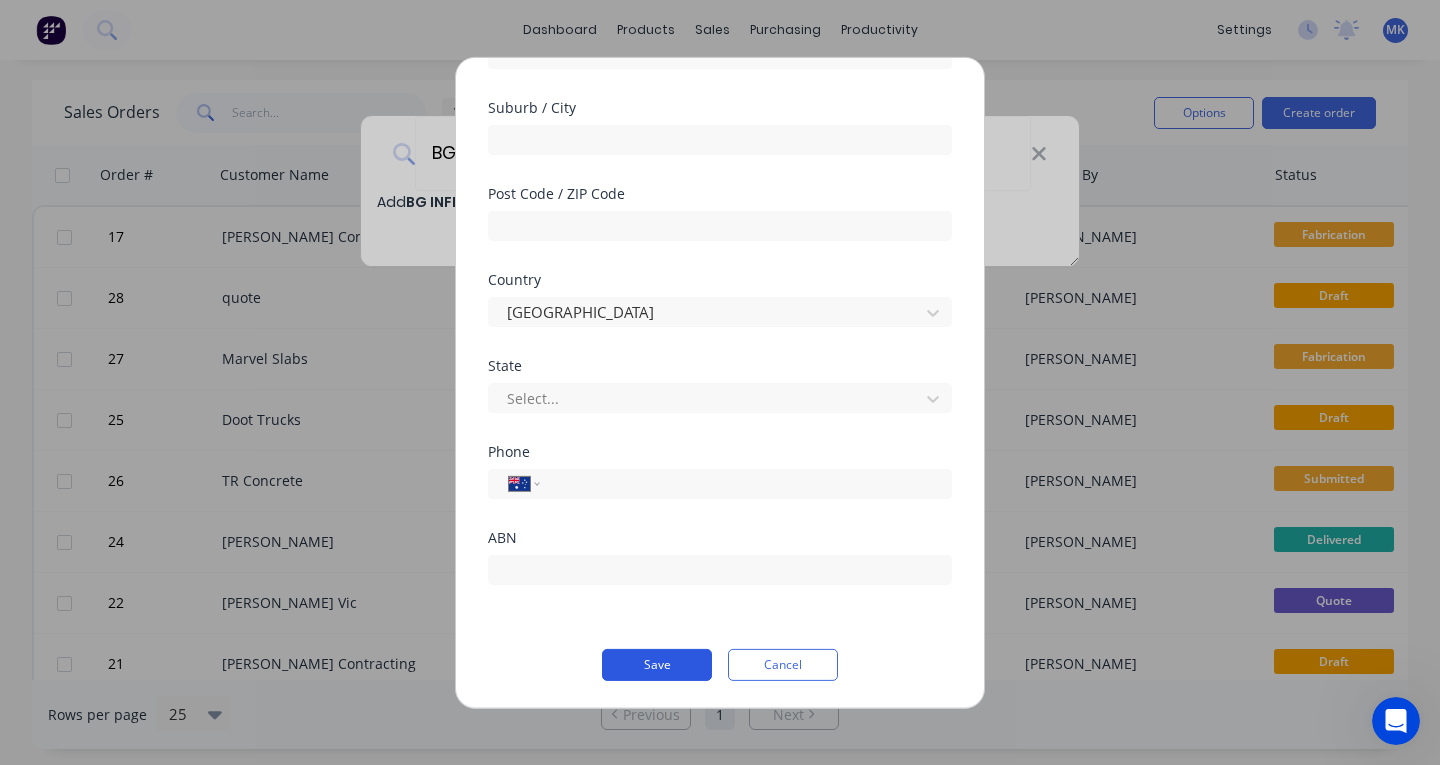 click on "Save" at bounding box center (657, 664) 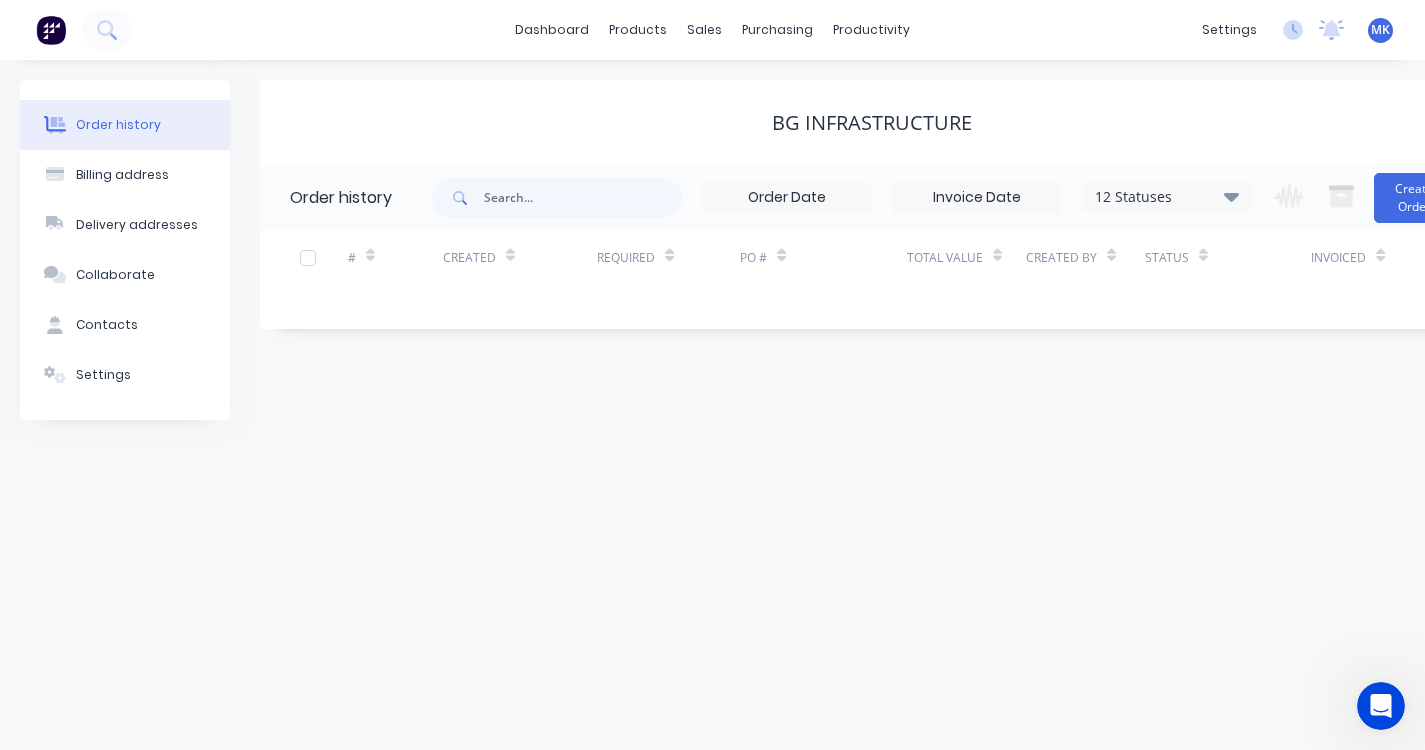 click at bounding box center [1203, 255] 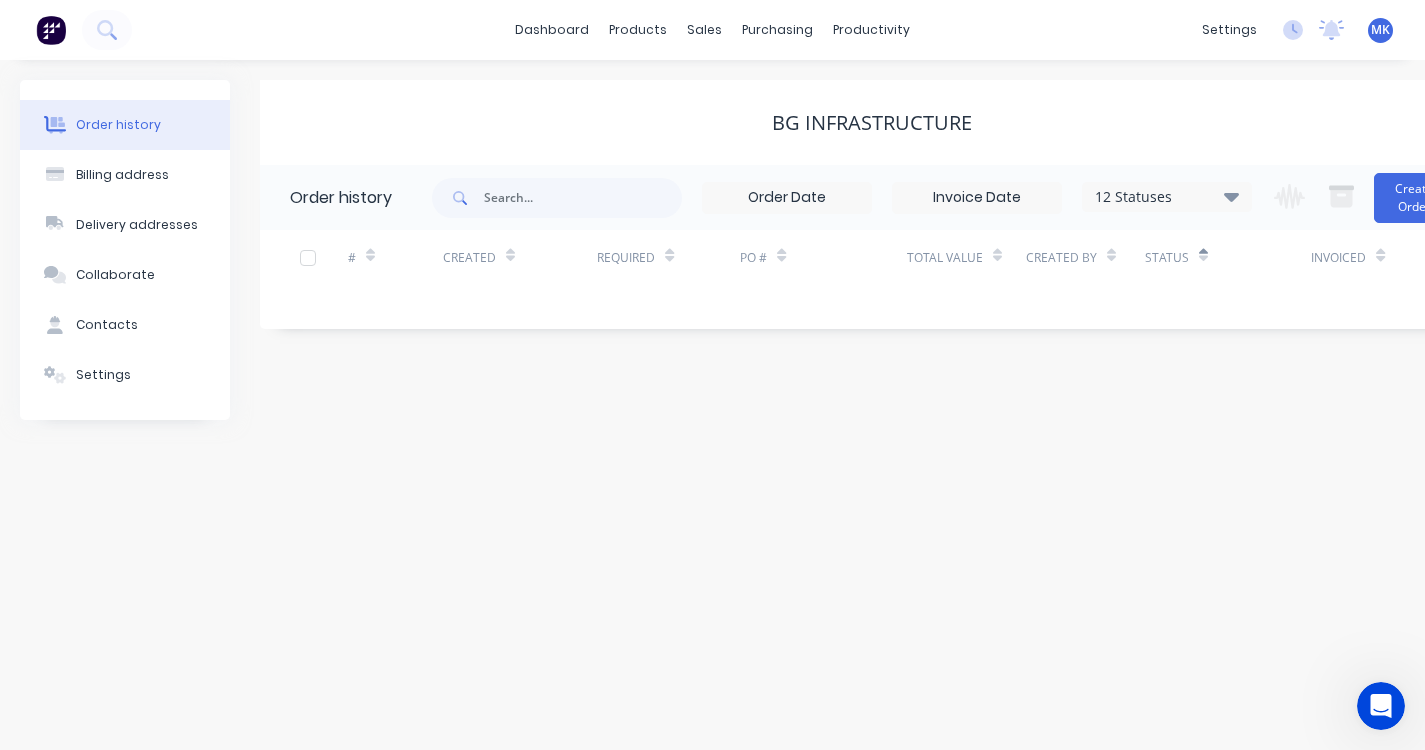 scroll, scrollTop: 0, scrollLeft: 59, axis: horizontal 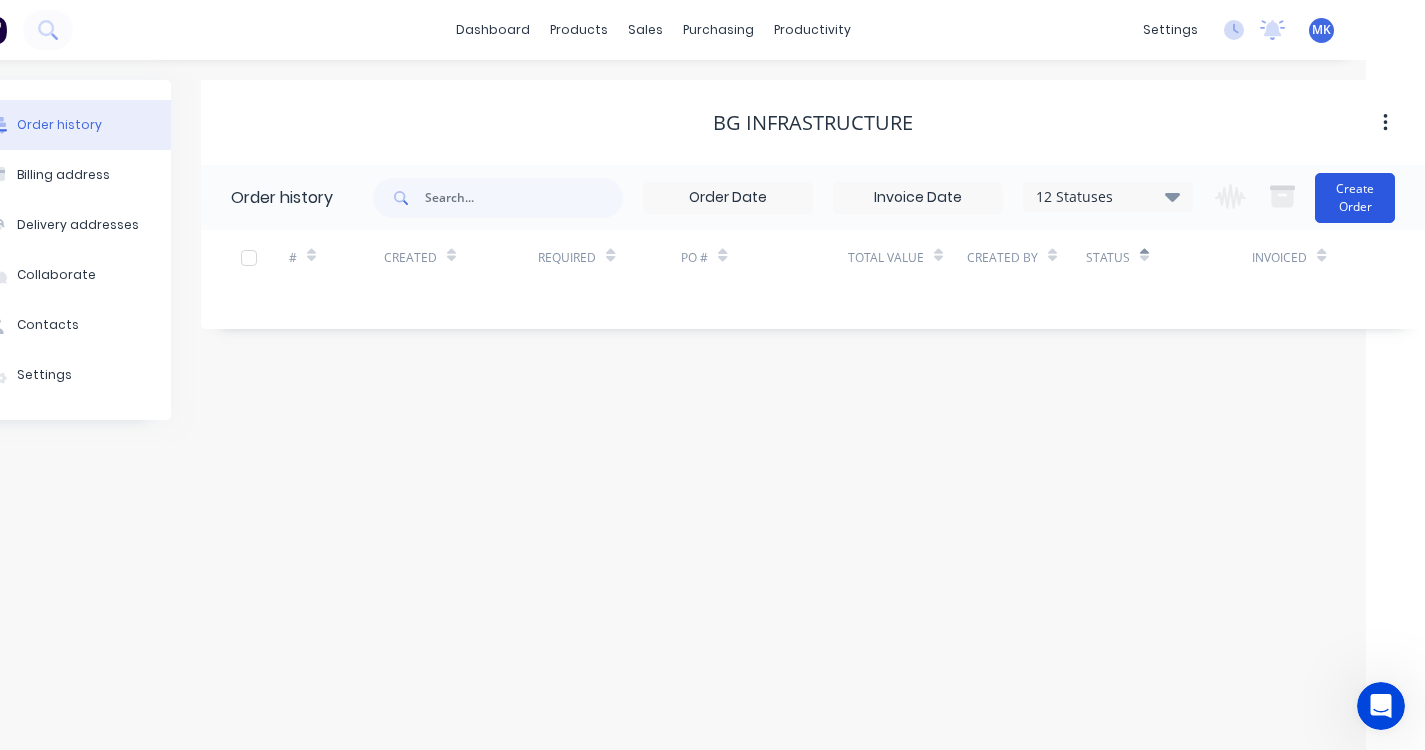 click on "Create Order" at bounding box center [1355, 198] 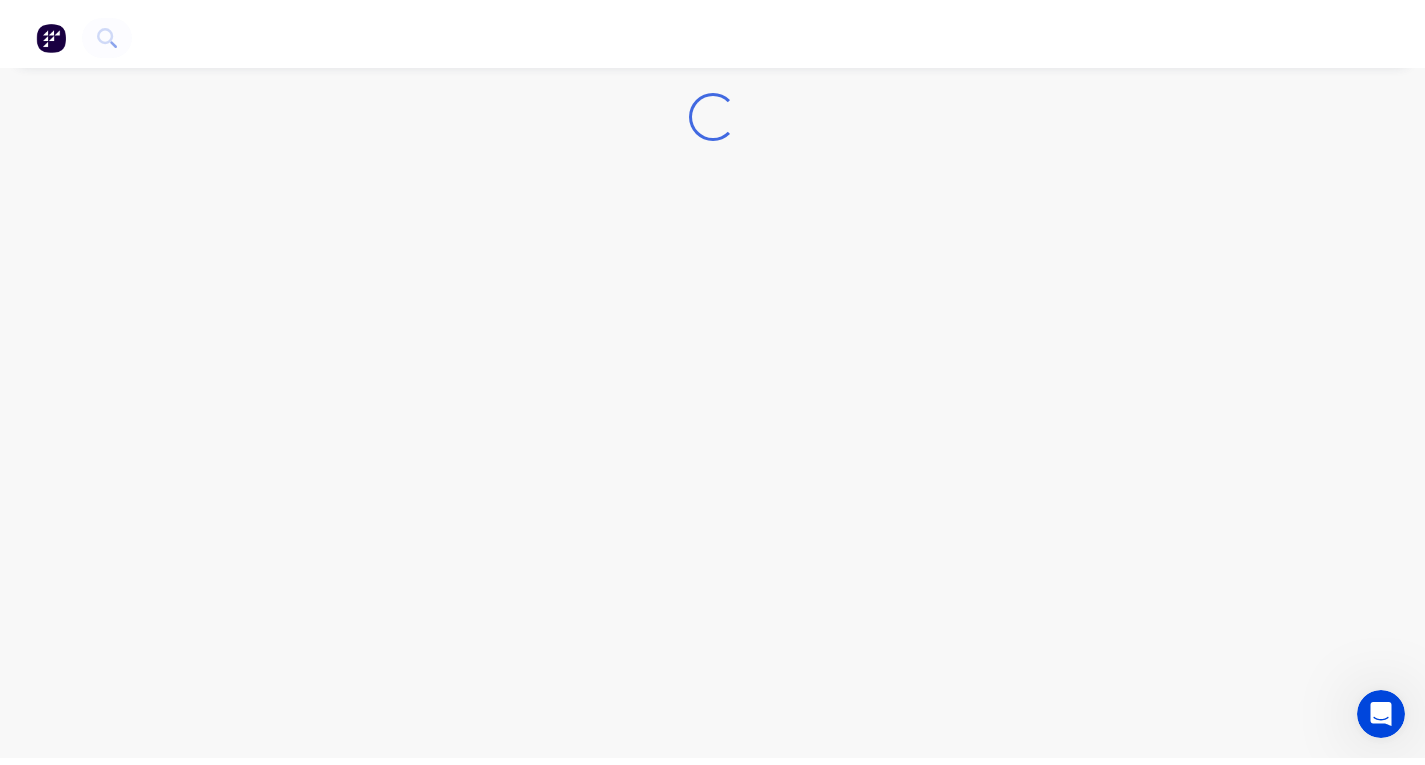 scroll, scrollTop: 0, scrollLeft: 0, axis: both 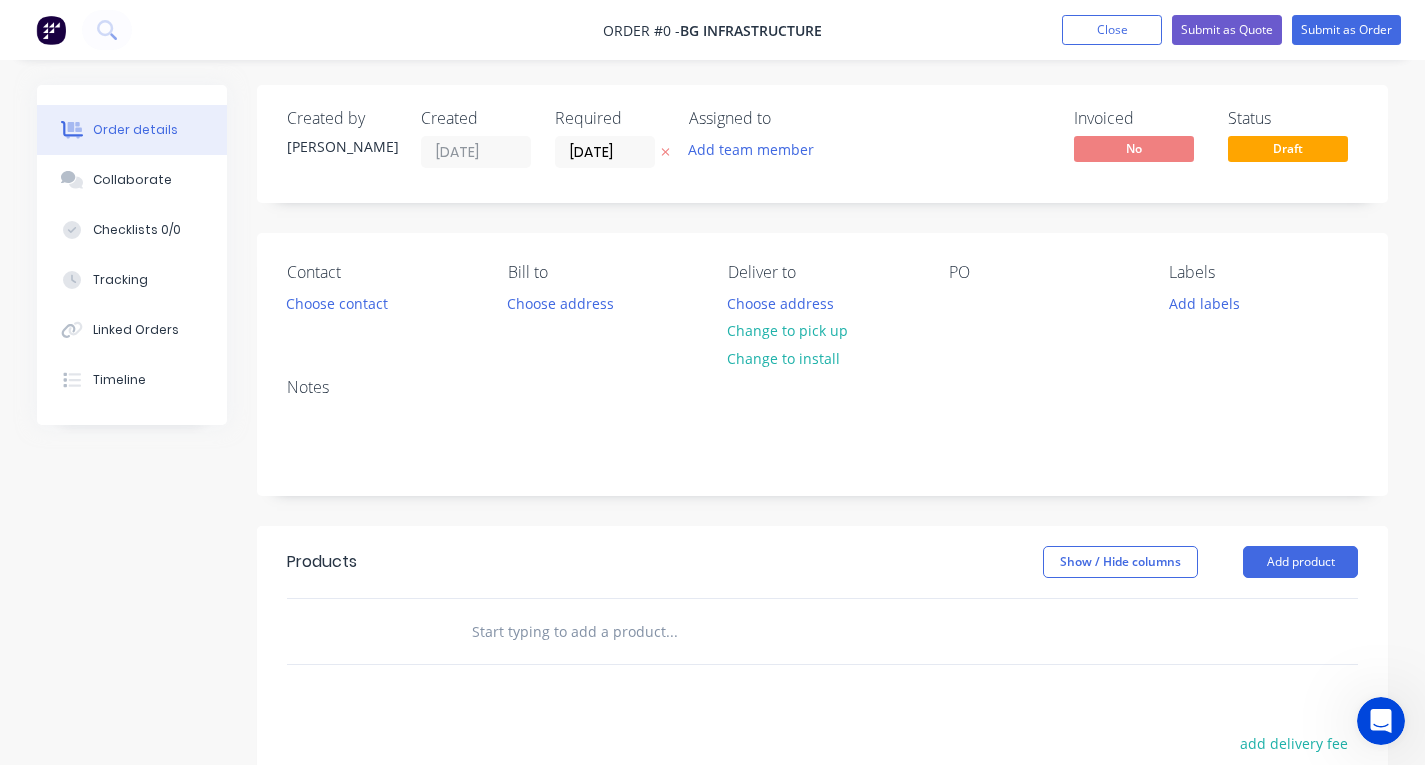 click at bounding box center [671, 631] 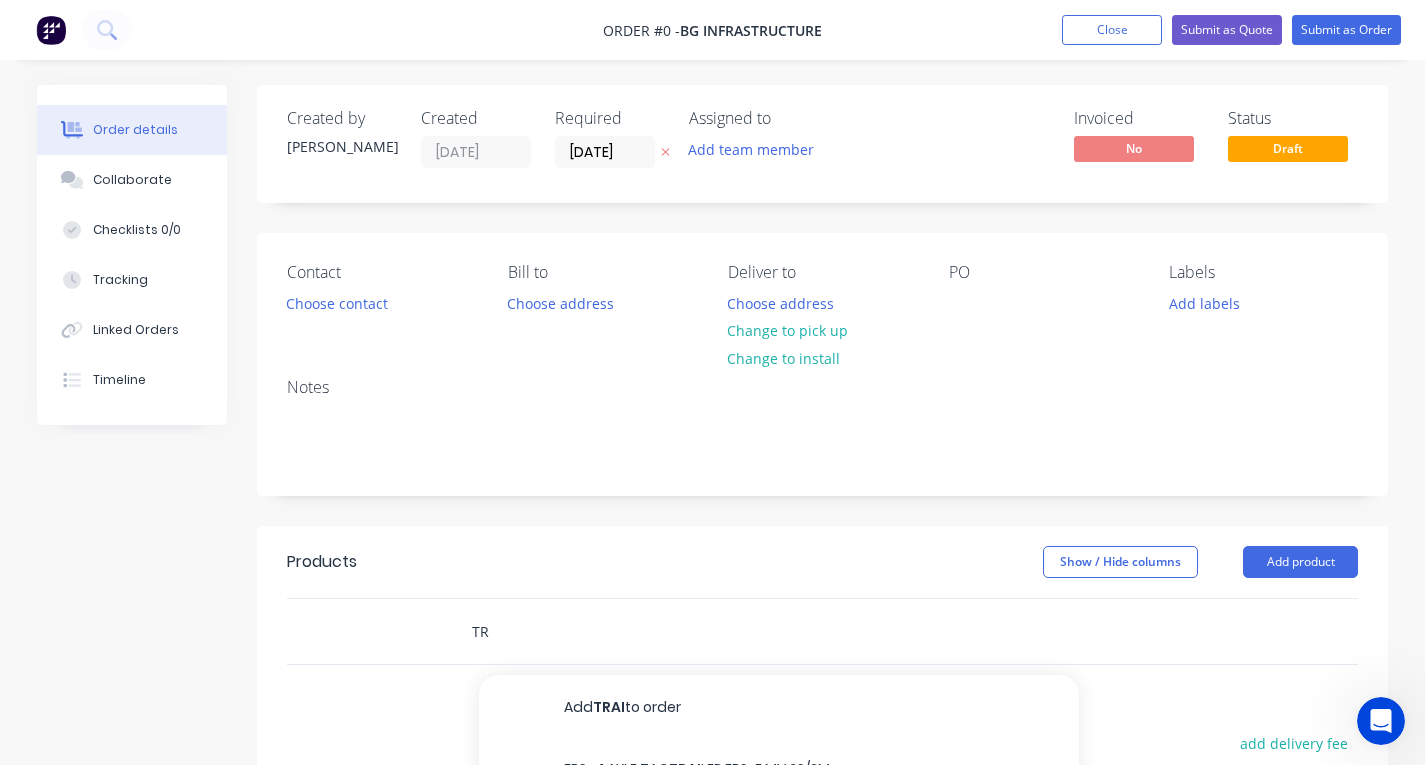type on "T" 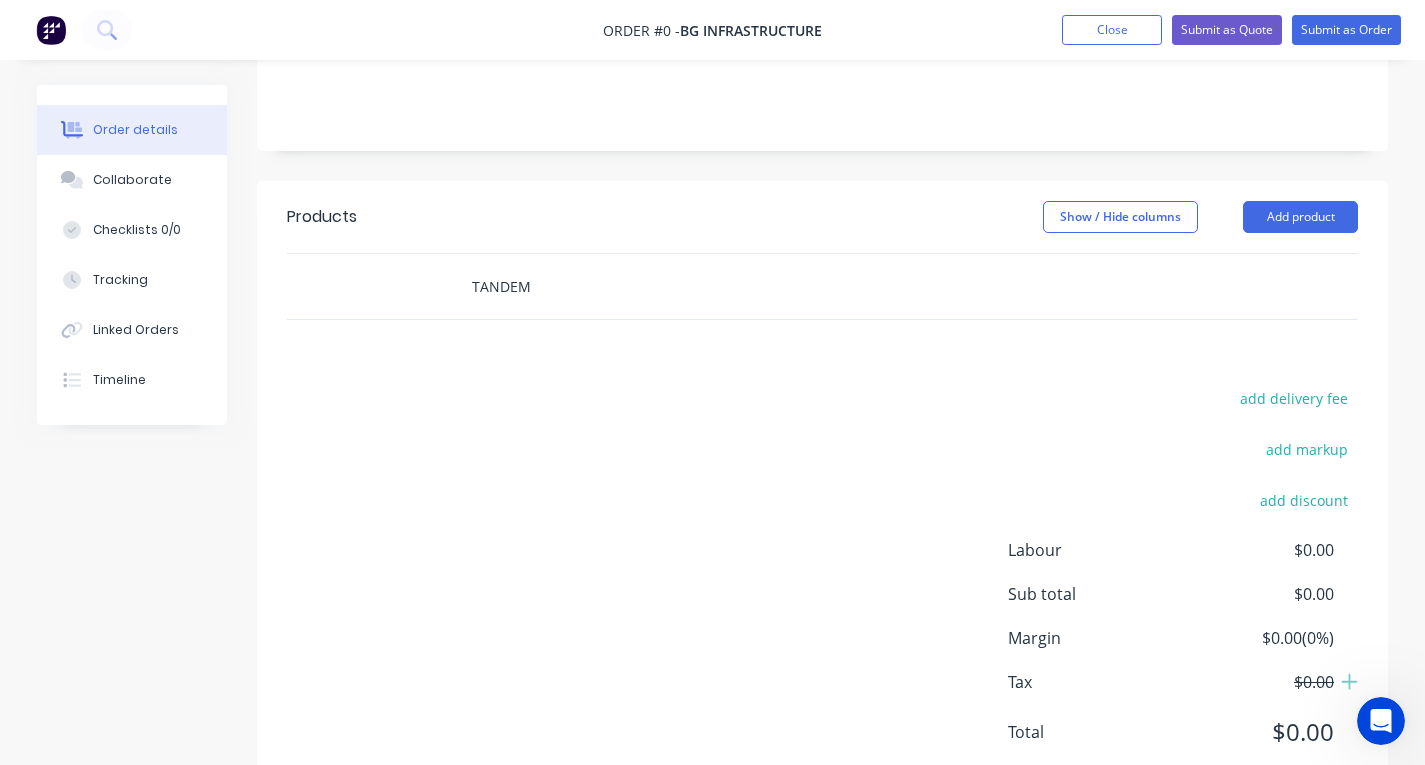 scroll, scrollTop: 381, scrollLeft: 0, axis: vertical 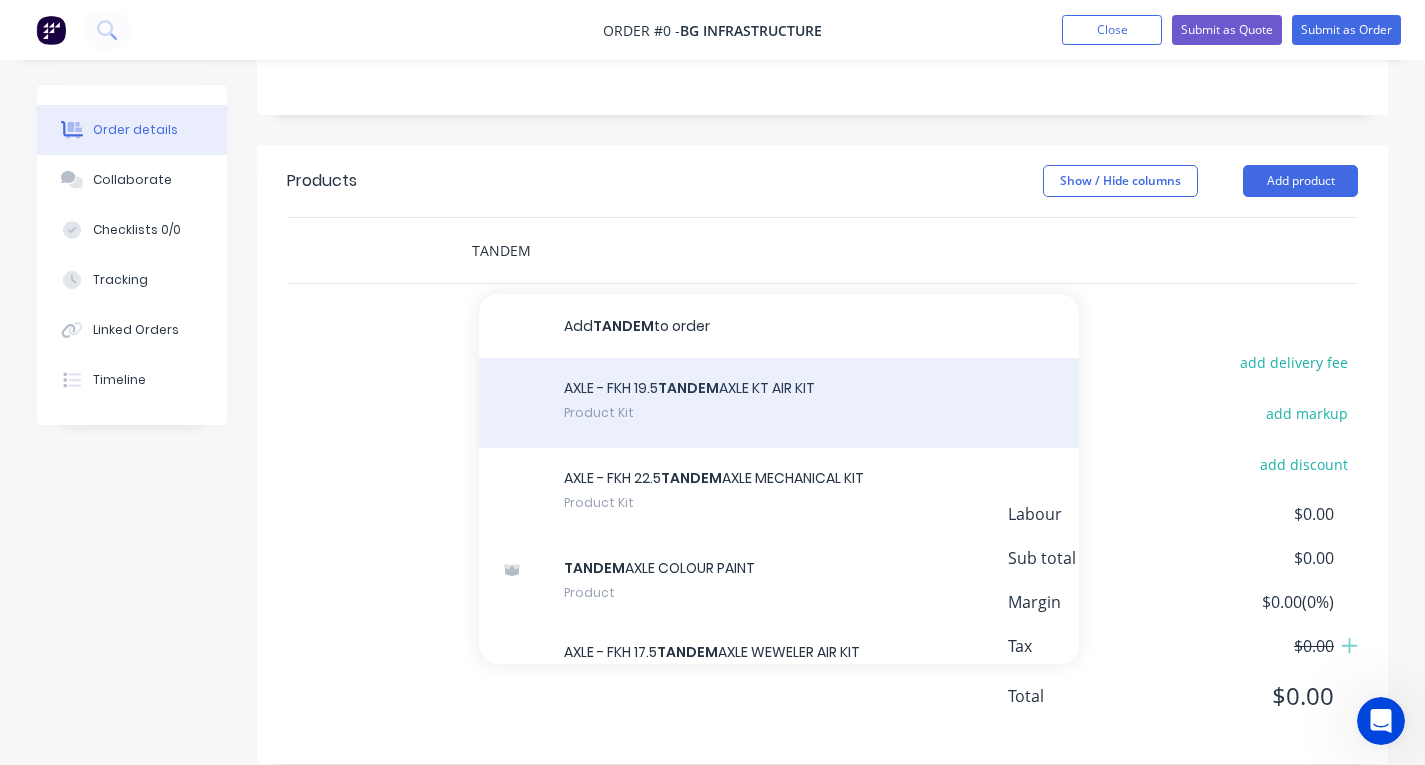 type on "TANDEM" 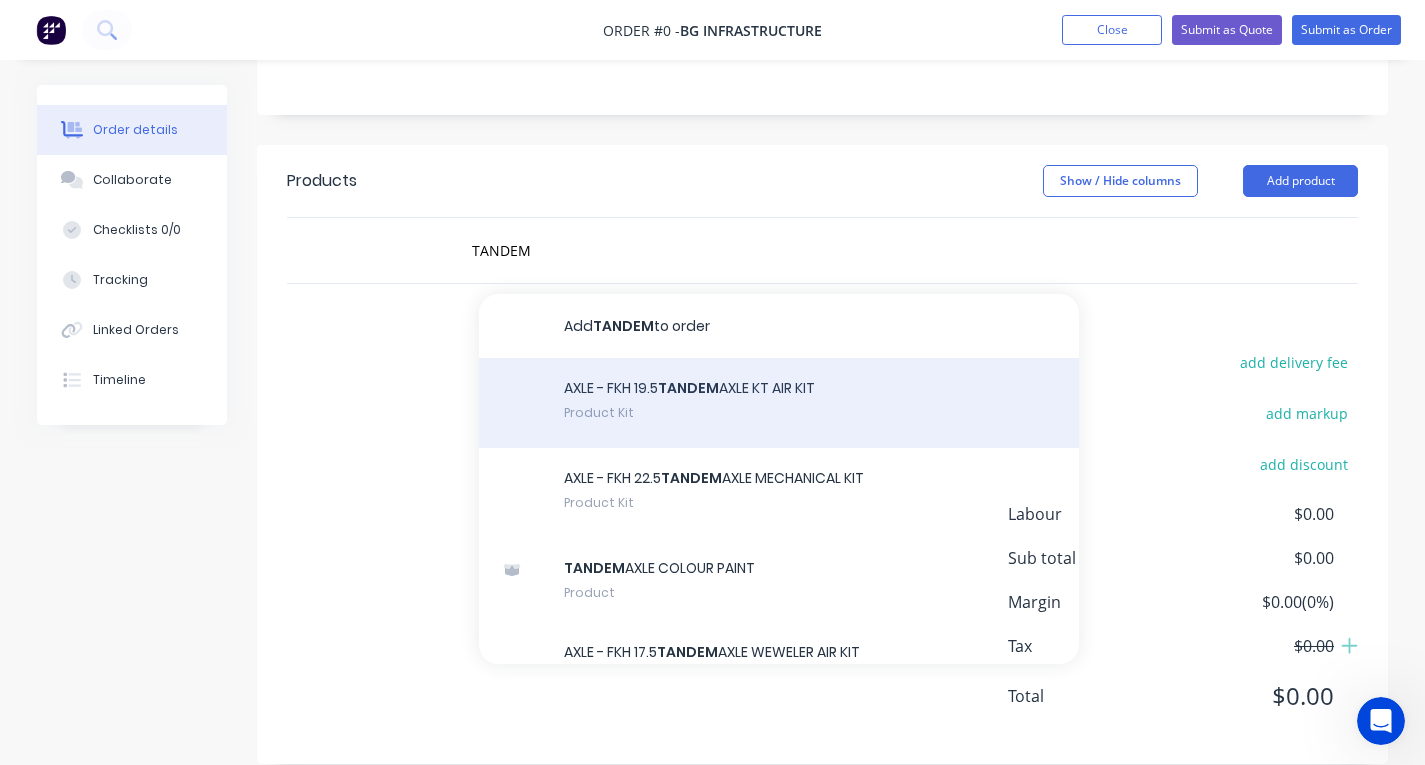 click on "AXLE - FKH 19.5  TANDEM  AXLE KT AIR KIT Product Kit" at bounding box center [779, 403] 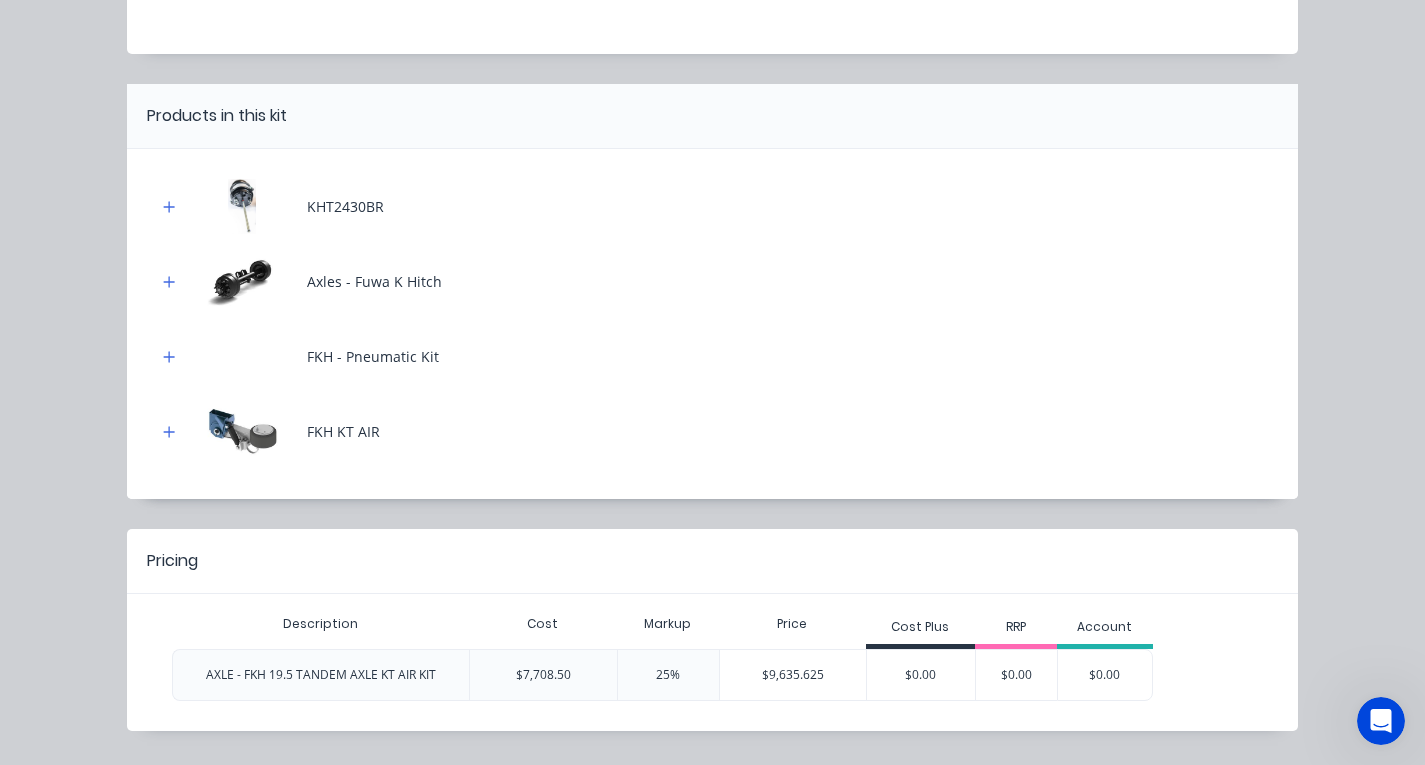 scroll, scrollTop: 268, scrollLeft: 0, axis: vertical 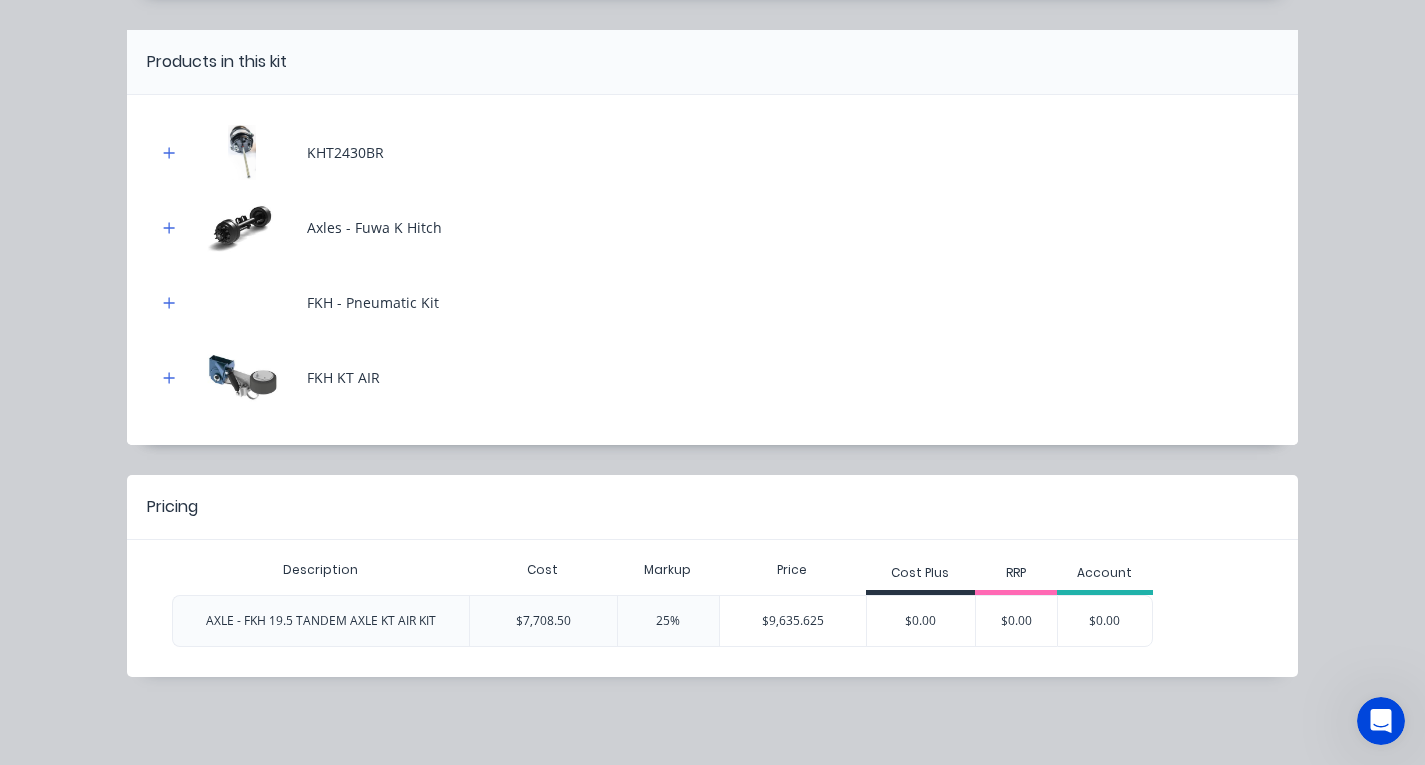 click on "$7,708.50" at bounding box center (543, 621) 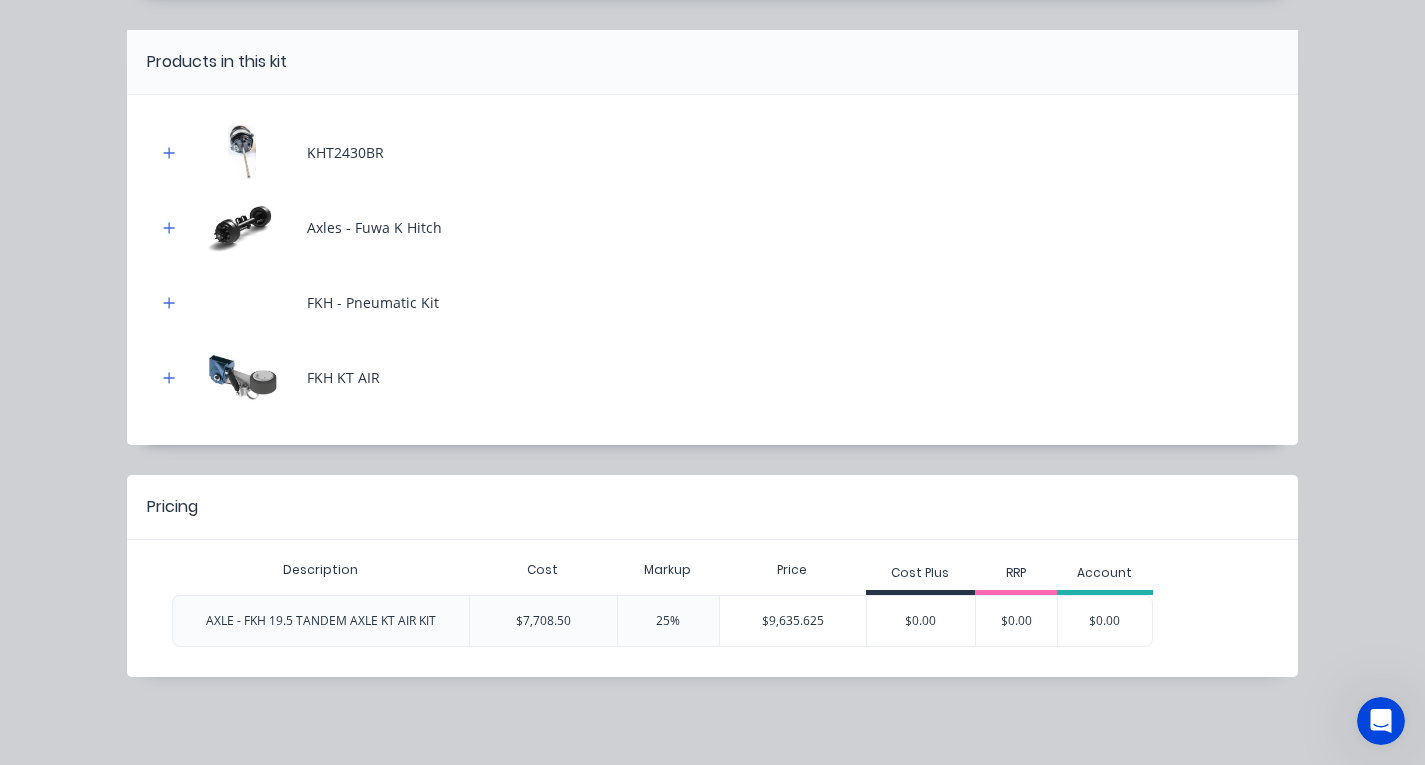 click on "$7,708.50" at bounding box center (543, 621) 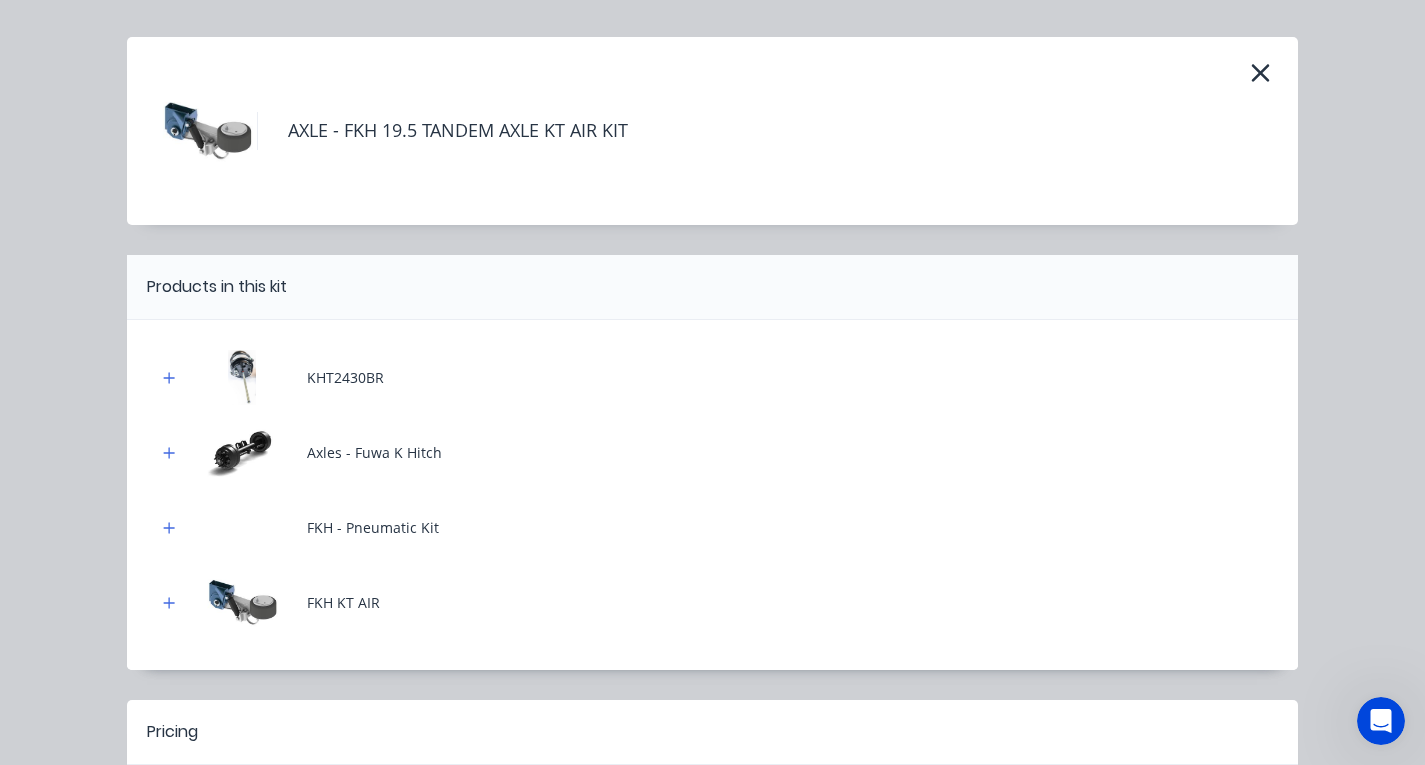 scroll, scrollTop: 0, scrollLeft: 0, axis: both 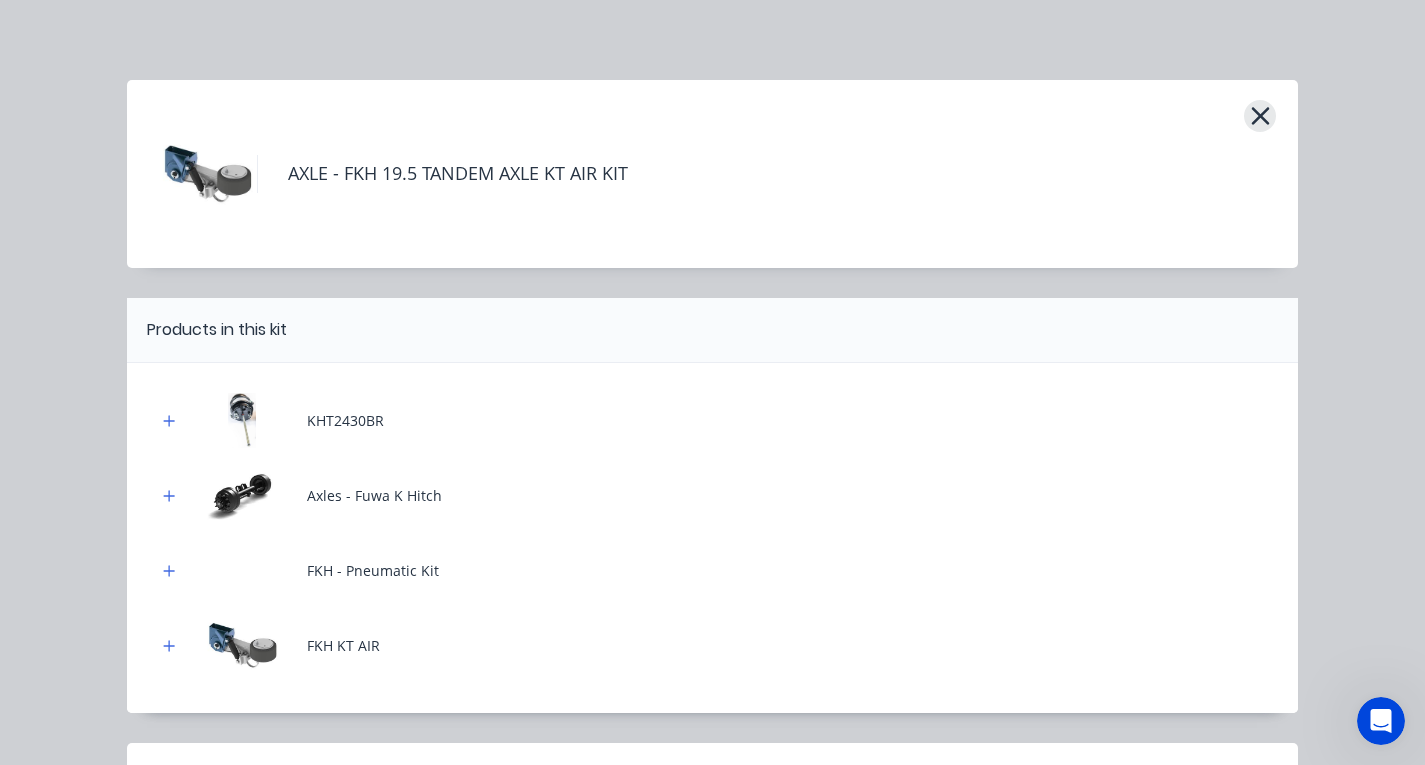 click 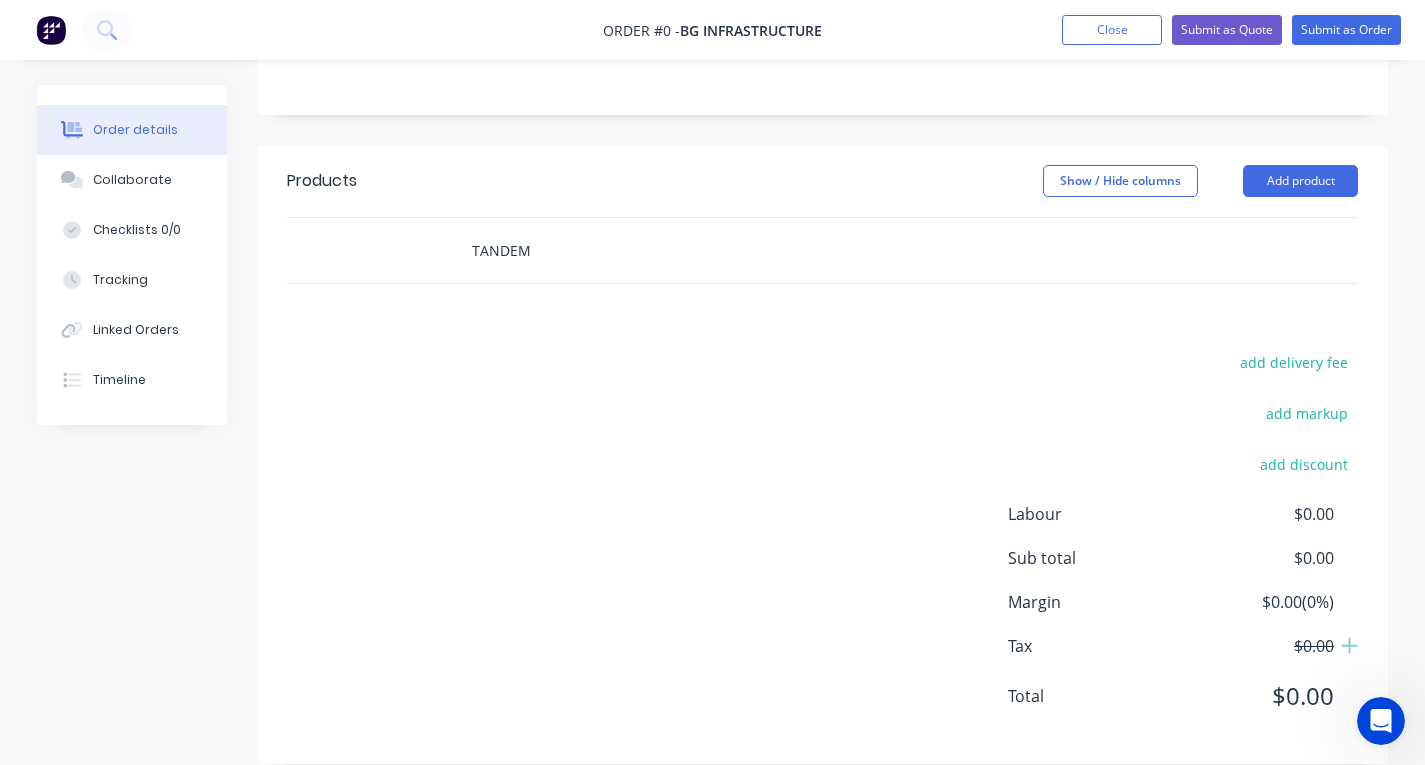 click on "TANDEM" at bounding box center [671, 250] 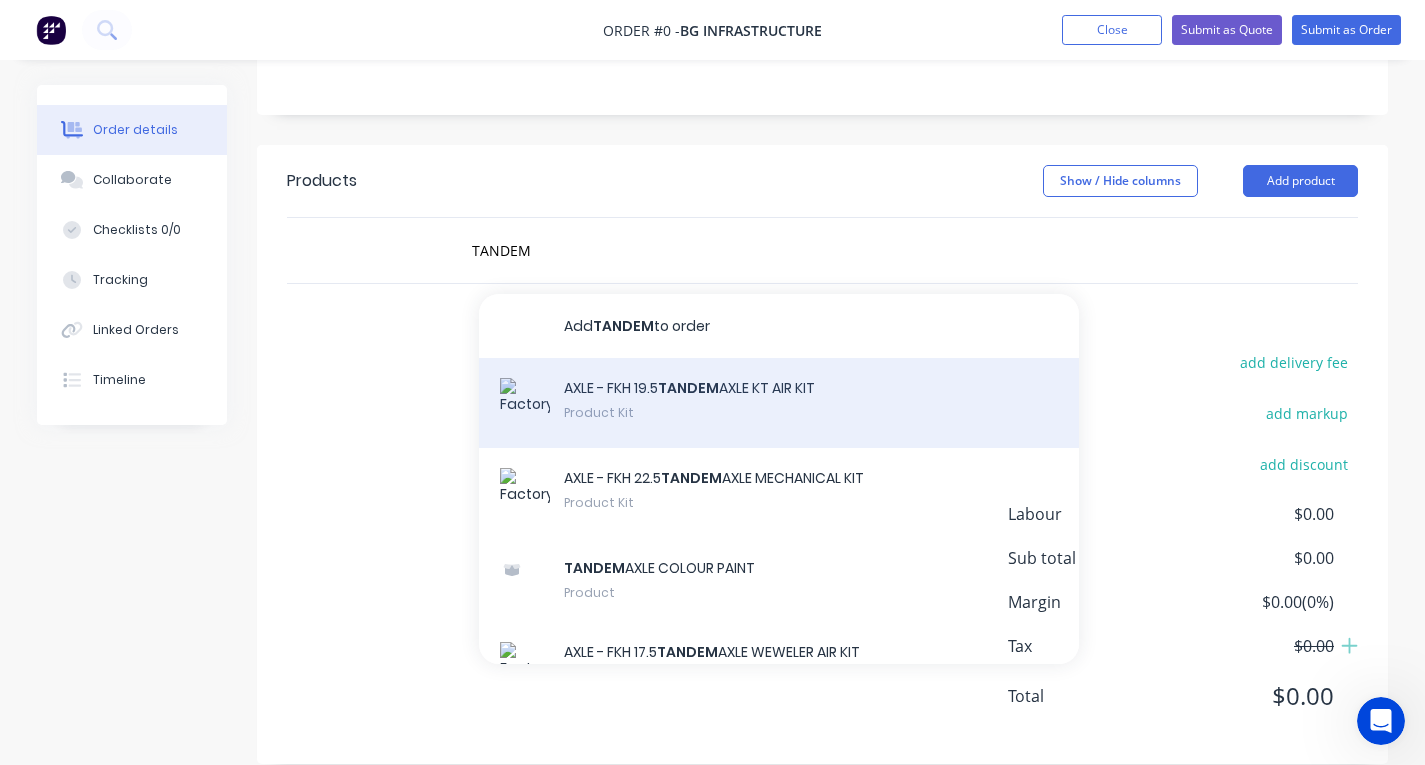 click on "AXLE - FKH 19.5  TANDEM  AXLE KT AIR KIT Product Kit" at bounding box center [779, 403] 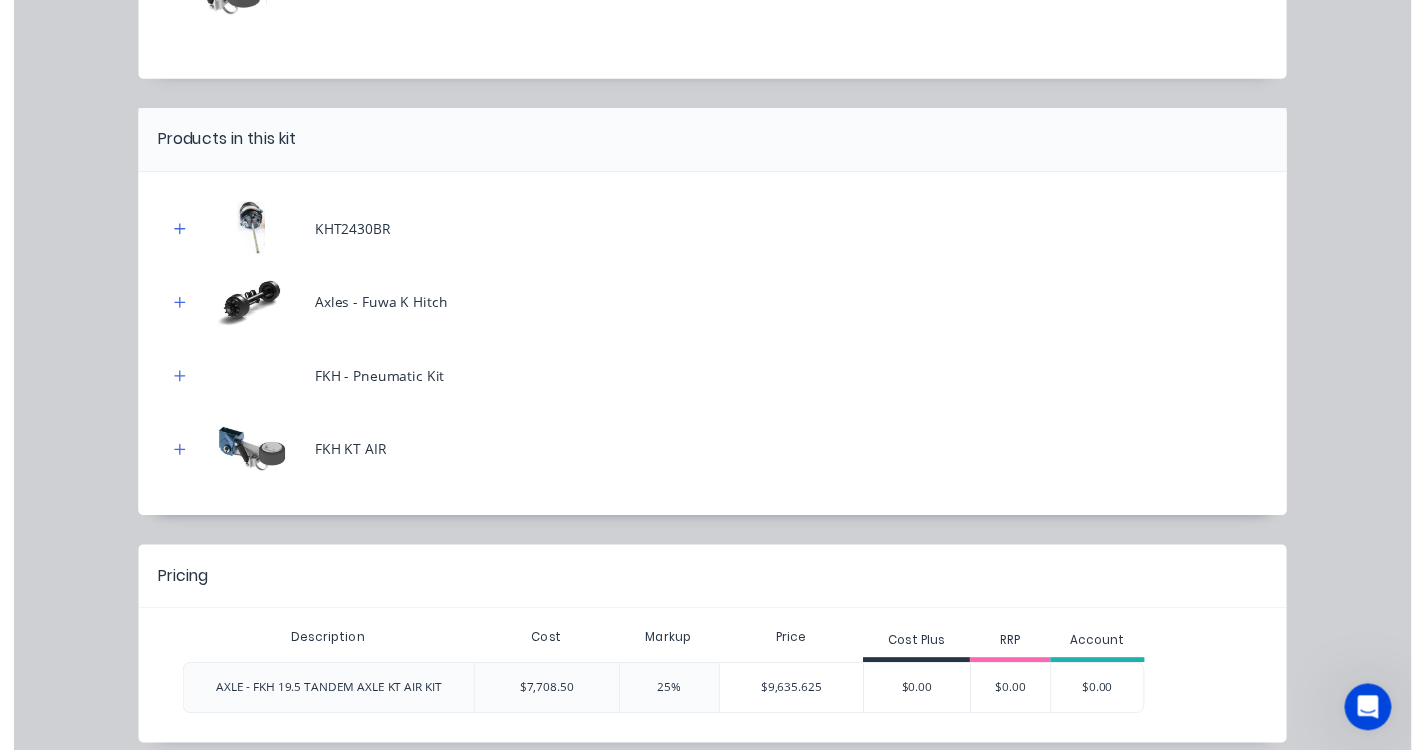 scroll, scrollTop: 268, scrollLeft: 0, axis: vertical 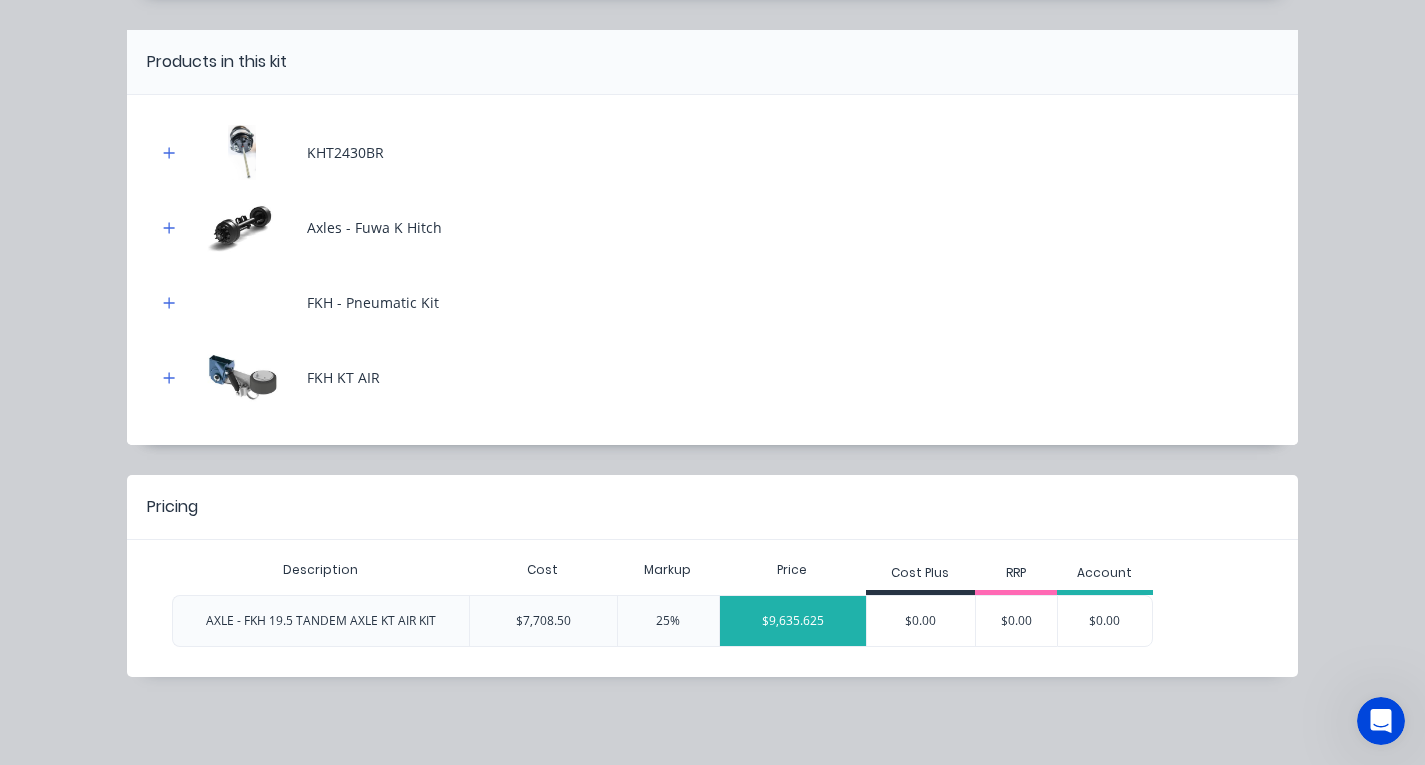 click on "$9,635.625" at bounding box center (793, 621) 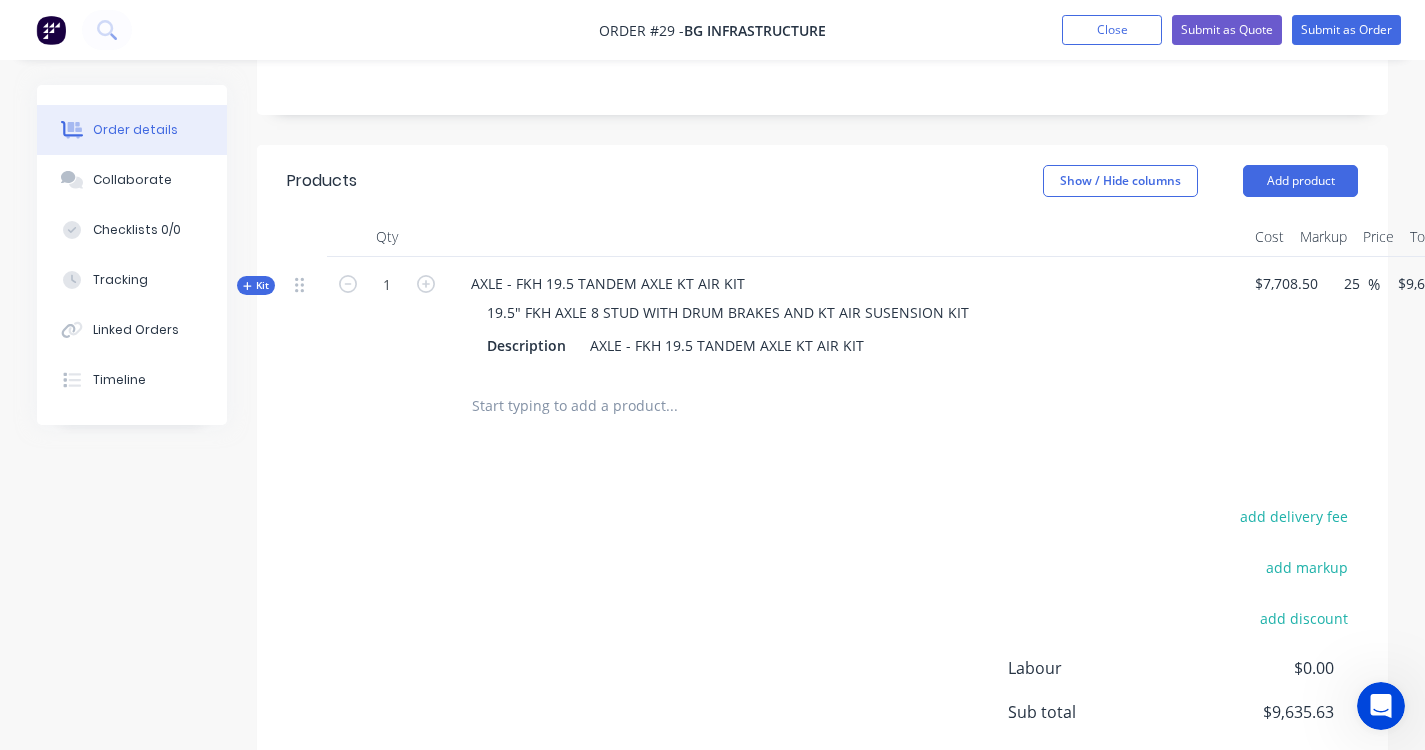 click at bounding box center [671, 405] 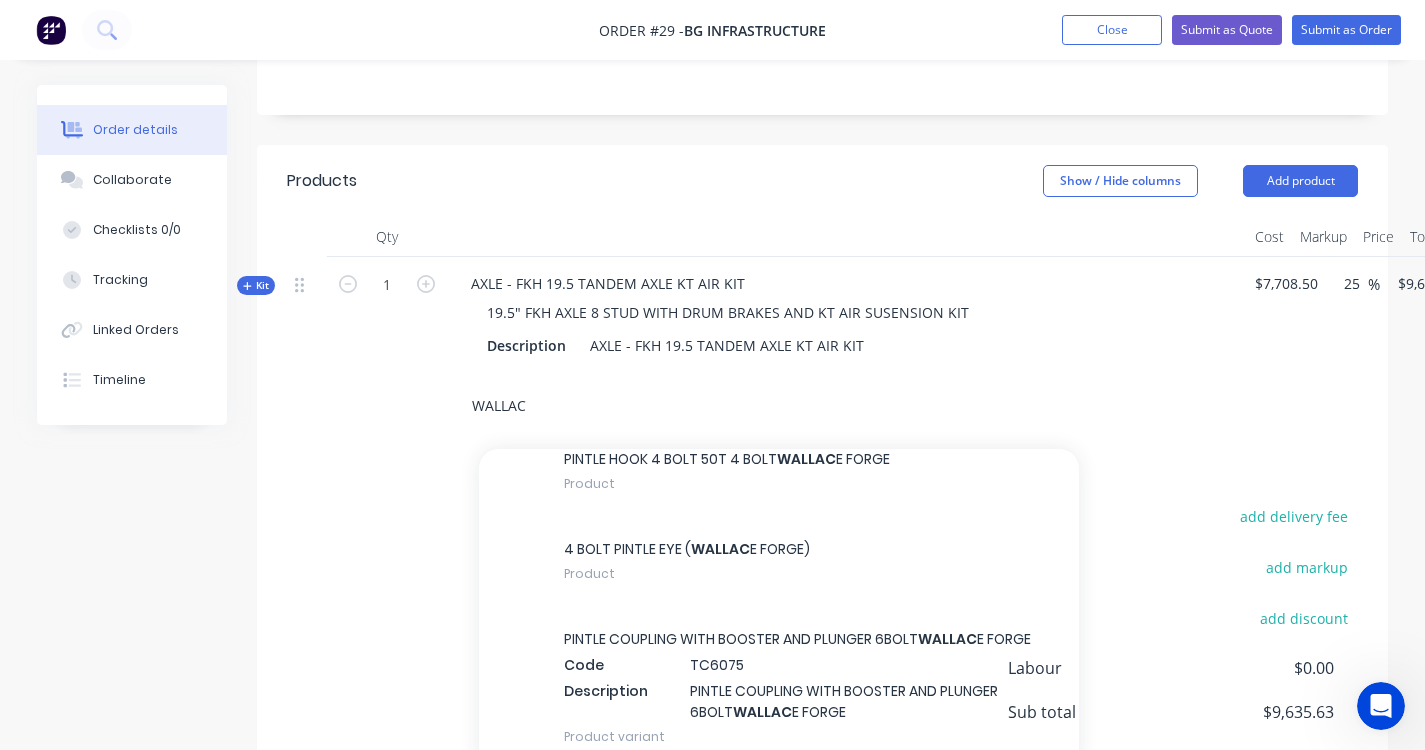 scroll, scrollTop: 165, scrollLeft: 0, axis: vertical 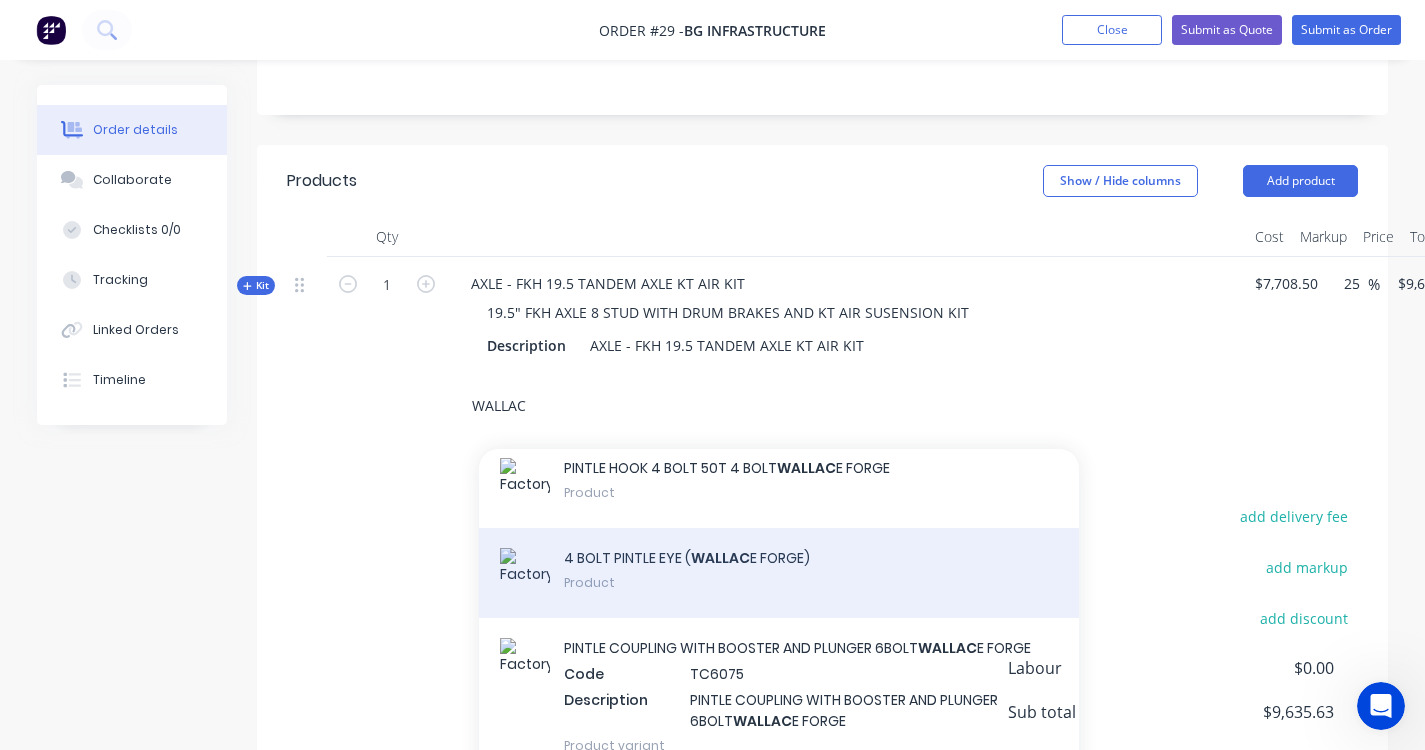 type on "WALLAC" 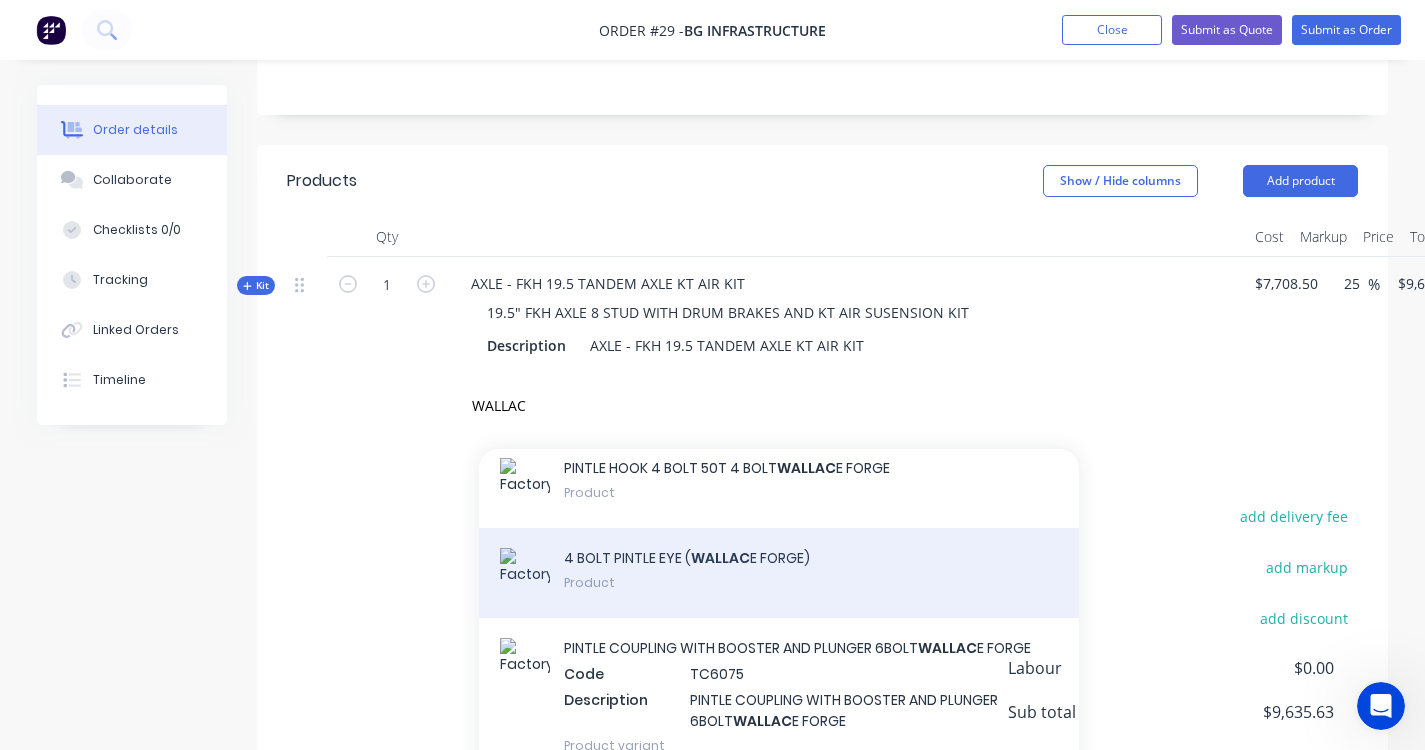 click on "4 BOLT PINTLE EYE ( WALLAC E FORGE) Product" at bounding box center (779, 573) 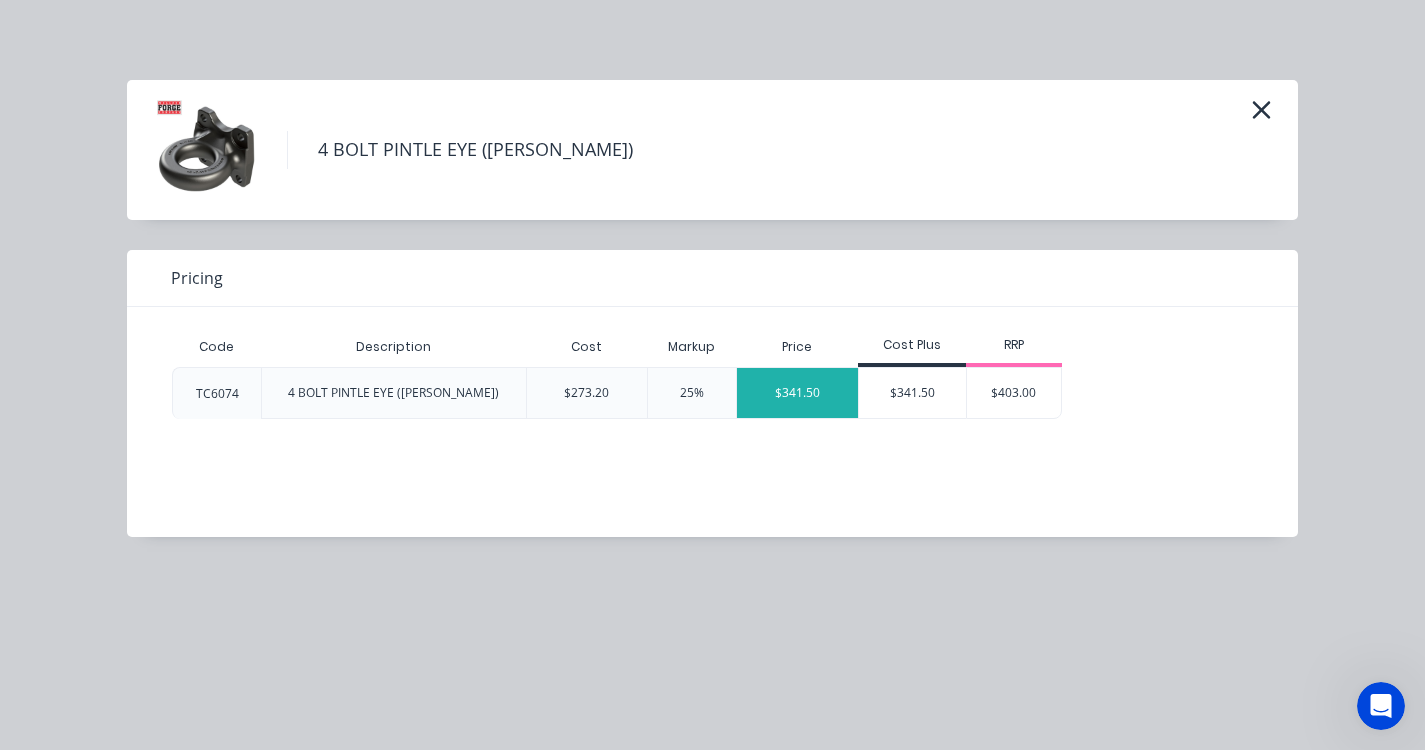 click on "$341.50" at bounding box center (797, 393) 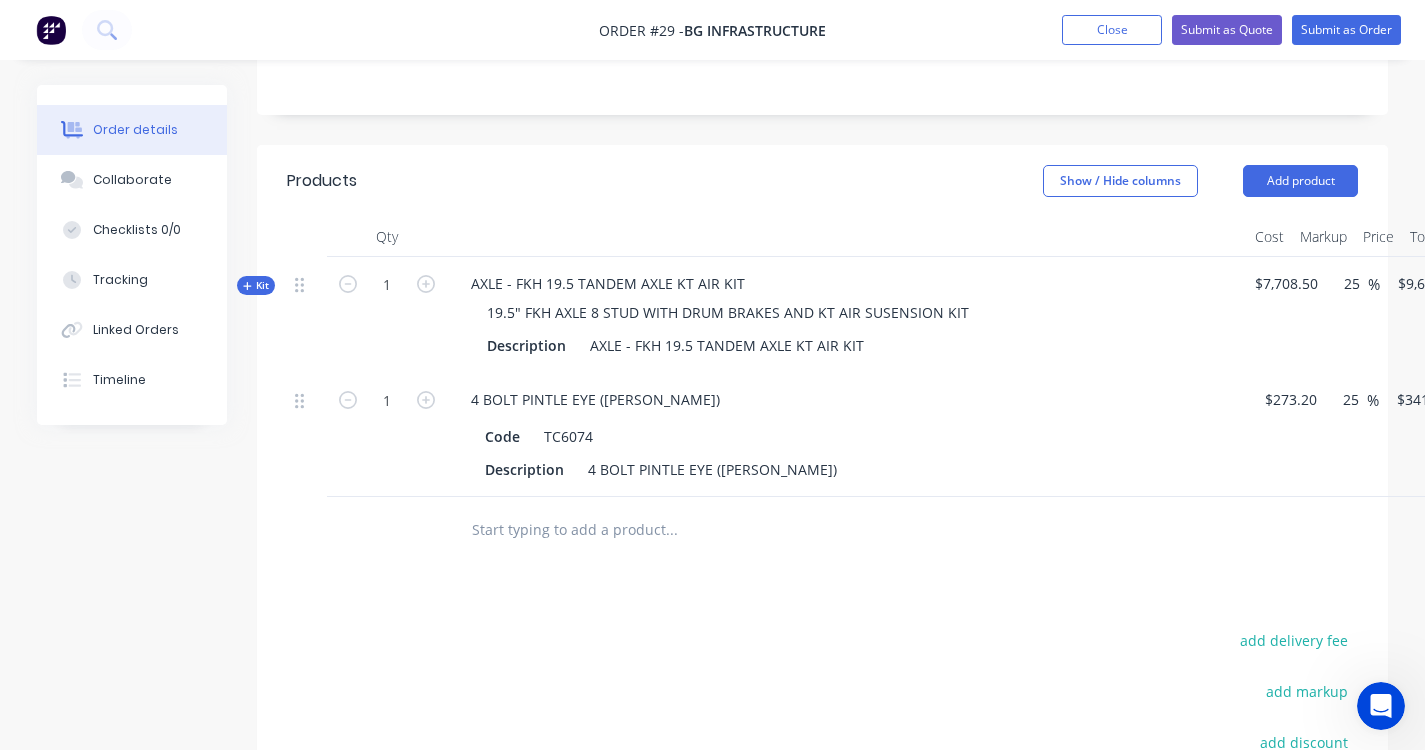 click at bounding box center [671, 529] 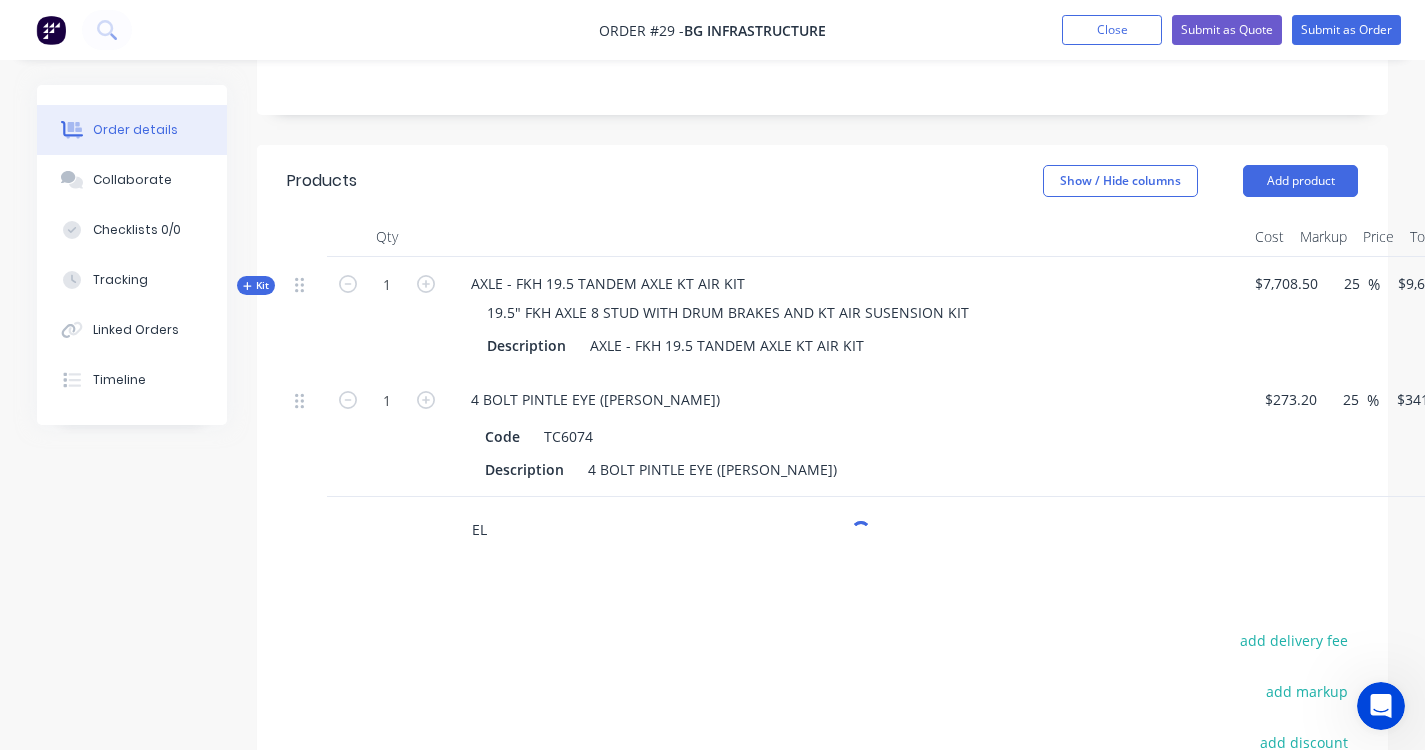 type on "E" 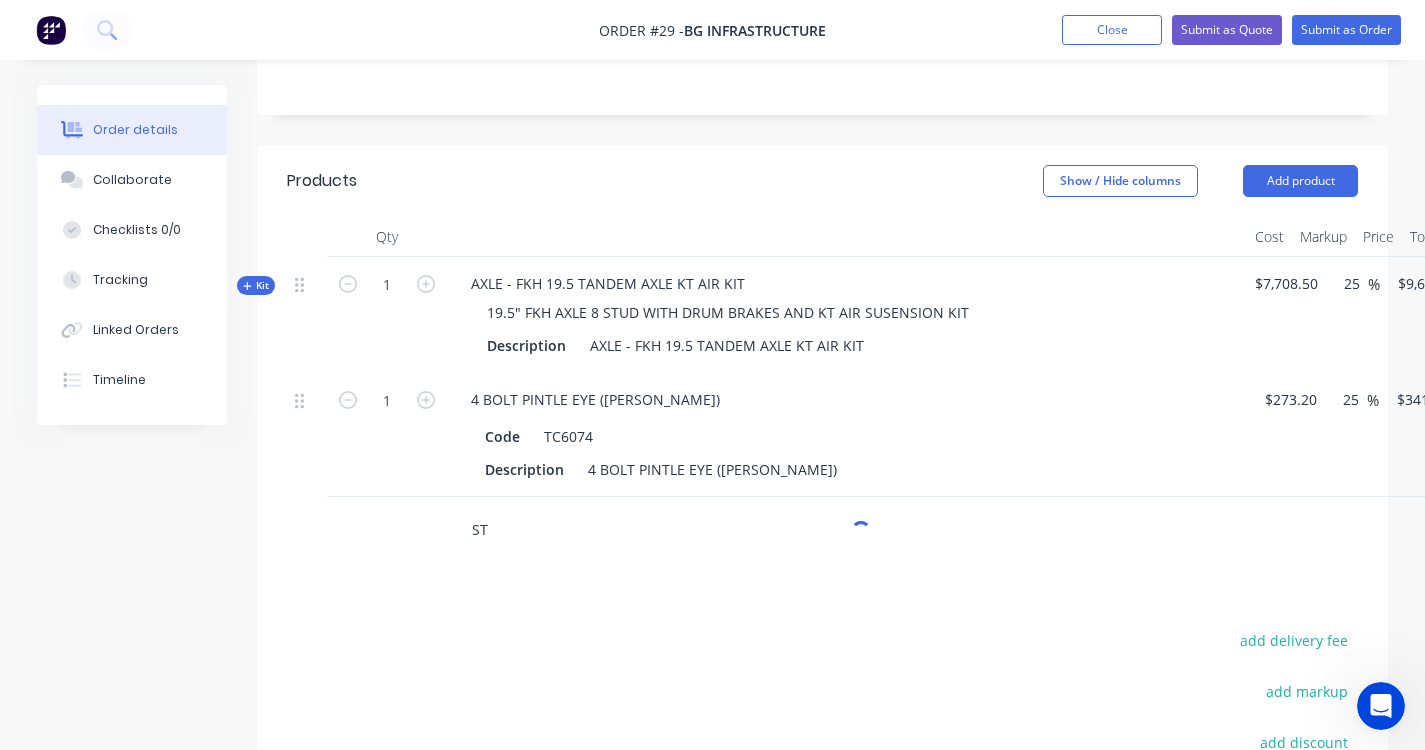type on "S" 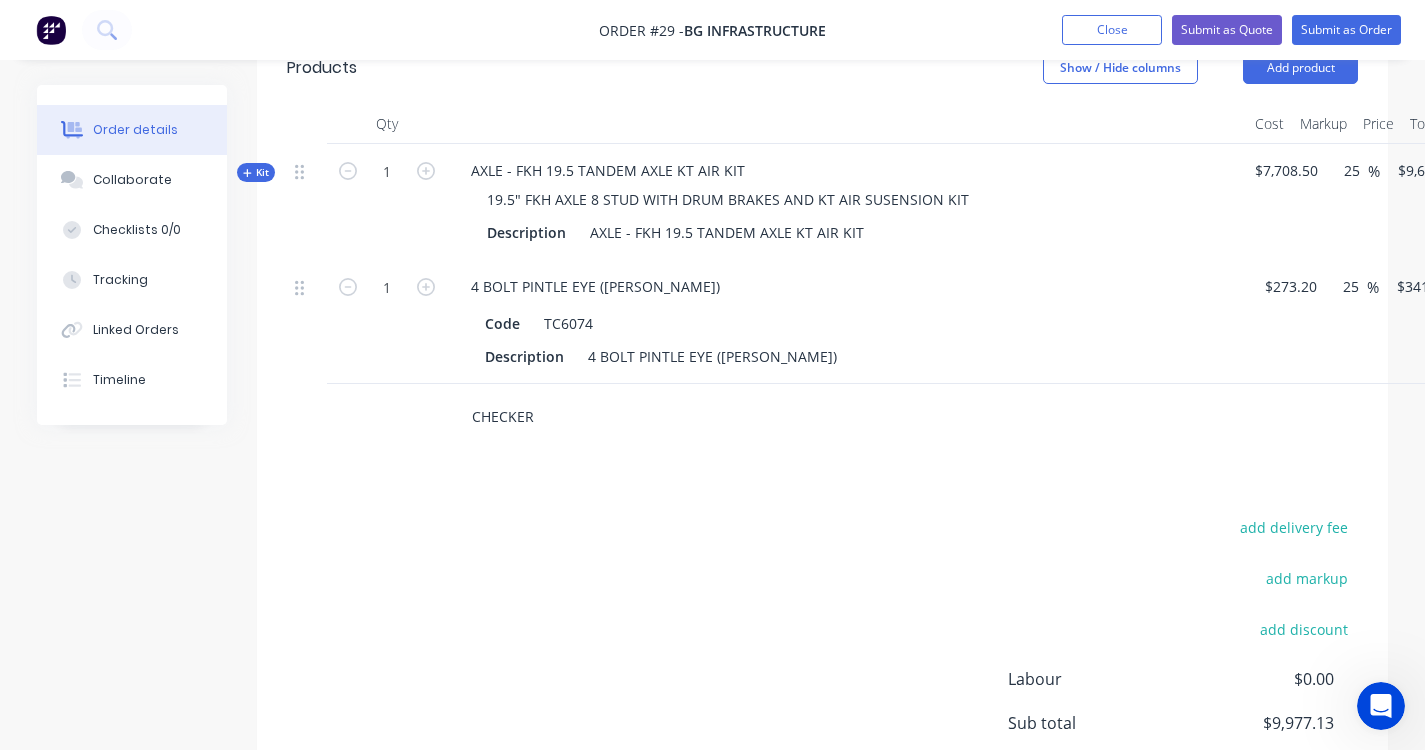 scroll, scrollTop: 509, scrollLeft: 0, axis: vertical 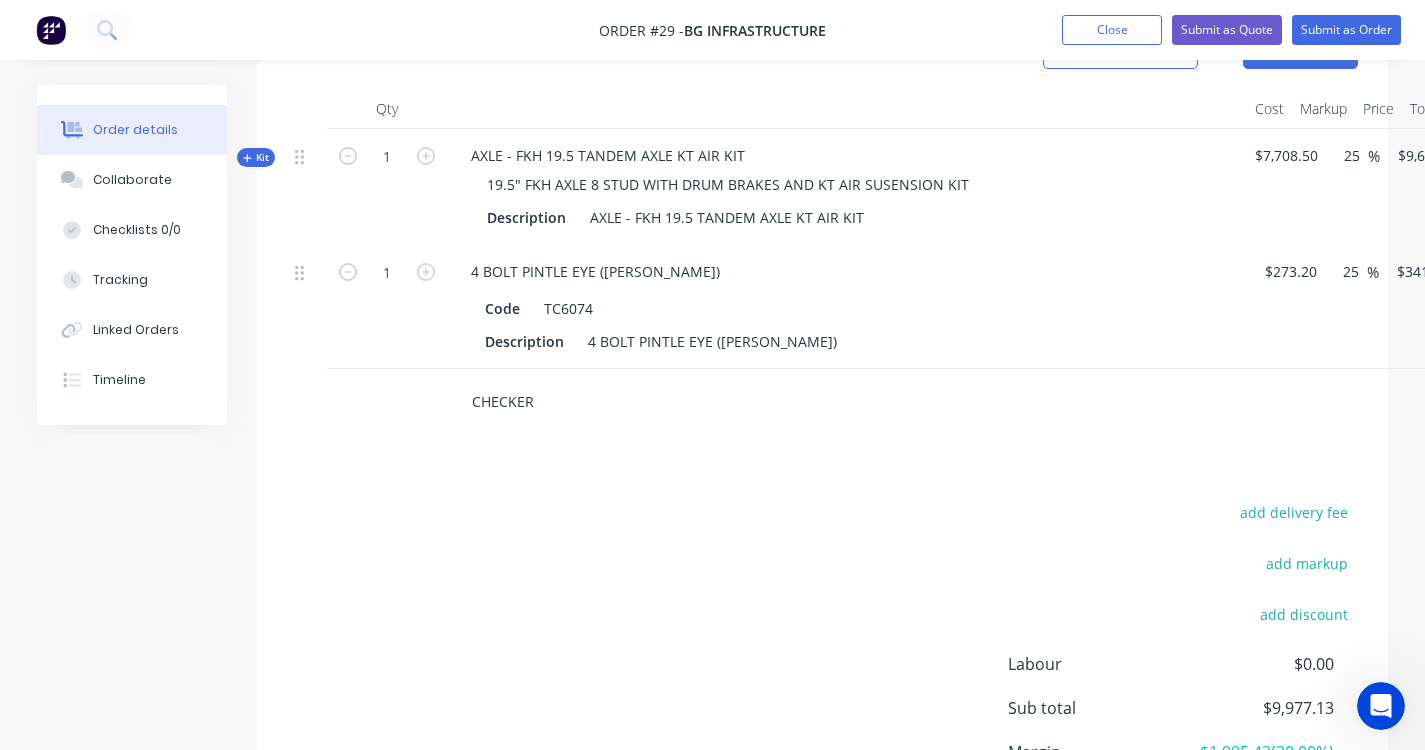 click on "CHECKER" at bounding box center [671, 401] 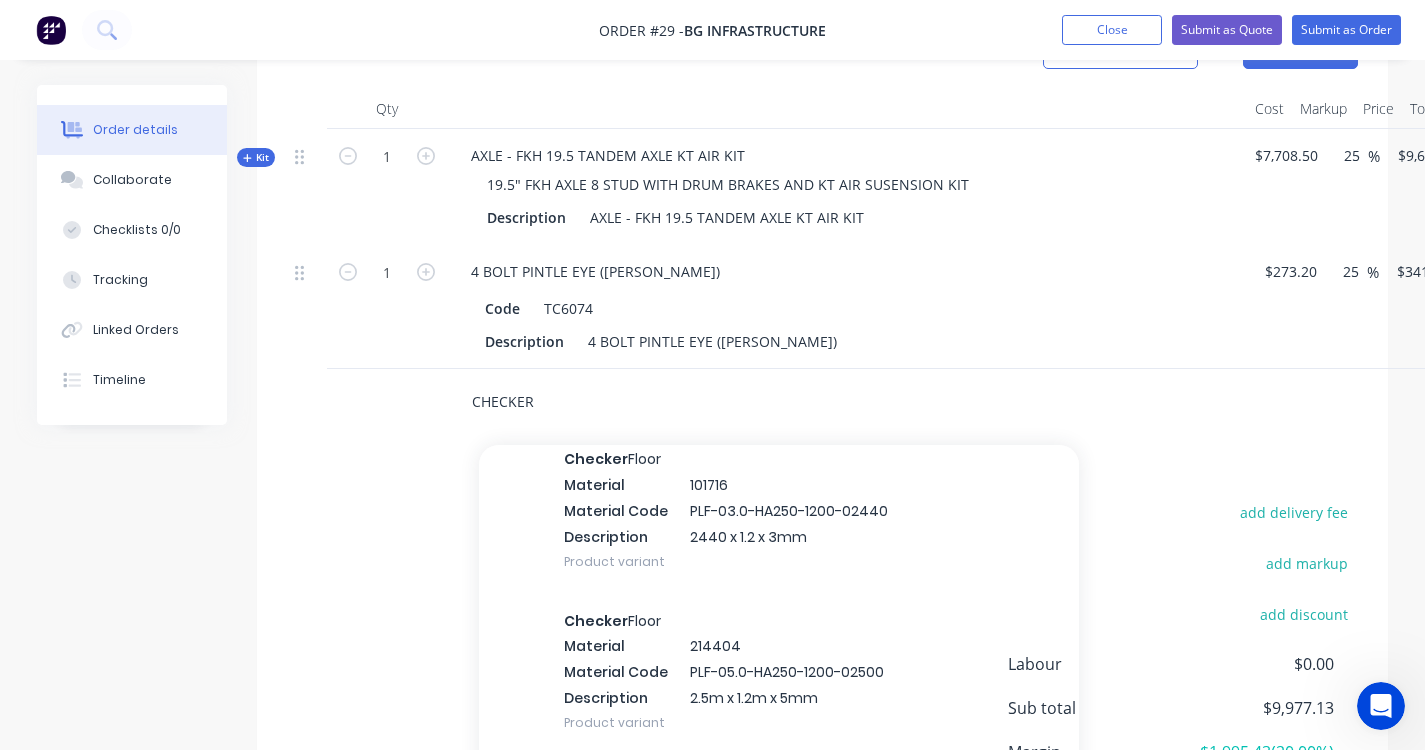 scroll, scrollTop: 175, scrollLeft: 0, axis: vertical 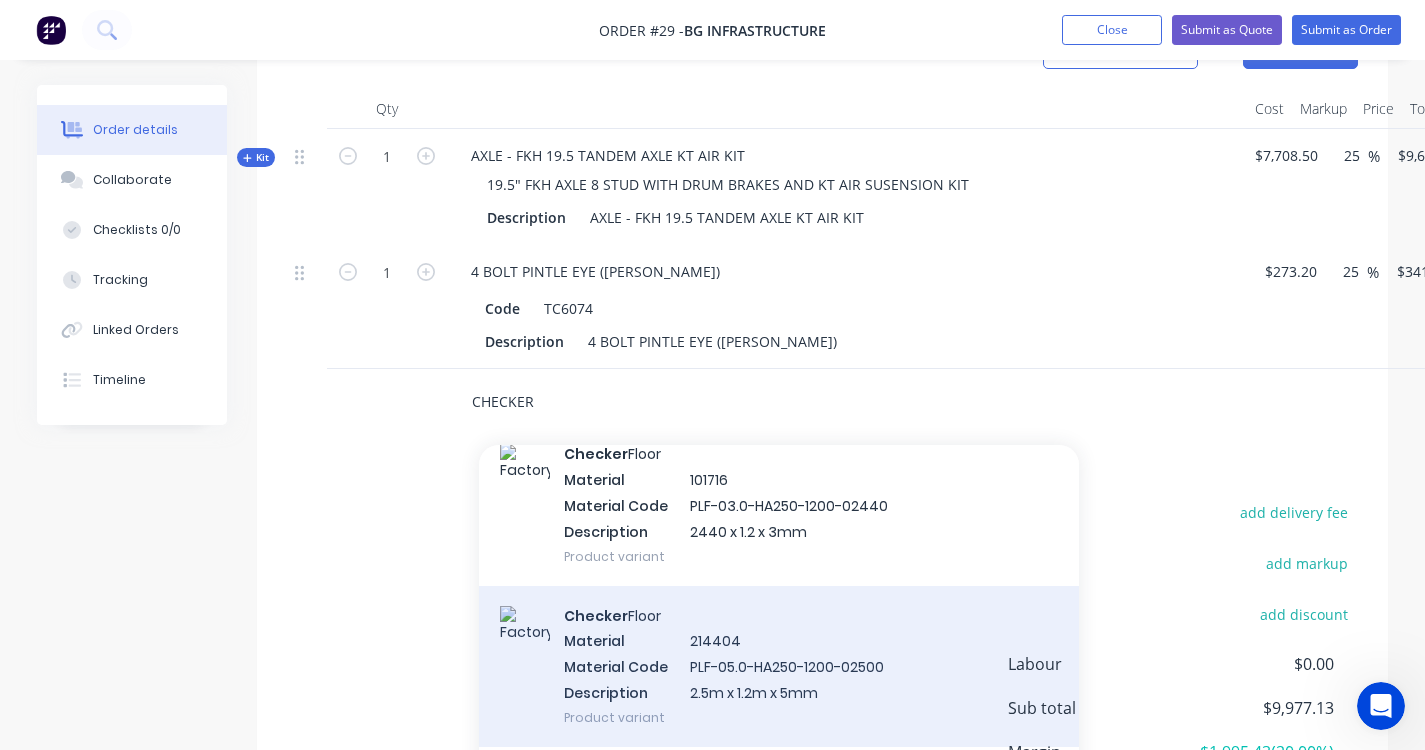 type on "CHECKER" 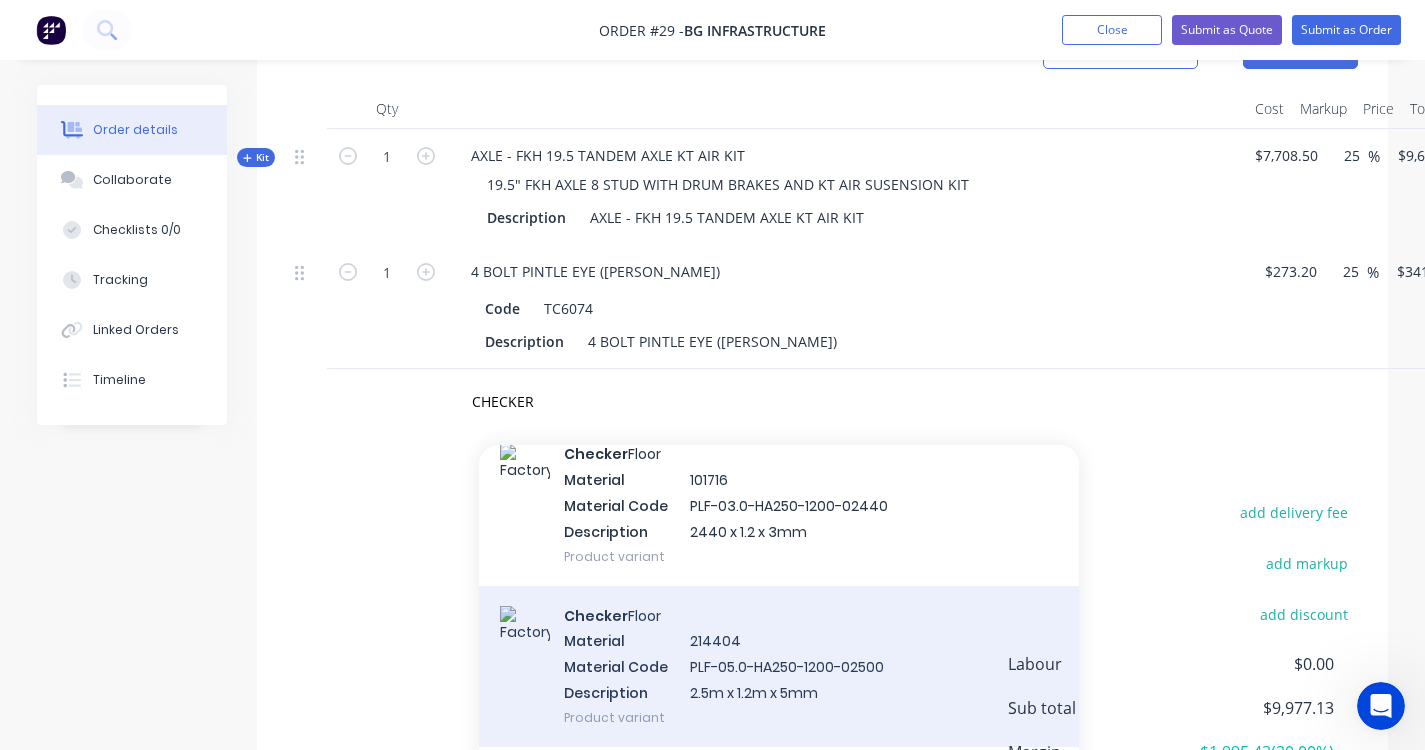 click on "Checker  Floor Material 214404 Material Code PLF-05.0-HA250-1200-02500 Description 2.5m x 1.2m x 5mm Product variant" at bounding box center (779, 666) 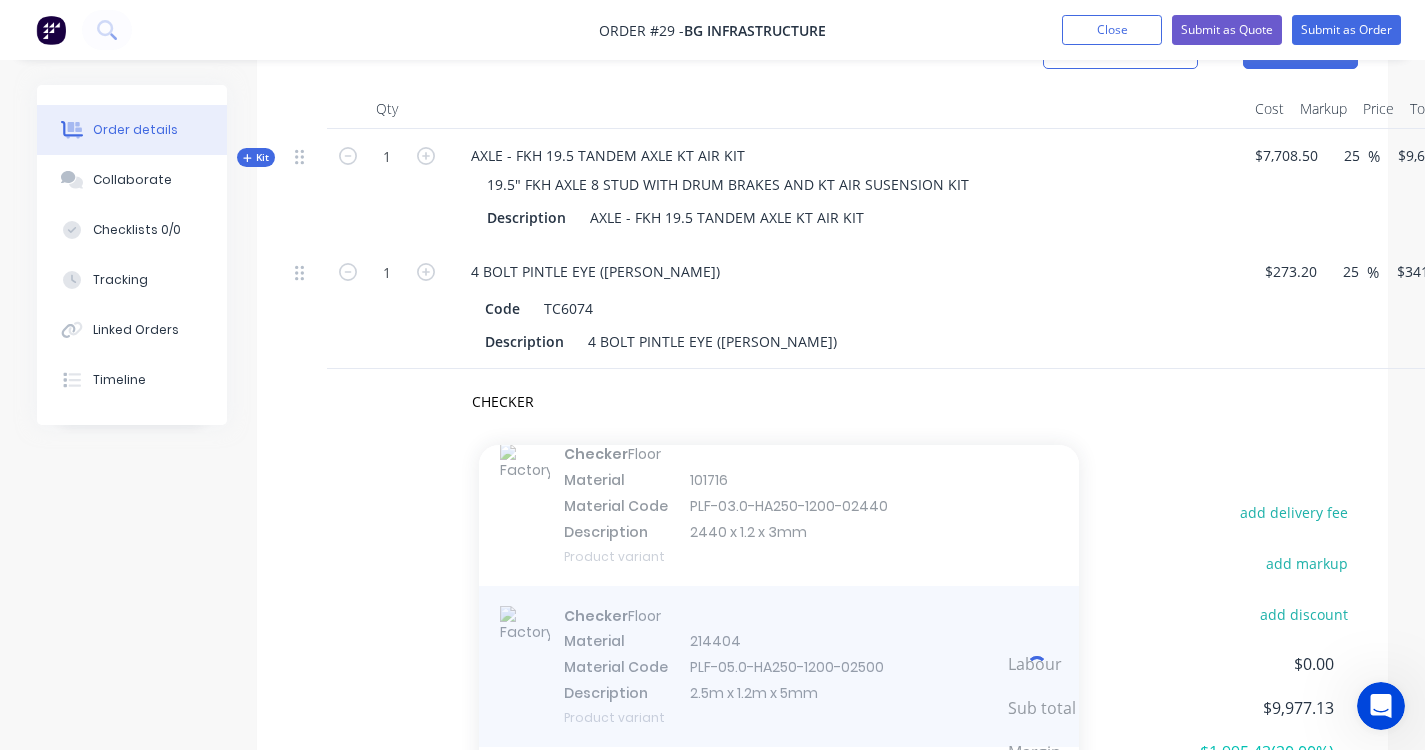 type 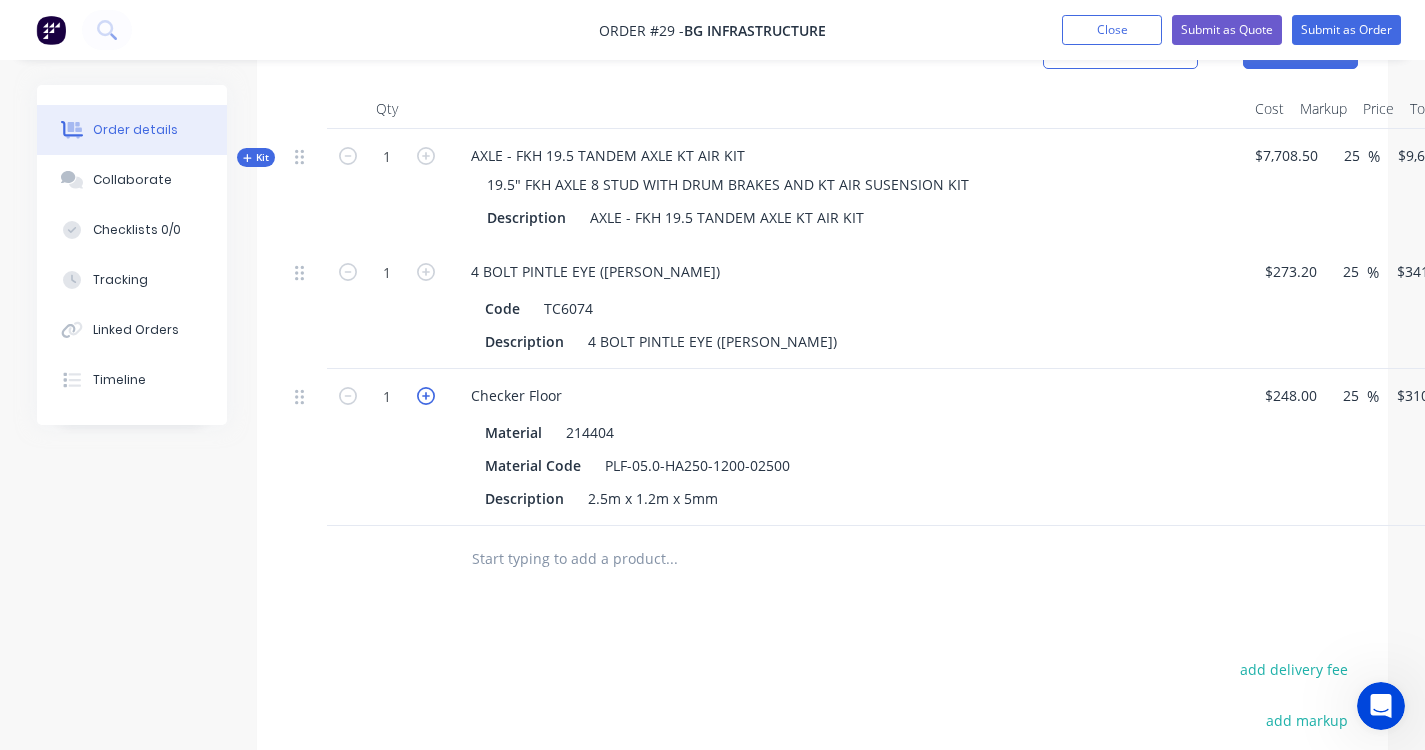 click 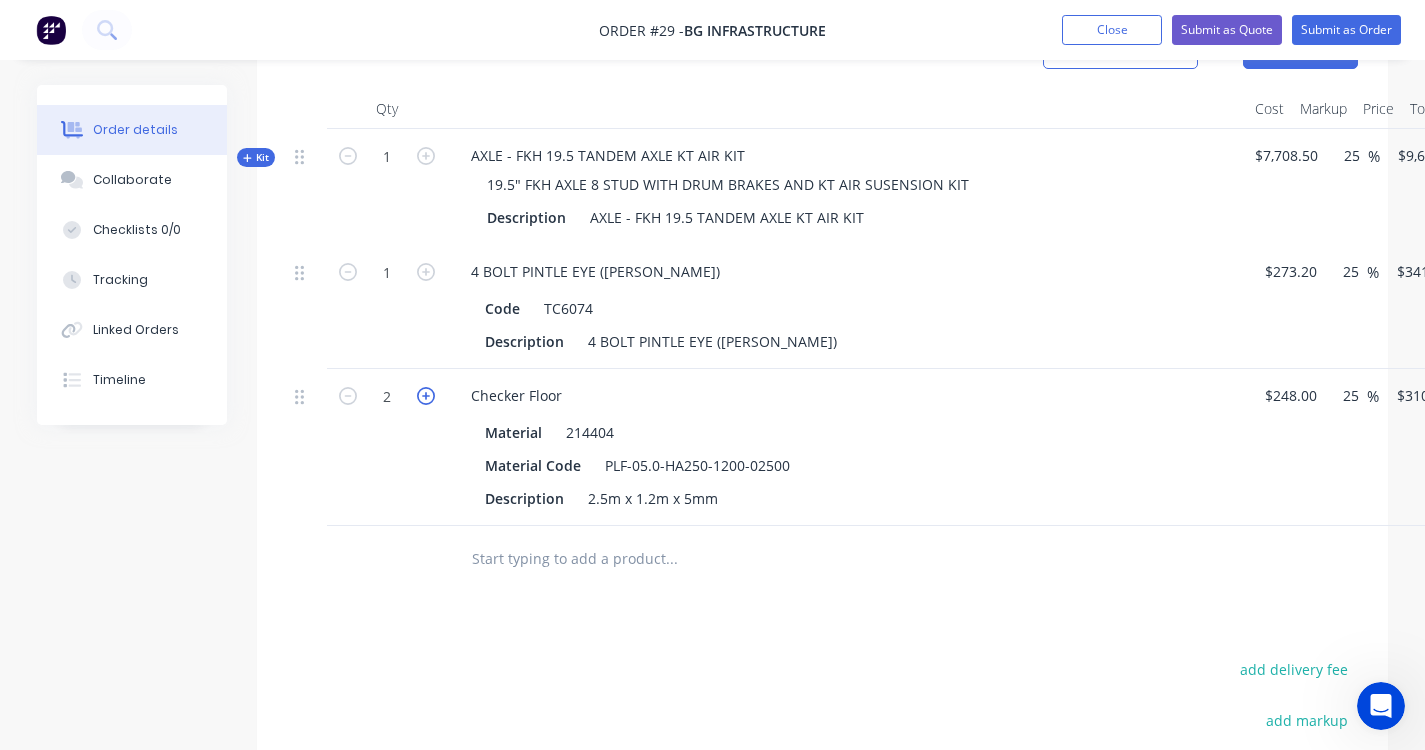 click 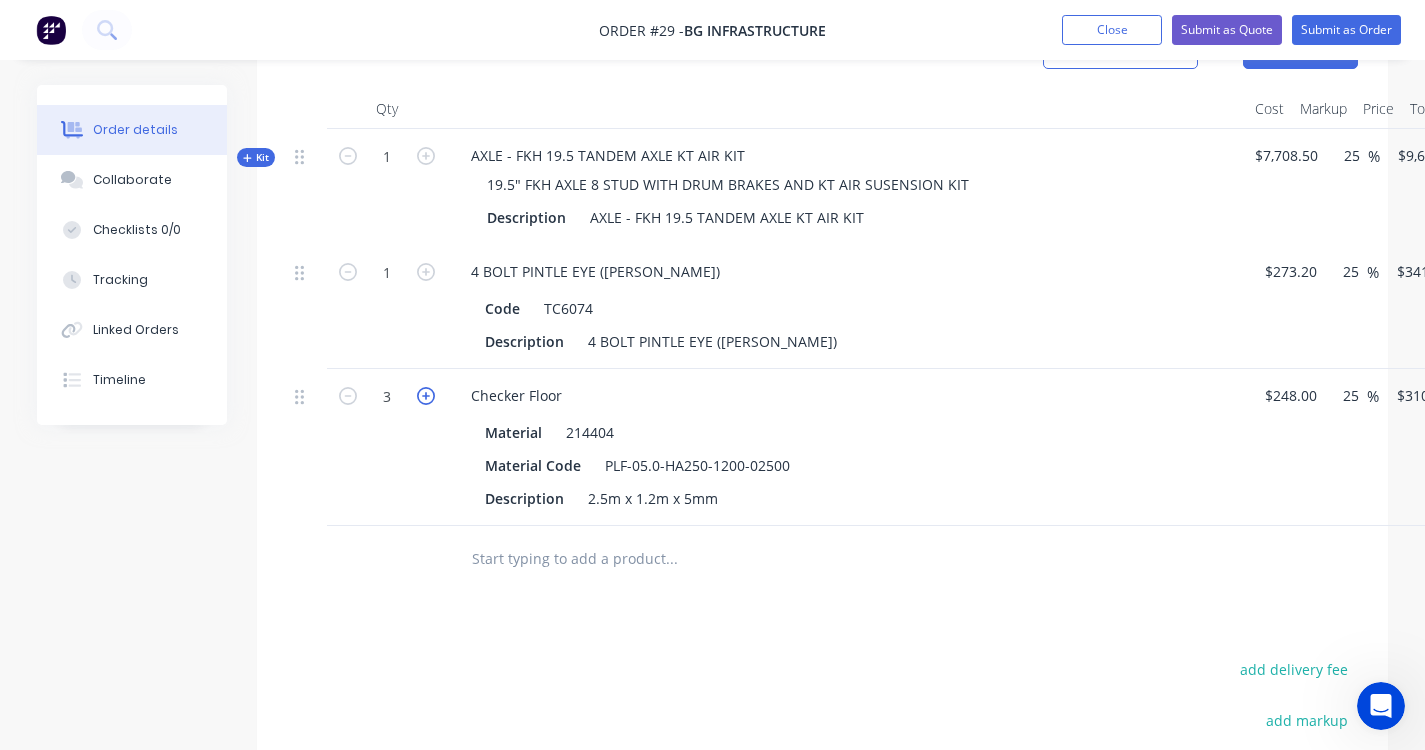 click 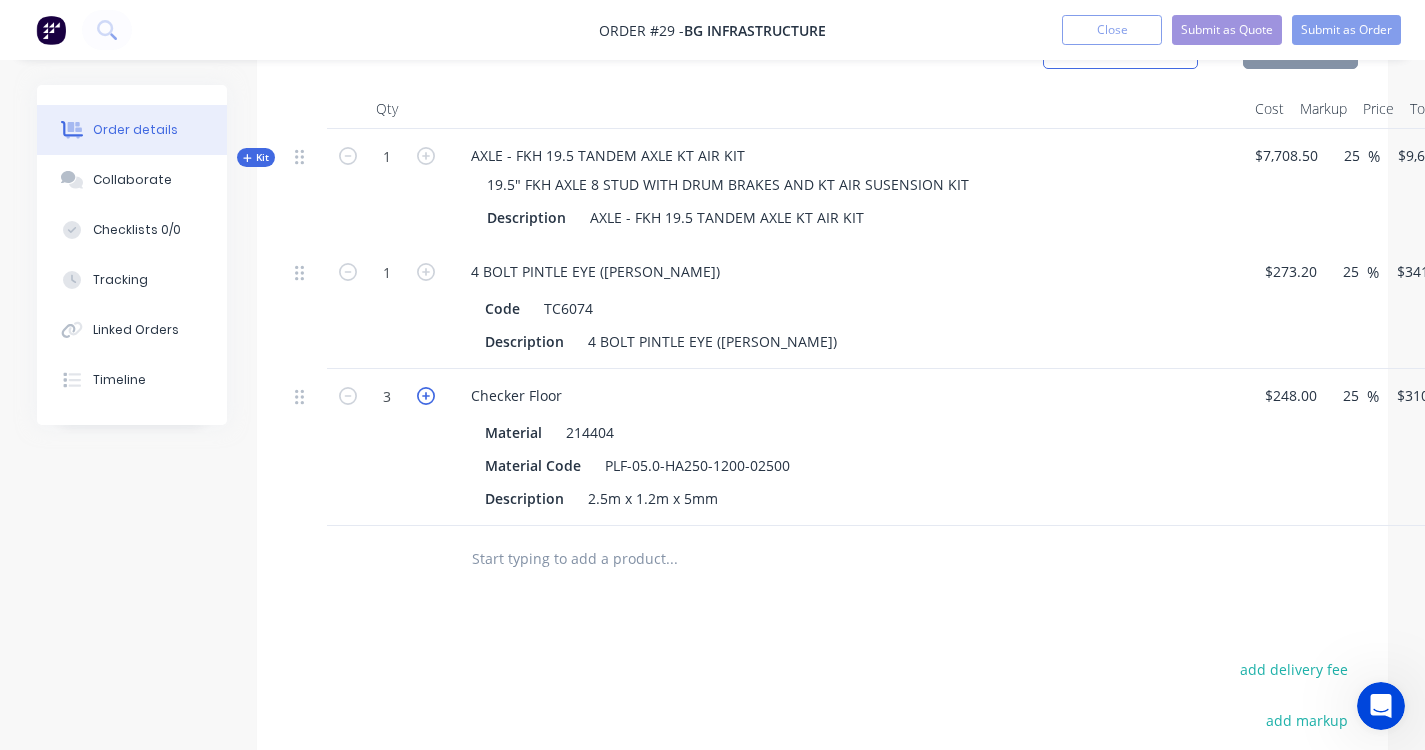 type on "4" 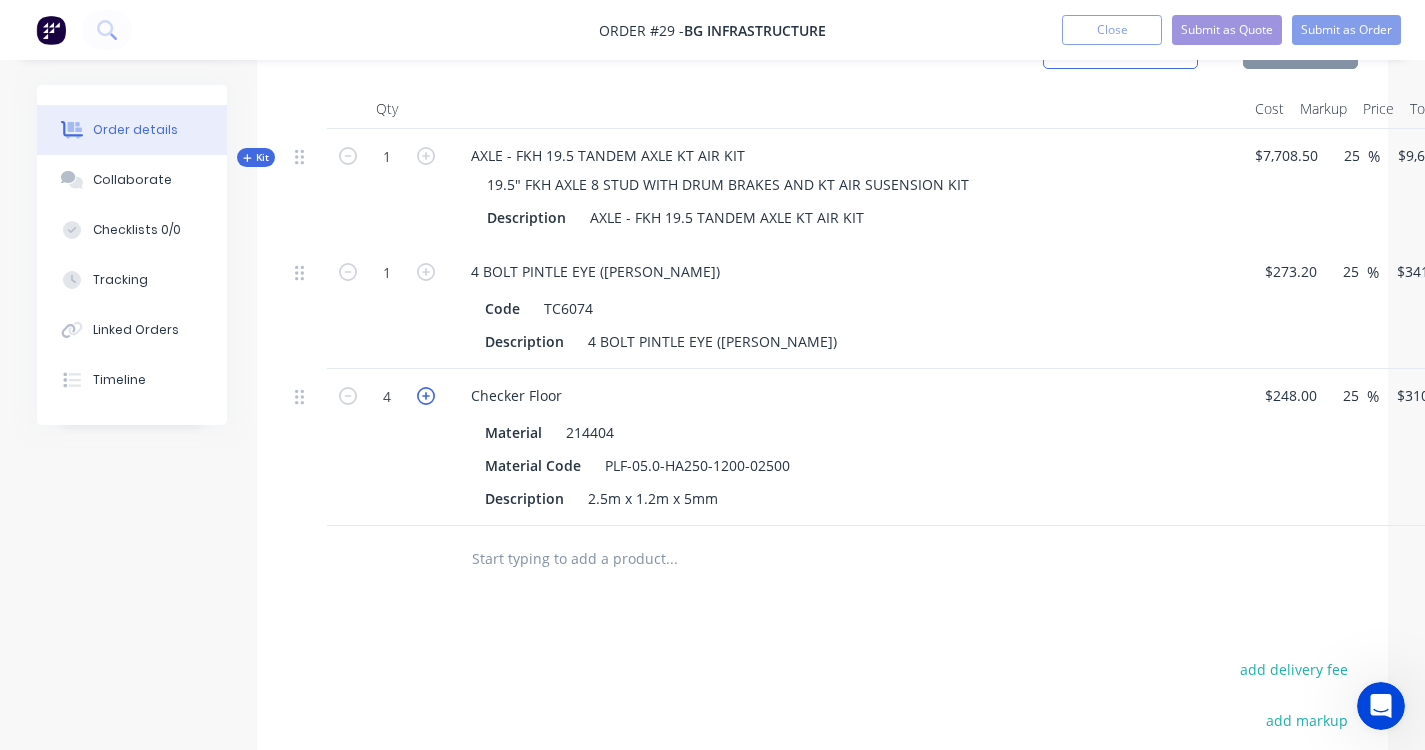 click 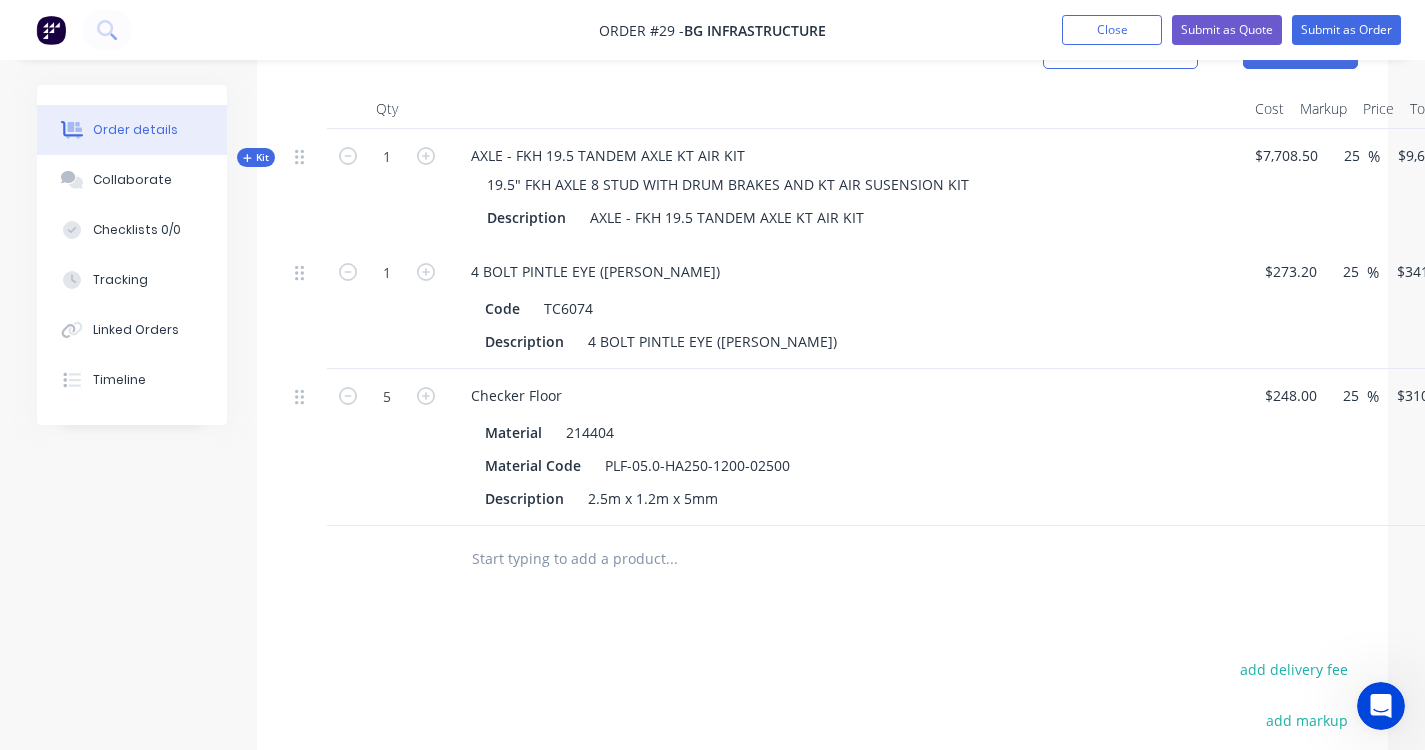 click on "5" at bounding box center (387, 447) 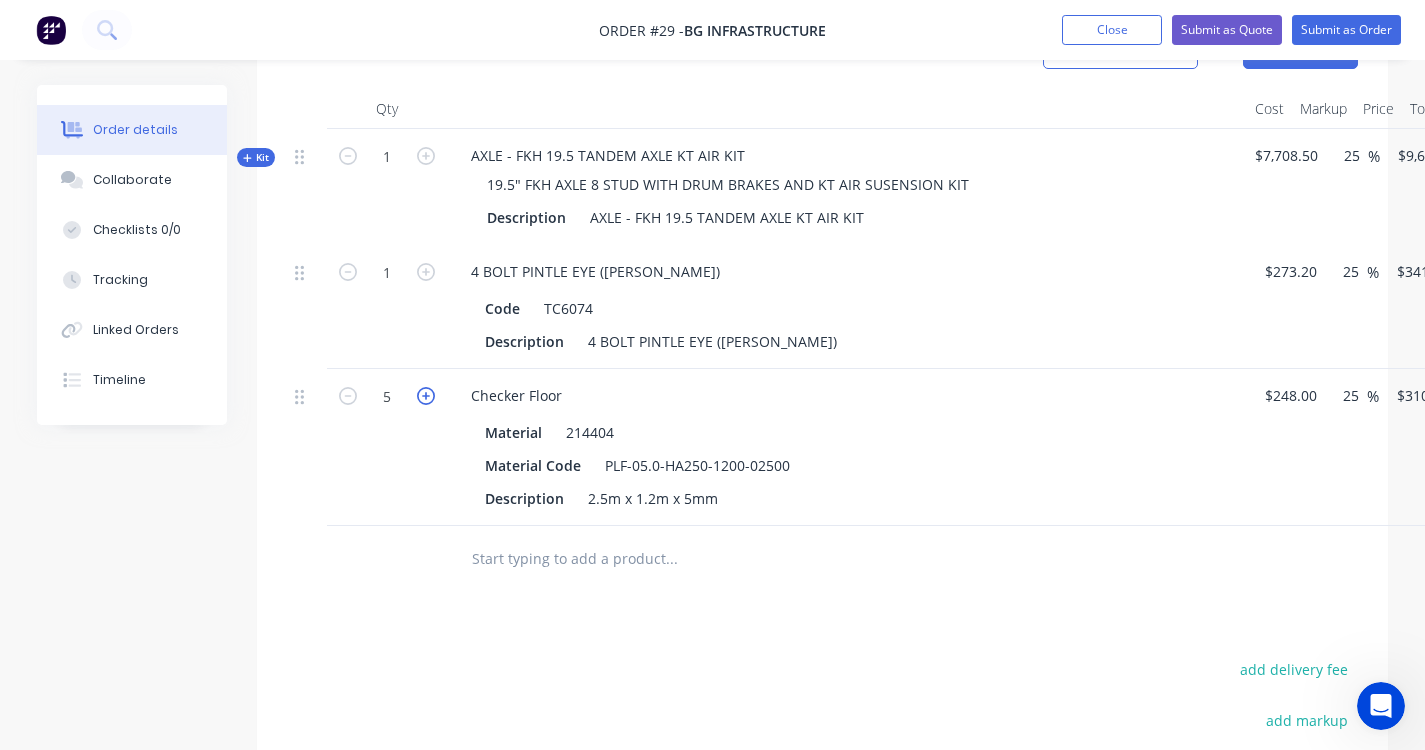 click 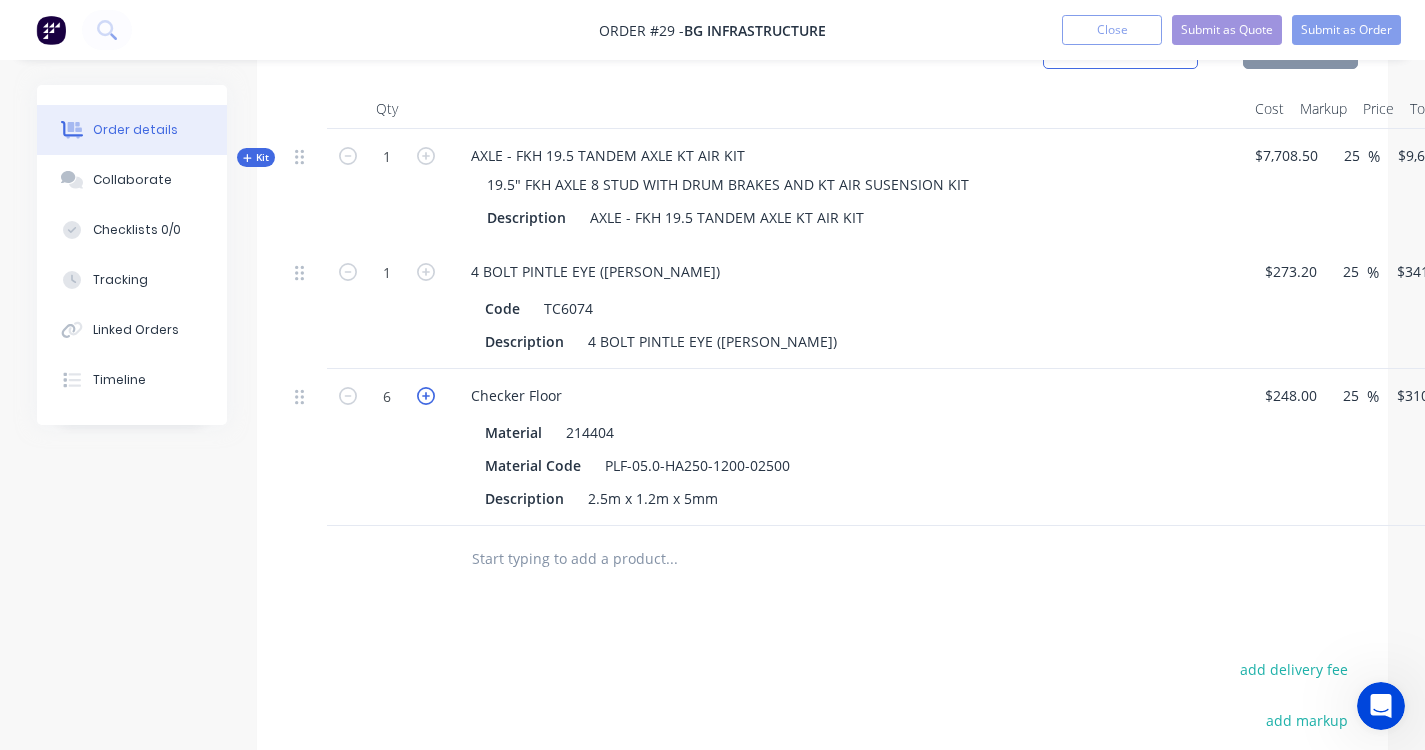 click 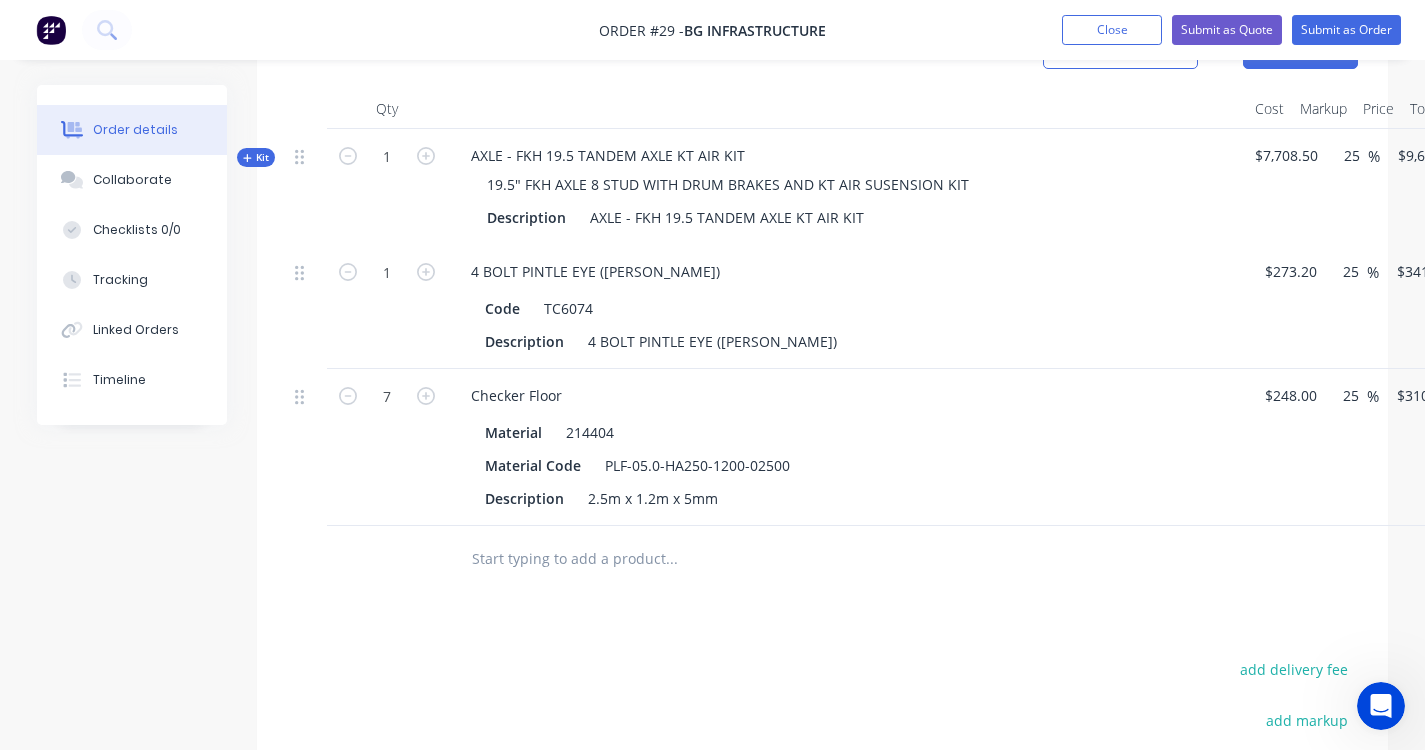 click on "Products Show / Hide columns Add product     Qty Cost Markup Price Total  Kit 1 AXLE - FKH 19.5 TANDEM AXLE KT AIR KIT 19.5" FKH AXLE 8 STUD WITH DRUM BRAKES AND KT AIR SUSENSION KIT Description AXLE - FKH 19.5 TANDEM AXLE KT AIR KIT $7,708.50 25 25 % $9,635.625 $9,635.625 $9,635.63 $9,635.63   1 4 BOLT PINTLE EYE (WALLACE FORGE) Code TC6074 Description 4 BOLT PINTLE EYE (WALLACE FORGE) $273.20 $273.20 25 25 % $341.50 $341.50 $341.50 $341.50   7 Checker Floor Material 214404 Material Code PLF-05.0-HA250-1200-02500 Description 2.5m x 1.2m x 5mm $248.00 $248.00 25 25 % $310.00 $310.00 $2,170.00 $2,170.00   add delivery fee add markup add discount Labour $0.00 Sub total $12,147.13 Margin $2,429.43  ( 20.00 %) Tax $1,214.71 Total $13,361.84" at bounding box center [822, 544] 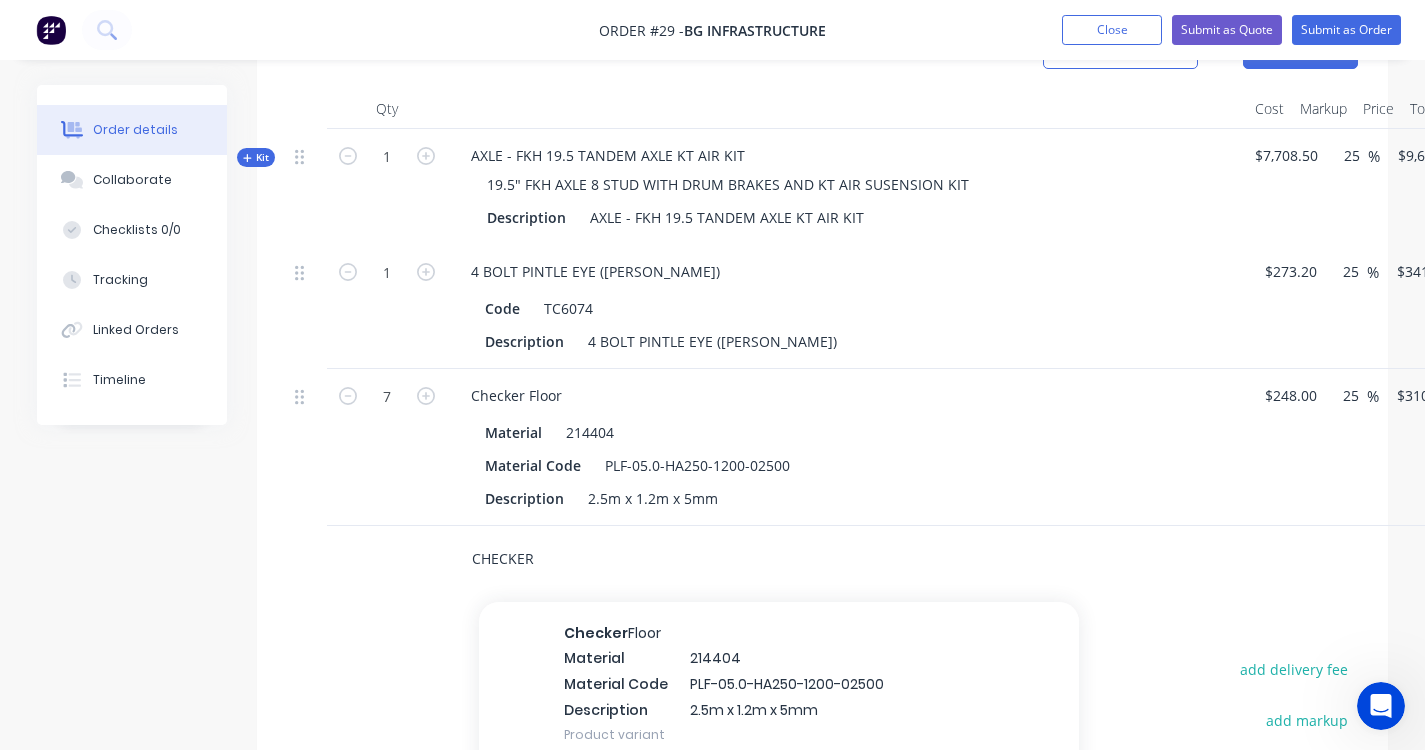 scroll, scrollTop: 351, scrollLeft: 0, axis: vertical 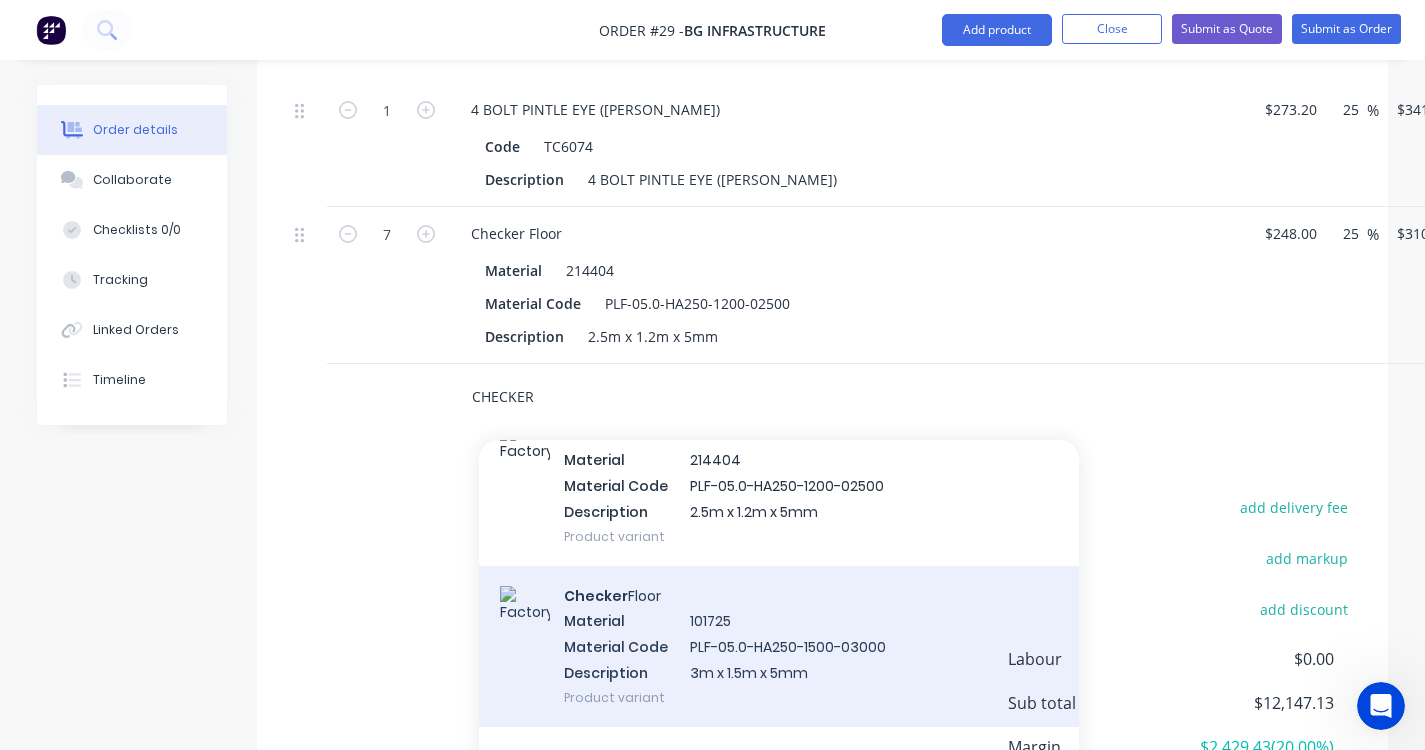 type on "CHECKER" 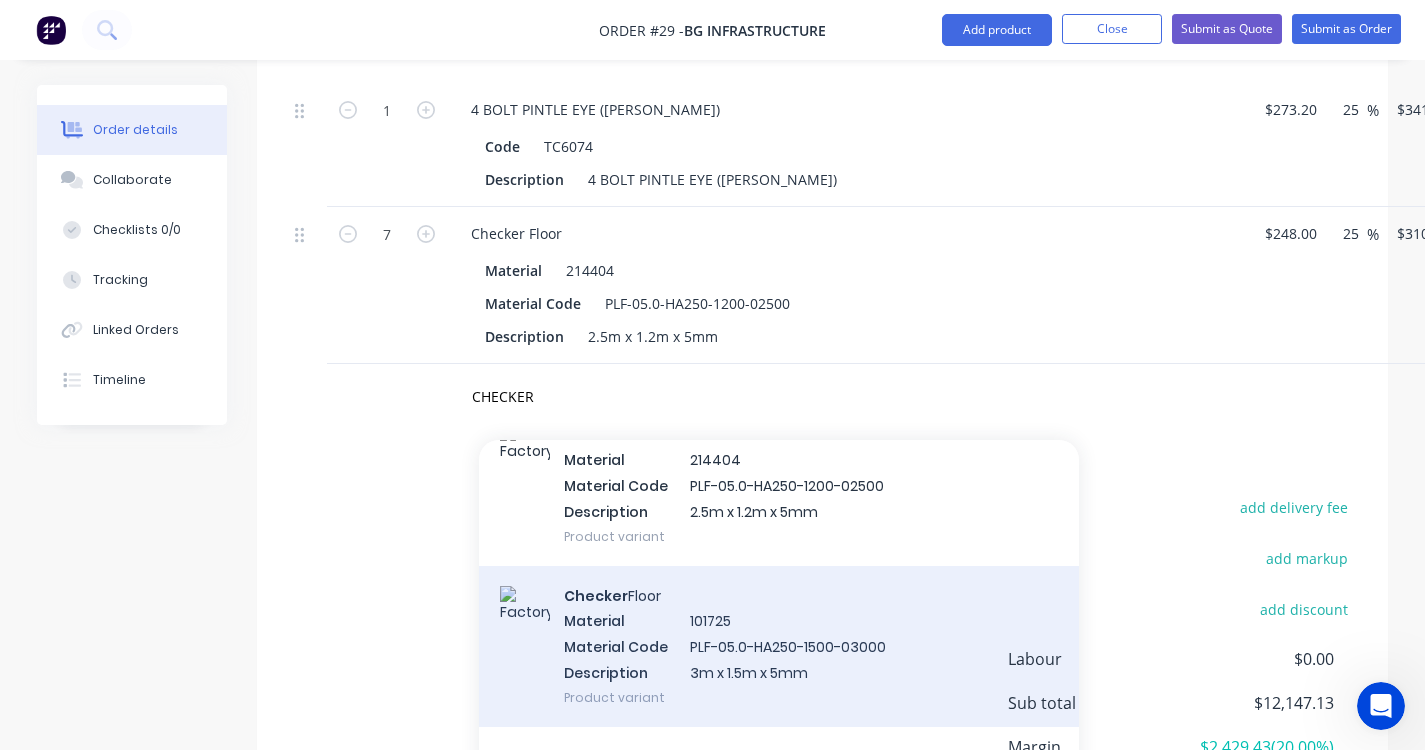 click on "Checker  Floor Material 101725 Material Code PLF-05.0-HA250-1500-03000 Description 3m x 1.5m x 5mm Product variant" at bounding box center (779, 646) 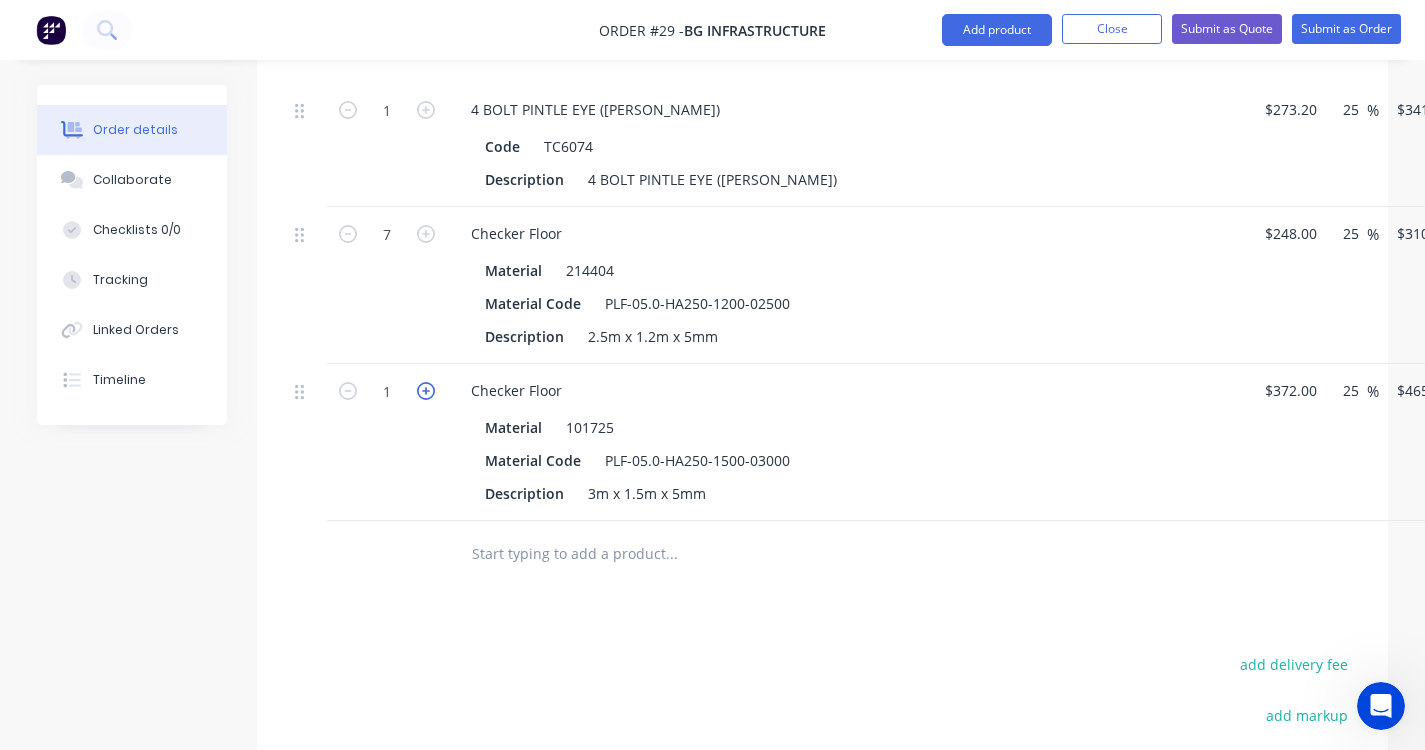 click 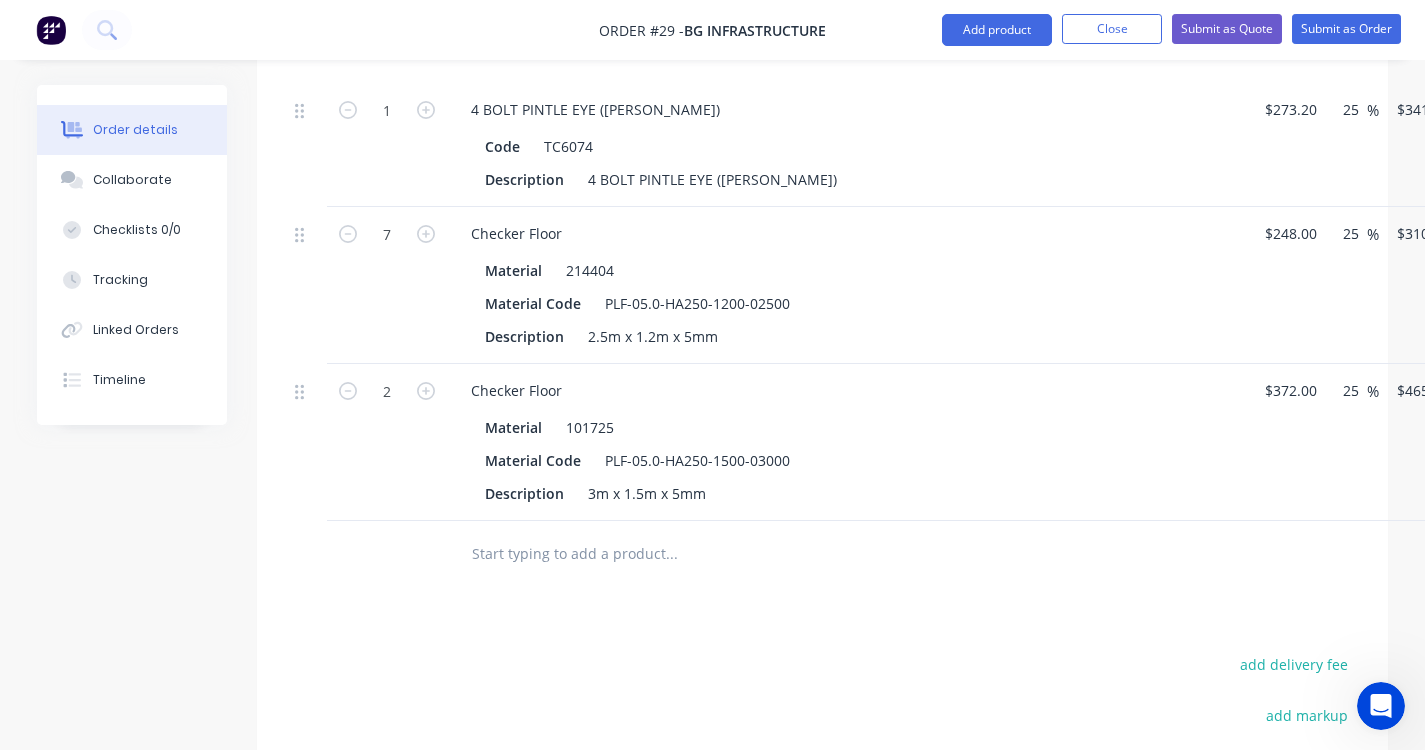 click at bounding box center [671, 553] 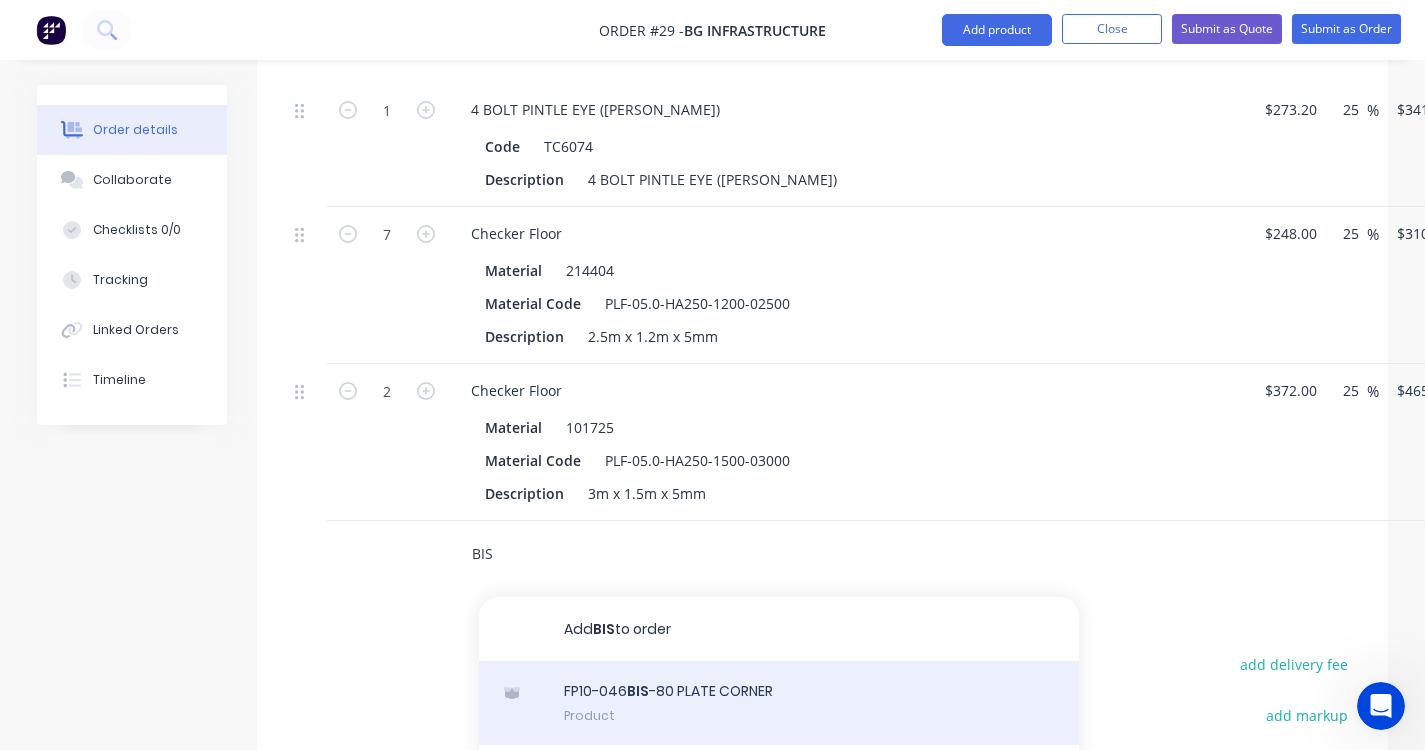 type on "BIS" 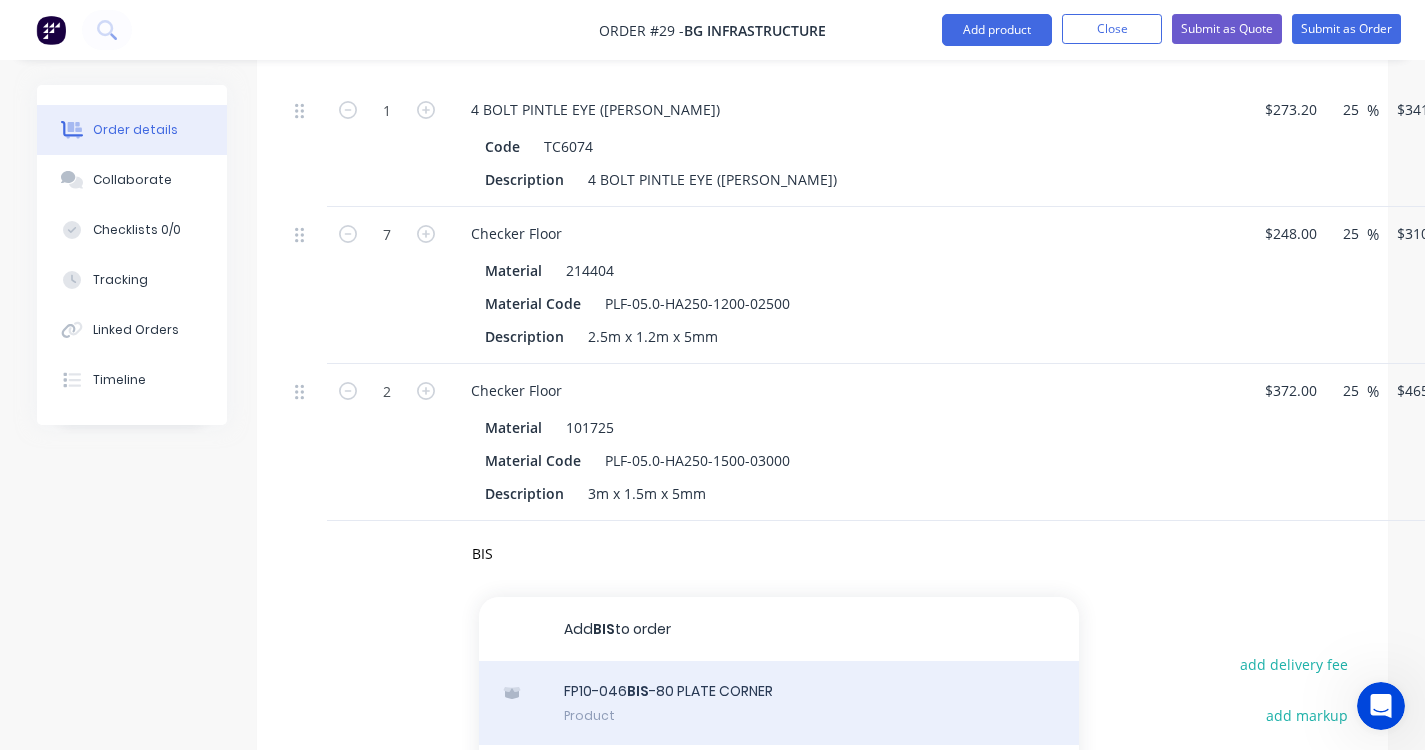 click on "FP10-046  BIS -80 PLATE CORNER Product" at bounding box center [779, 703] 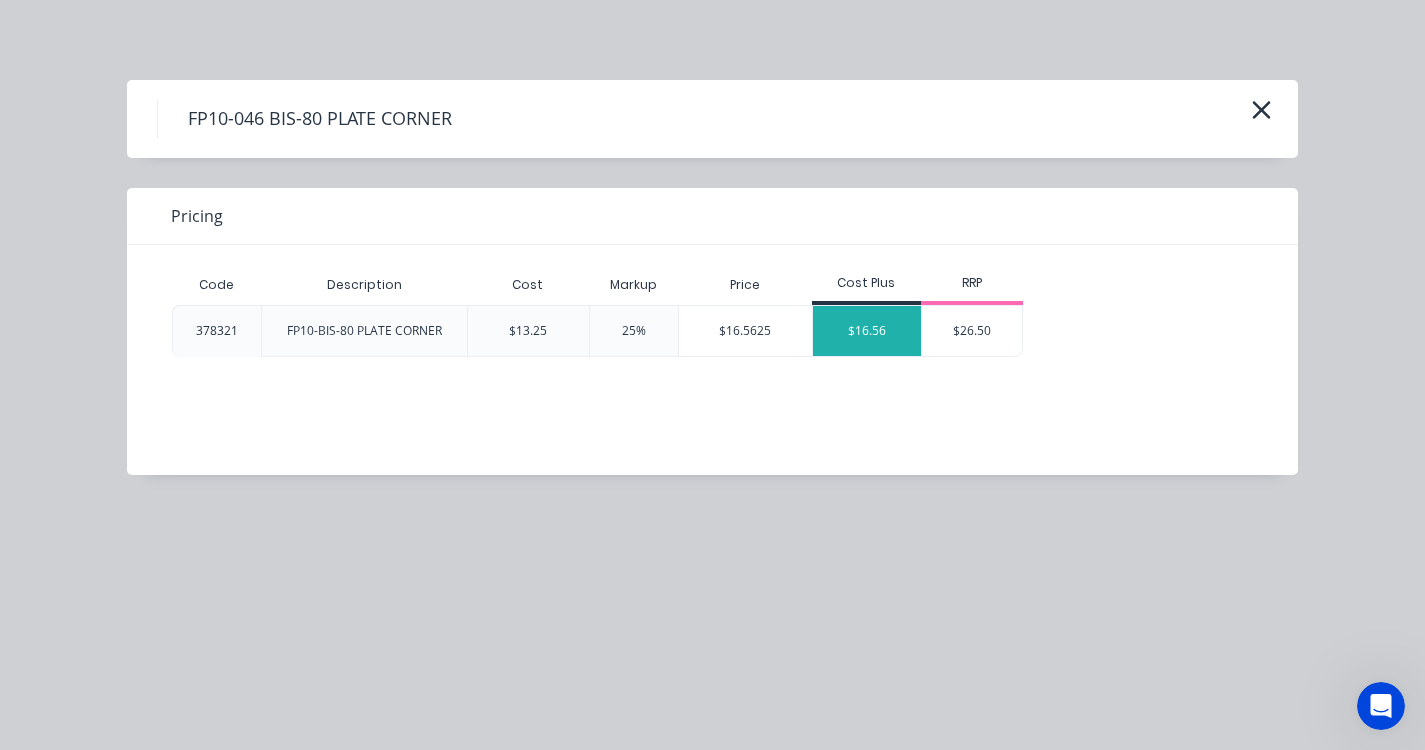 click on "$16.56" at bounding box center [867, 331] 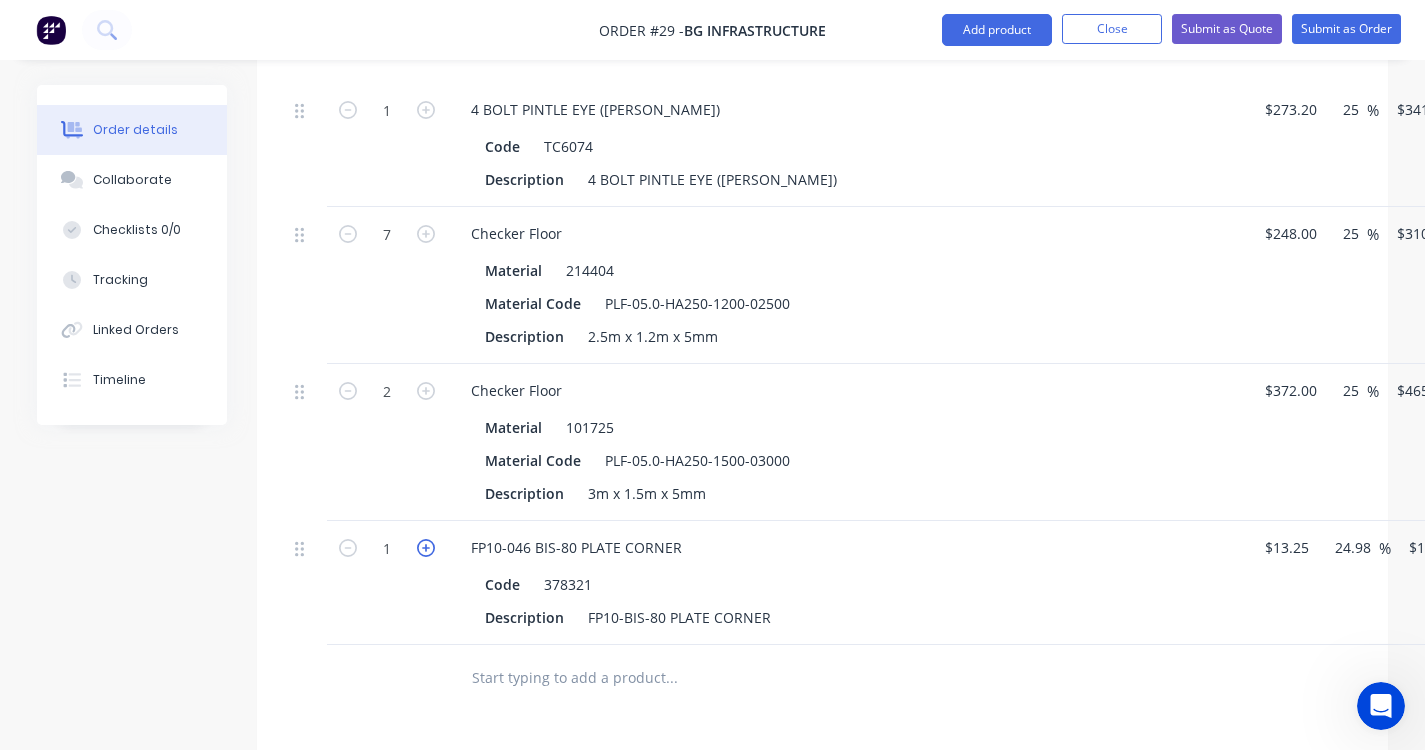 click 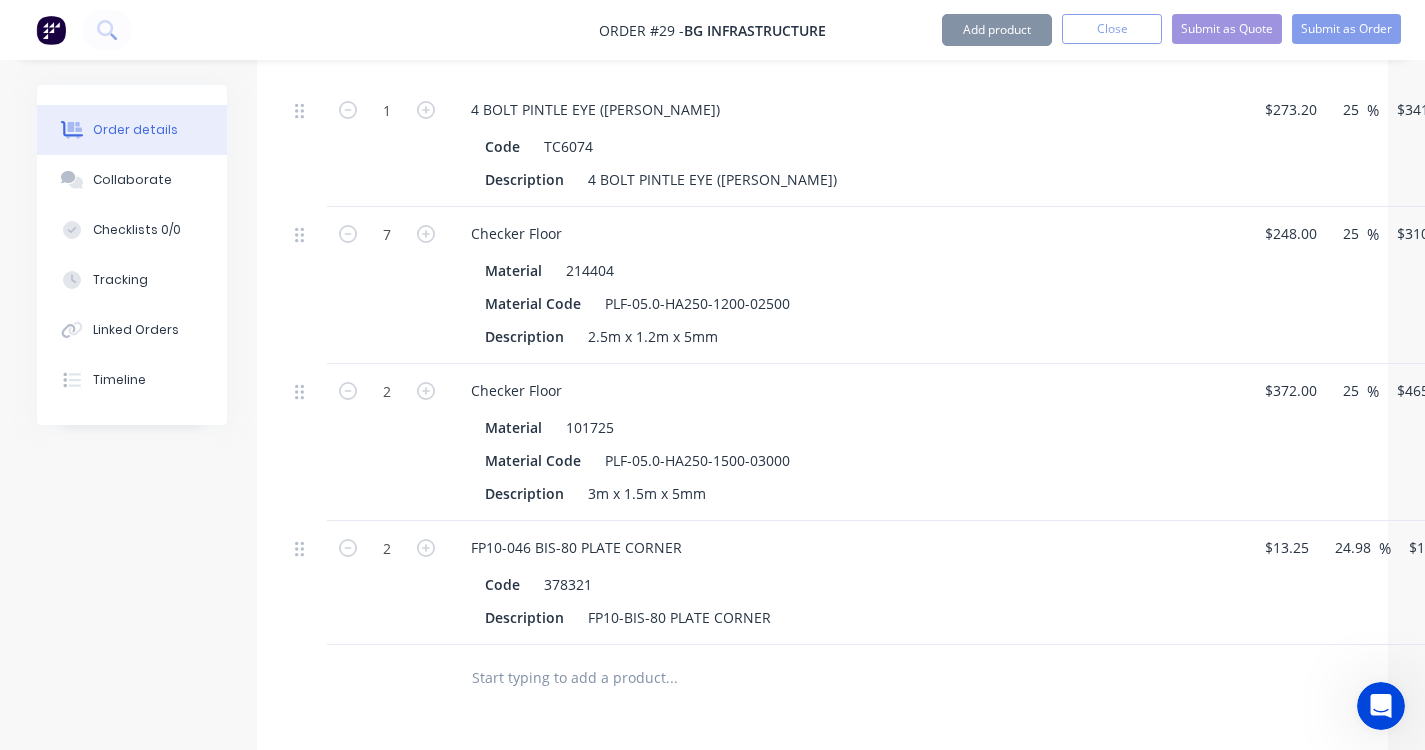 click at bounding box center (426, 546) 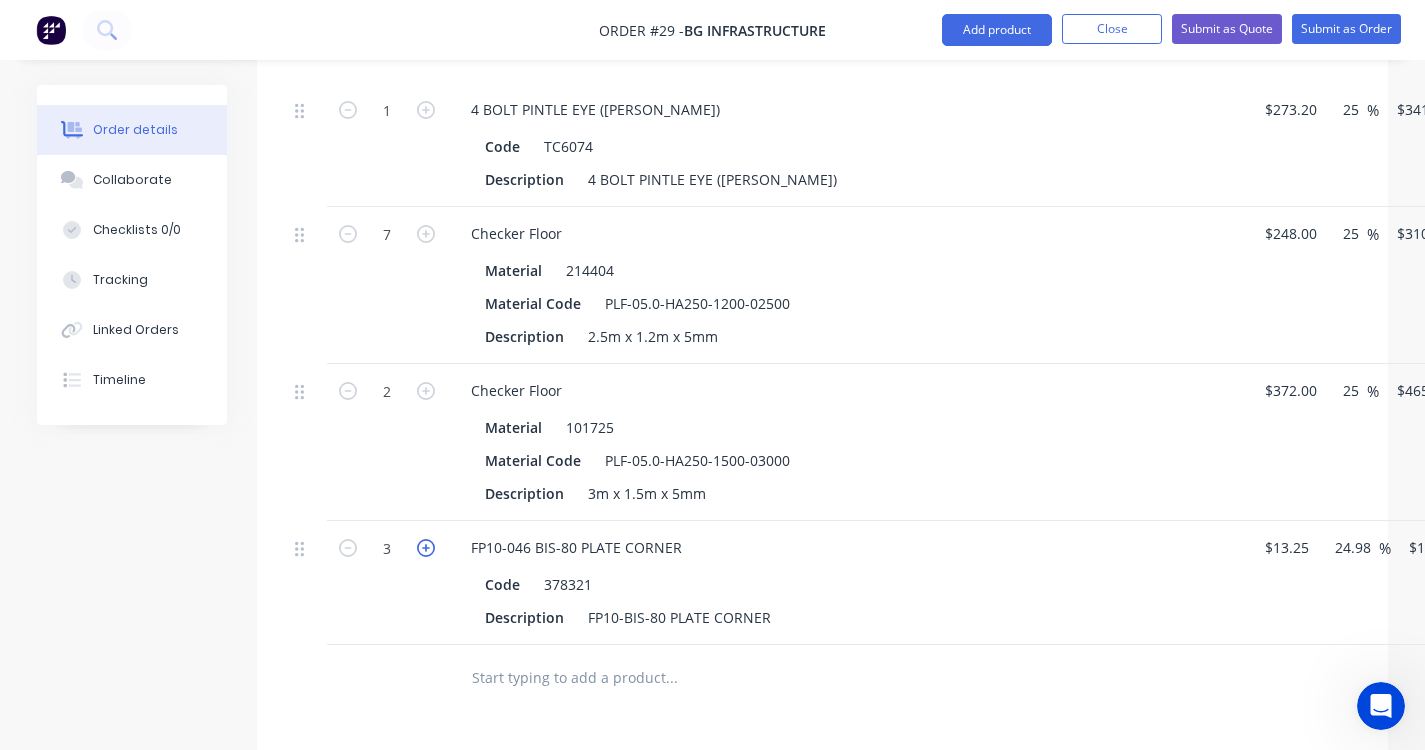 click 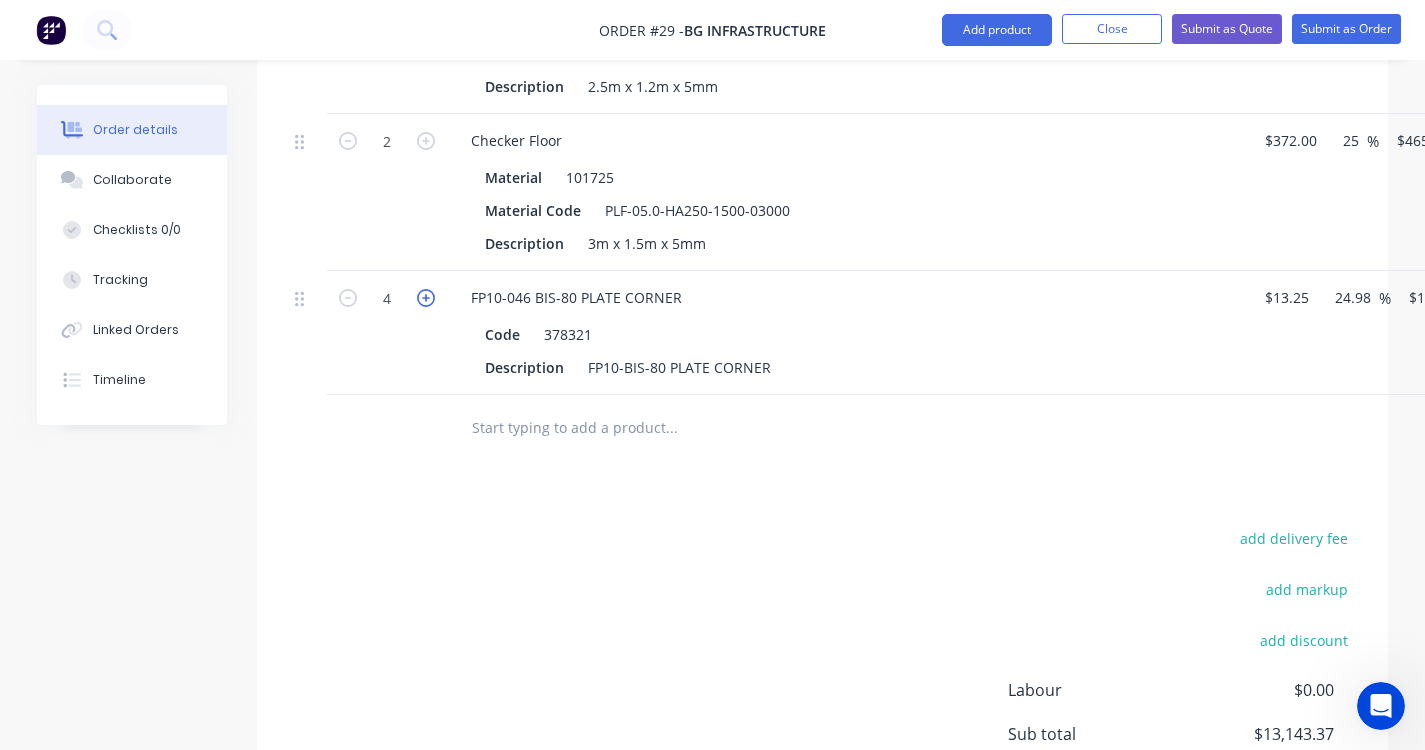 scroll, scrollTop: 943, scrollLeft: 0, axis: vertical 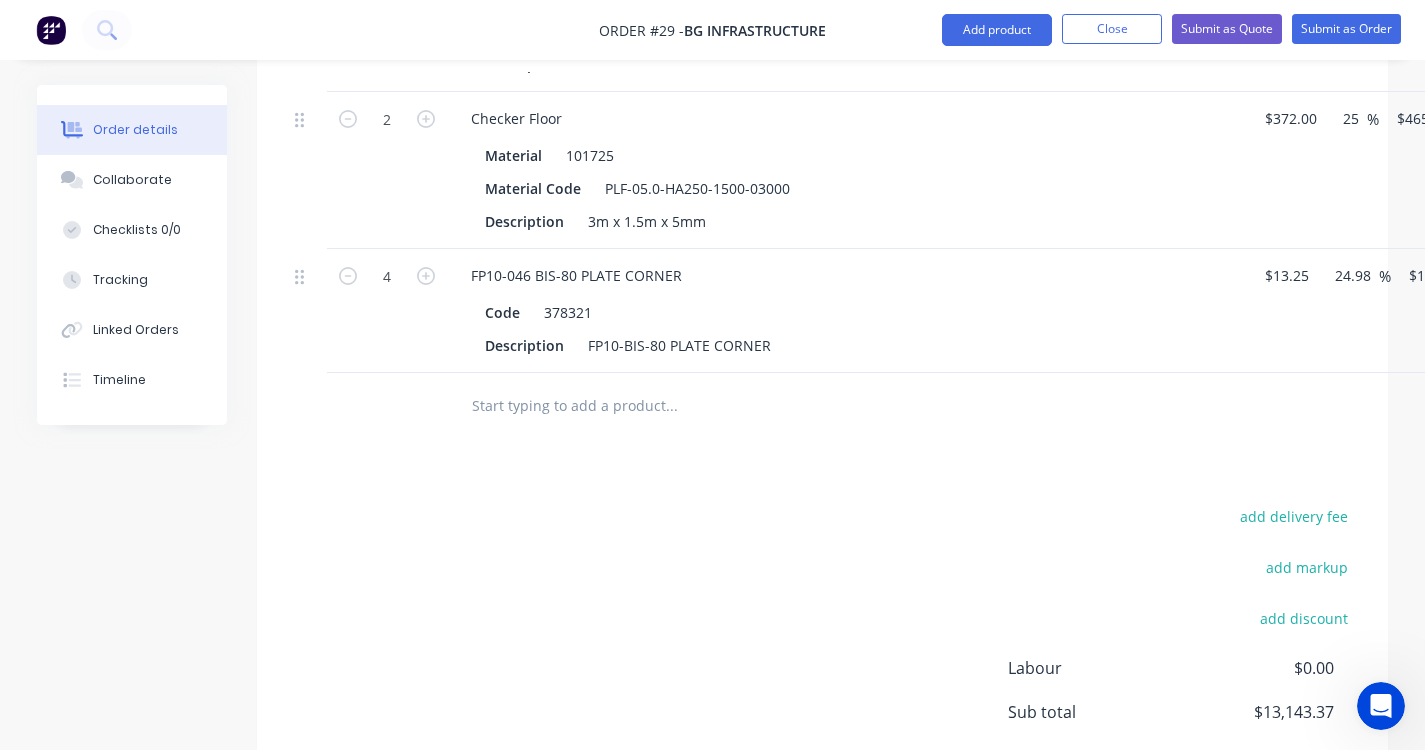 click at bounding box center (671, 405) 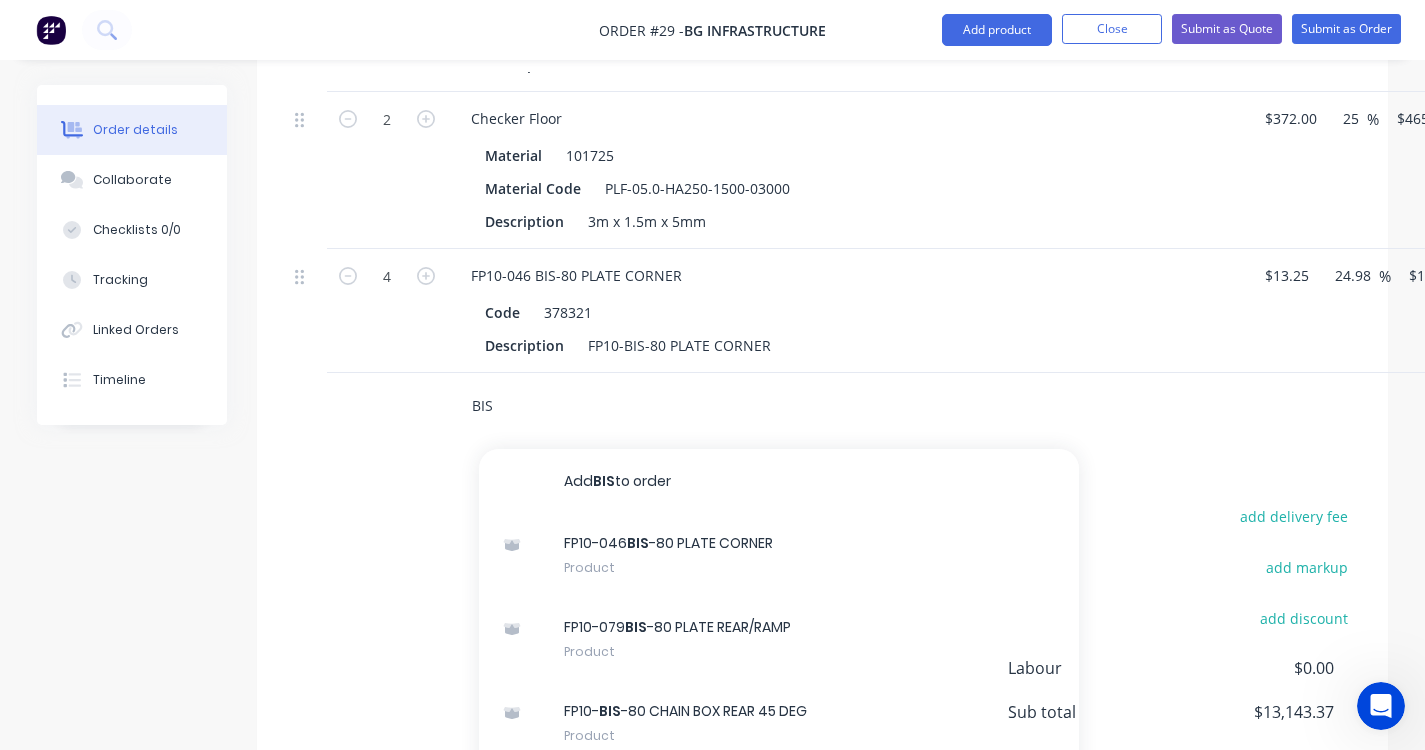 type on "BIS" 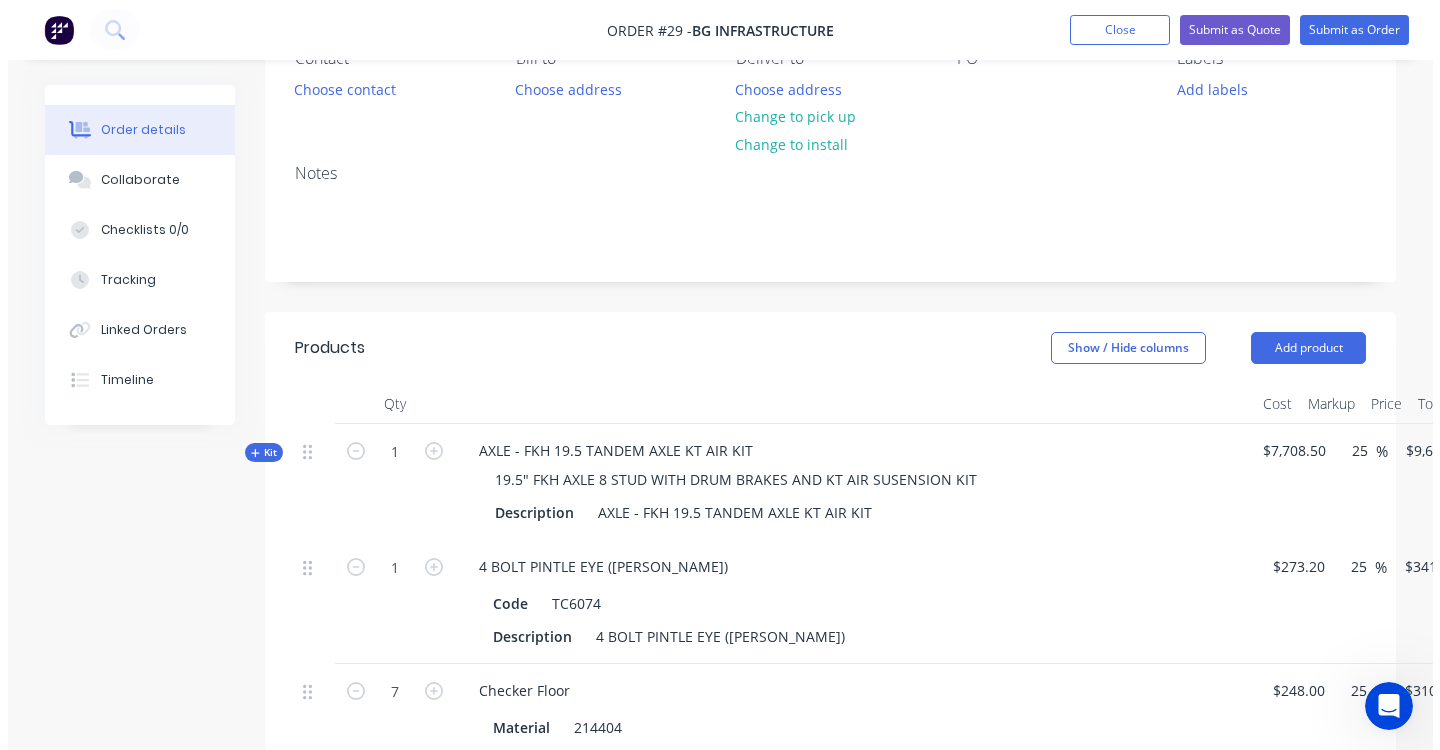 scroll, scrollTop: 0, scrollLeft: 0, axis: both 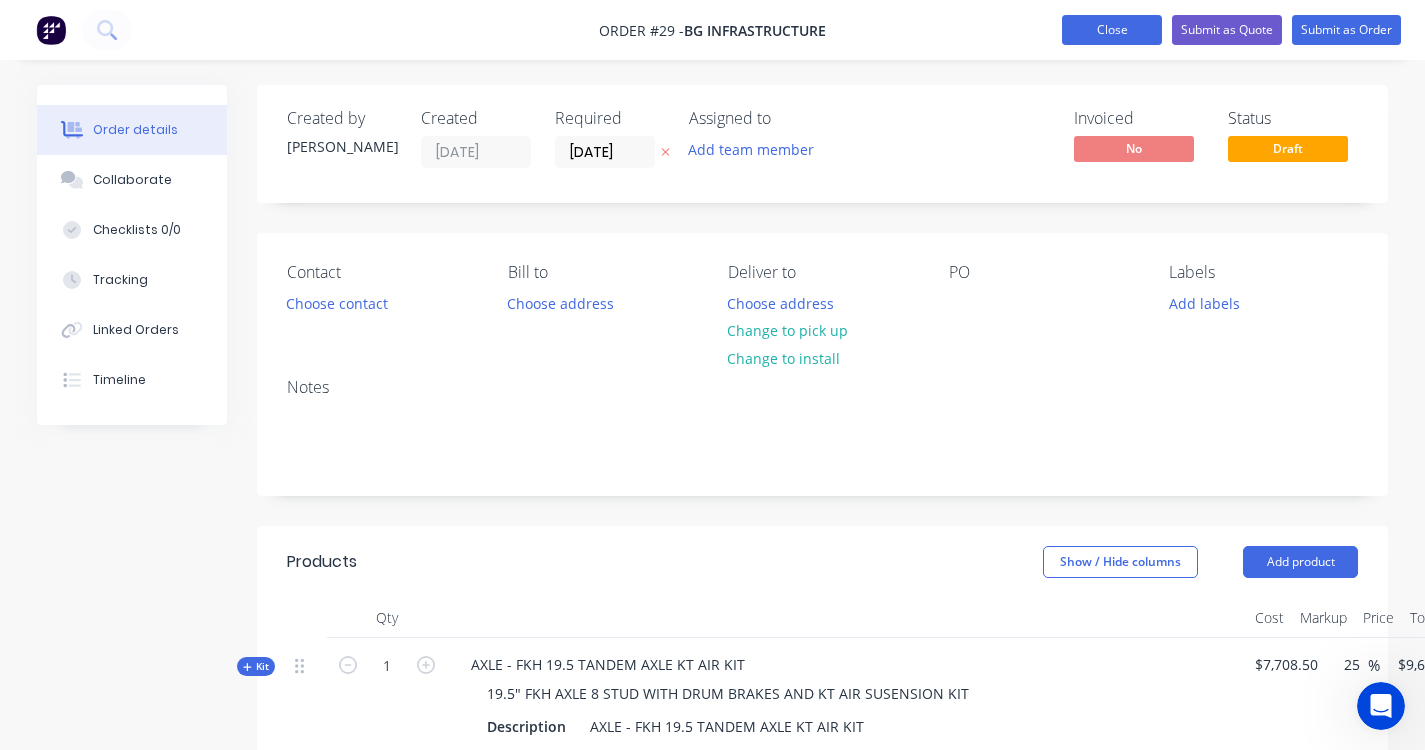 click on "Close" at bounding box center [1112, 30] 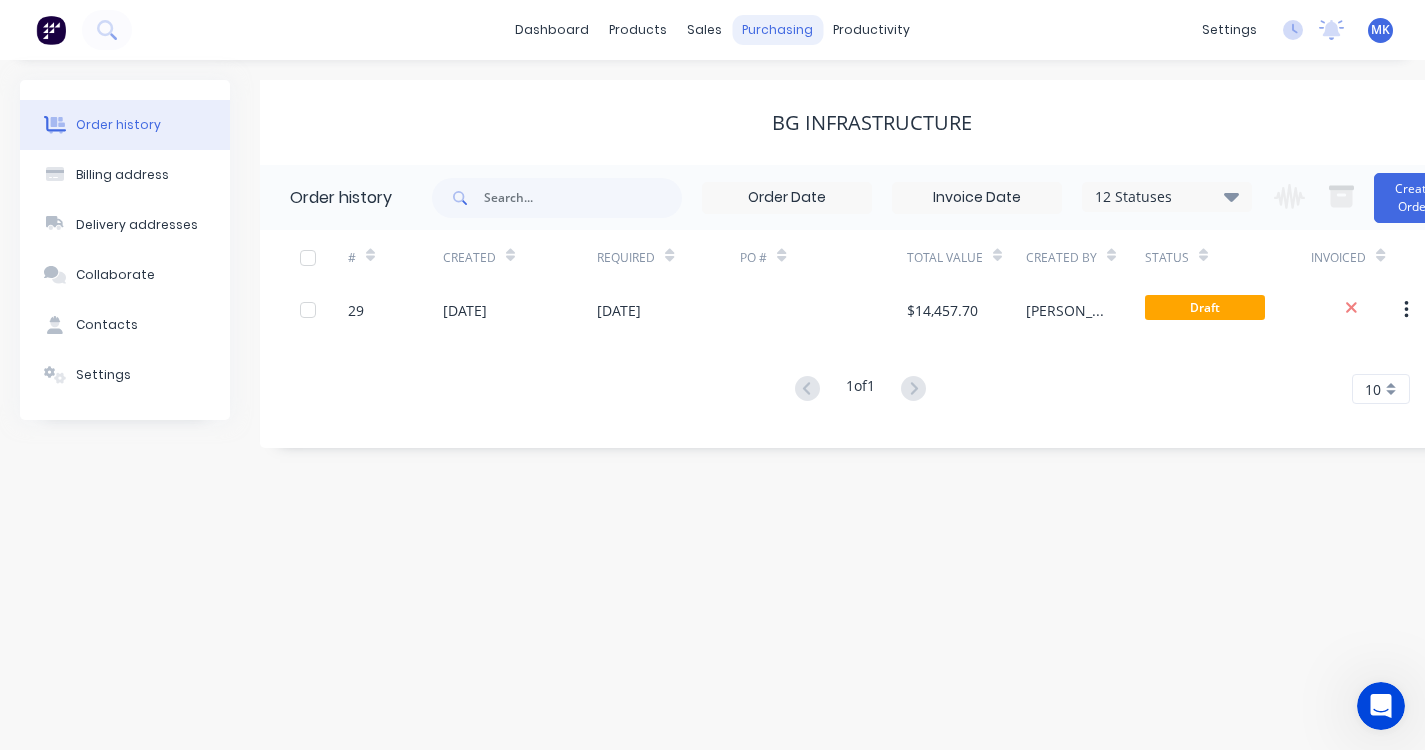 click on "purchasing" at bounding box center (777, 30) 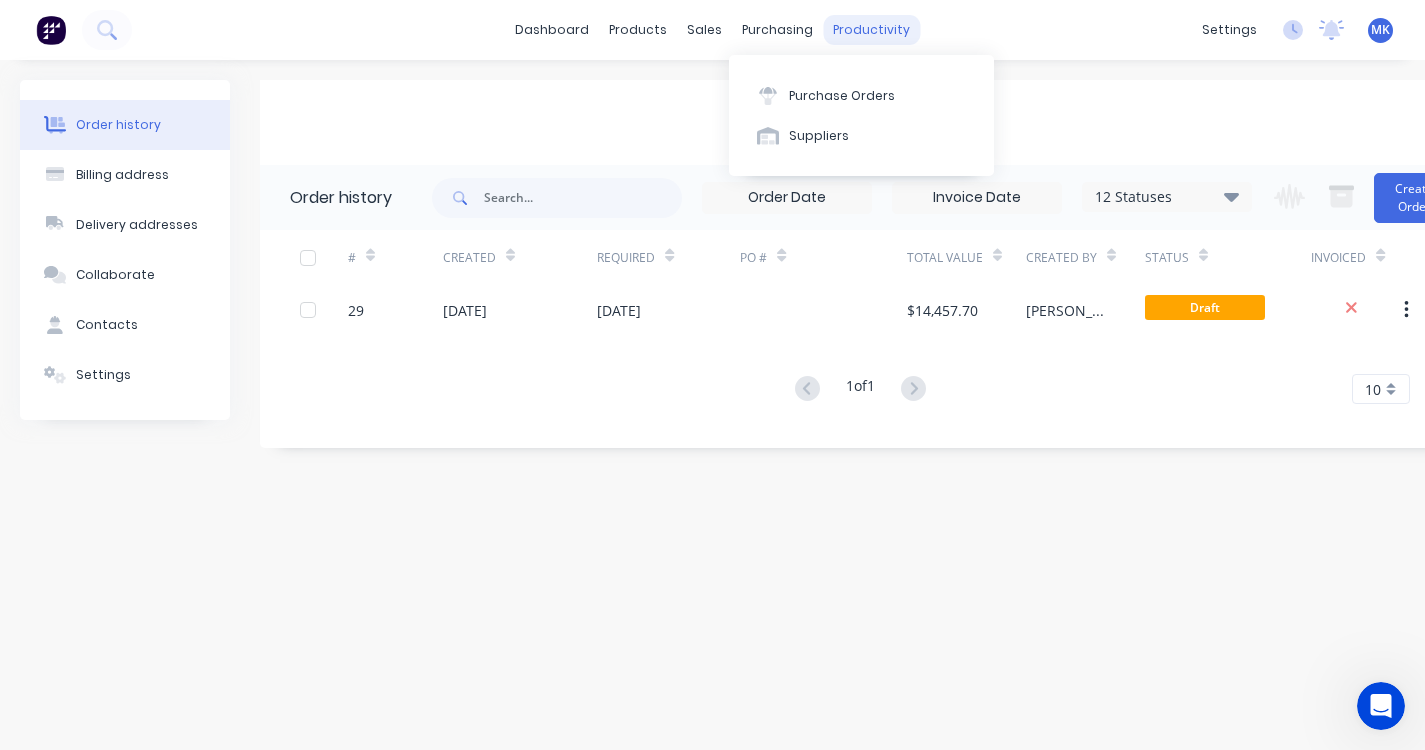 click on "productivity" at bounding box center [871, 30] 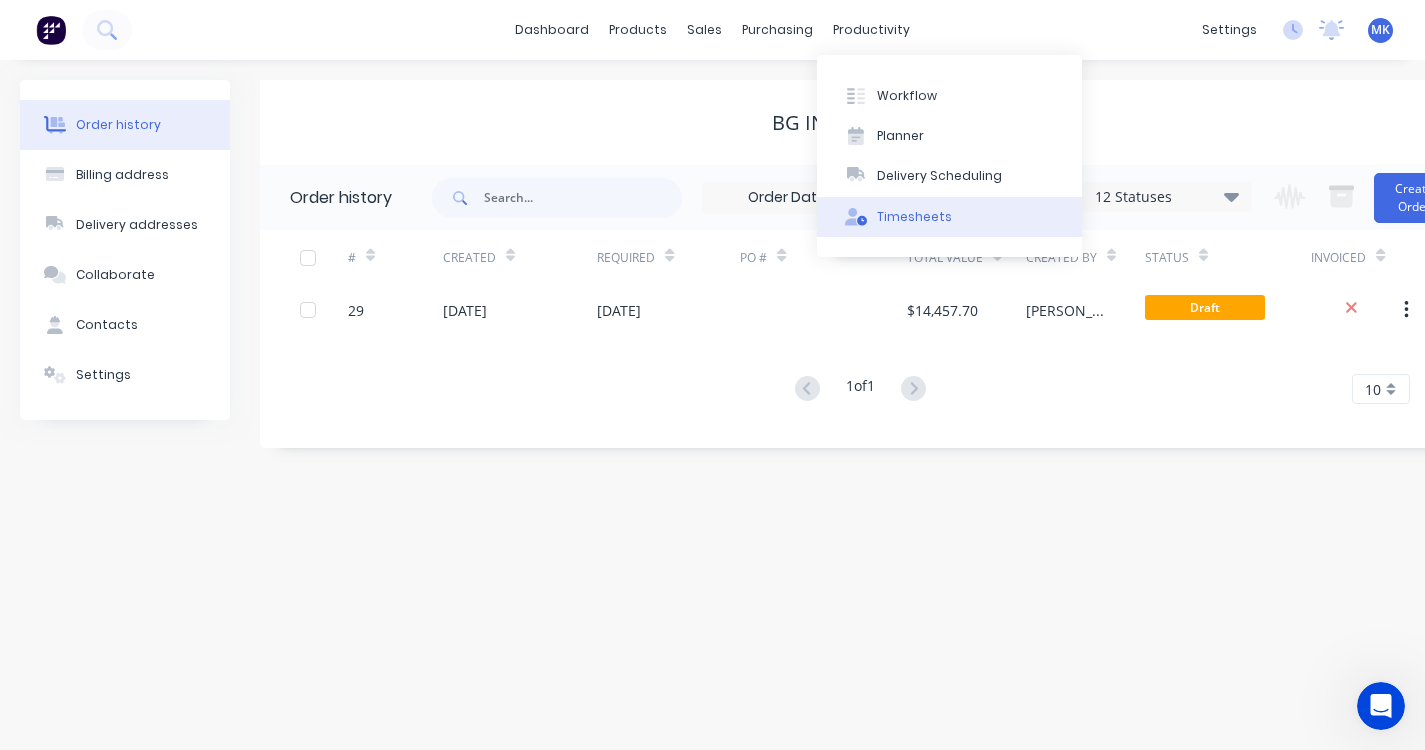 click on "Timesheets" at bounding box center [949, 217] 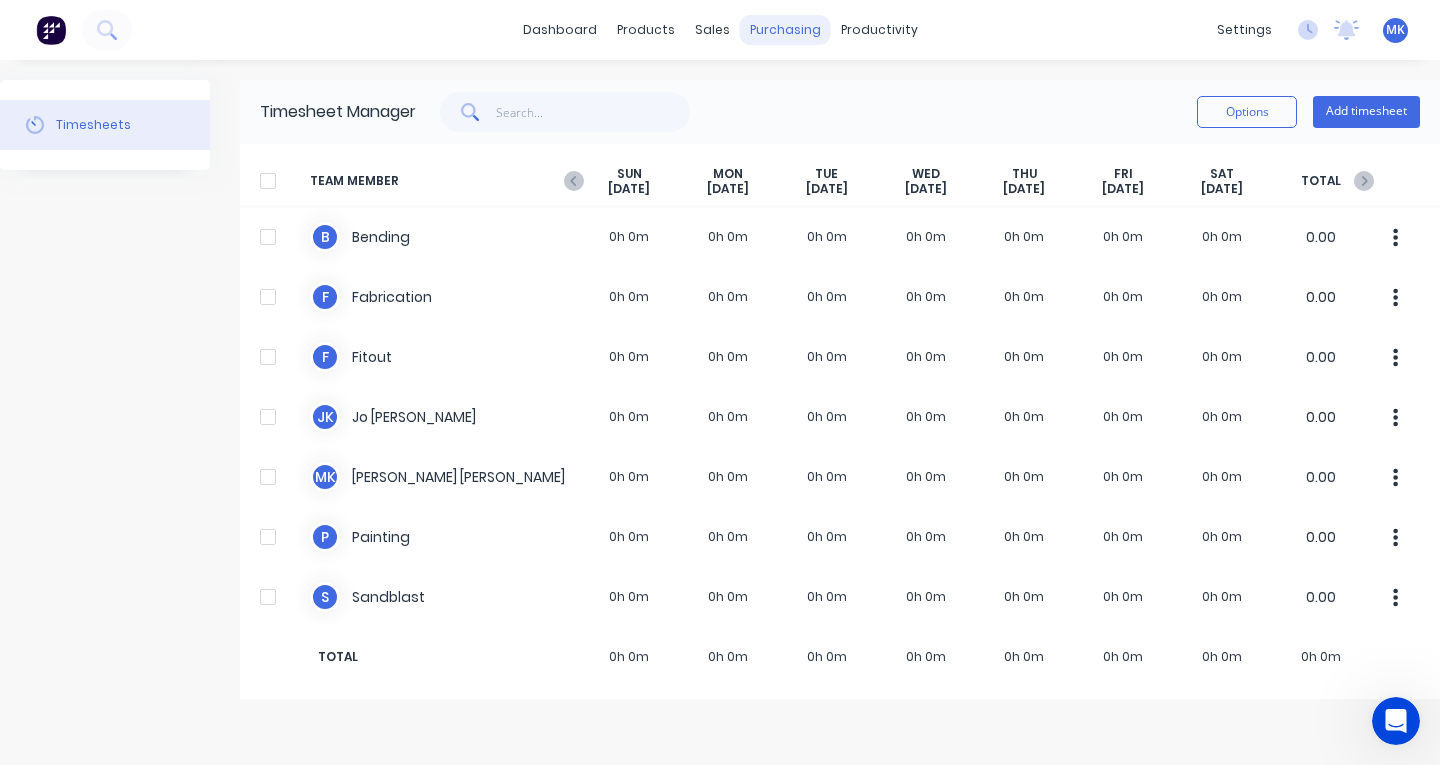 click on "purchasing" at bounding box center (785, 30) 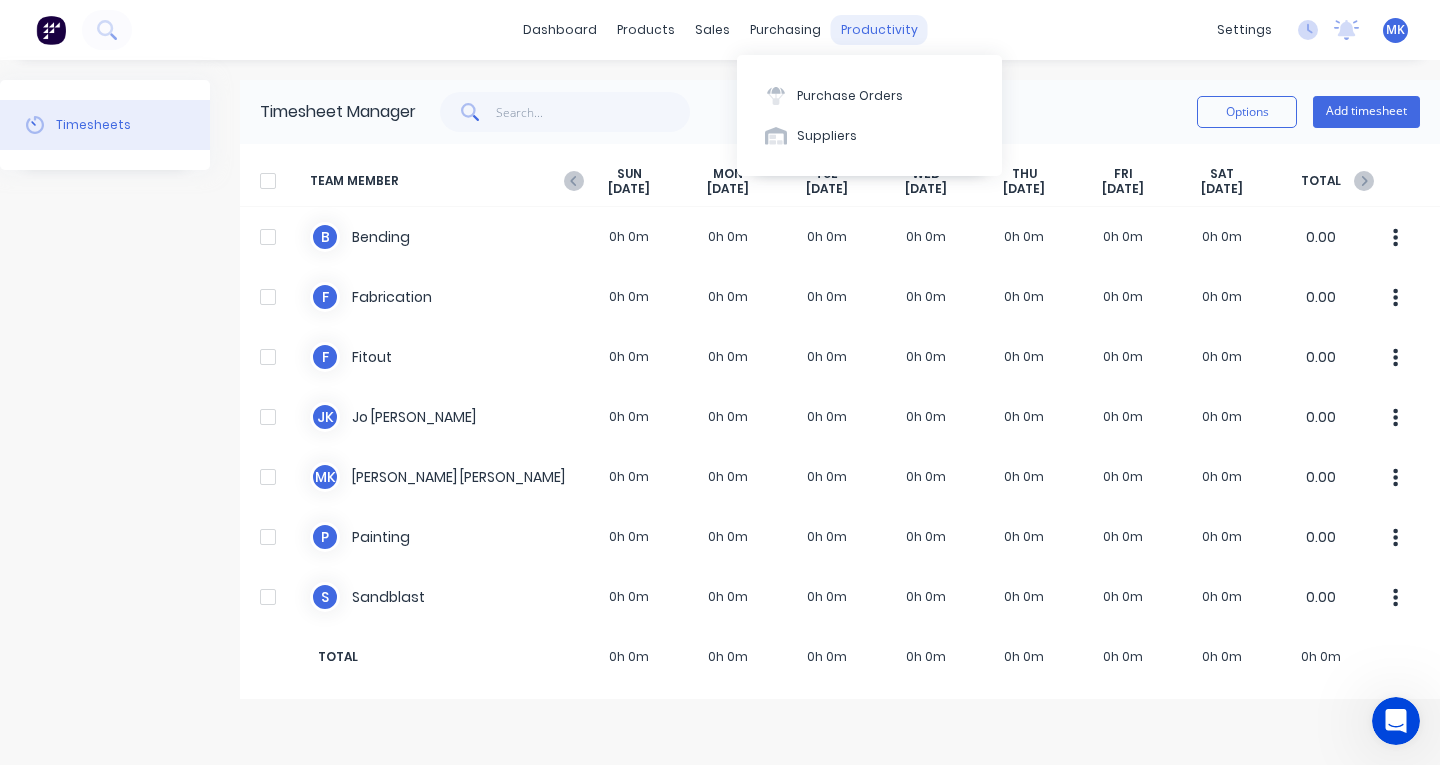 click on "productivity" at bounding box center (879, 30) 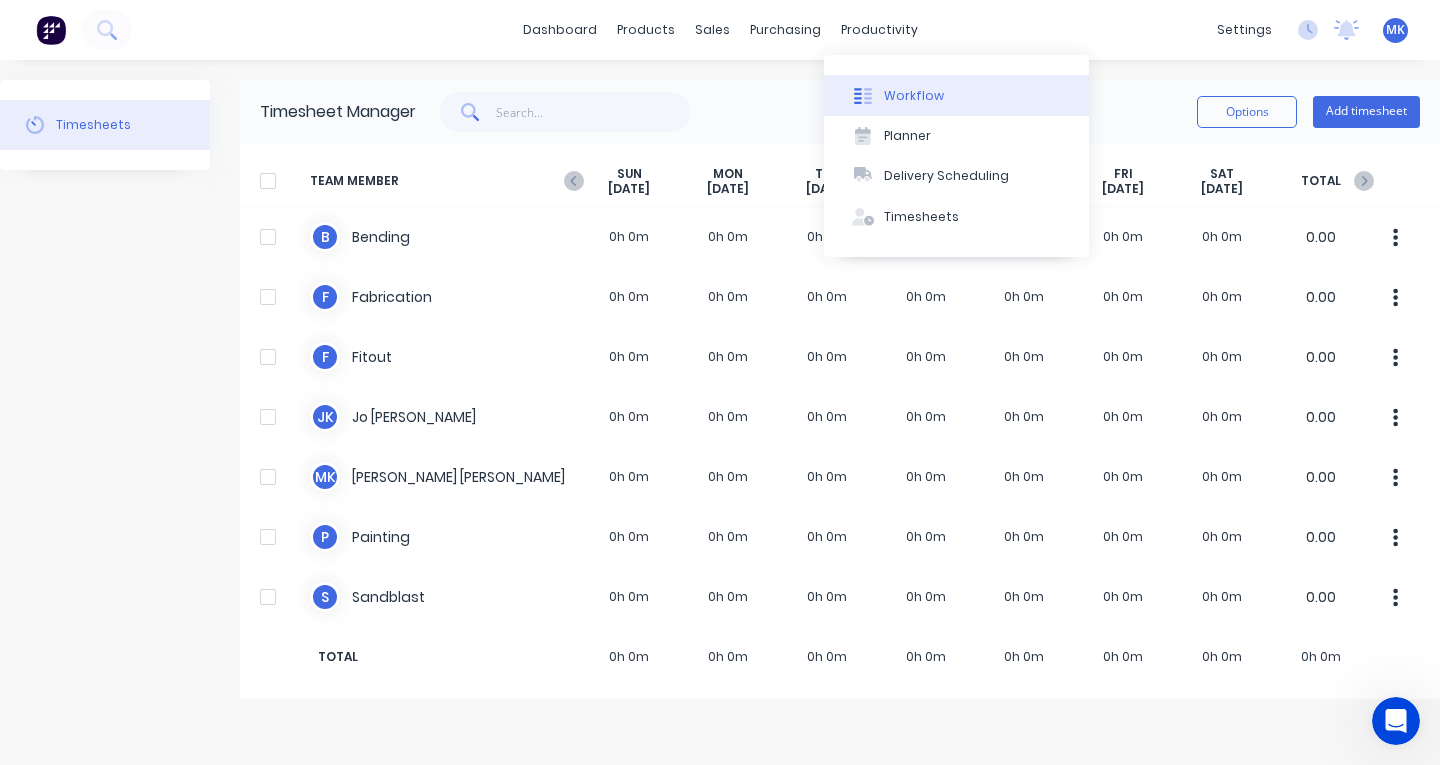 click on "Workflow" at bounding box center [956, 95] 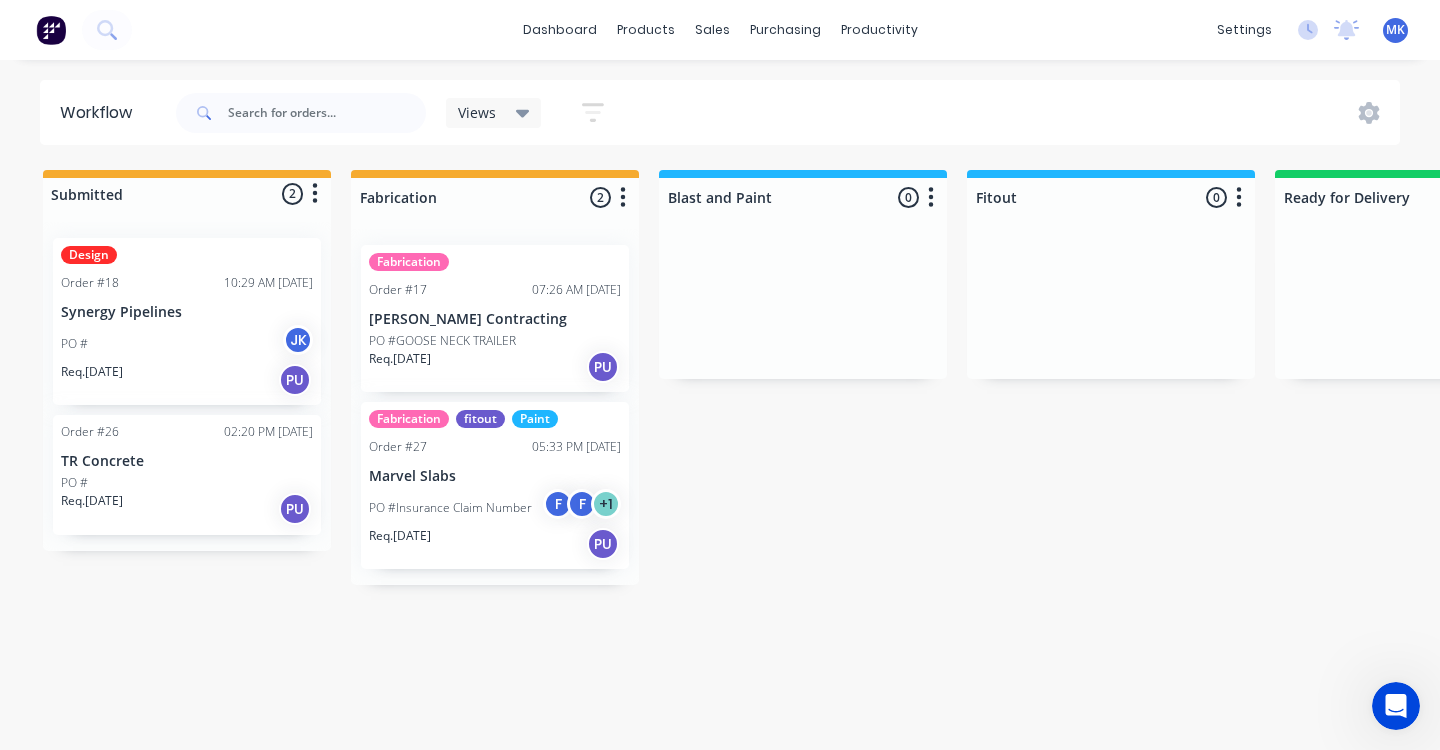 click on "Fabrication fitout Paint Order #27 05:33 PM 30/04/25 Marvel Slabs  PO #Insurance Claim Number  F F + 1 Req. 28/04/25 PU" at bounding box center [495, 485] 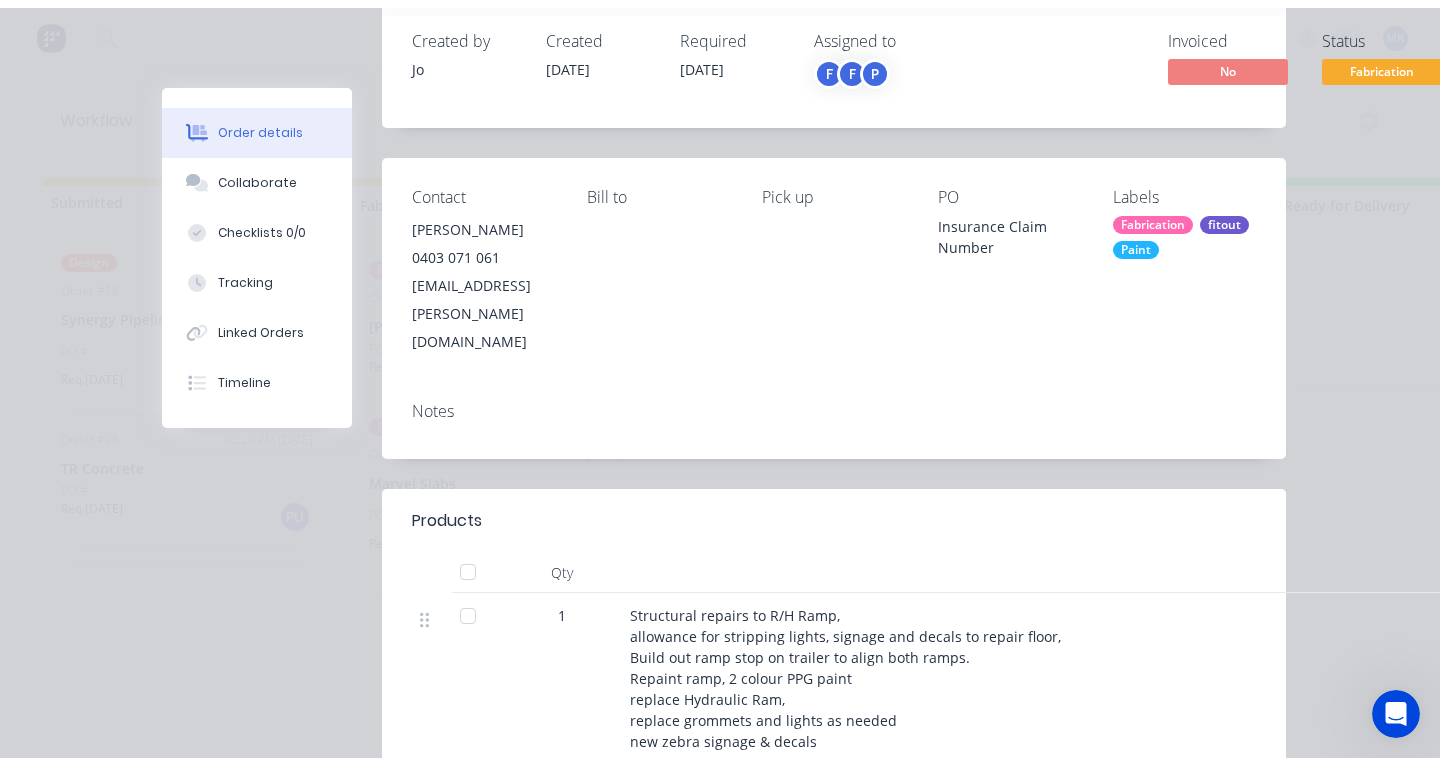 scroll, scrollTop: 0, scrollLeft: 0, axis: both 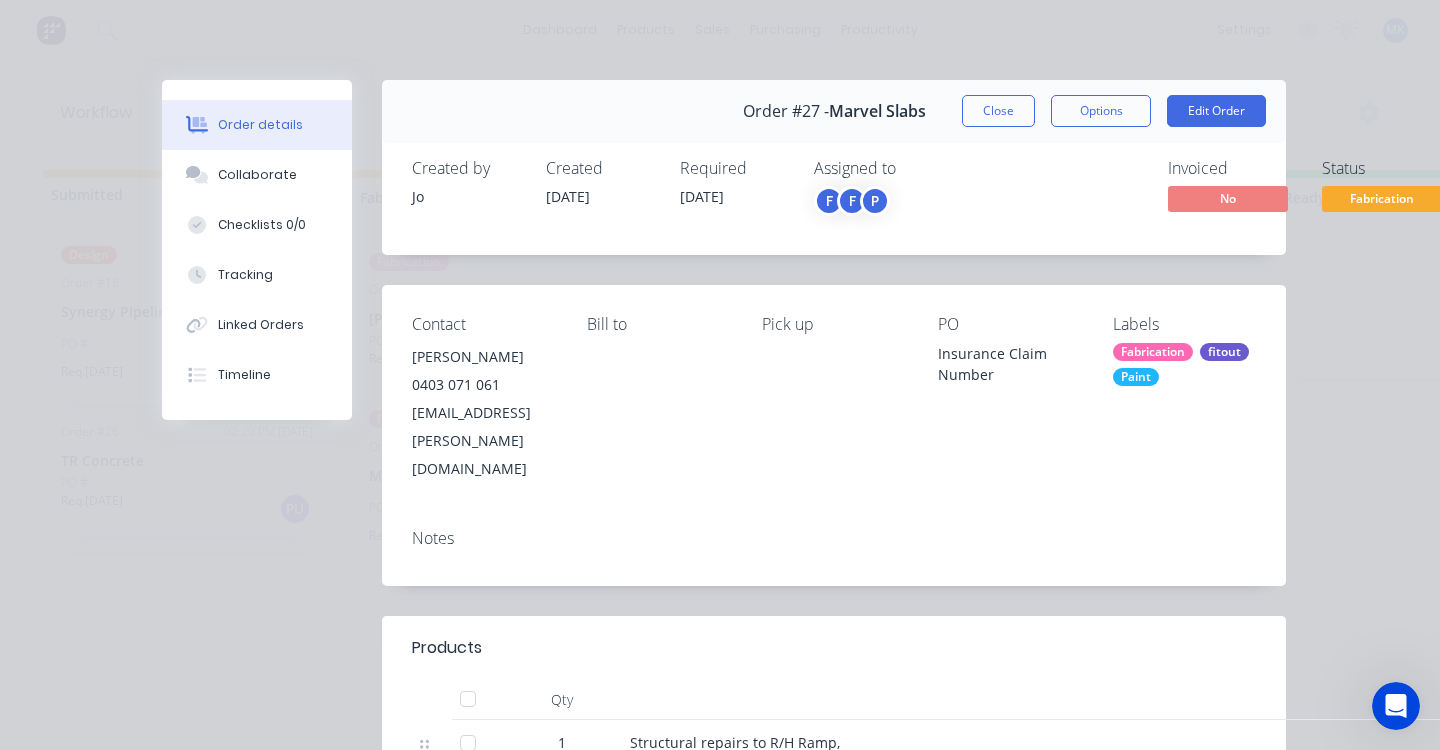 click on "Order details Collaborate Checklists 0/0 Tracking Linked Orders Timeline   Order details   Collaborate   Checklists   Tracking   Linked Orders   Timeline Order #27 -  Marvel Slabs  Close   Options     Edit Order   Created by Jo Created 14/04/25 Required 28/04/25 Assigned to F F P Invoiced No Status Fabrication Contact Matthew Lund 0403 071 061 matt.lund@levram.com.au Bill to Pick up PO Insurance Claim Number  Labels Fabrication fitout Paint Create new label Notes Products Qty 1 Structural repairs to R/H Ramp,
allowance for stripping lights, signage and decals to repair floor,
Build out ramp stop on trailer to align both ramps.
Repaint ramp, 2 colour PPG paint
replace Hydraulic Ram,
replace grommets and lights as needed
new zebra signage & decals 1 consumables 1 ZEBRA RH 800X 100MM Code CA7232 Description ZEBRA RH 800X 100MM 1 CYLINDER 2.5" BORE 18" STROKE DUAL PORT Code TAG2518D Description CYLINDER 2.5" BORE 18" STROKE DUAL PORT 1 LENSCAL VERTICAL 400X130 (QTY 100) Code 11055-003 Description 2 Code 1 1" at bounding box center (720, 375) 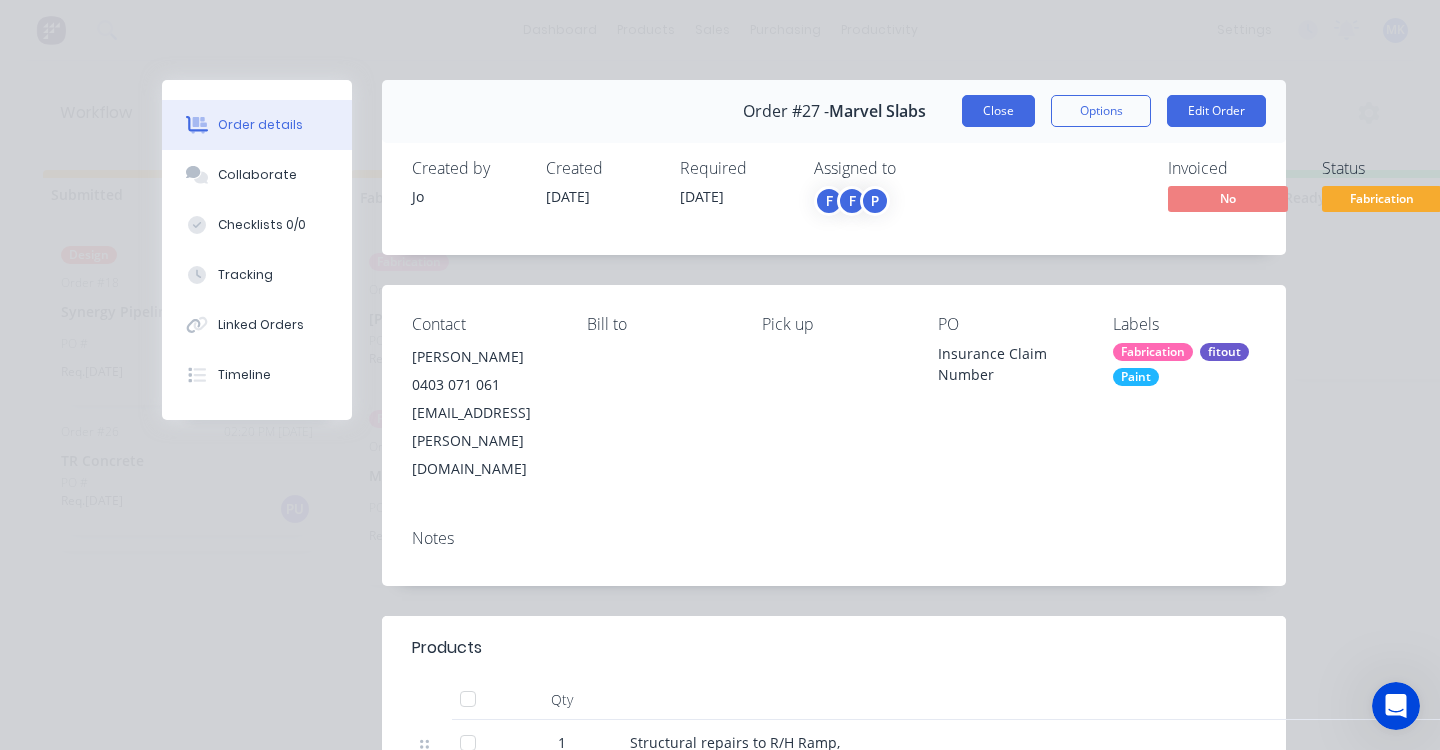 click on "Close" at bounding box center [998, 111] 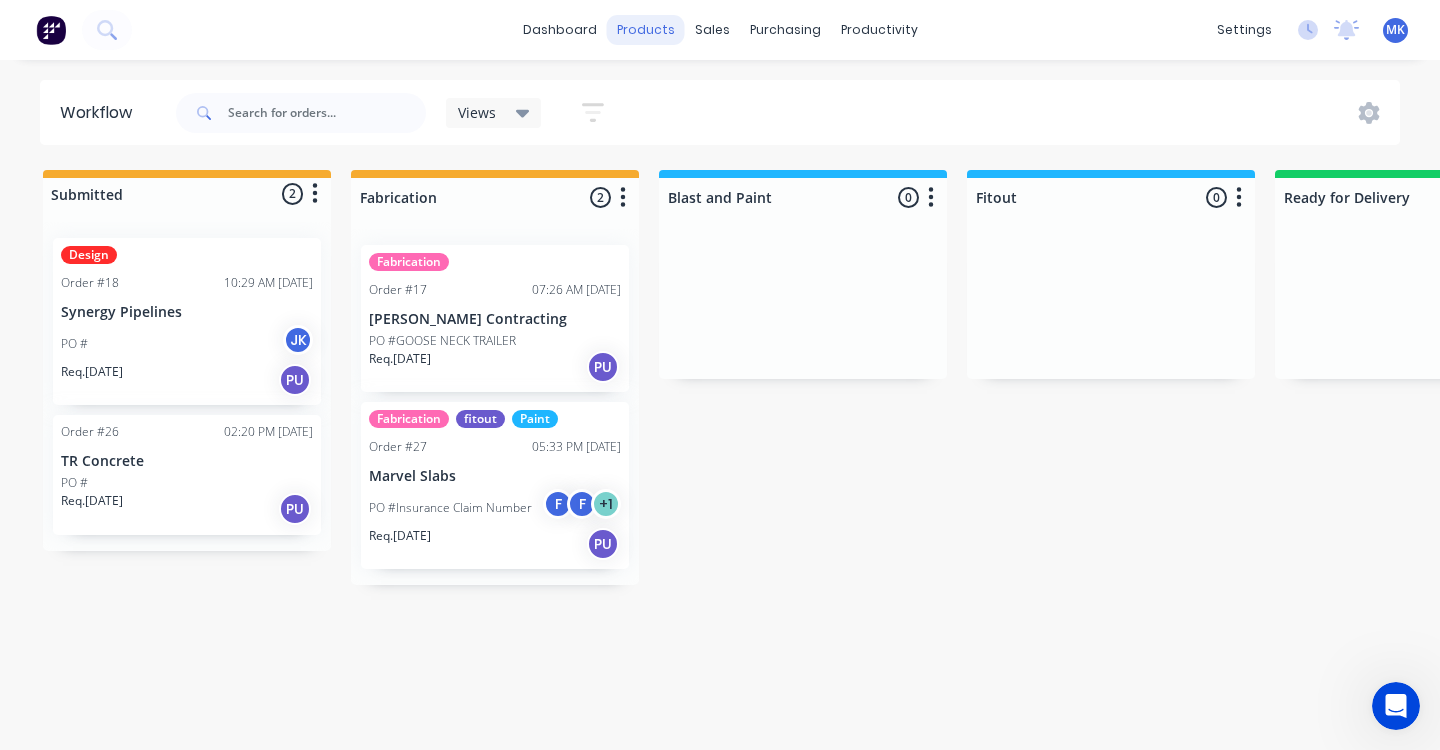 click on "products" at bounding box center (646, 30) 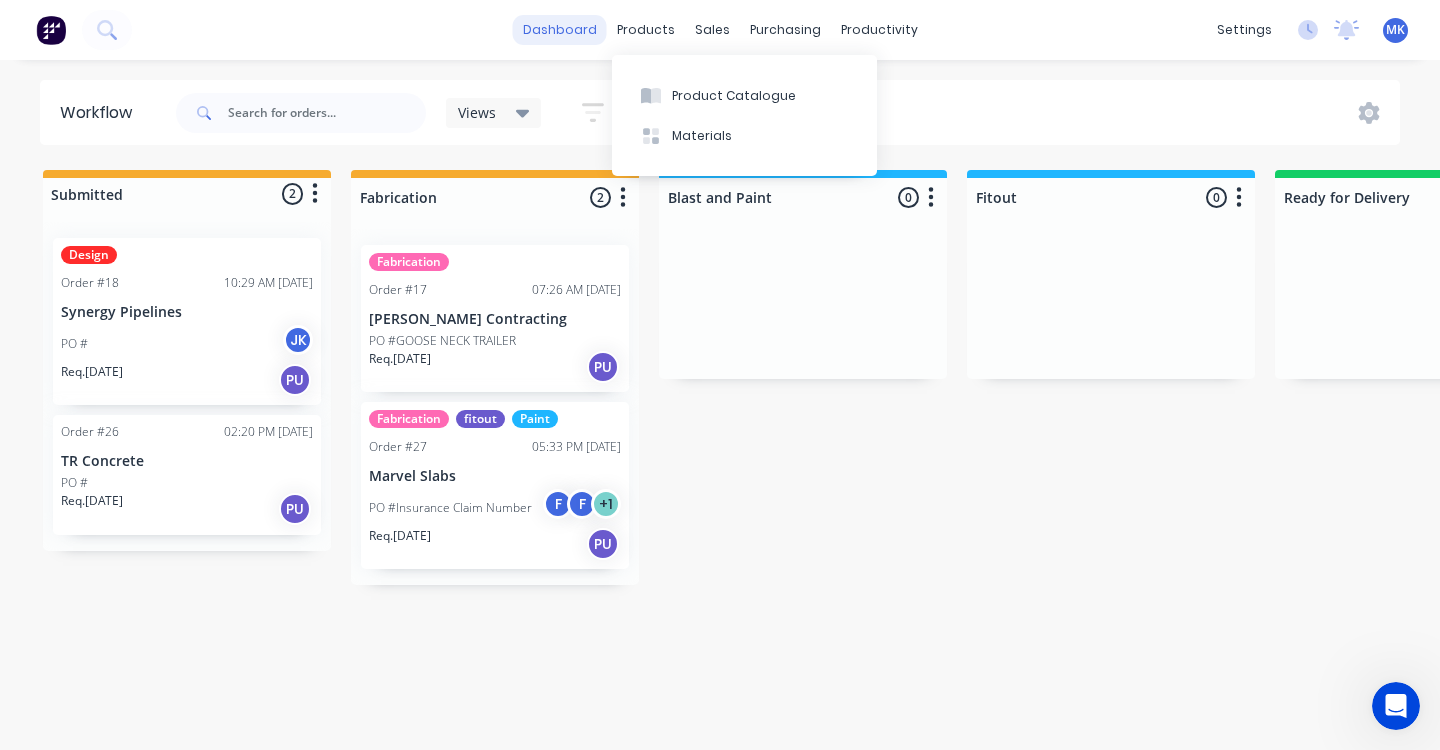 click on "dashboard" at bounding box center (560, 30) 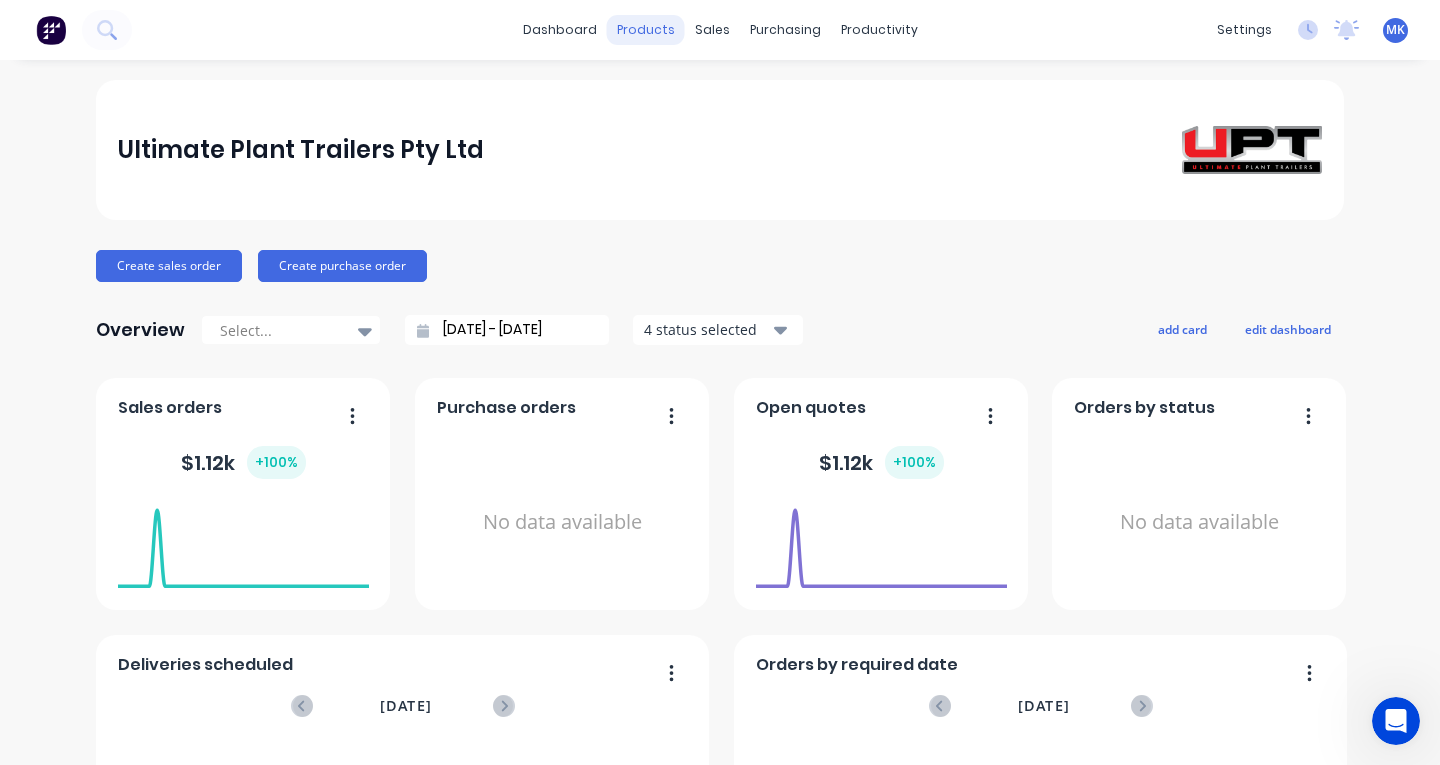 click on "products" at bounding box center (646, 30) 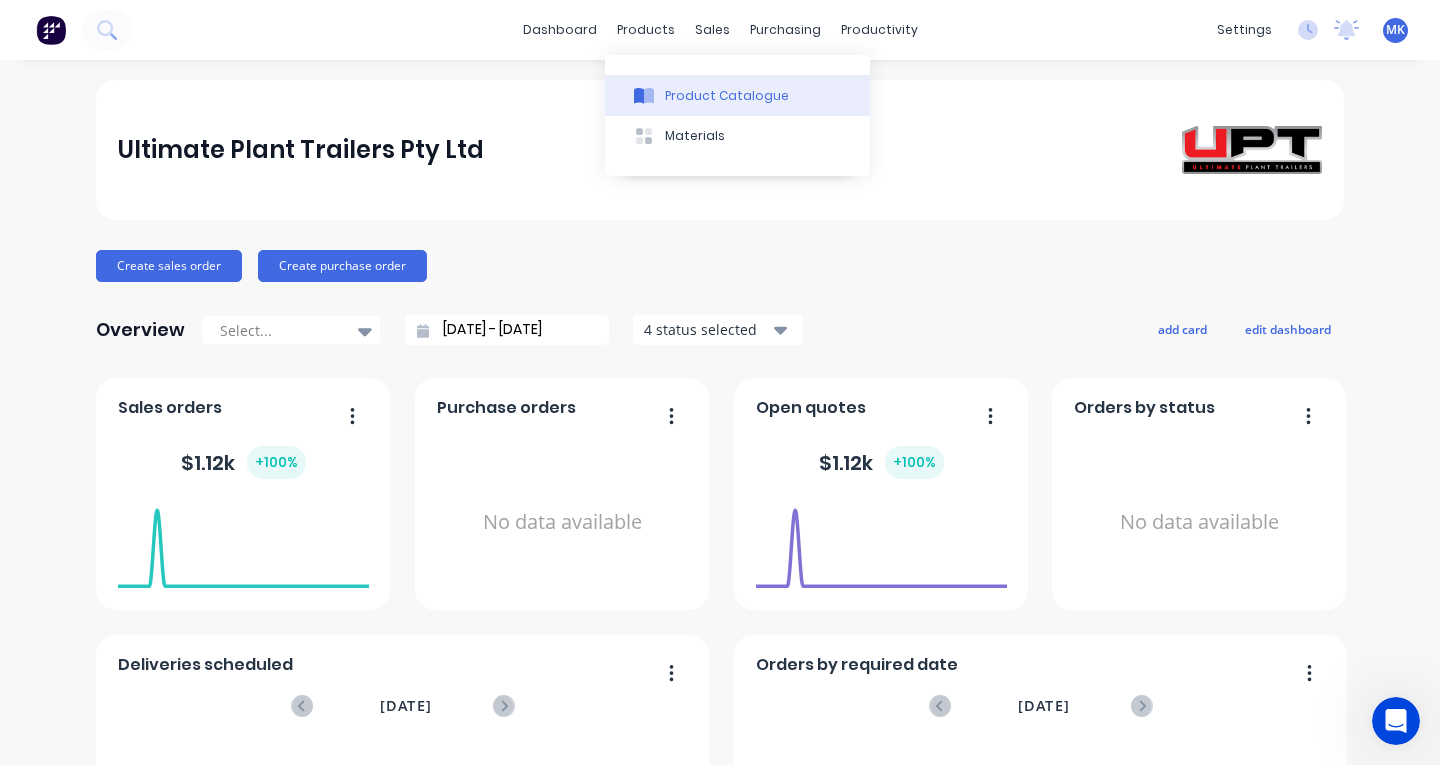 click on "Product Catalogue" at bounding box center (737, 95) 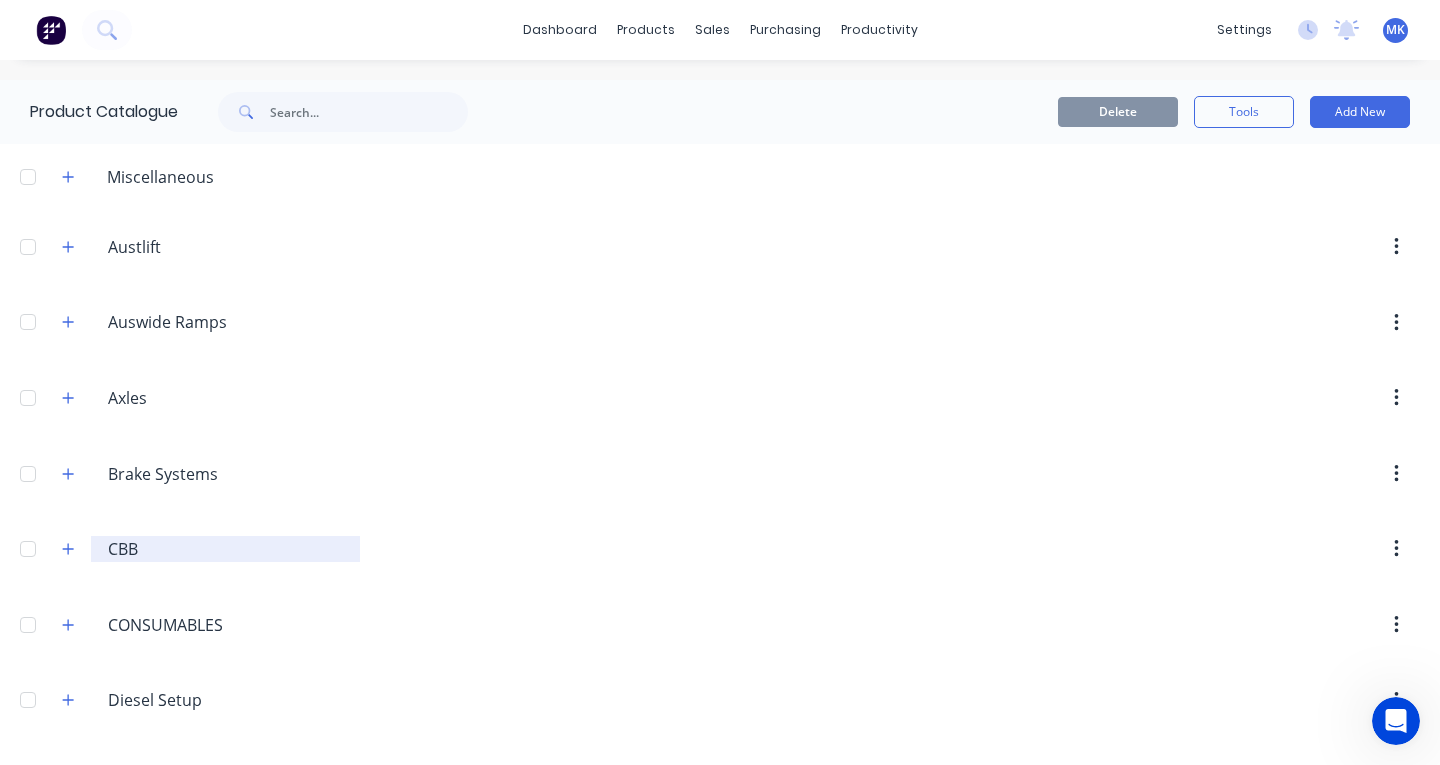 click on "CBB" at bounding box center [226, 549] 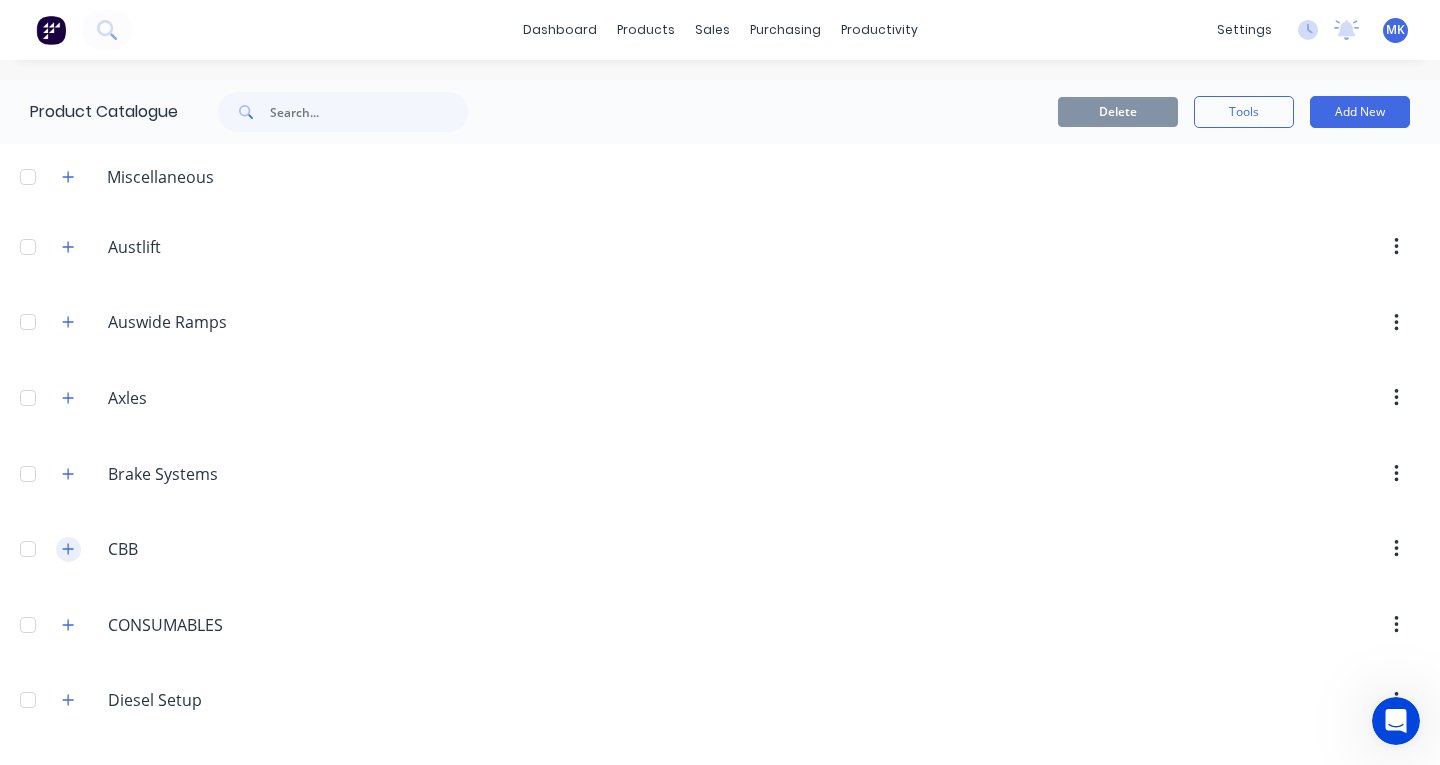 click at bounding box center [68, 549] 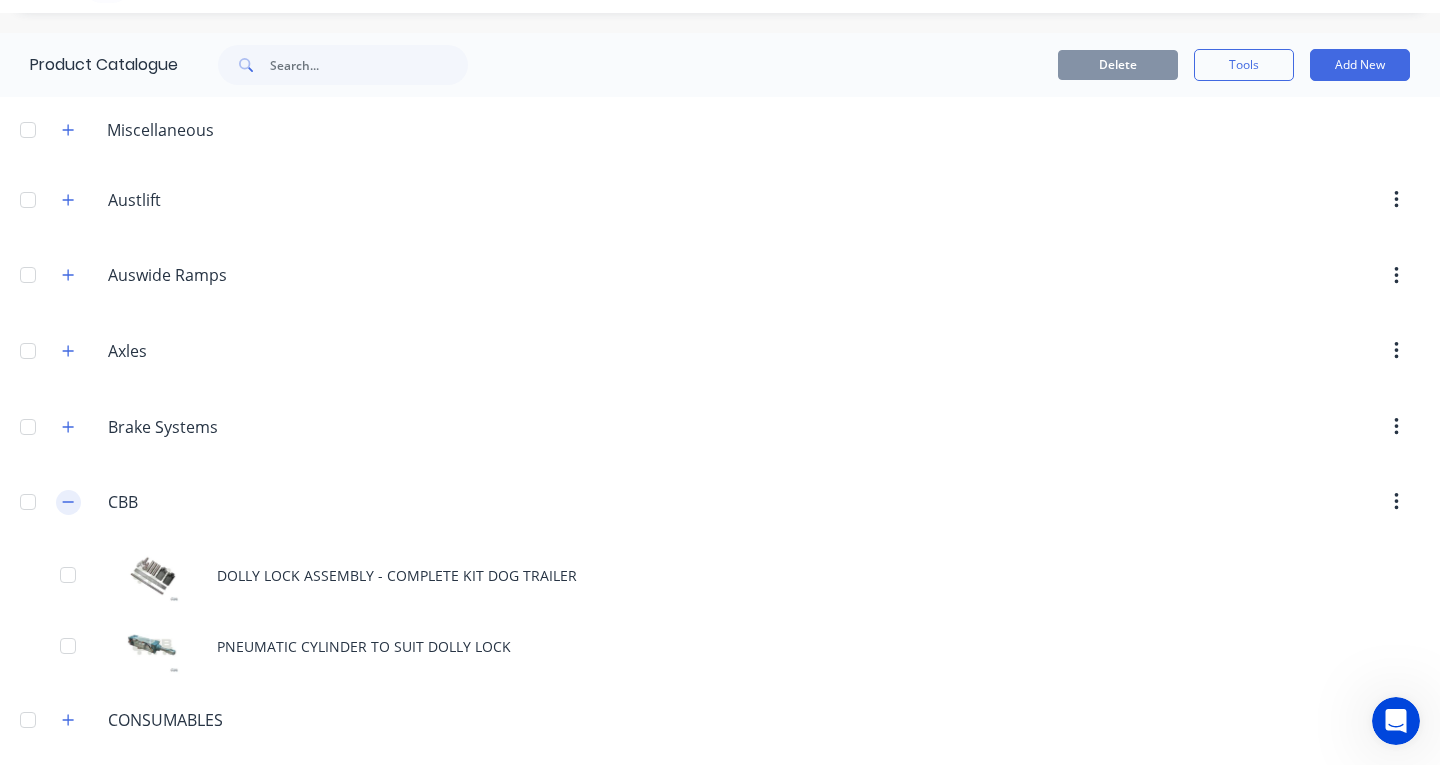 scroll, scrollTop: 0, scrollLeft: 0, axis: both 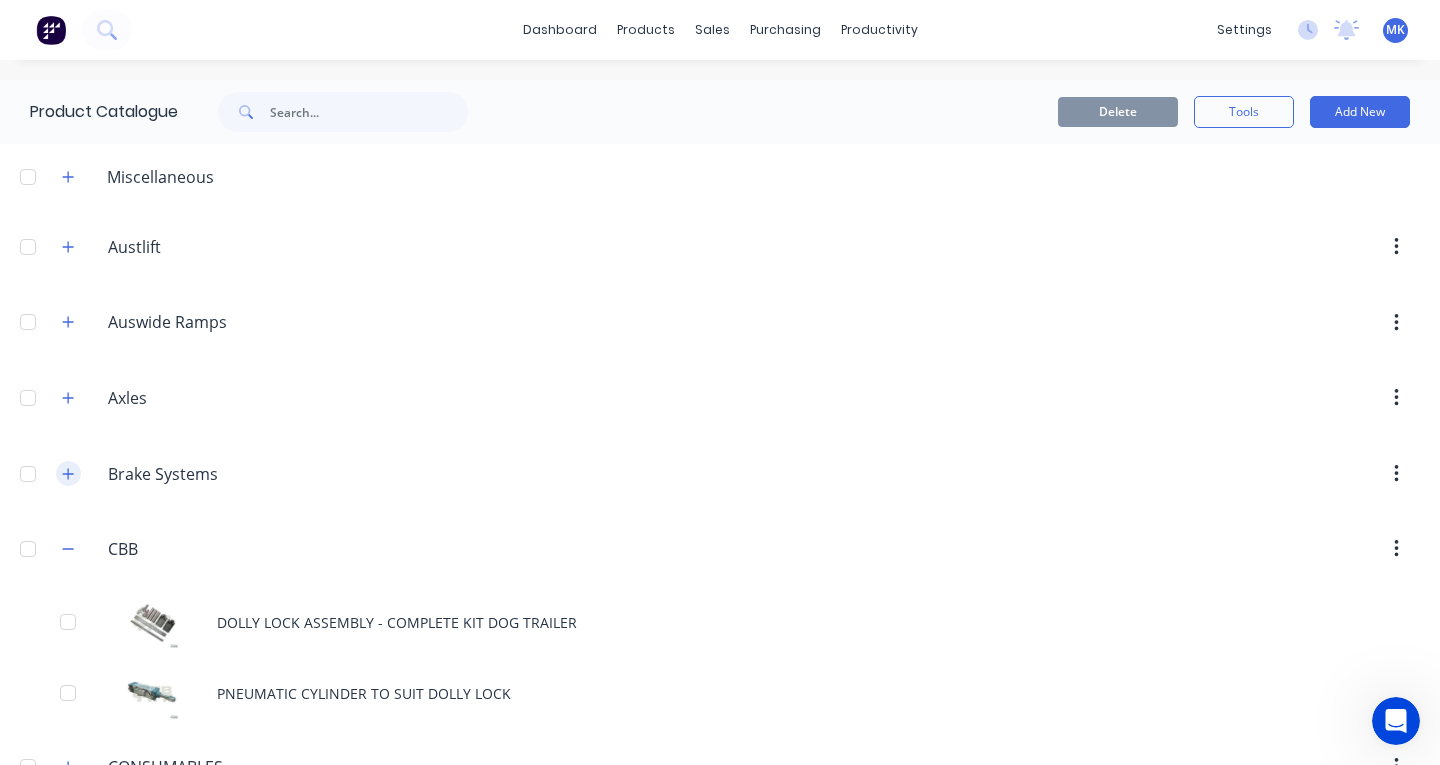 click at bounding box center [68, 473] 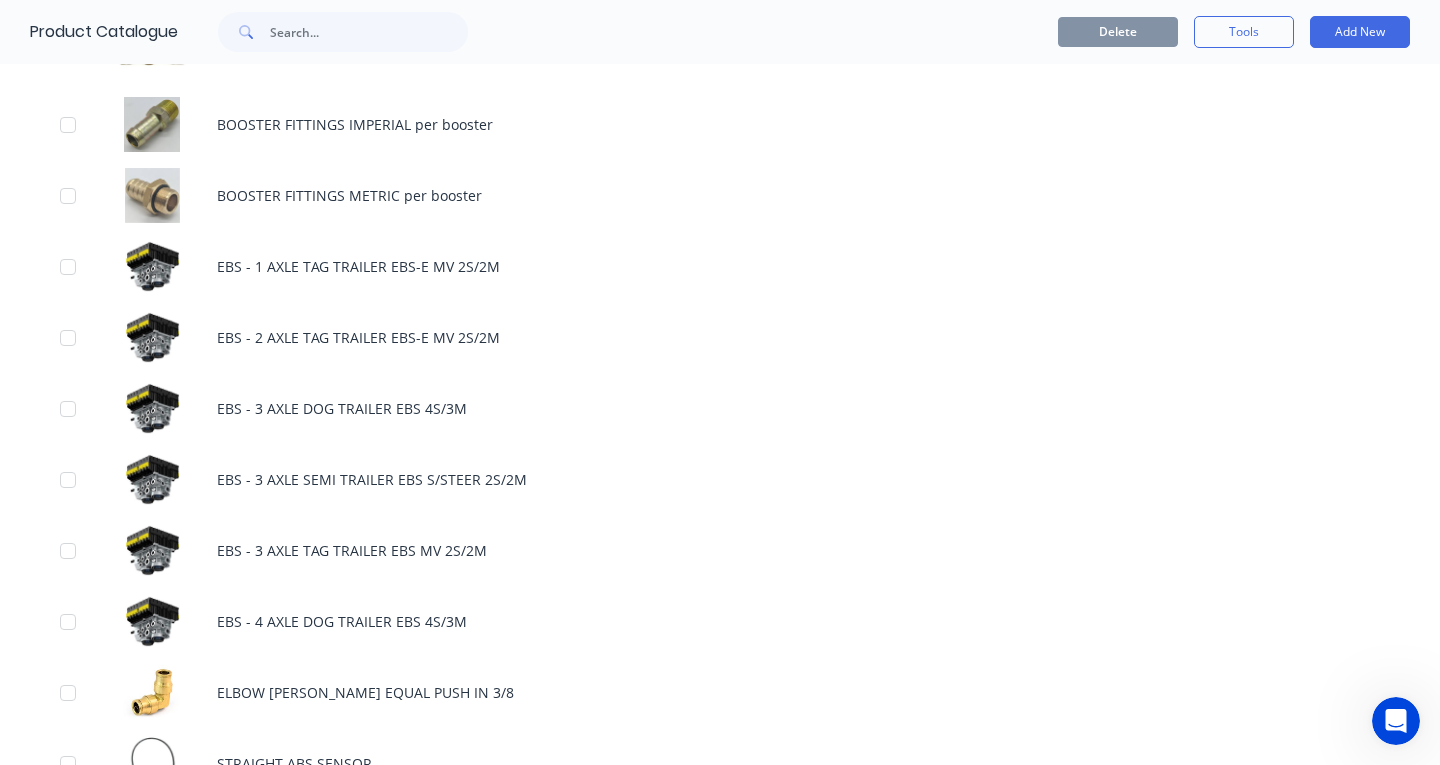 scroll, scrollTop: 1843, scrollLeft: 0, axis: vertical 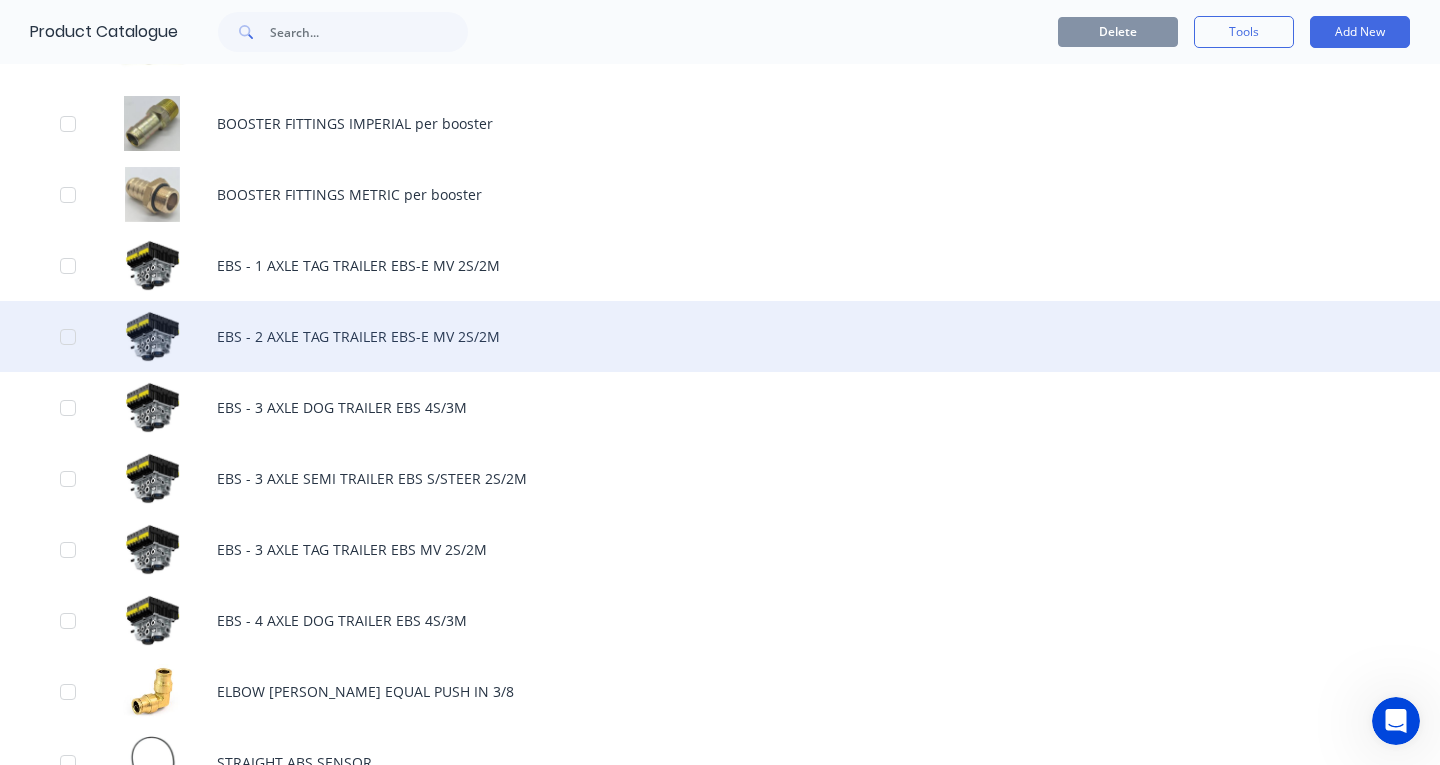 click on "EBS - 2 AXLE TAG TRAILER EBS-E MV 2S/2M" at bounding box center [720, 336] 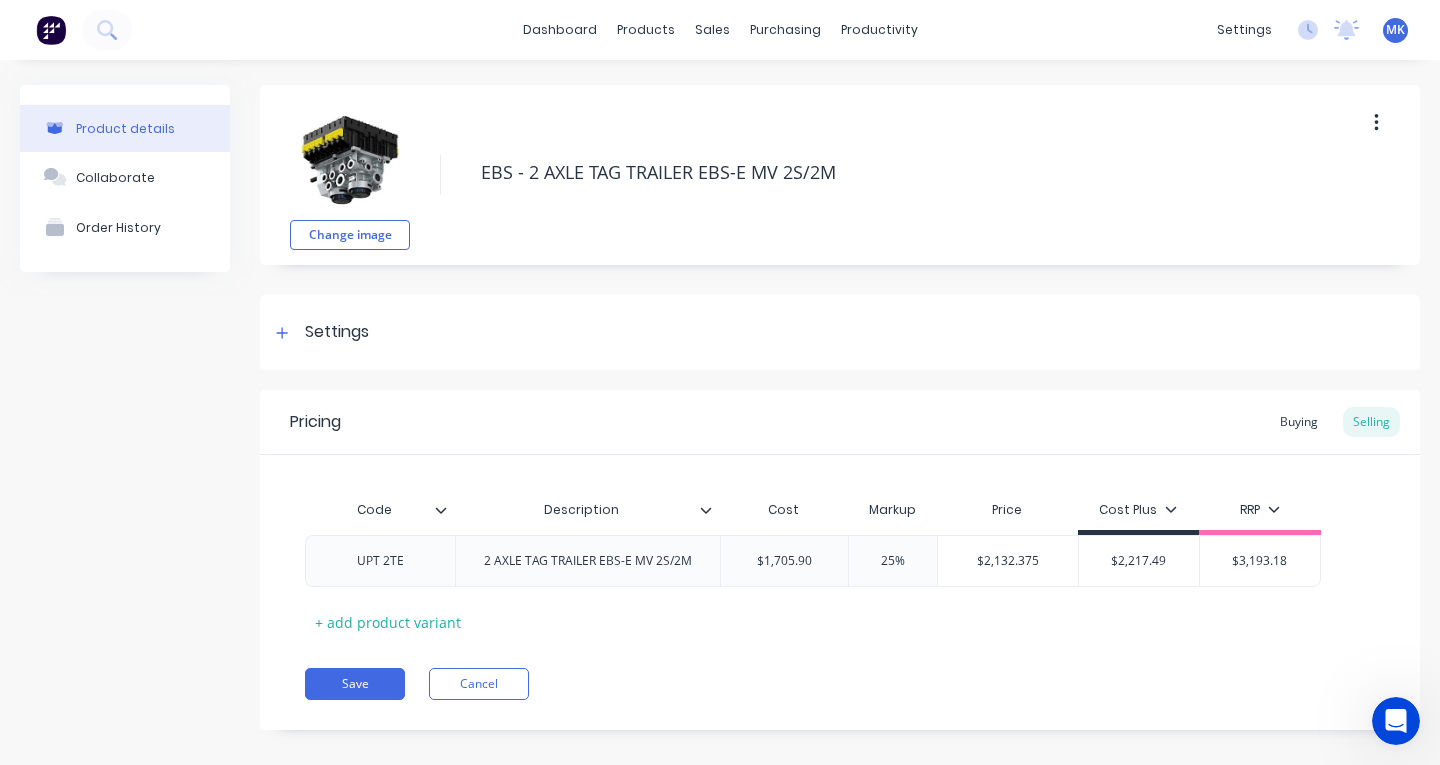 type on "x" 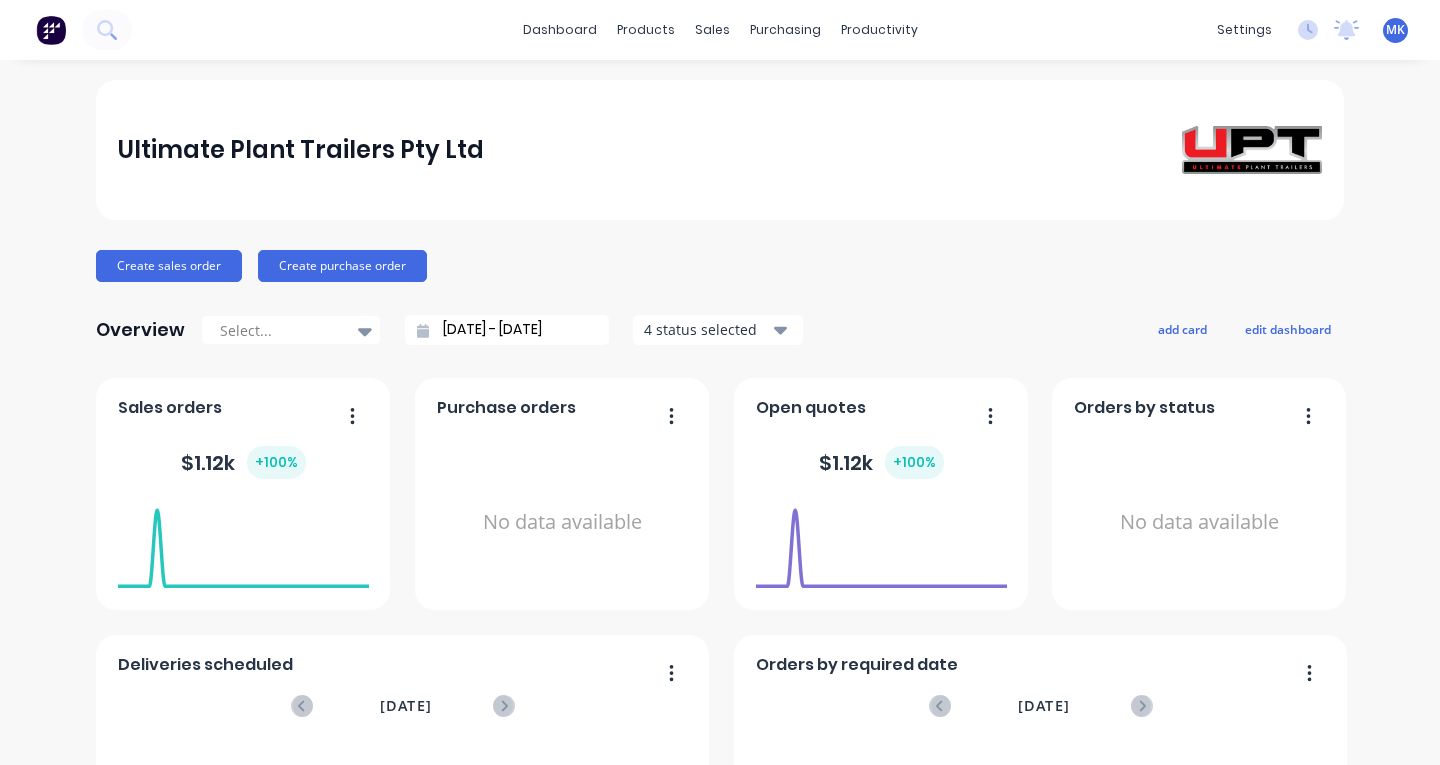 scroll, scrollTop: 0, scrollLeft: 0, axis: both 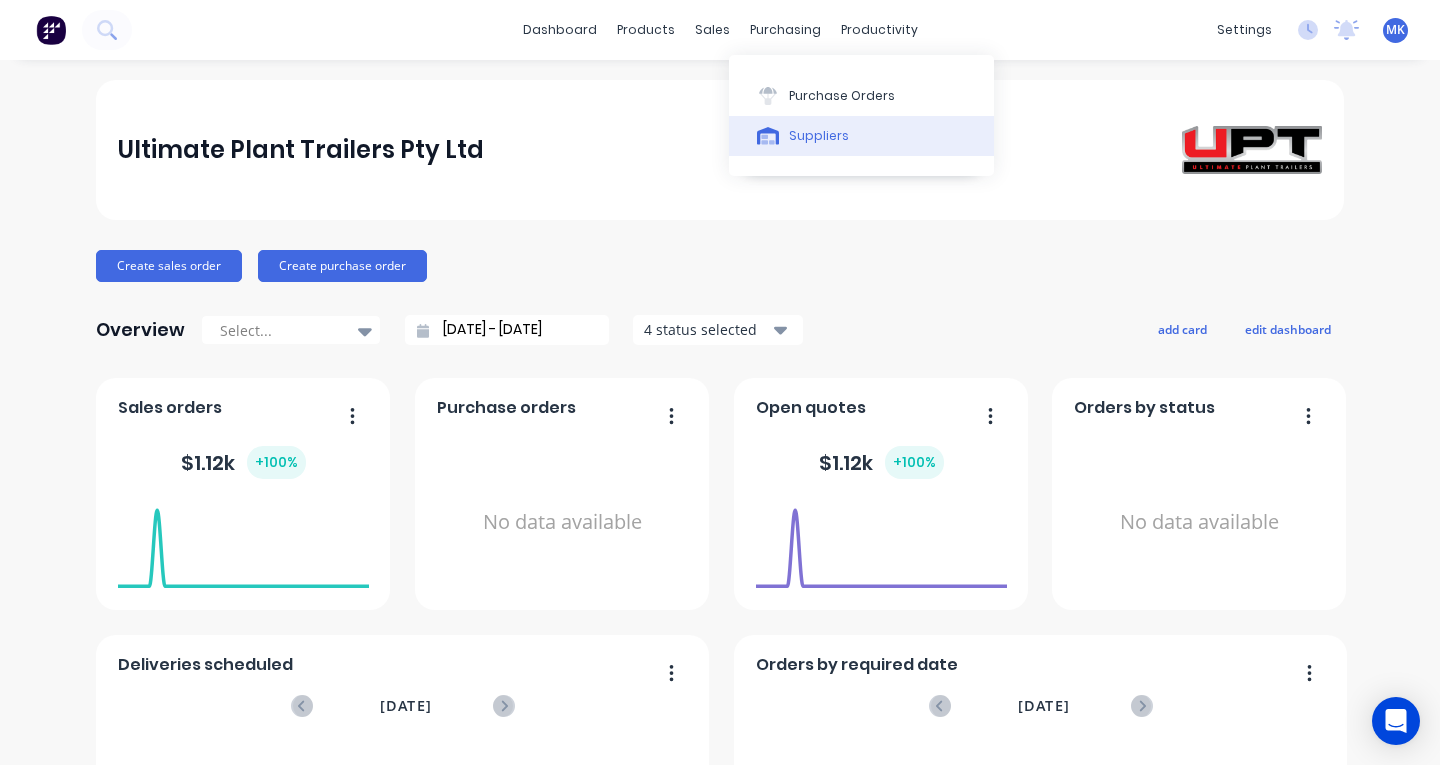 click on "Suppliers" at bounding box center (819, 136) 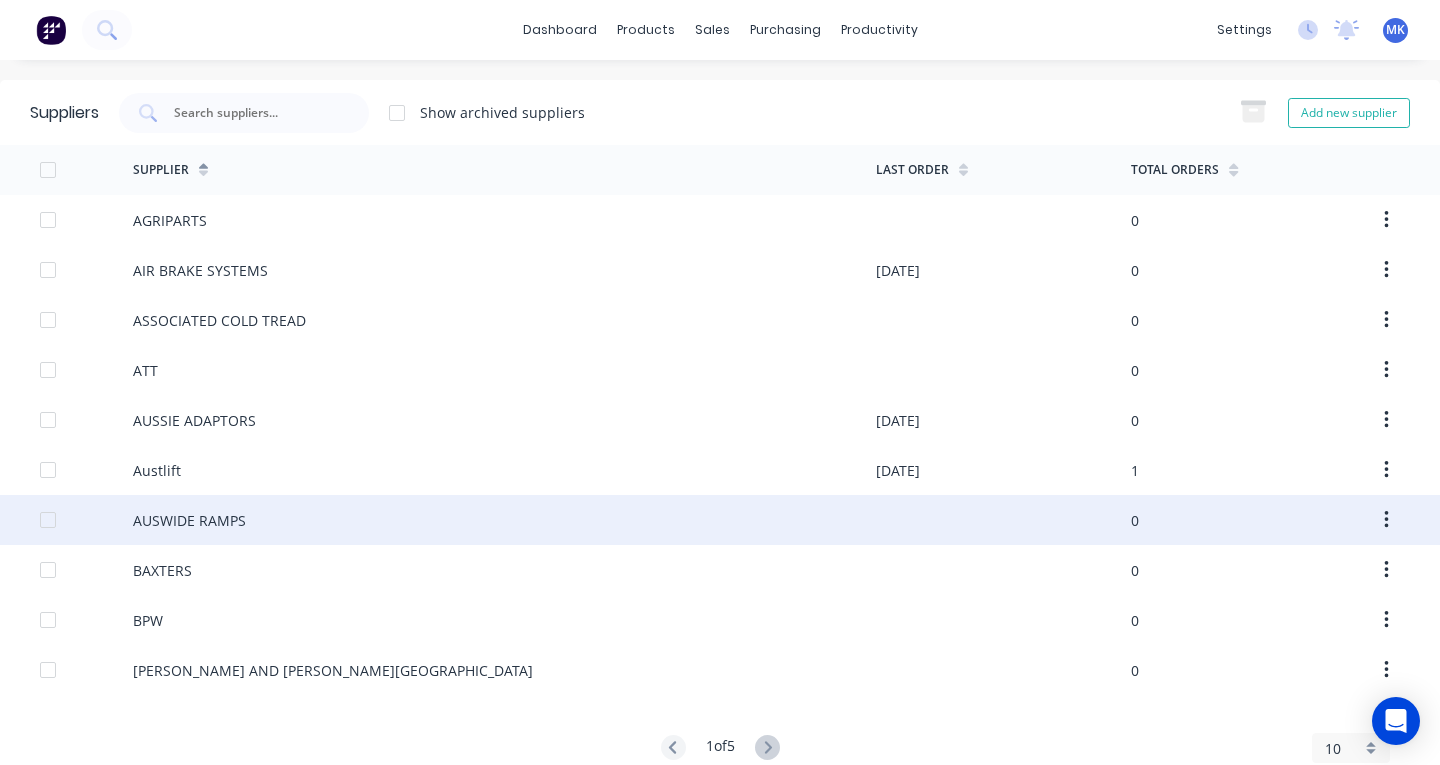 click on "AUSWIDE RAMPS" at bounding box center [189, 520] 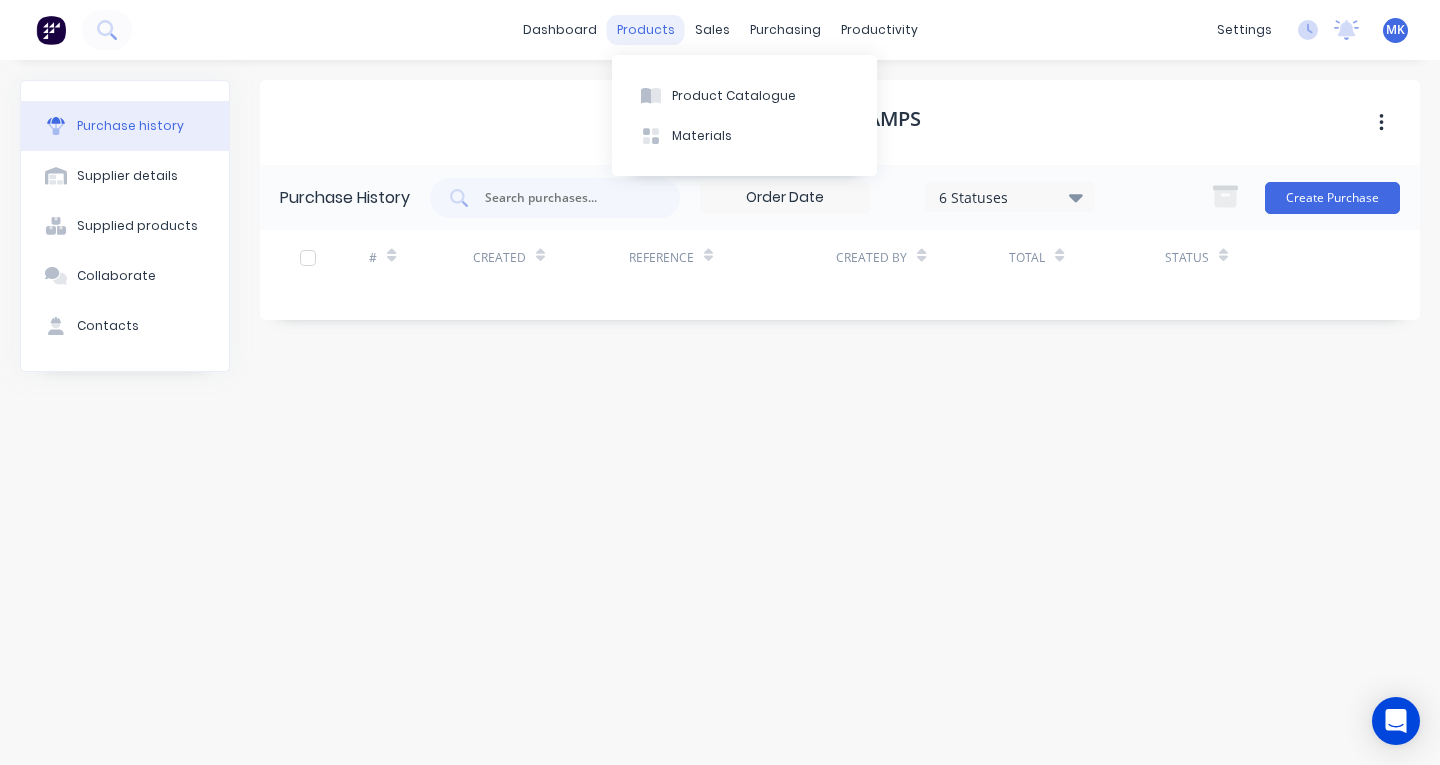 click on "products" at bounding box center [646, 30] 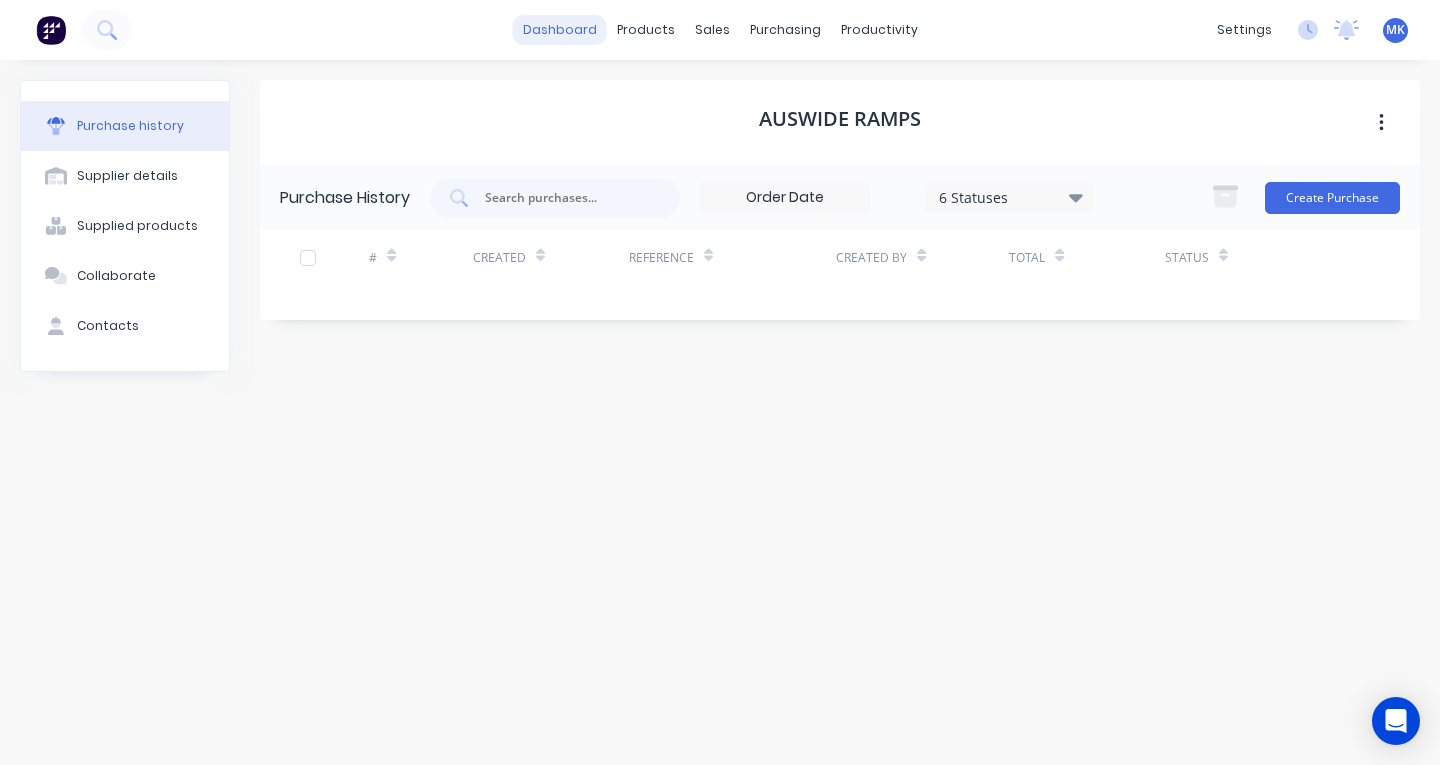 click on "dashboard" at bounding box center (560, 30) 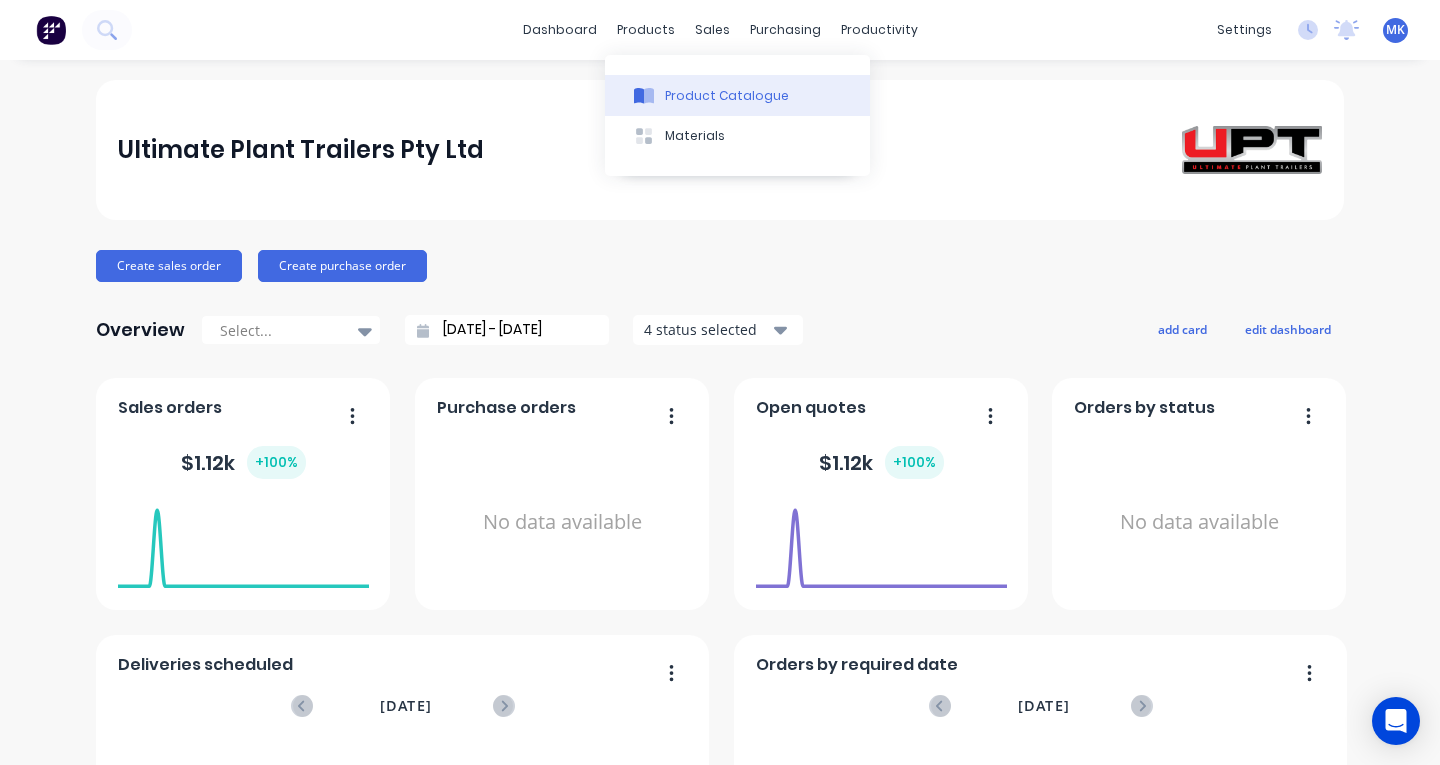 click on "Product Catalogue" at bounding box center (727, 96) 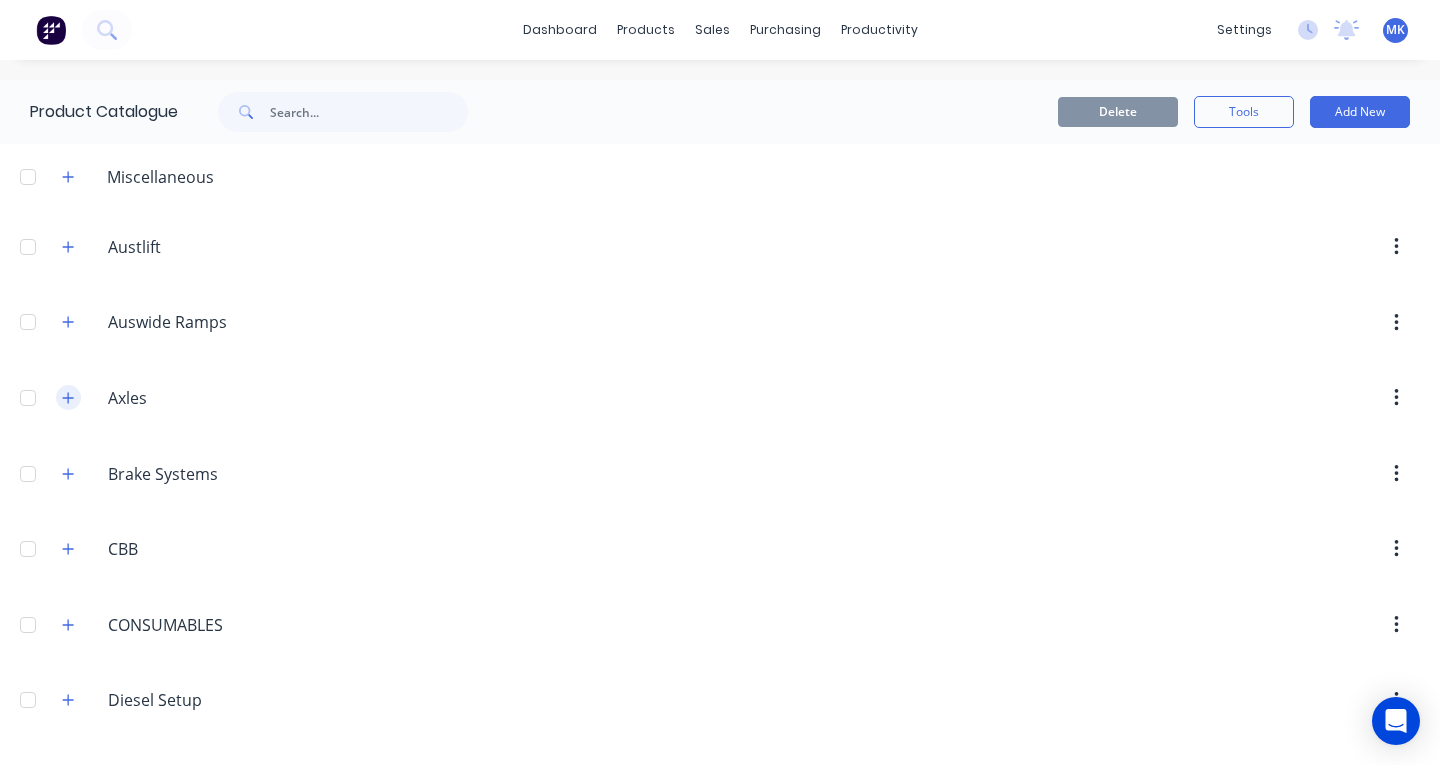 click 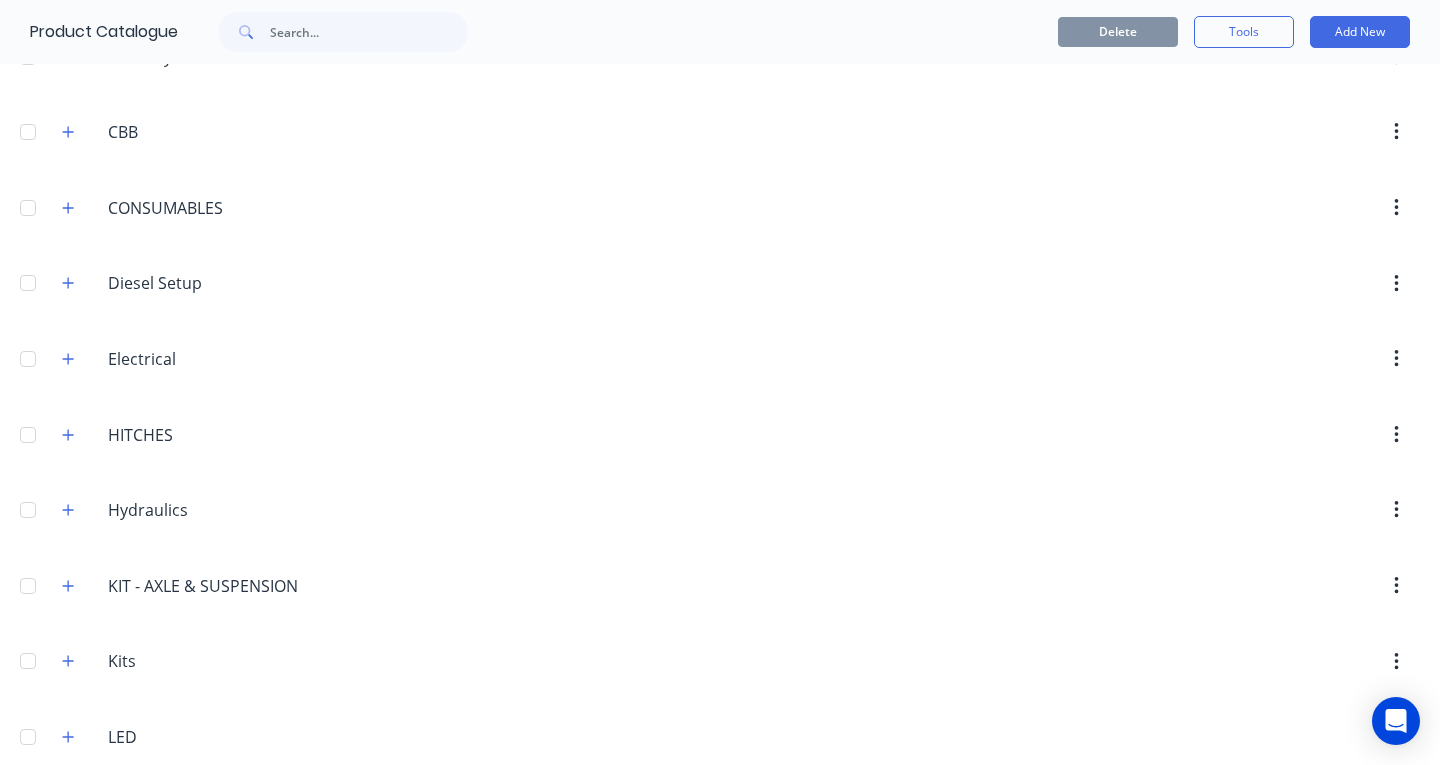 scroll, scrollTop: 1052, scrollLeft: 0, axis: vertical 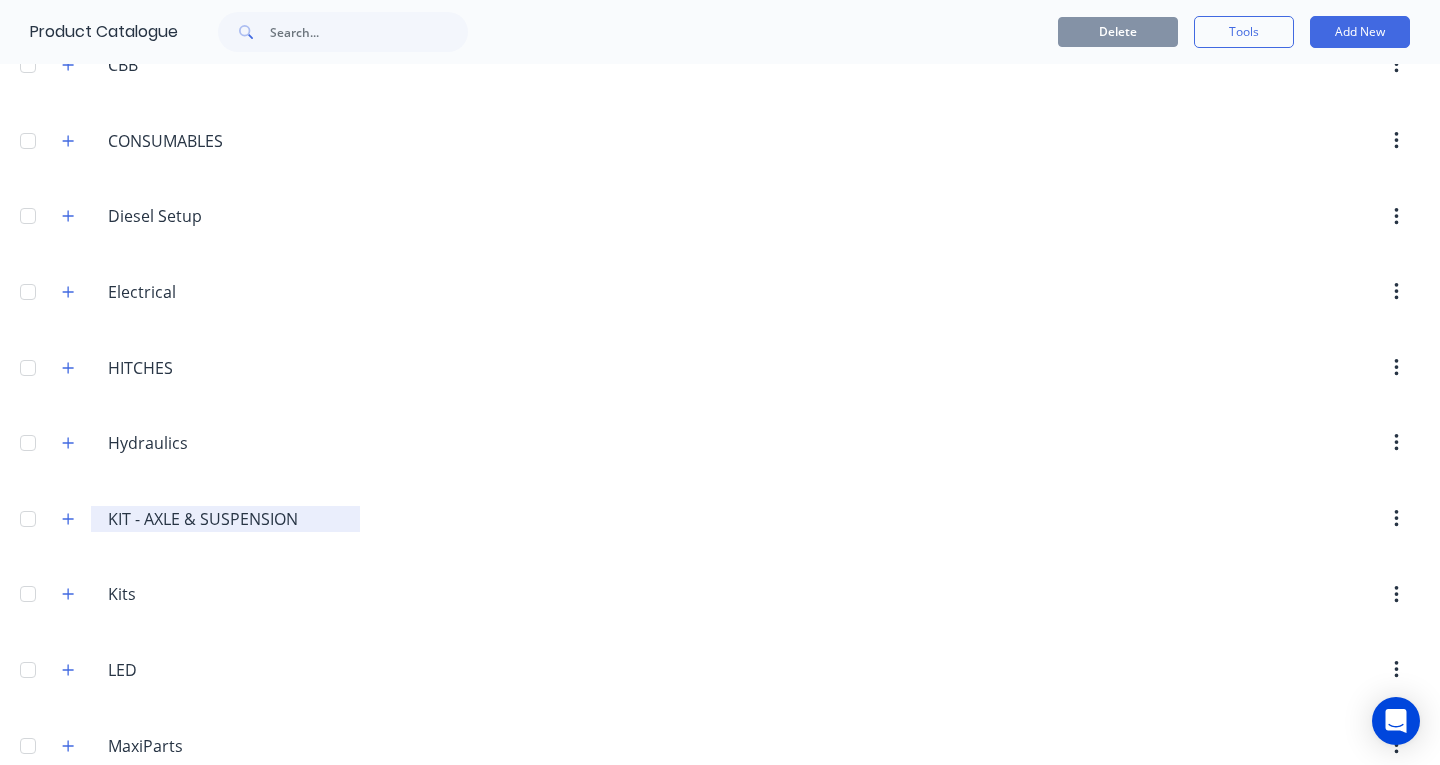 click on "KIT - AXLE & SUSPENSION" at bounding box center [226, 519] 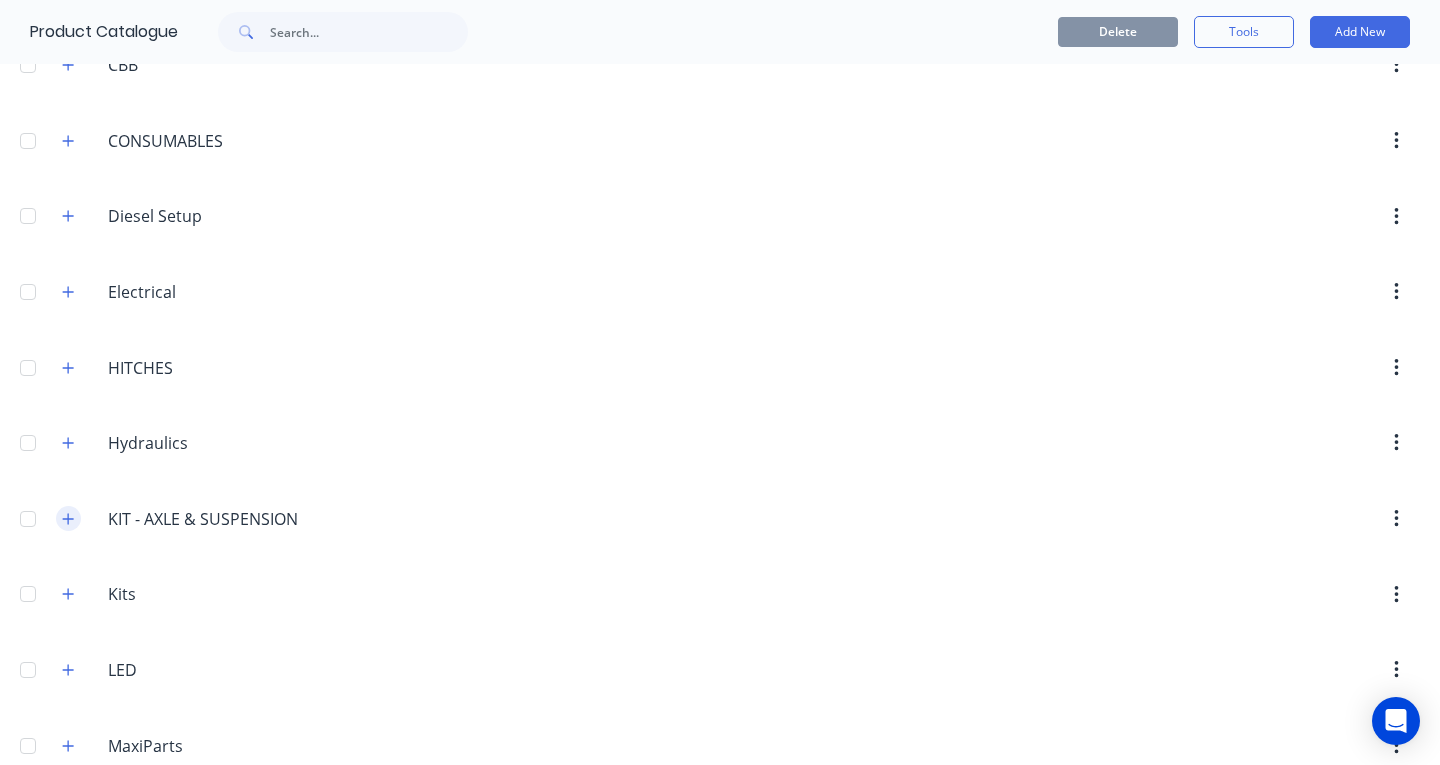 click 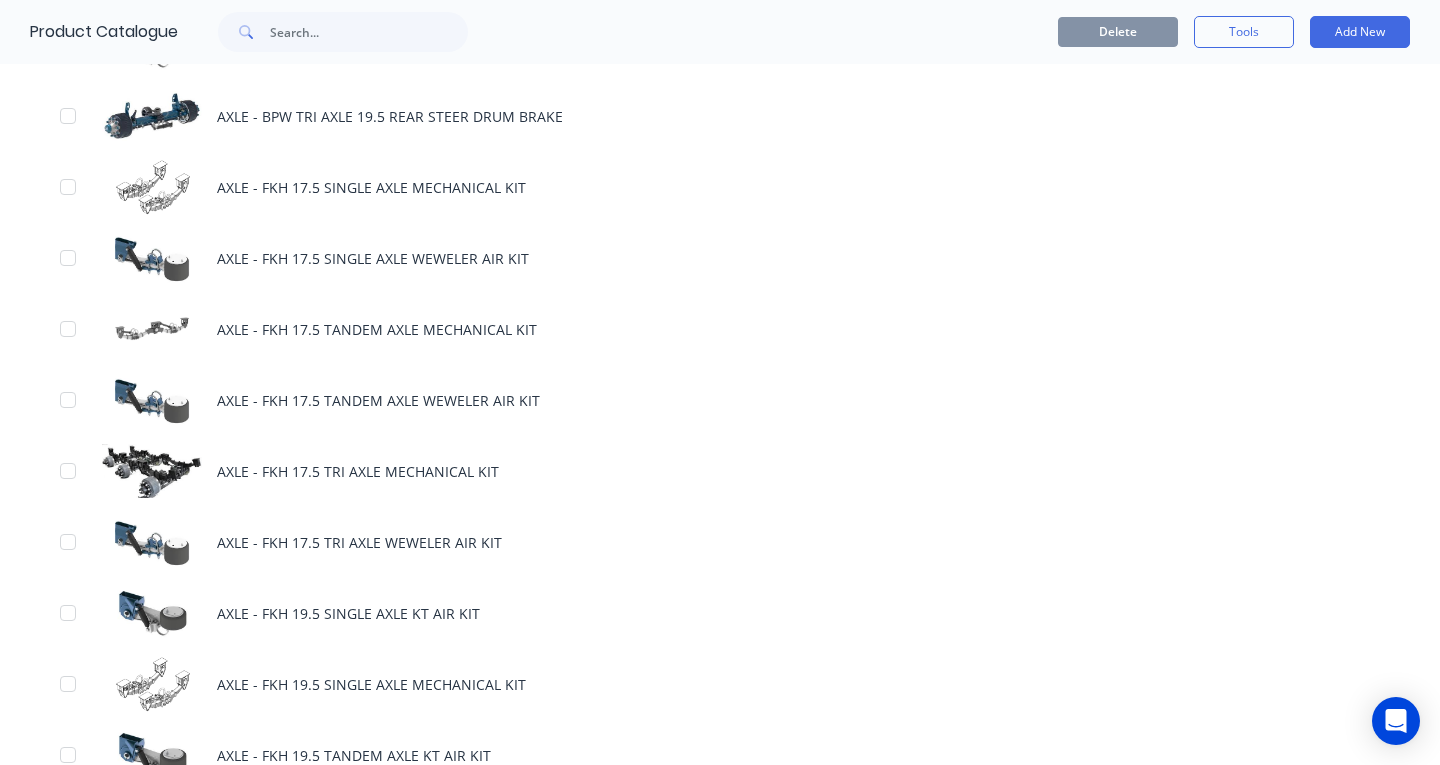 scroll, scrollTop: 1703, scrollLeft: 0, axis: vertical 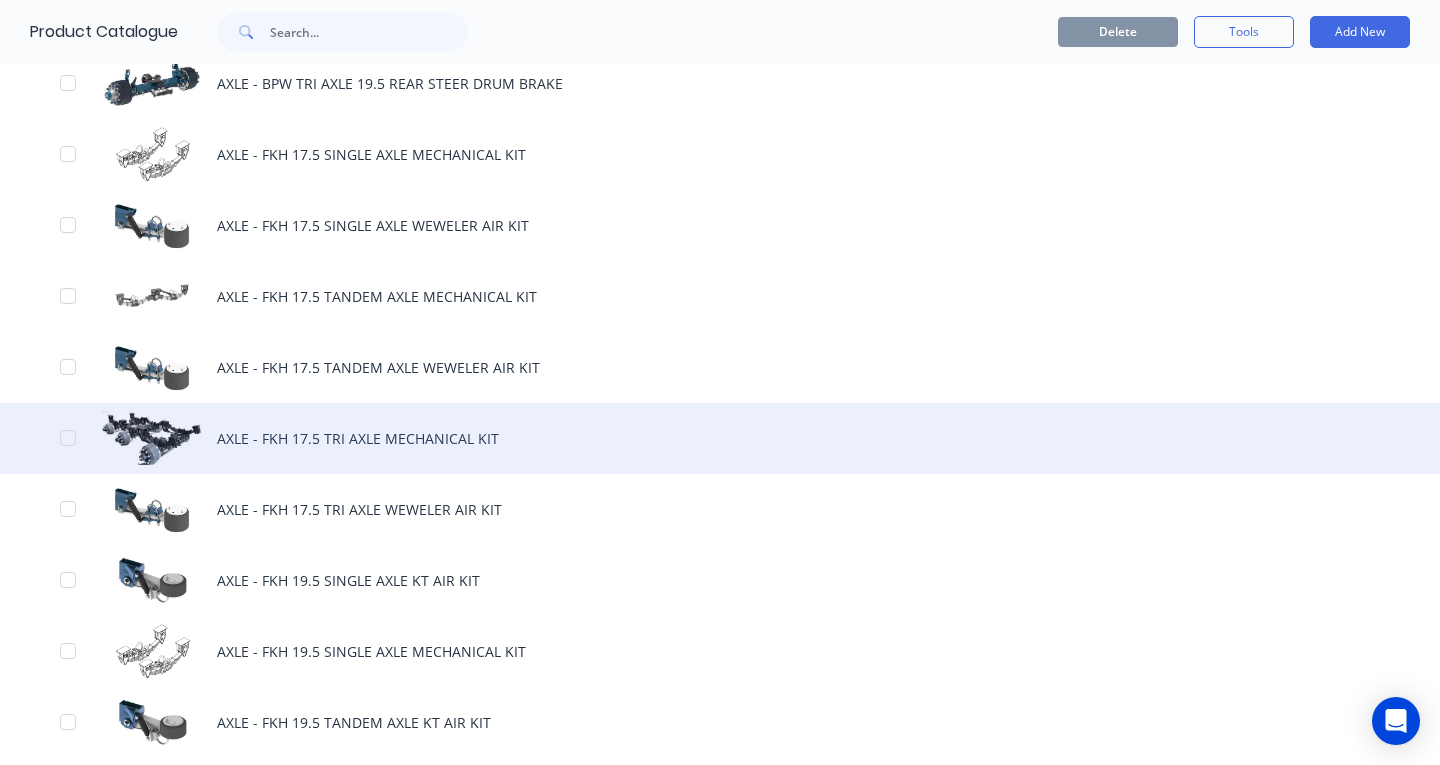 click on "AXLE - FKH 17.5 TRI AXLE MECHANICAL KIT" at bounding box center (720, 438) 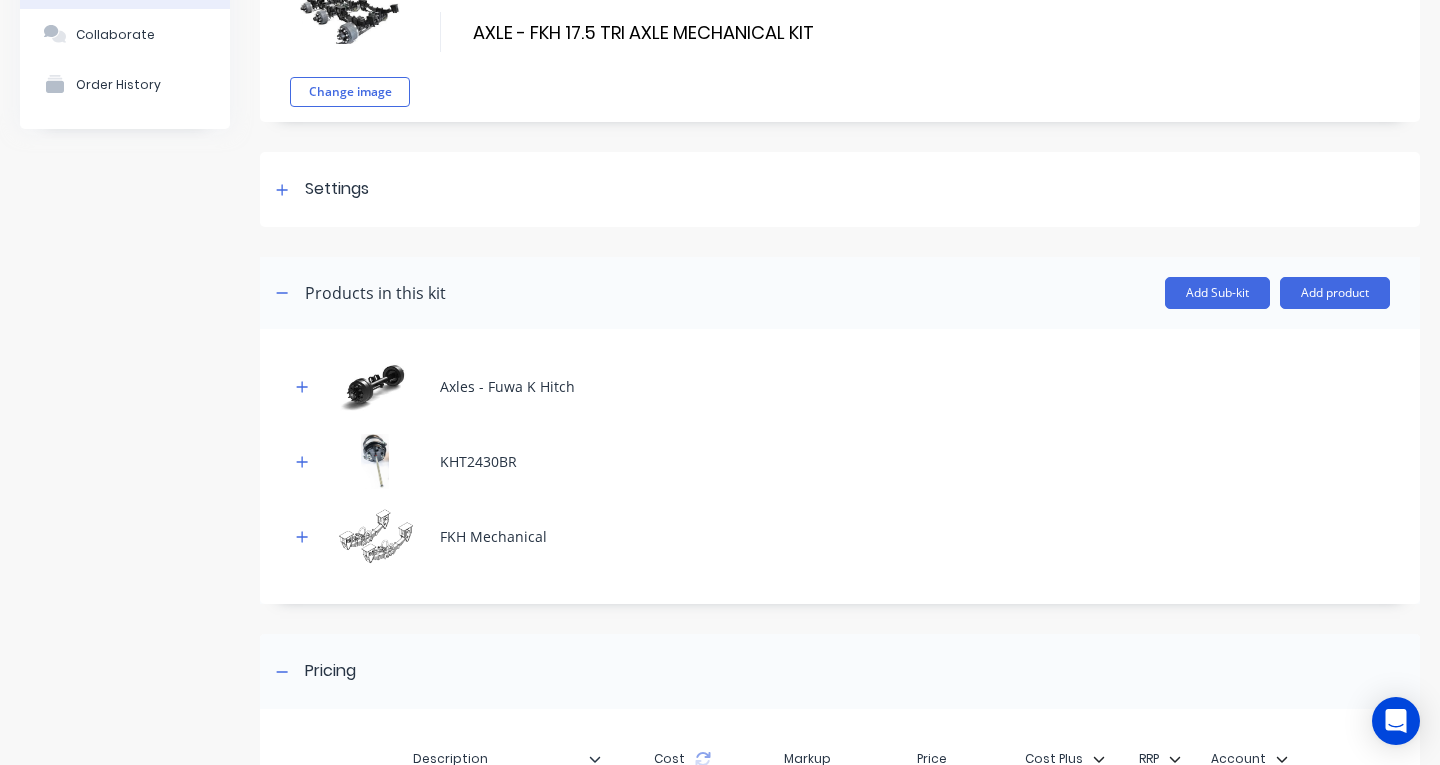 scroll, scrollTop: 184, scrollLeft: 0, axis: vertical 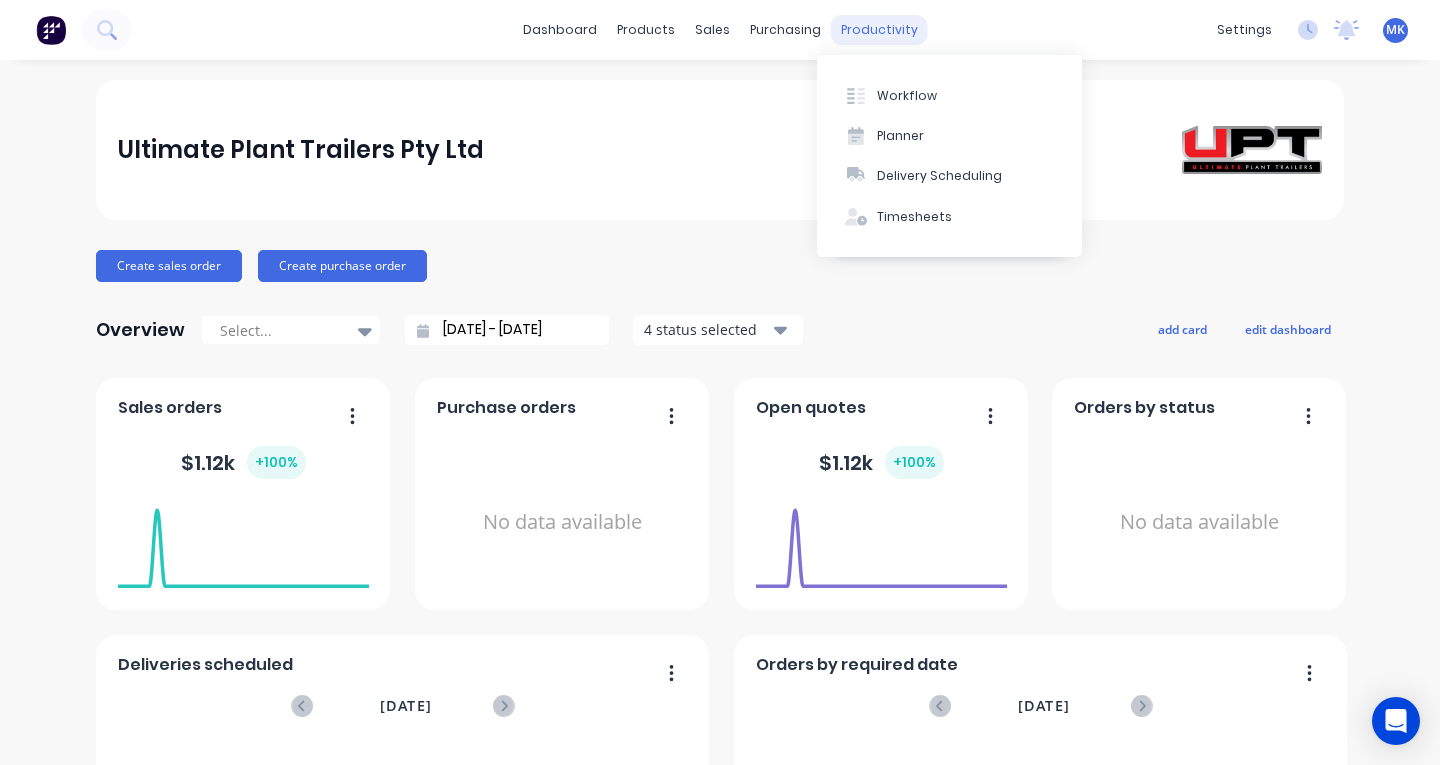 click on "productivity" at bounding box center [879, 30] 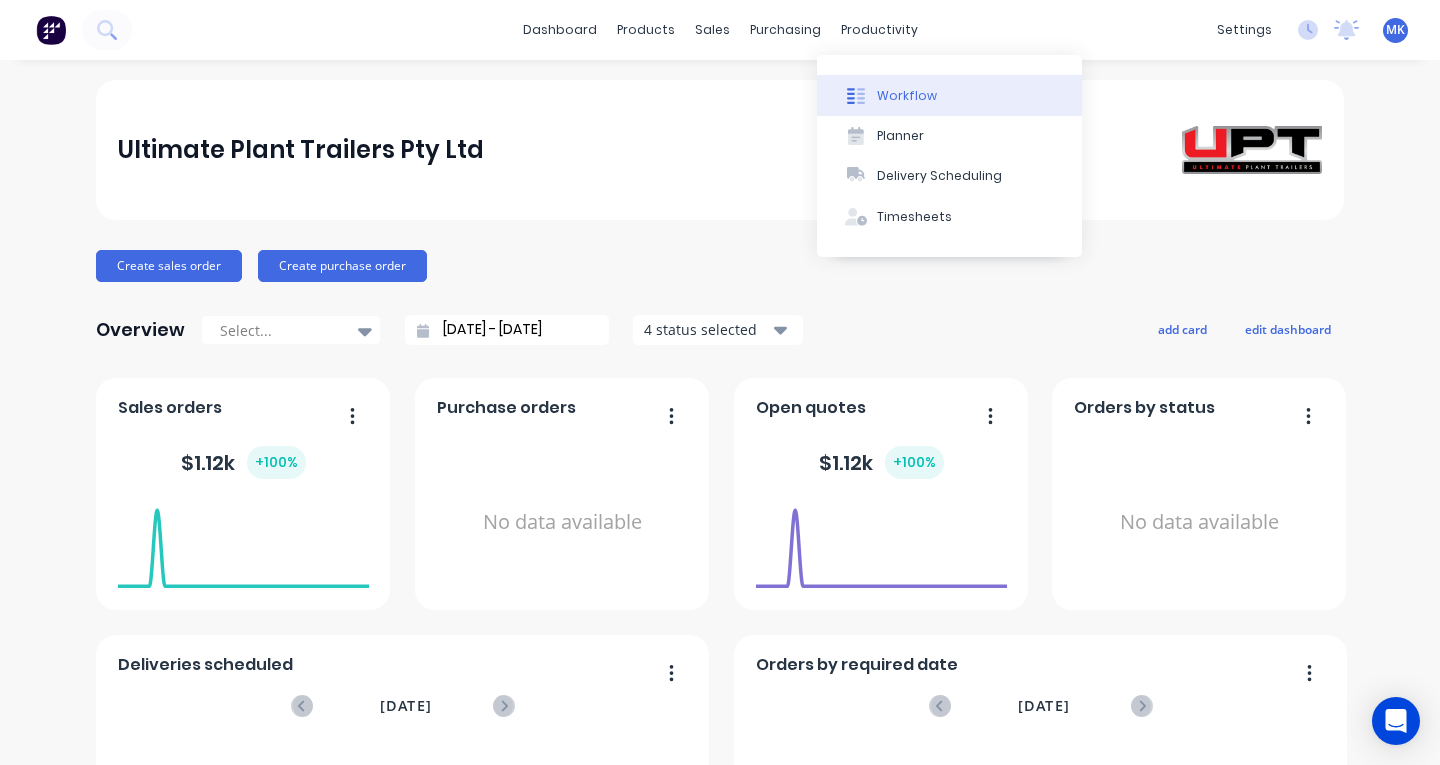 click on "Workflow" at bounding box center [907, 96] 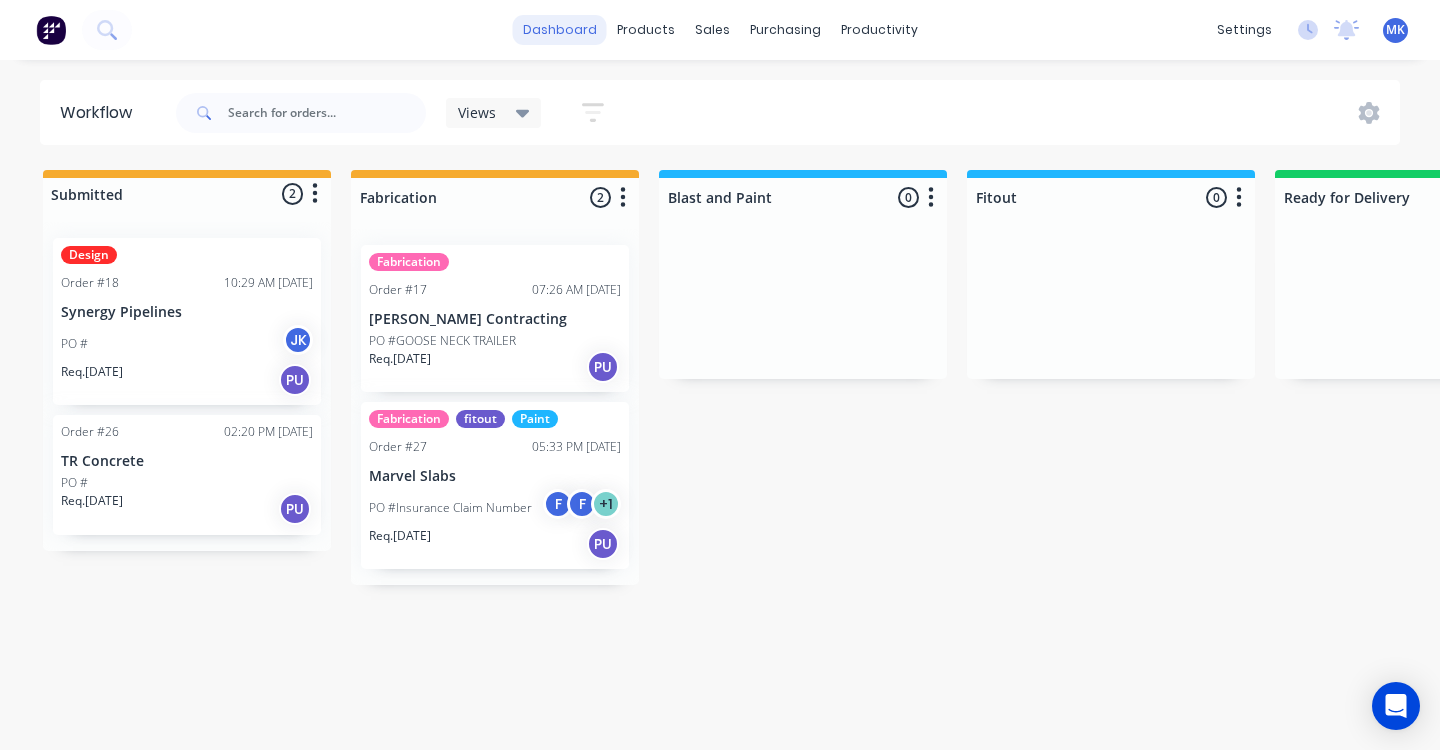 click on "dashboard" at bounding box center (560, 30) 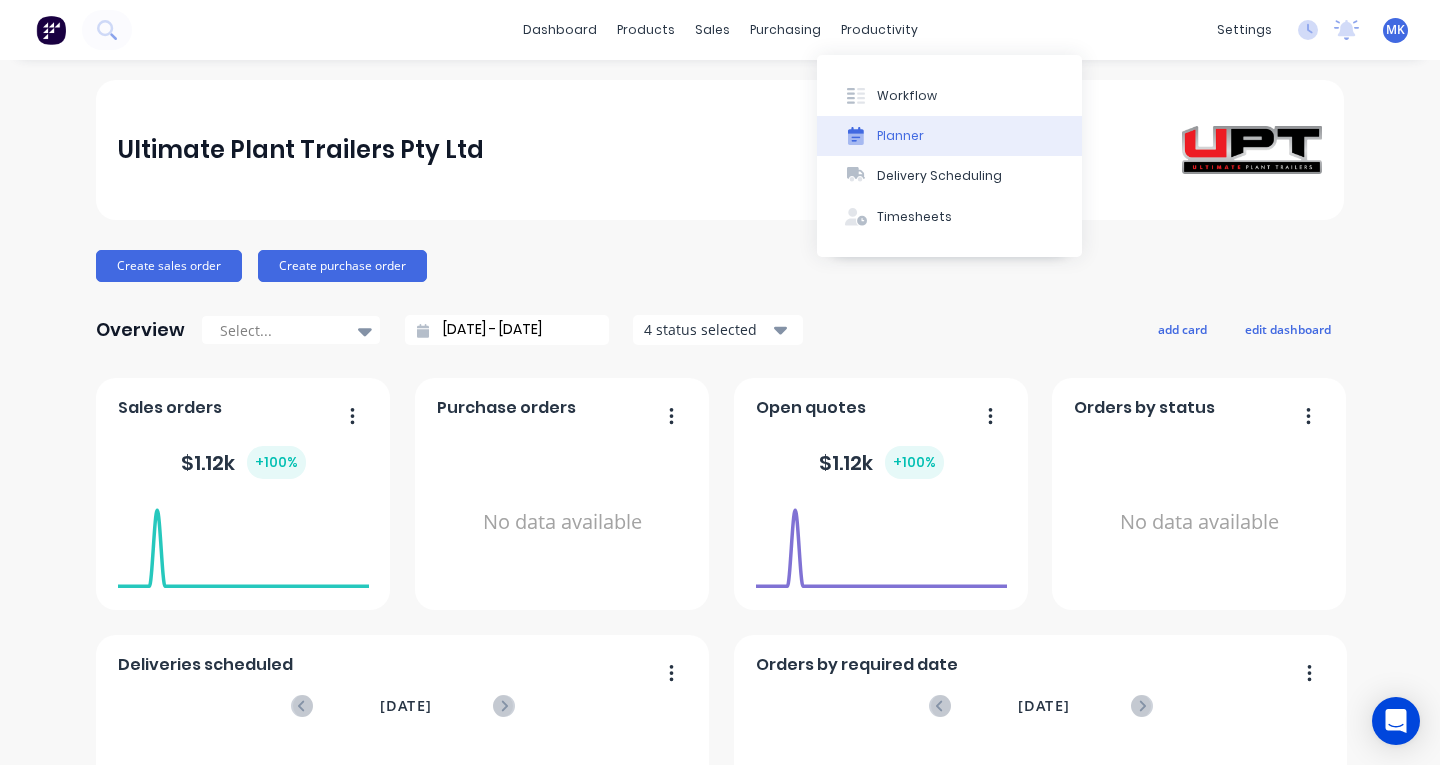 click on "Planner" at bounding box center [900, 136] 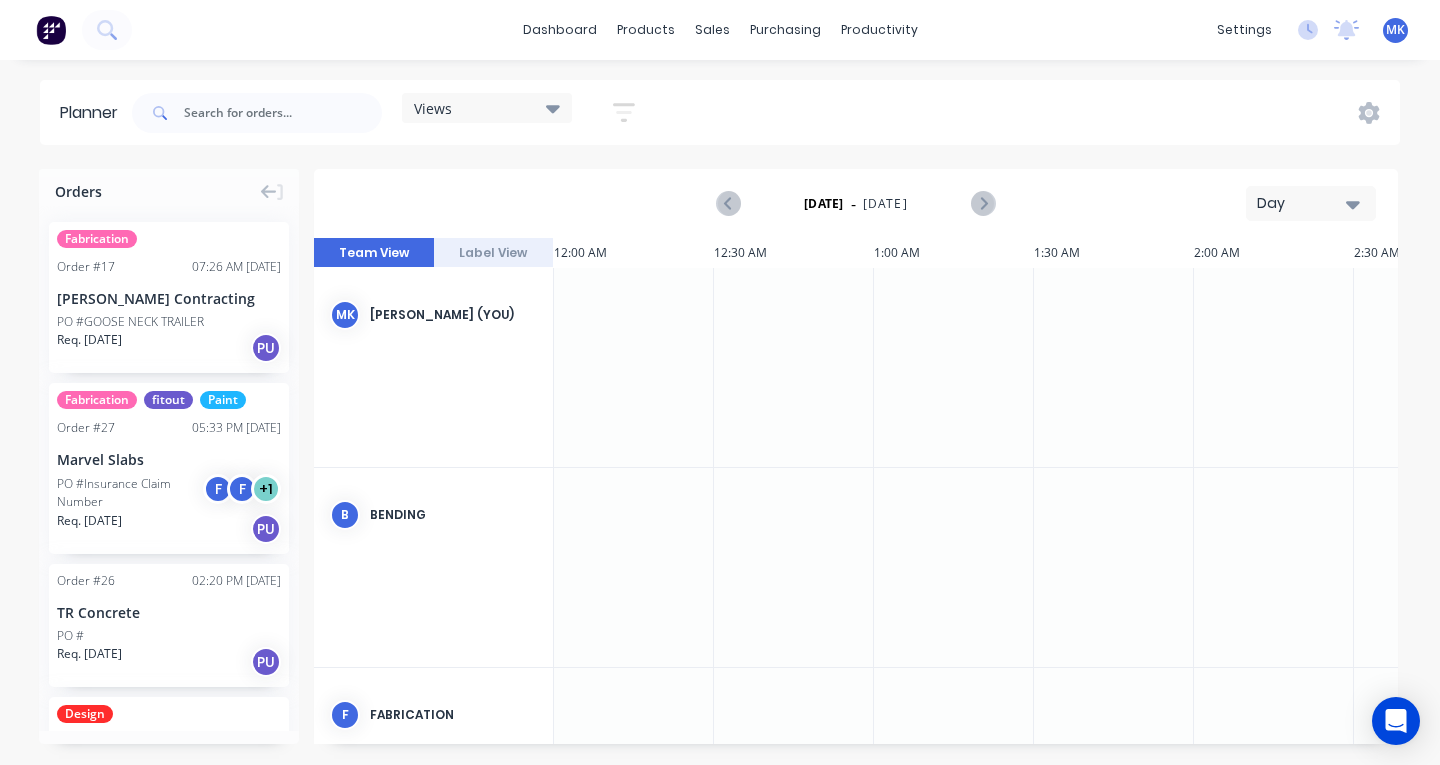 scroll, scrollTop: 0, scrollLeft: 2241, axis: horizontal 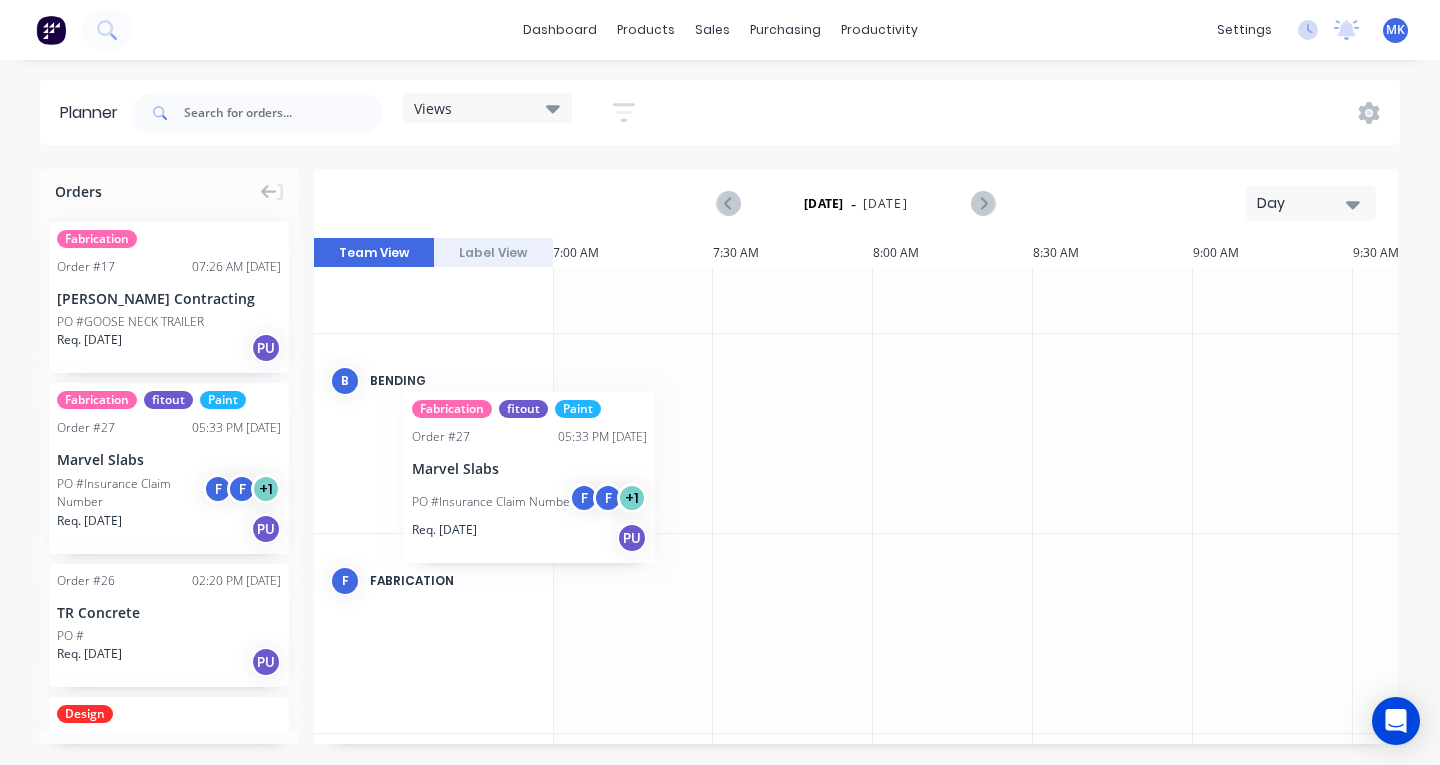 drag, startPoint x: 88, startPoint y: 422, endPoint x: 403, endPoint y: 375, distance: 318.48706 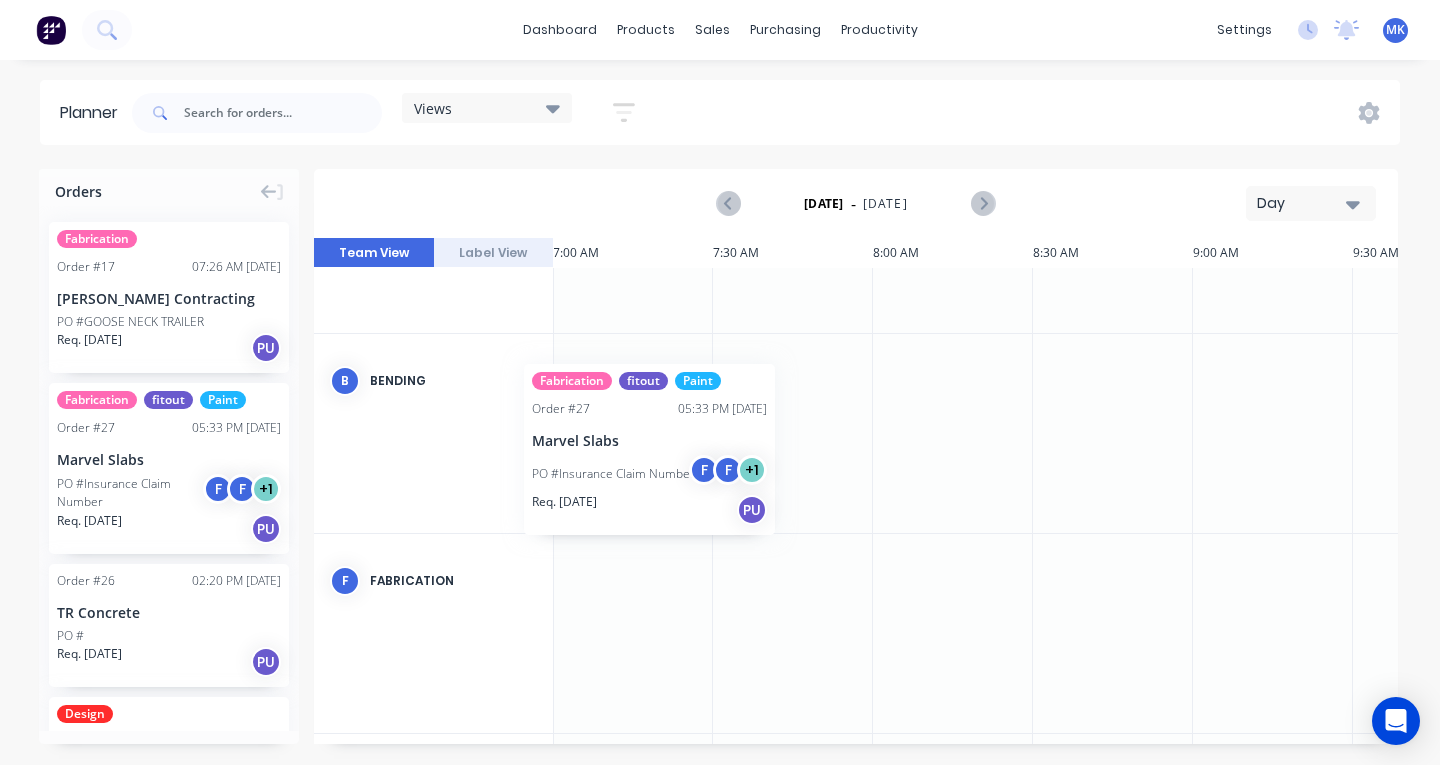 drag, startPoint x: 166, startPoint y: 438, endPoint x: 524, endPoint y: 347, distance: 369.3846 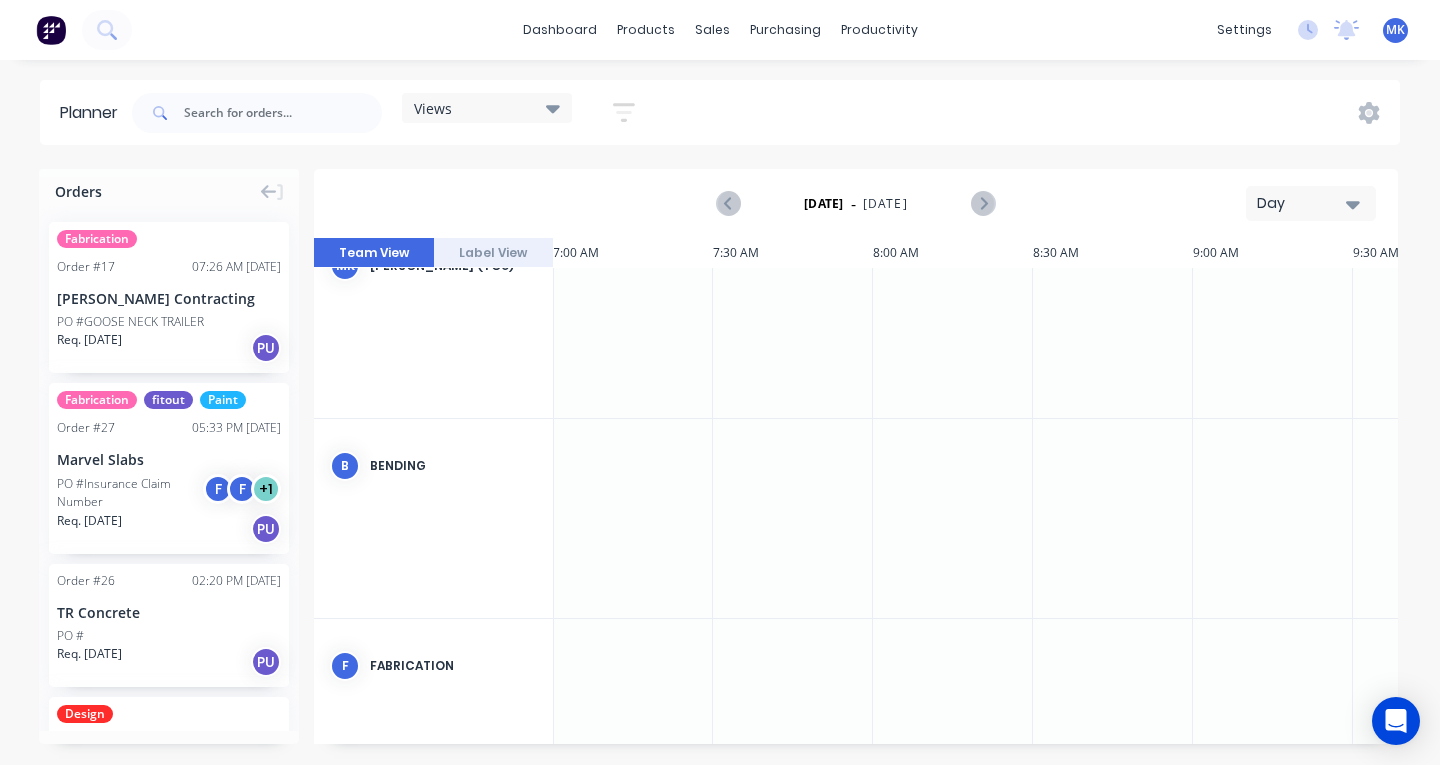 scroll, scrollTop: 0, scrollLeft: 2241, axis: horizontal 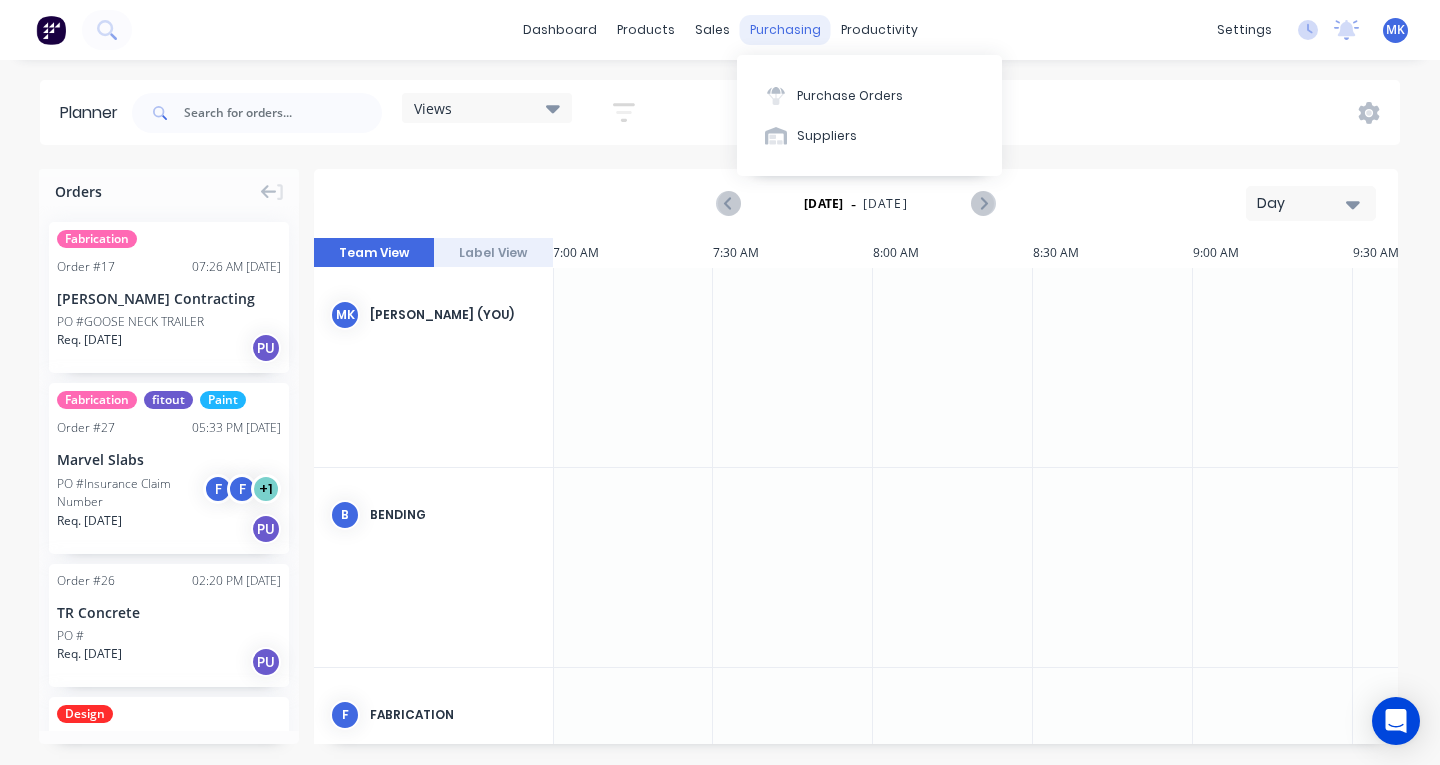 click on "purchasing" at bounding box center (785, 30) 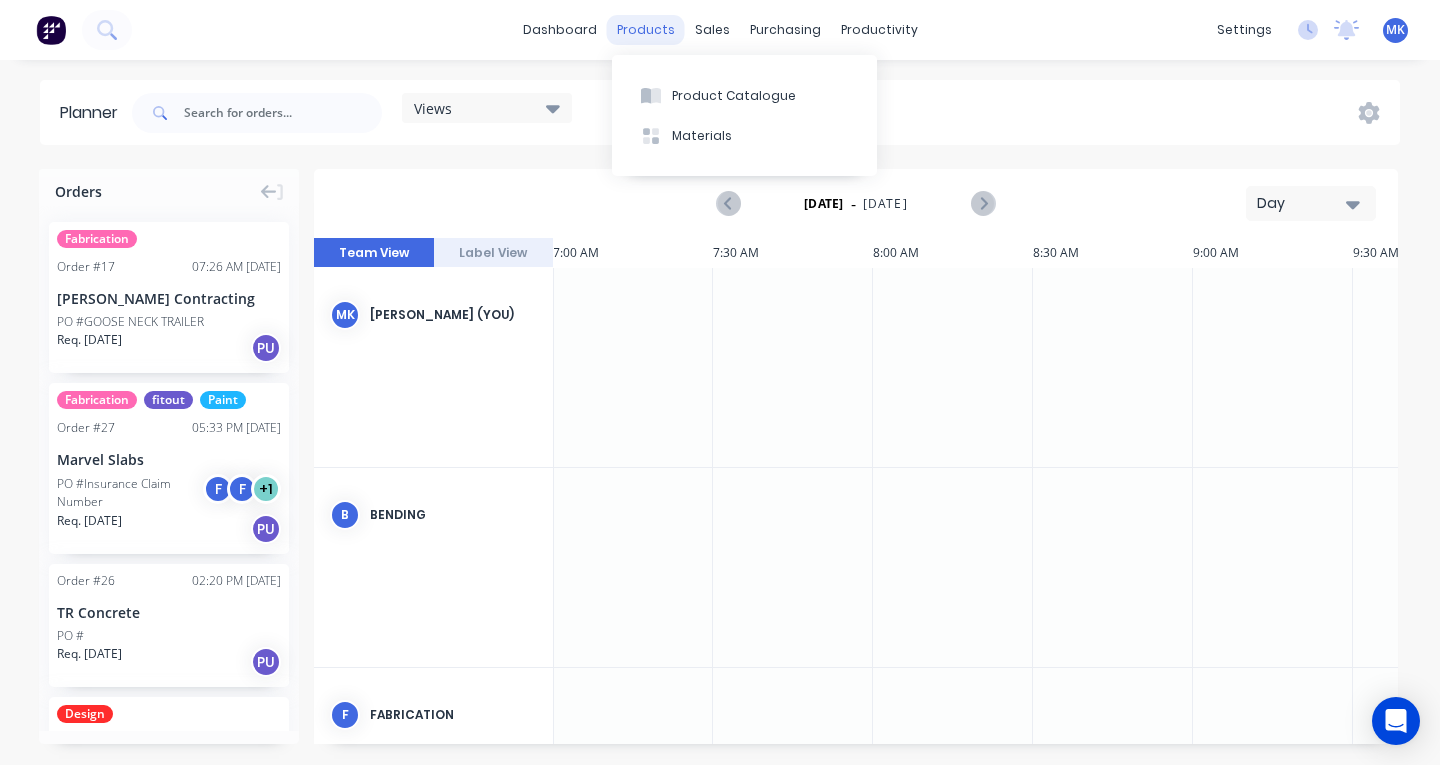 click on "products" at bounding box center (646, 30) 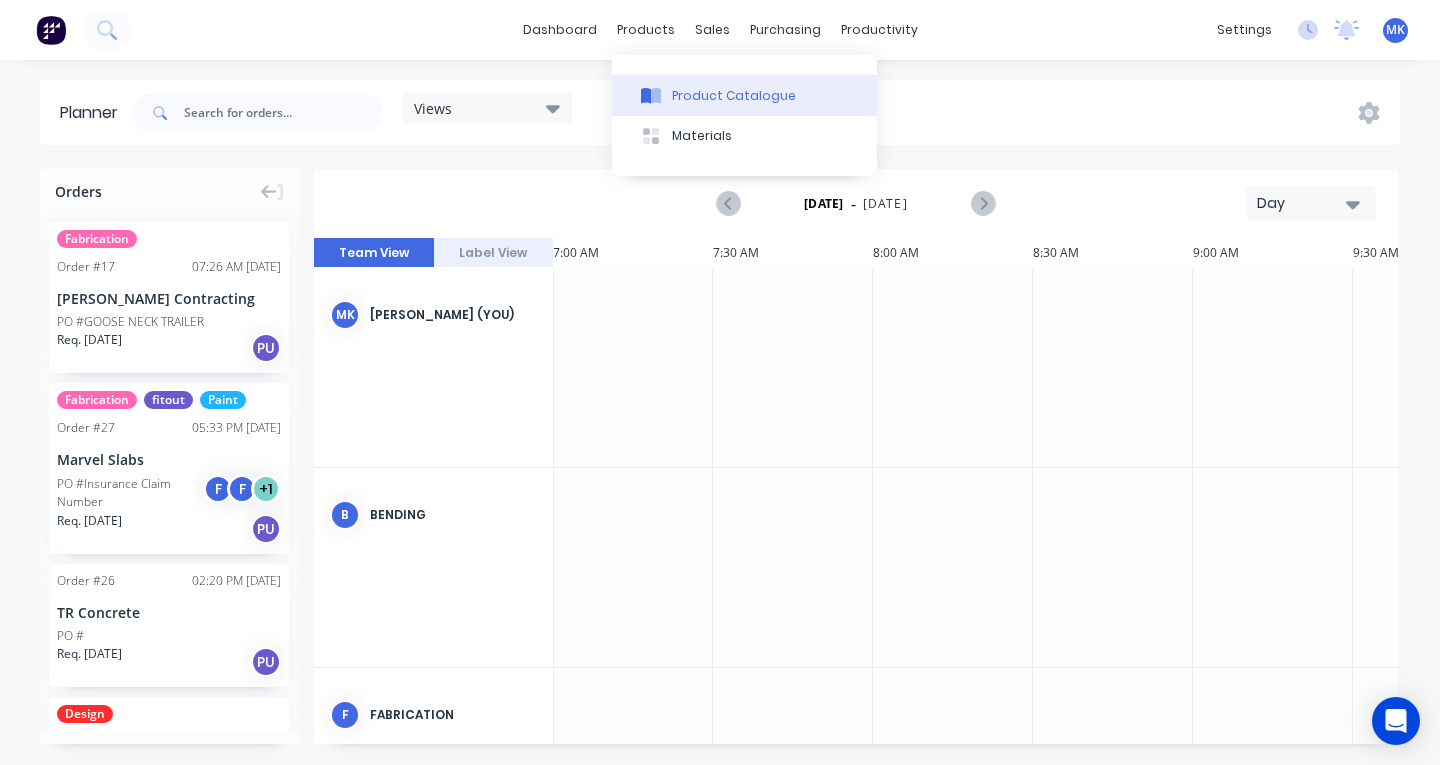 click on "Product Catalogue" at bounding box center [734, 96] 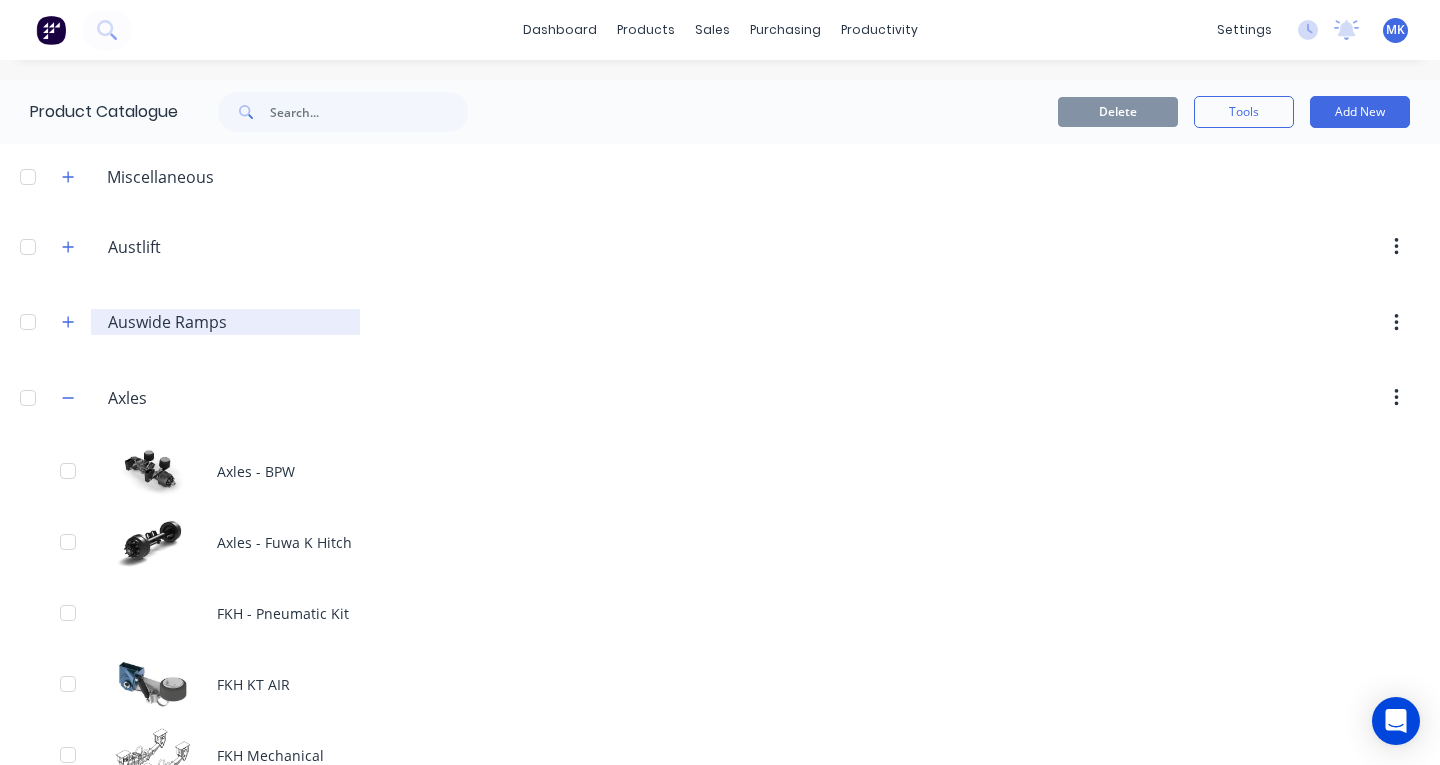 click on "Auswide Ramps" at bounding box center (226, 322) 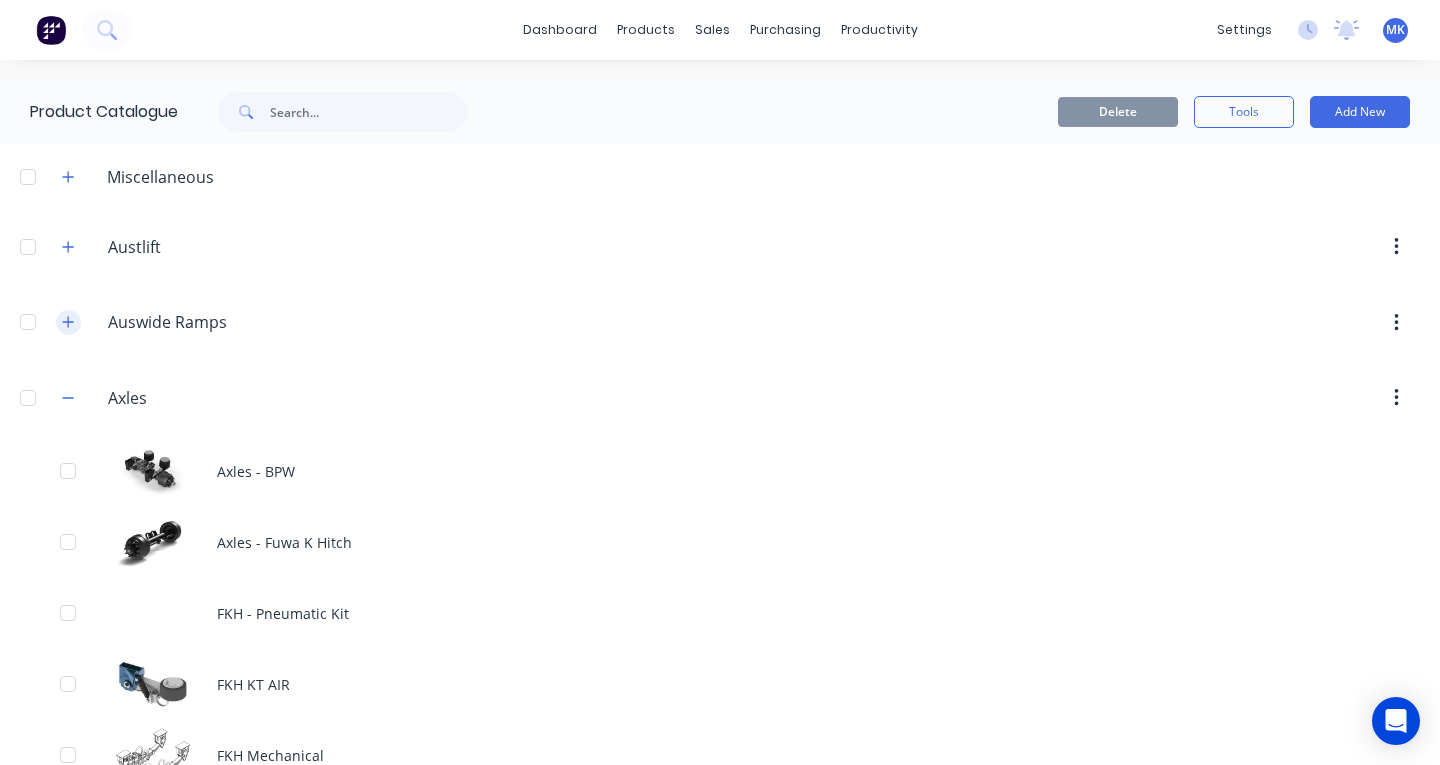 click 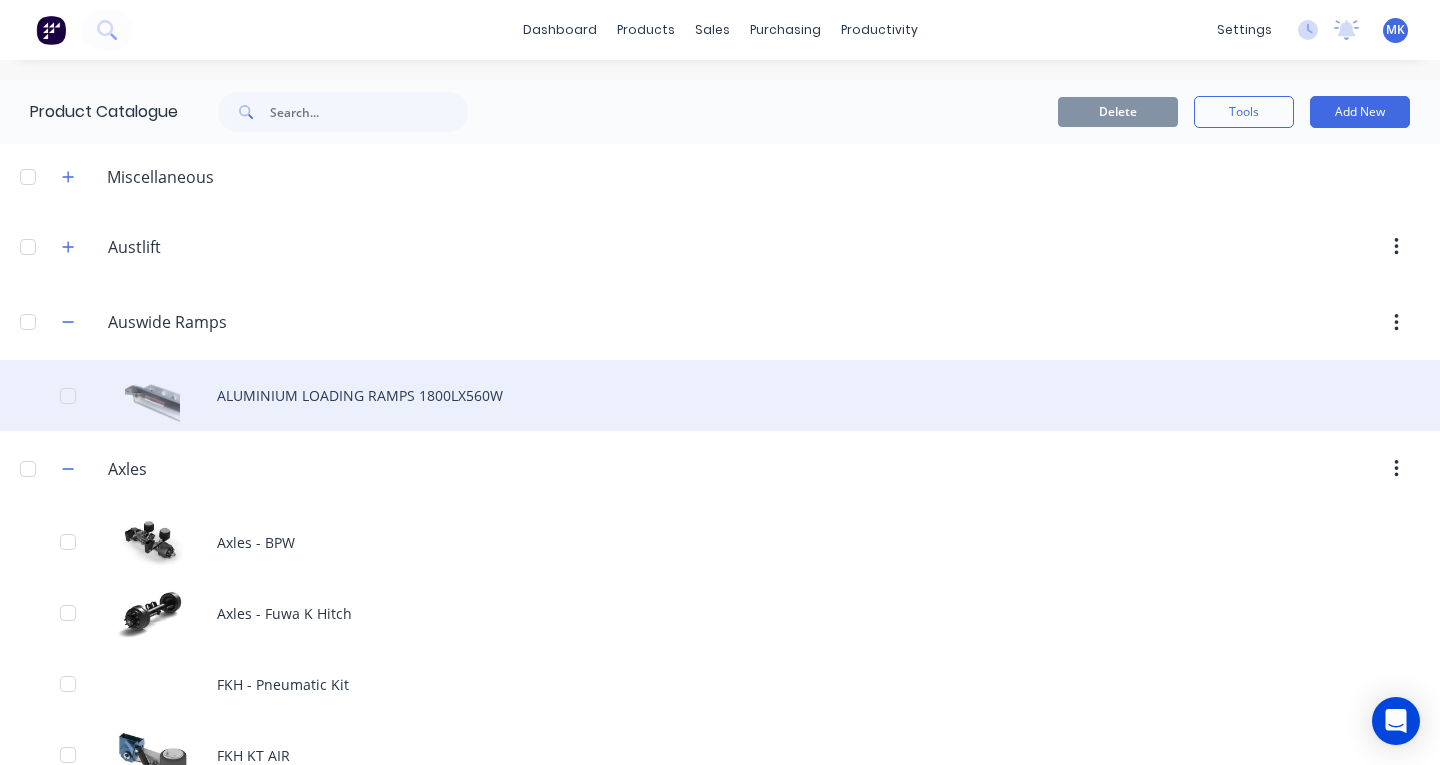click on "ALUMINIUM LOADING RAMPS   1800LX560W" at bounding box center (720, 395) 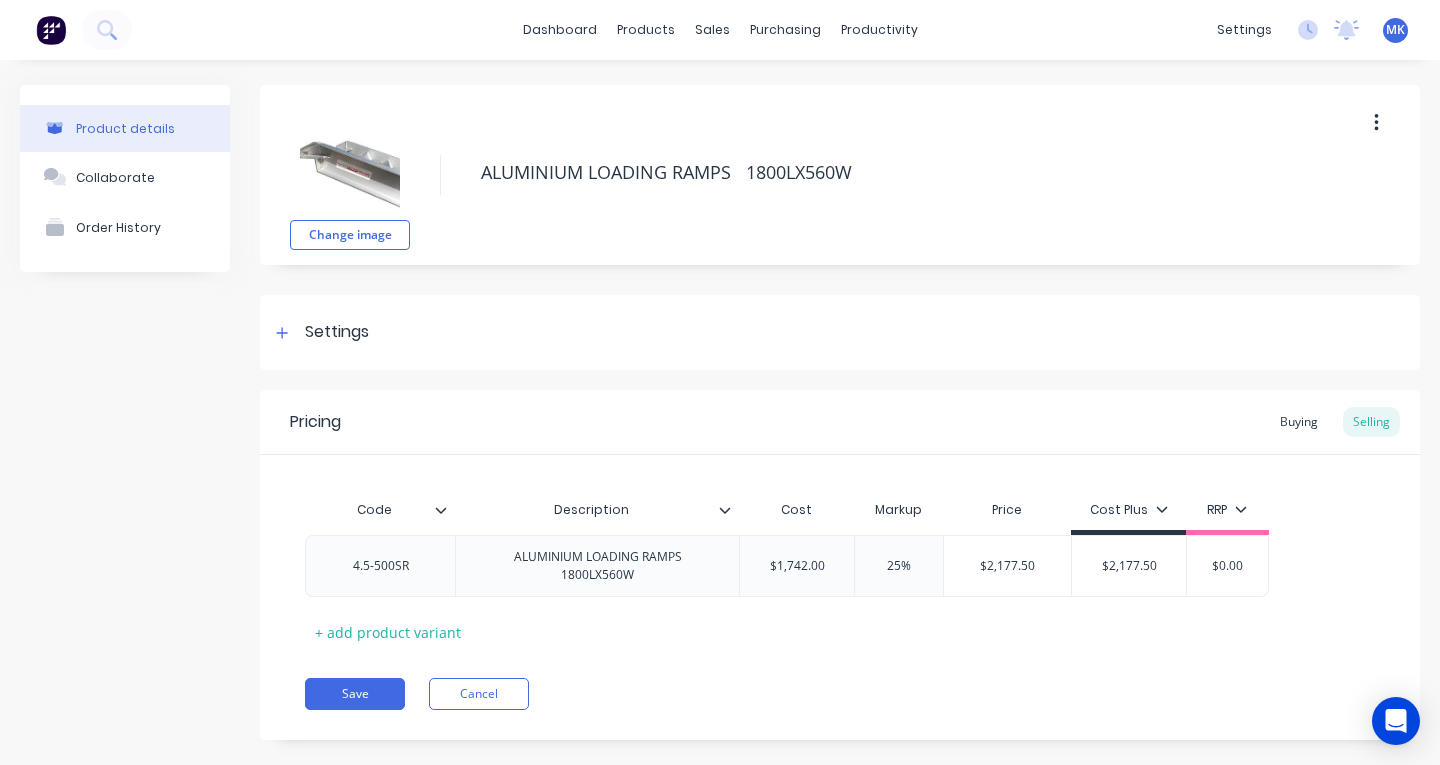 type on "x" 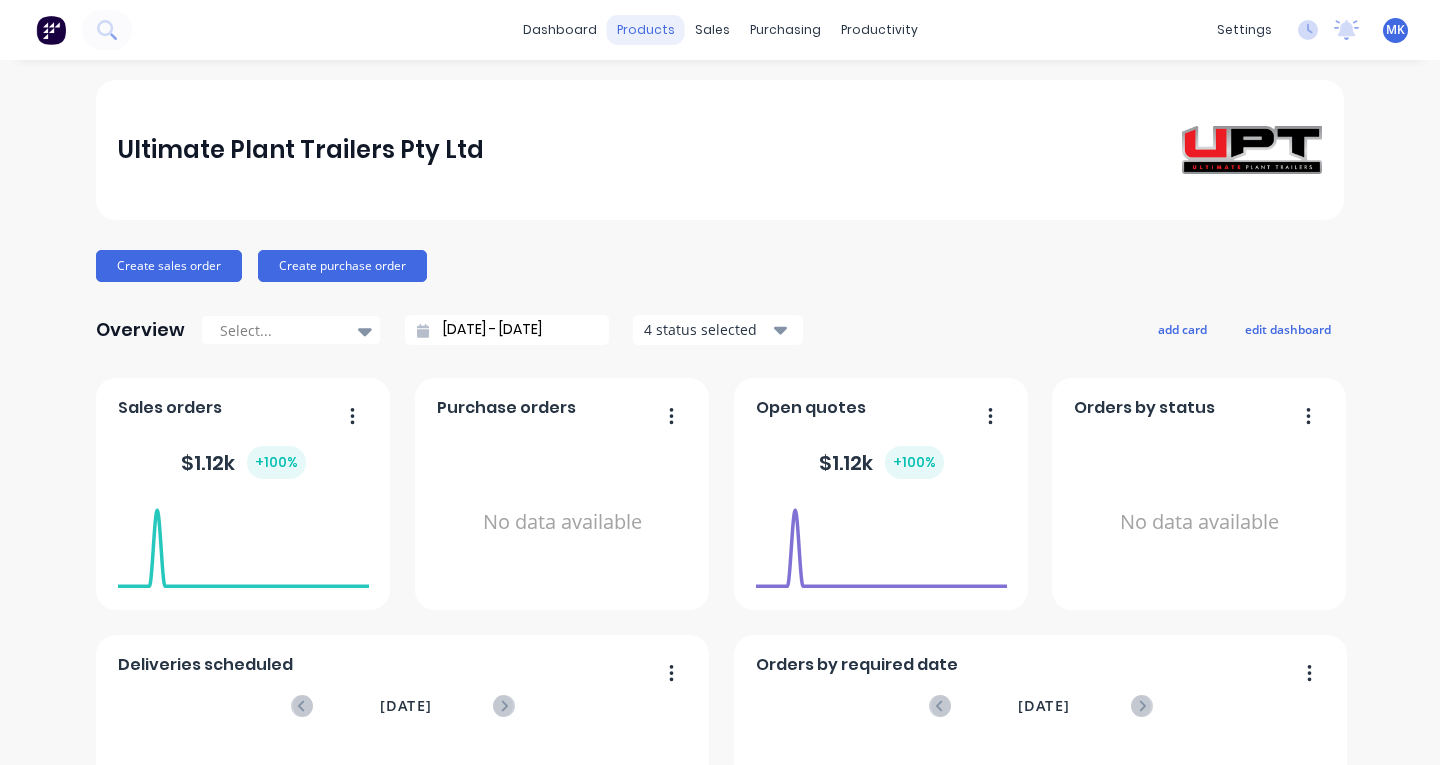 scroll, scrollTop: 0, scrollLeft: 0, axis: both 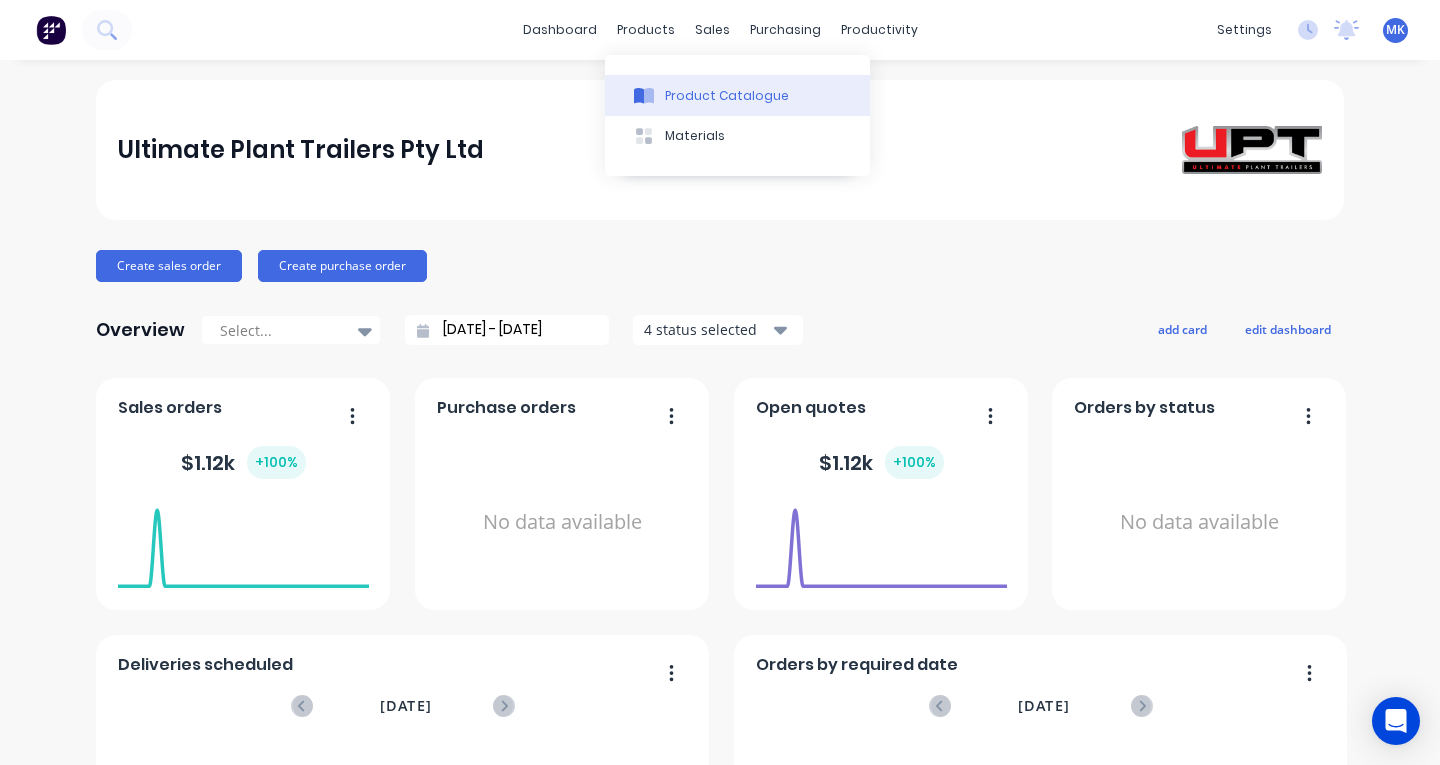 click on "Product Catalogue" at bounding box center (737, 95) 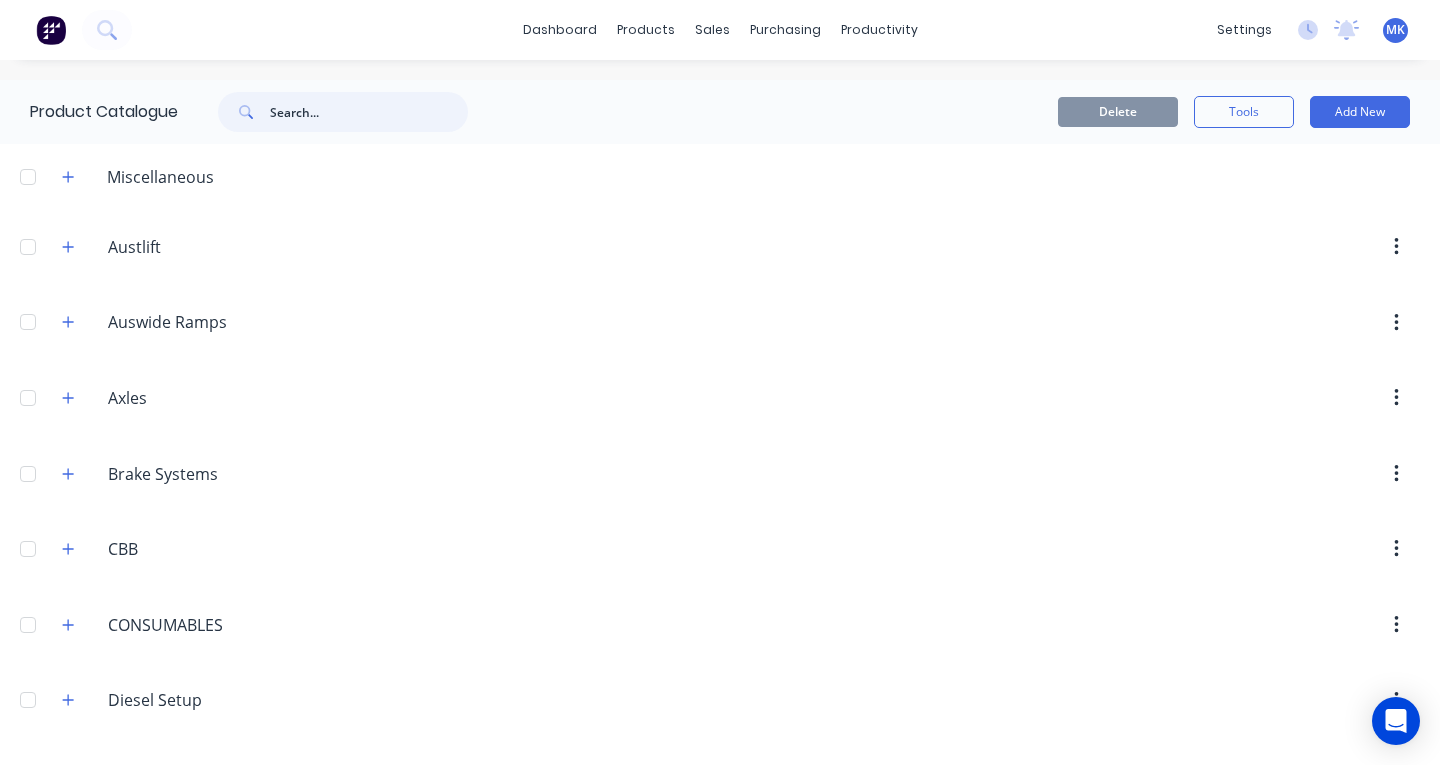 click at bounding box center (369, 112) 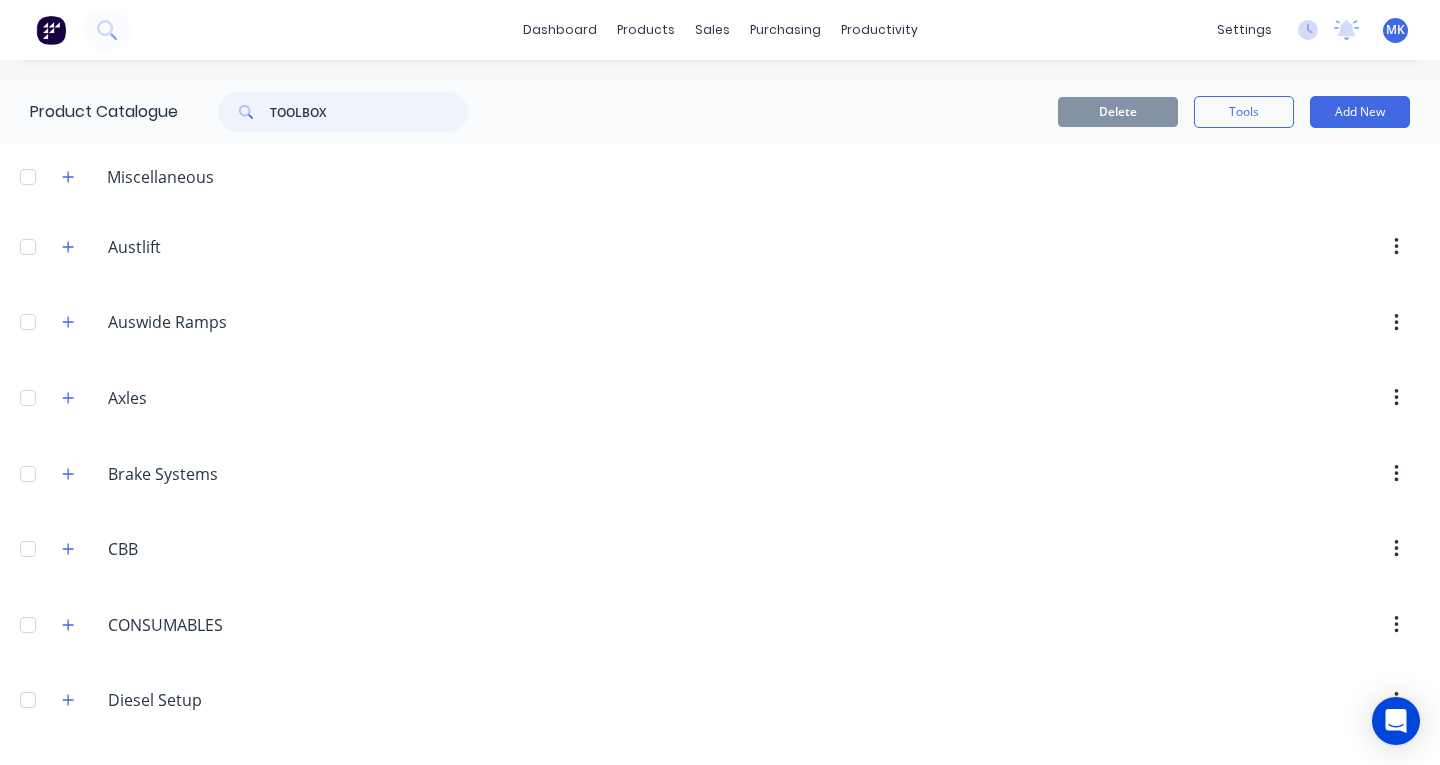 type on "TOOLBOX" 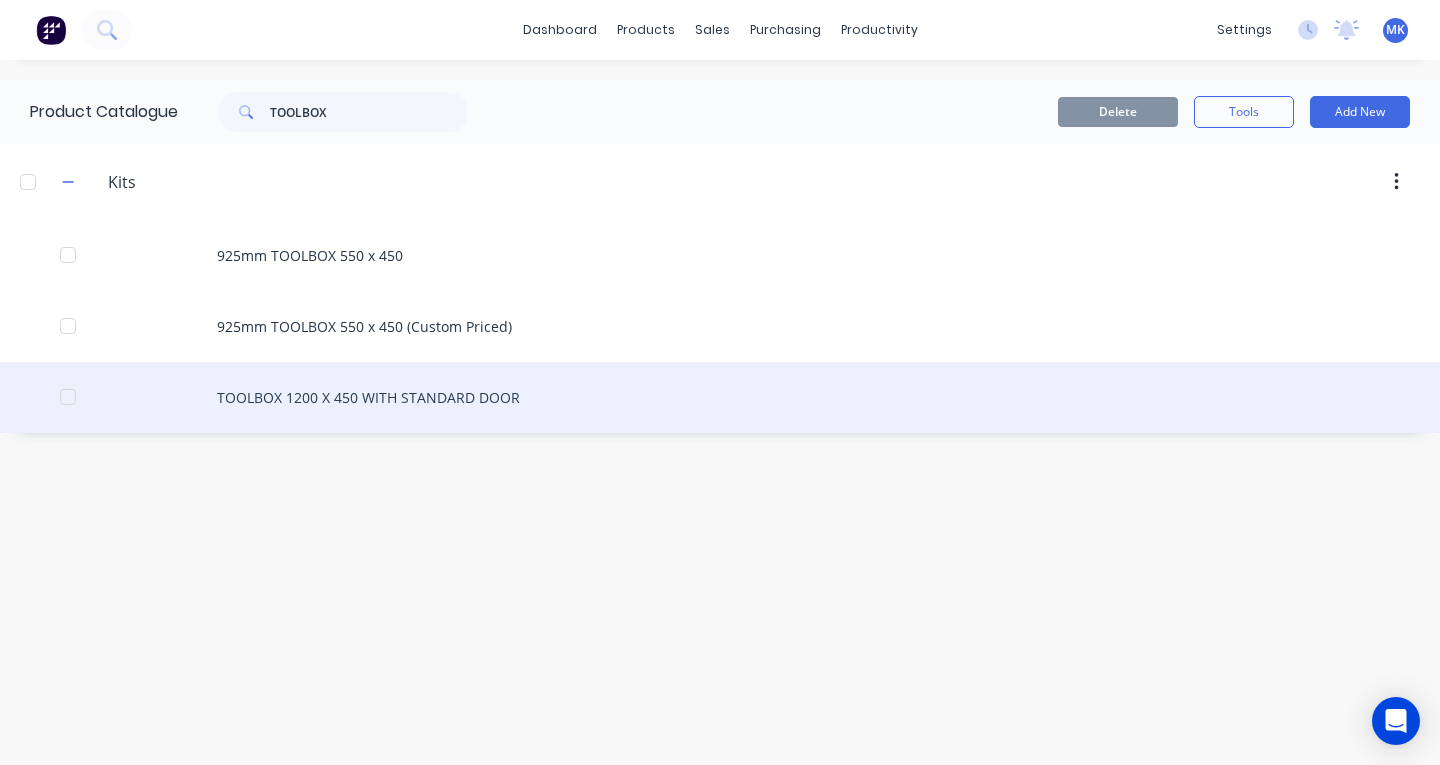 click on "TOOLBOX 1200 X 450 WITH STANDARD DOOR" at bounding box center (720, 397) 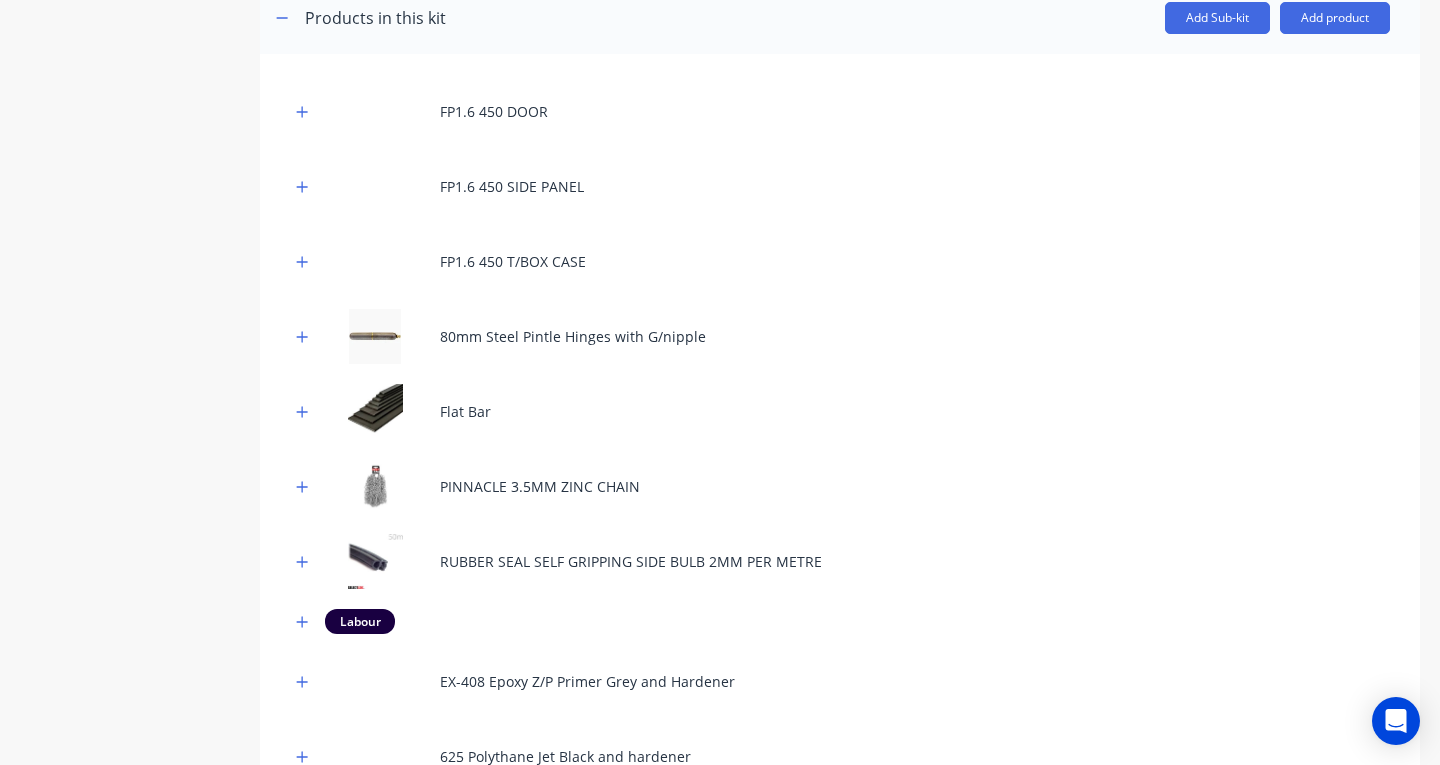 scroll, scrollTop: 411, scrollLeft: 0, axis: vertical 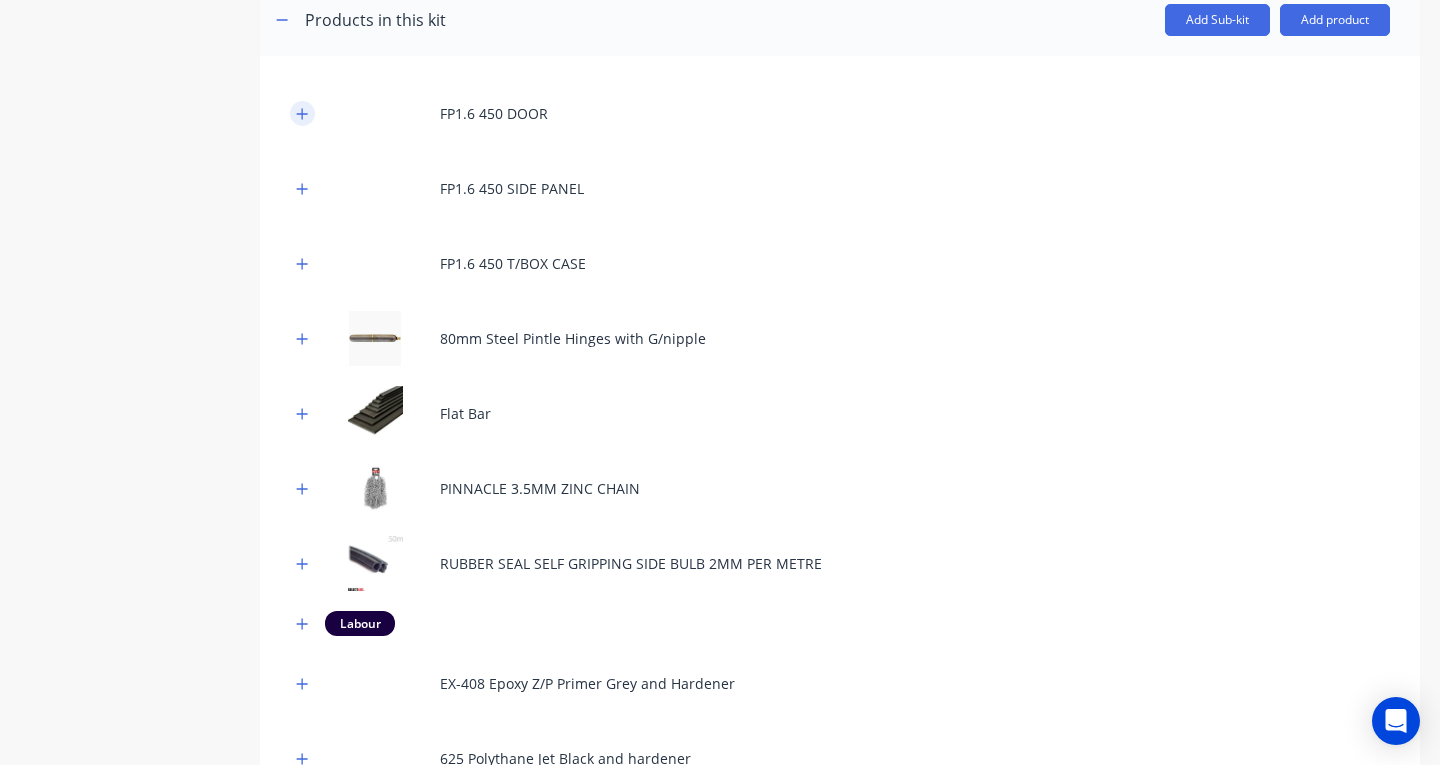 click 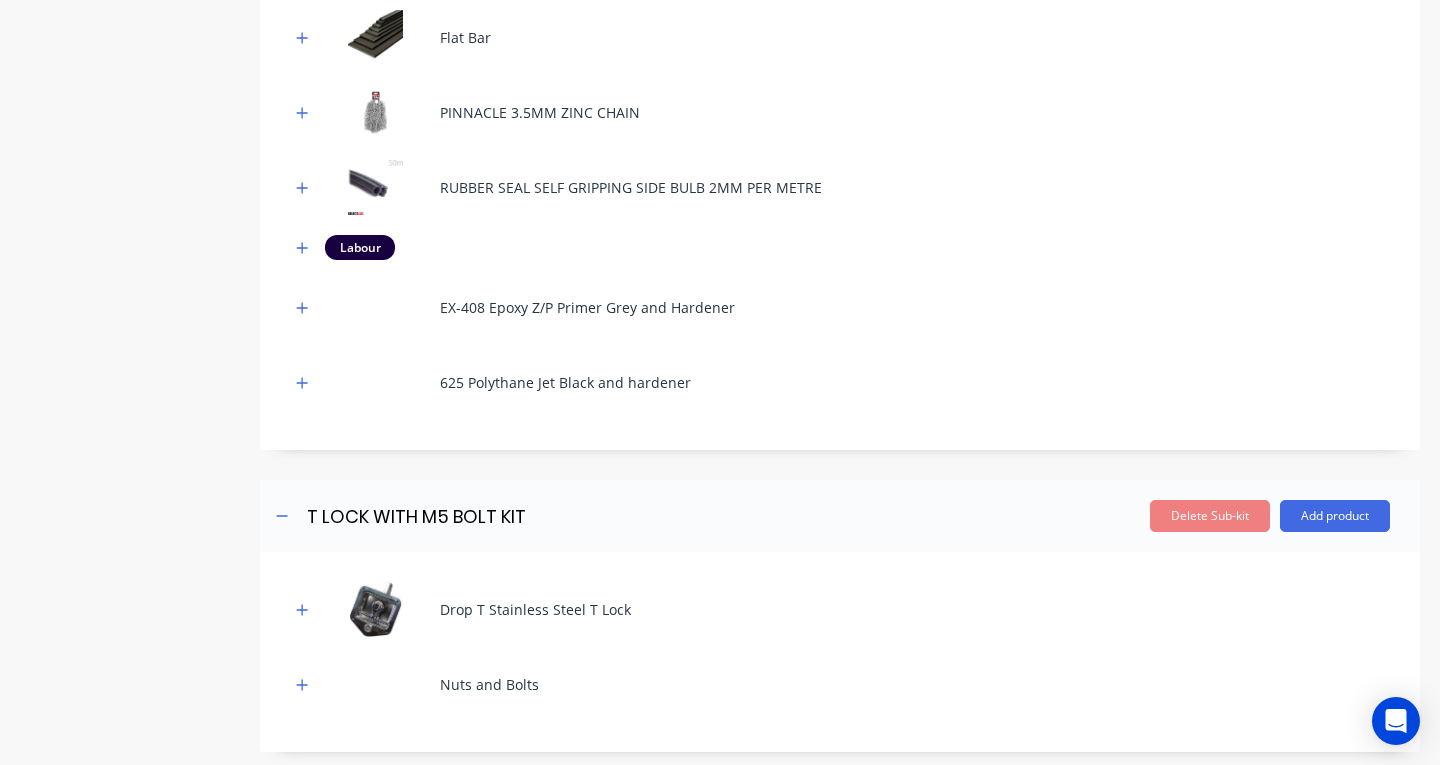 scroll, scrollTop: 935, scrollLeft: 0, axis: vertical 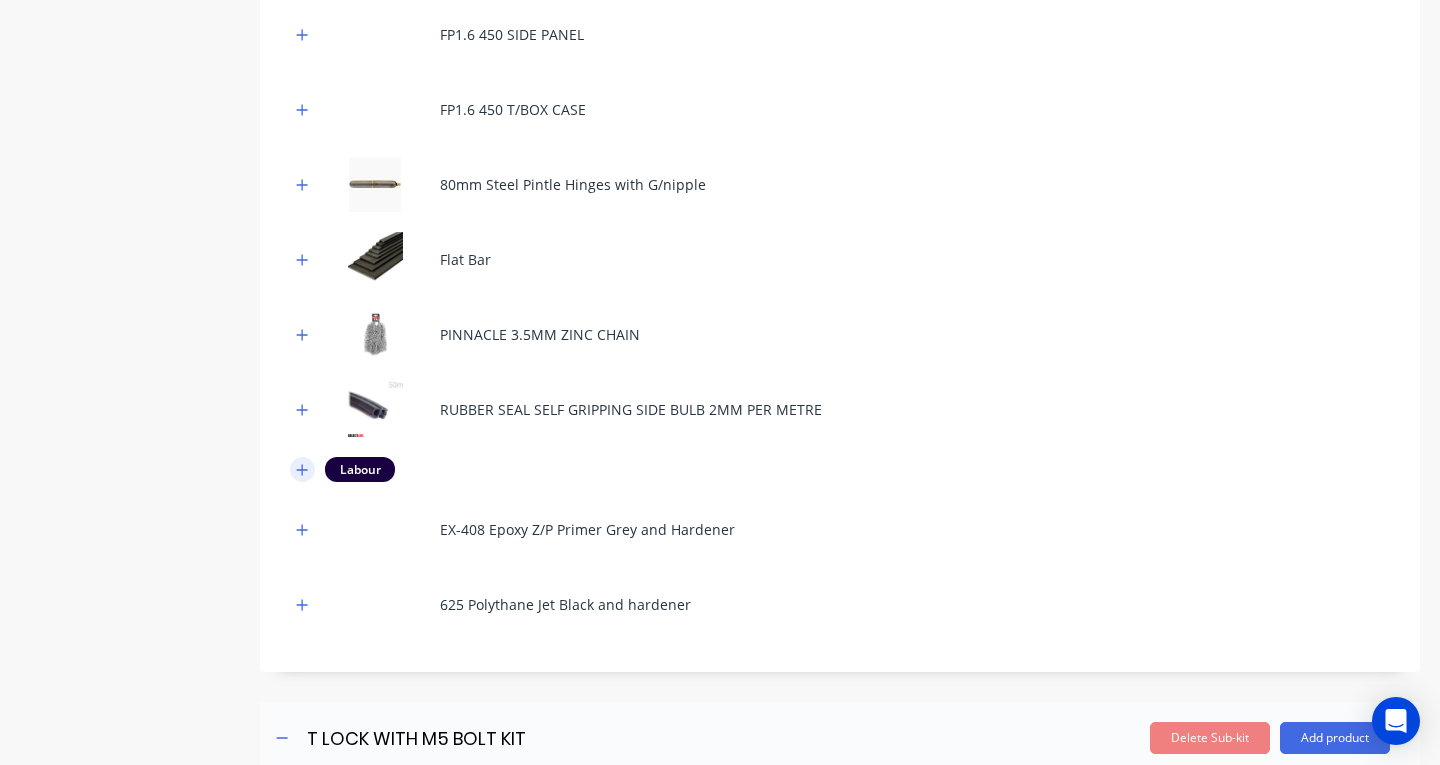 click 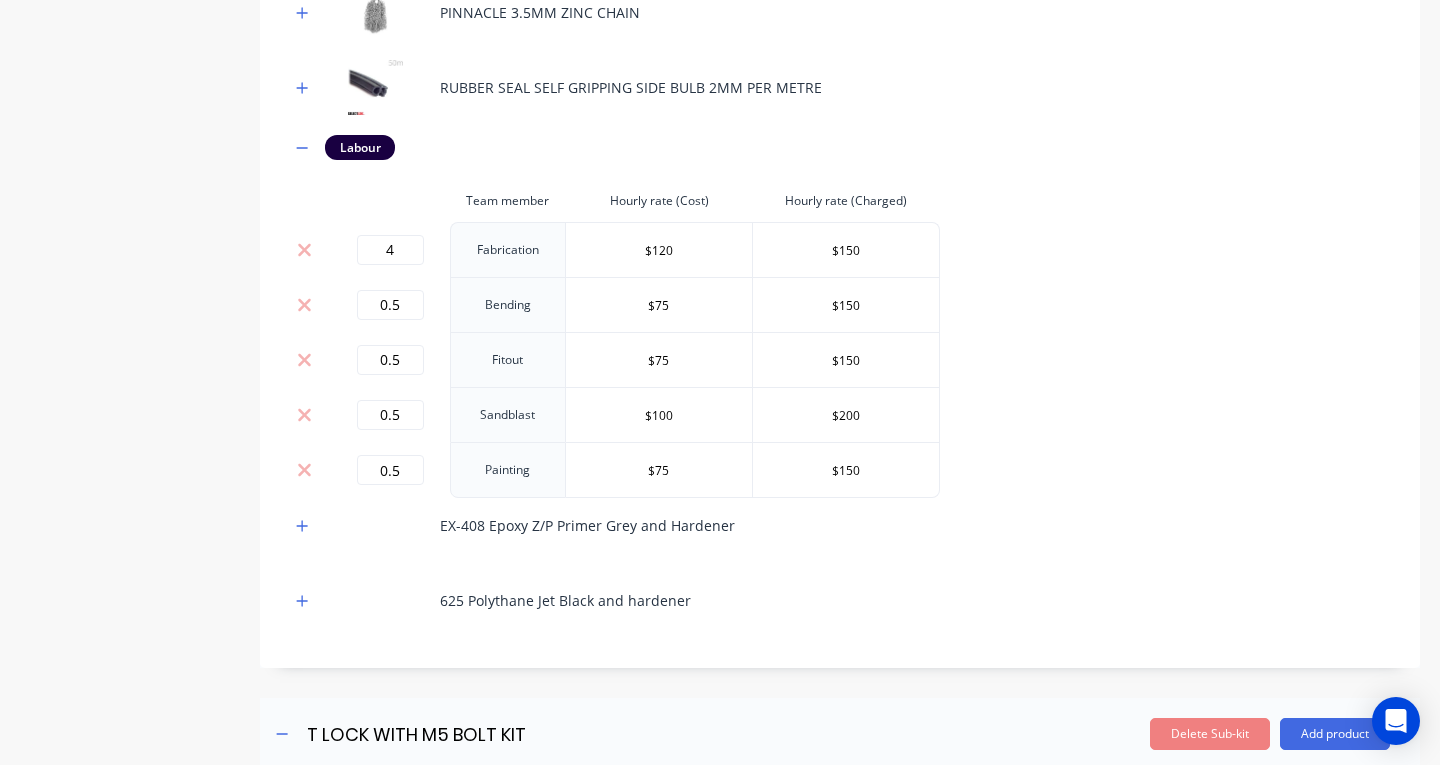 scroll, scrollTop: 1048, scrollLeft: 0, axis: vertical 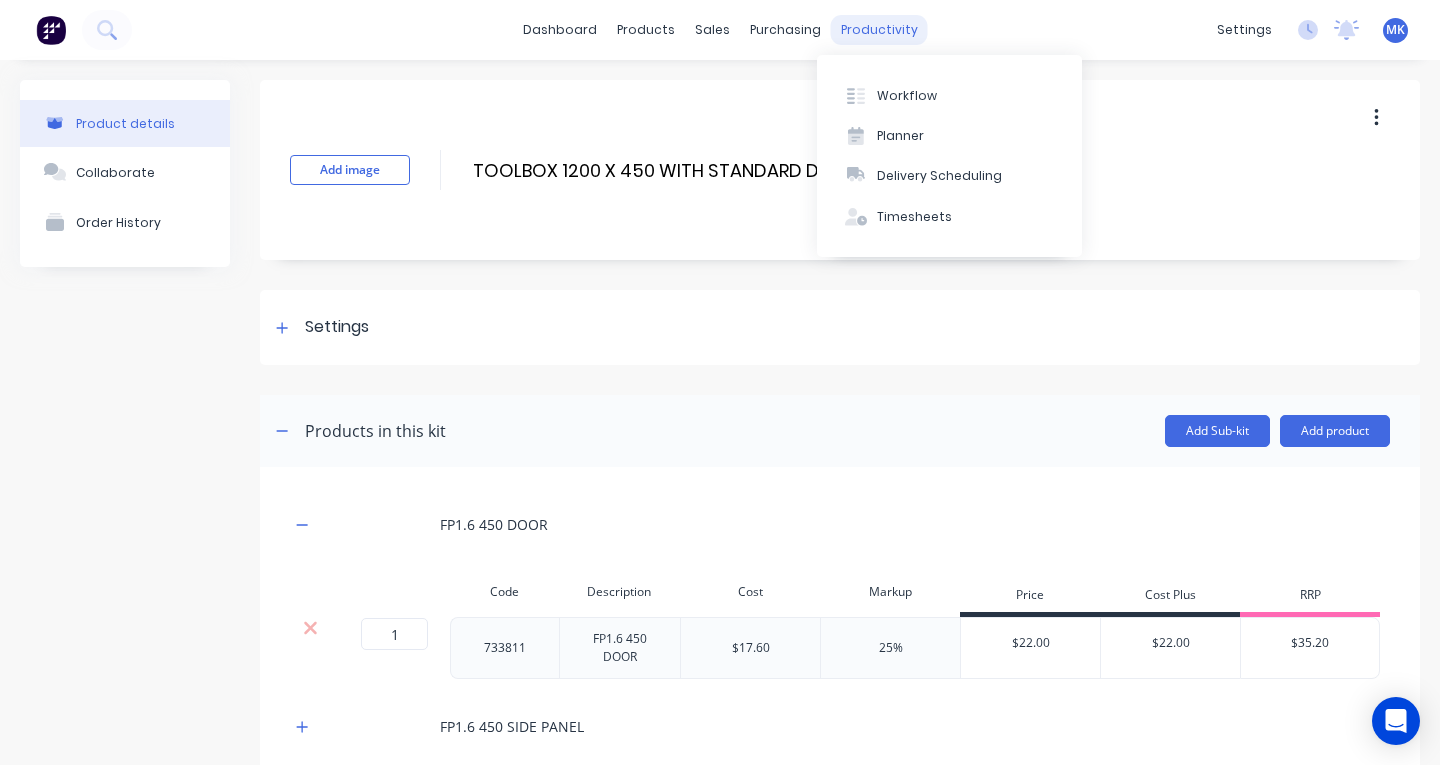 click on "productivity" at bounding box center (879, 30) 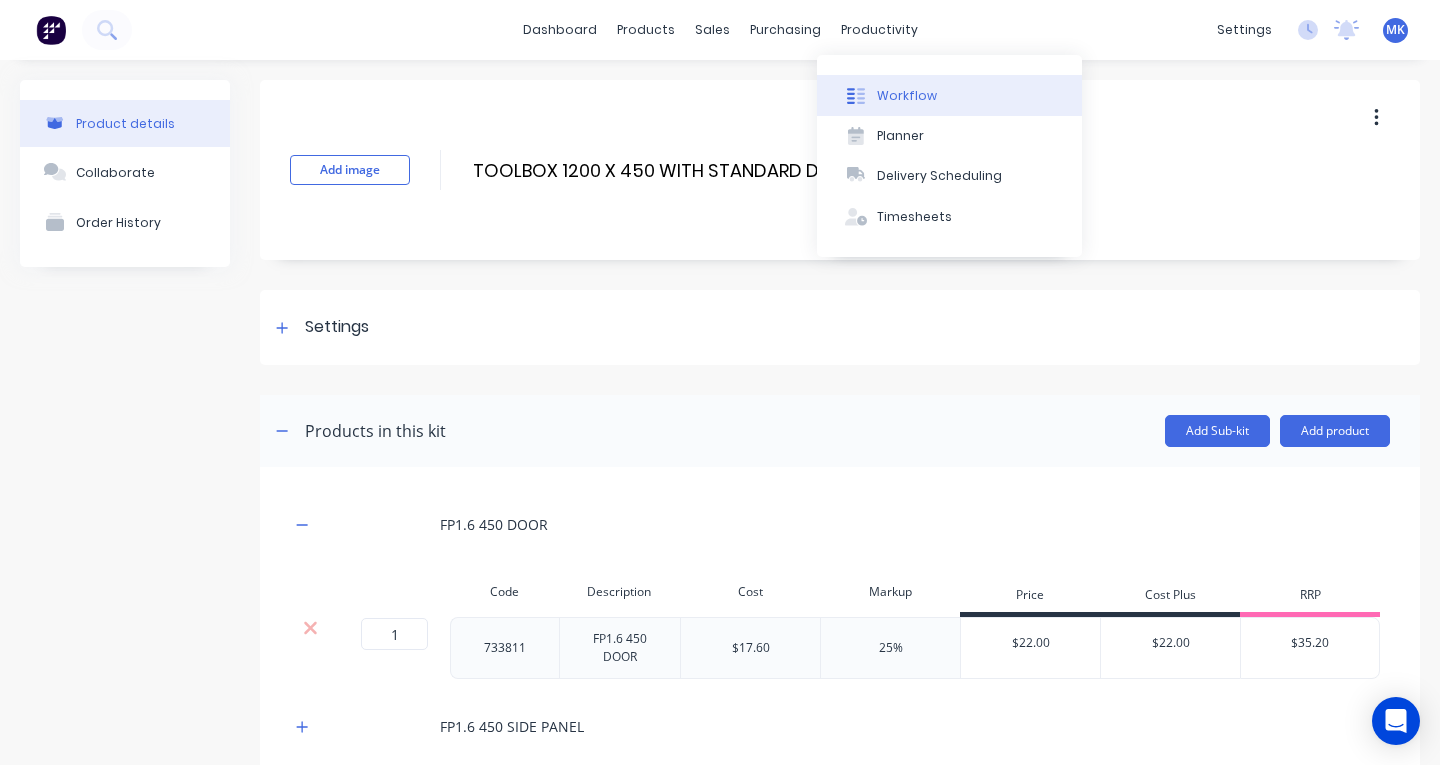 click on "Workflow" at bounding box center (907, 96) 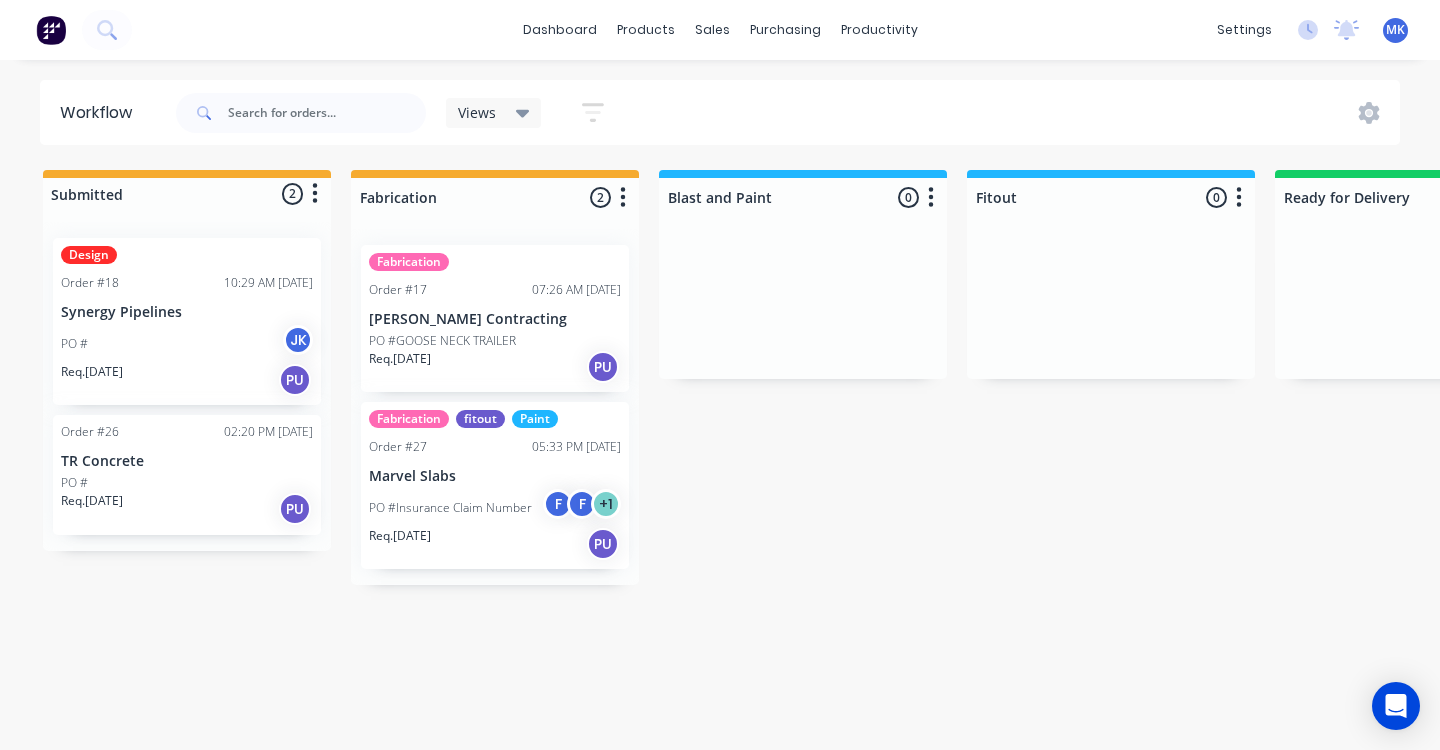 click 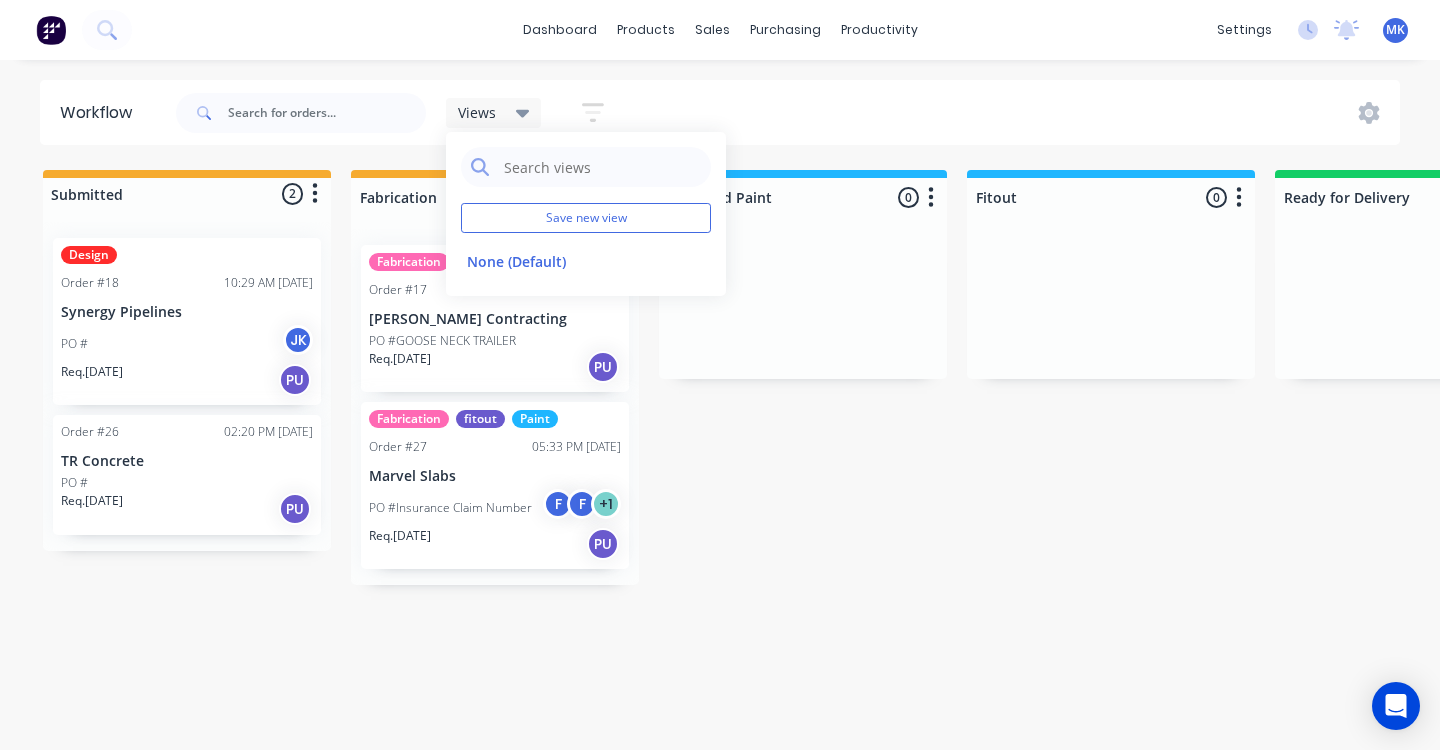 click on "Views Save new view None   (Default) edit   Show/Hide statuses Show line item cards Show line item cards Hide line item cards Sort by Created date Created date Required date Order number Customer name Most recent Filter by assignee Filter by labels" at bounding box center [786, 113] 